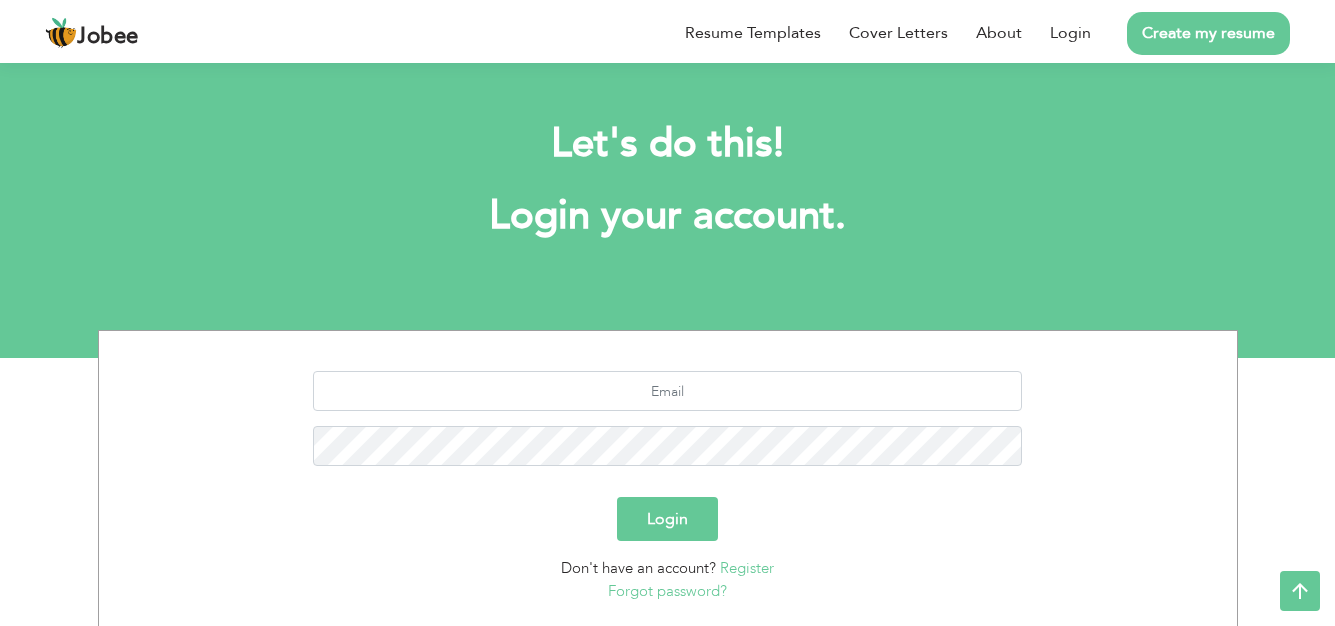 scroll, scrollTop: 117, scrollLeft: 0, axis: vertical 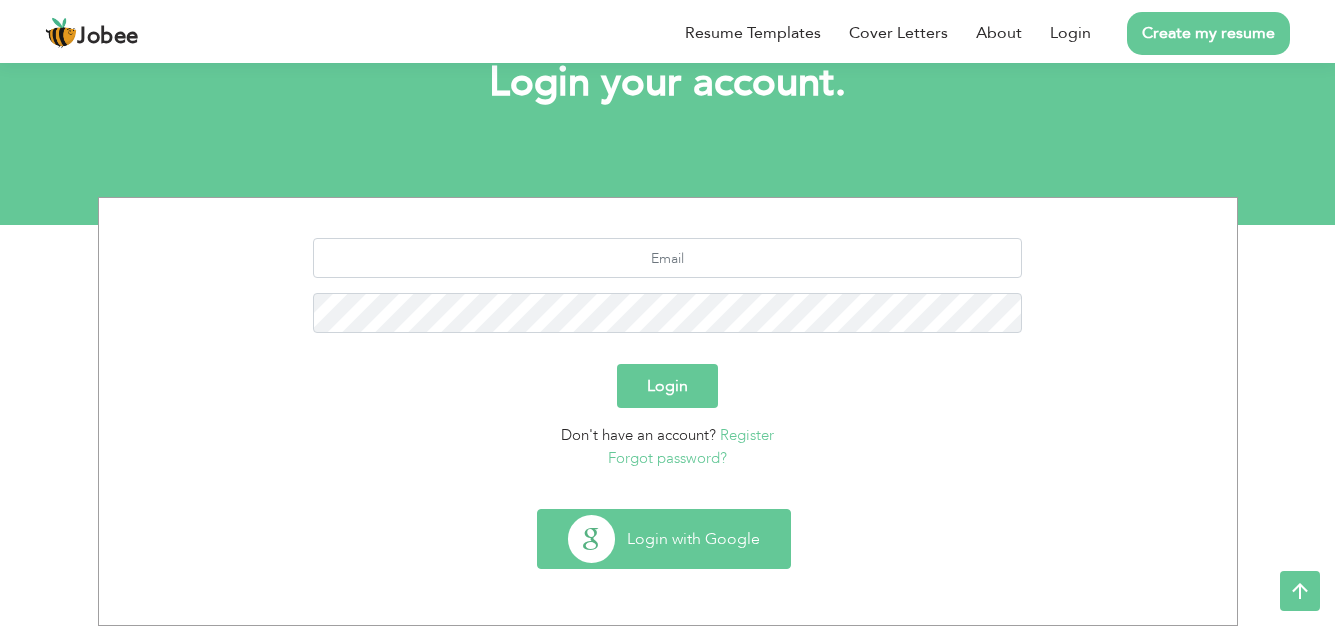 click on "Login with Google" at bounding box center [664, 539] 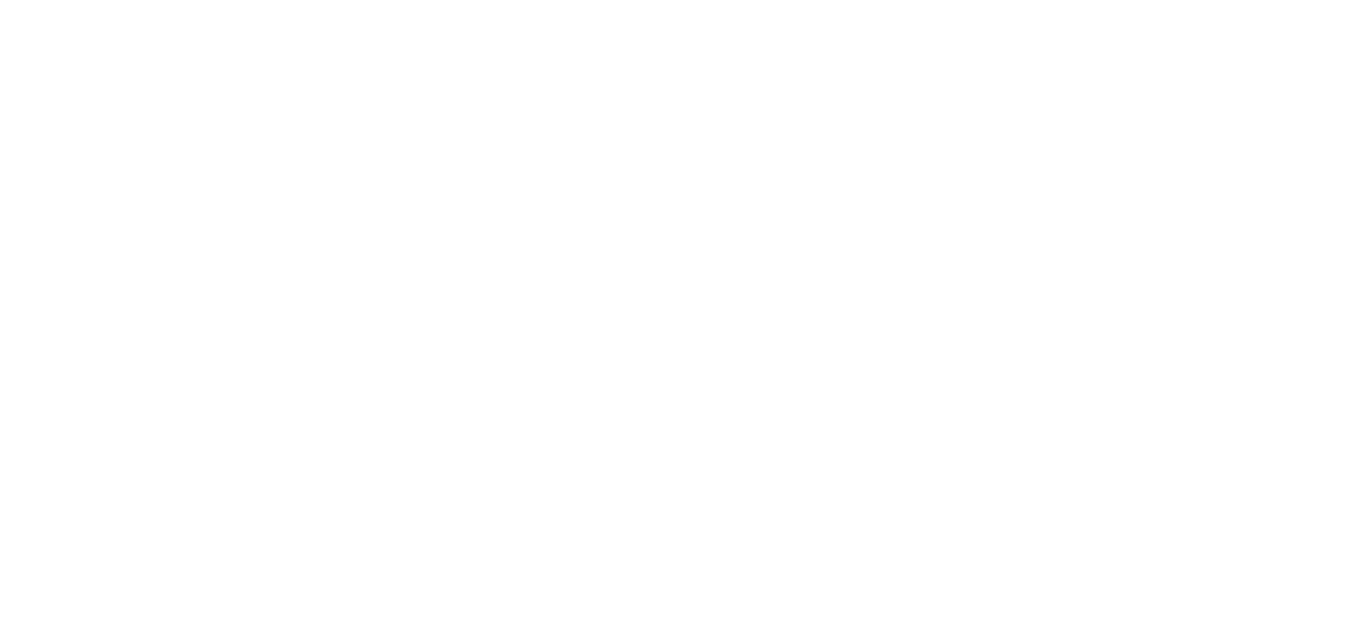 scroll, scrollTop: 0, scrollLeft: 0, axis: both 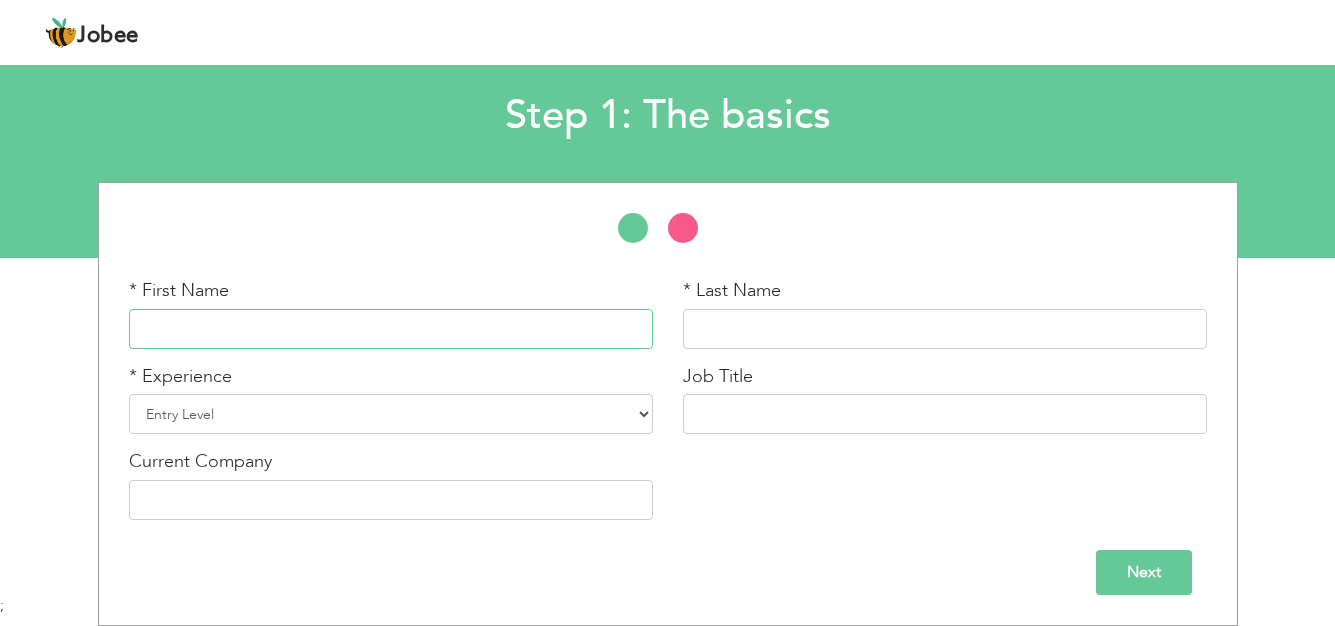 click at bounding box center (391, 329) 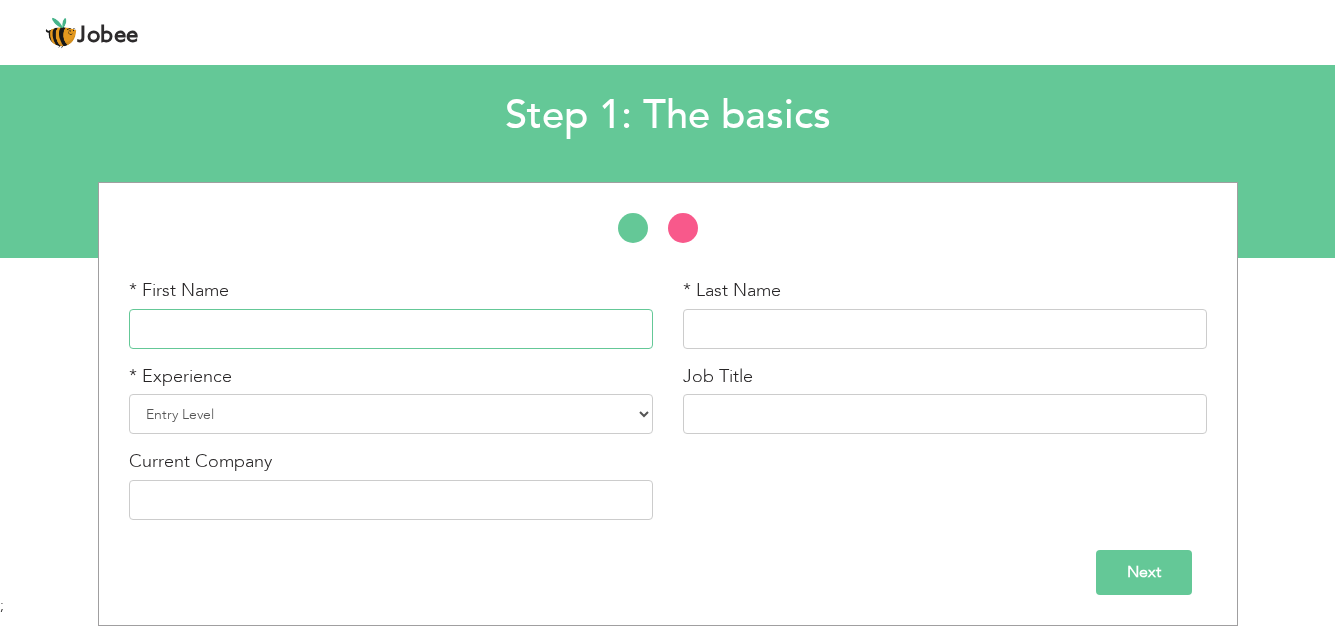 type on "Gohar" 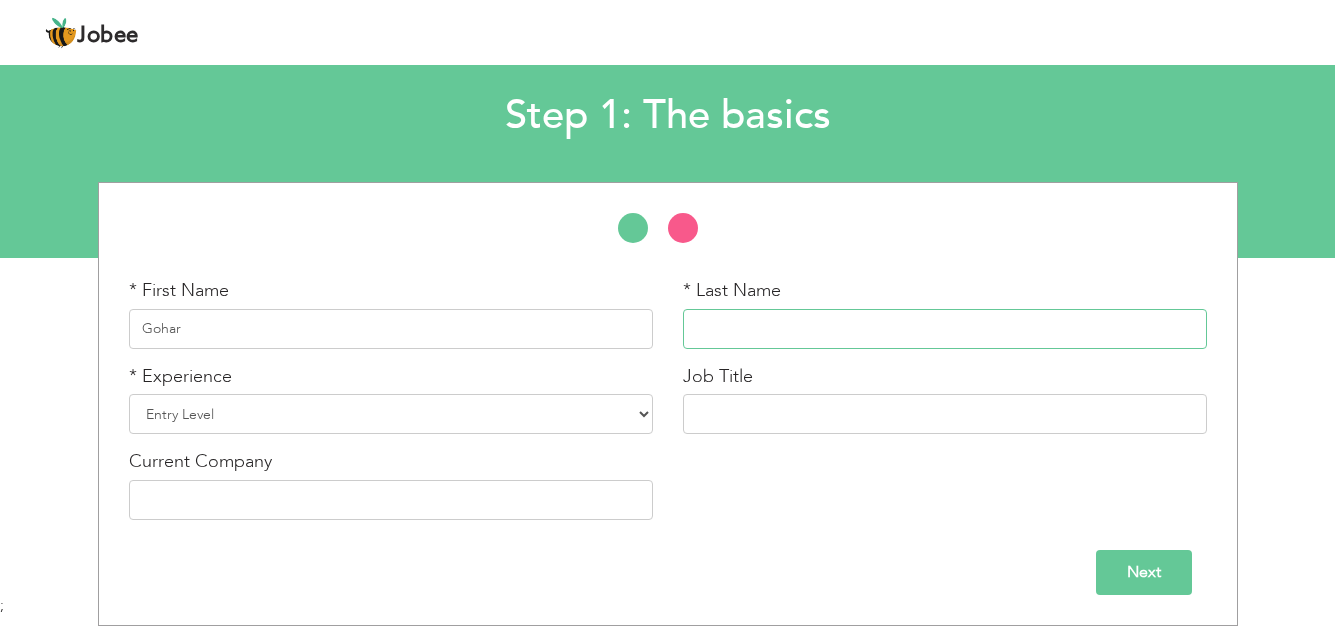 click at bounding box center (945, 329) 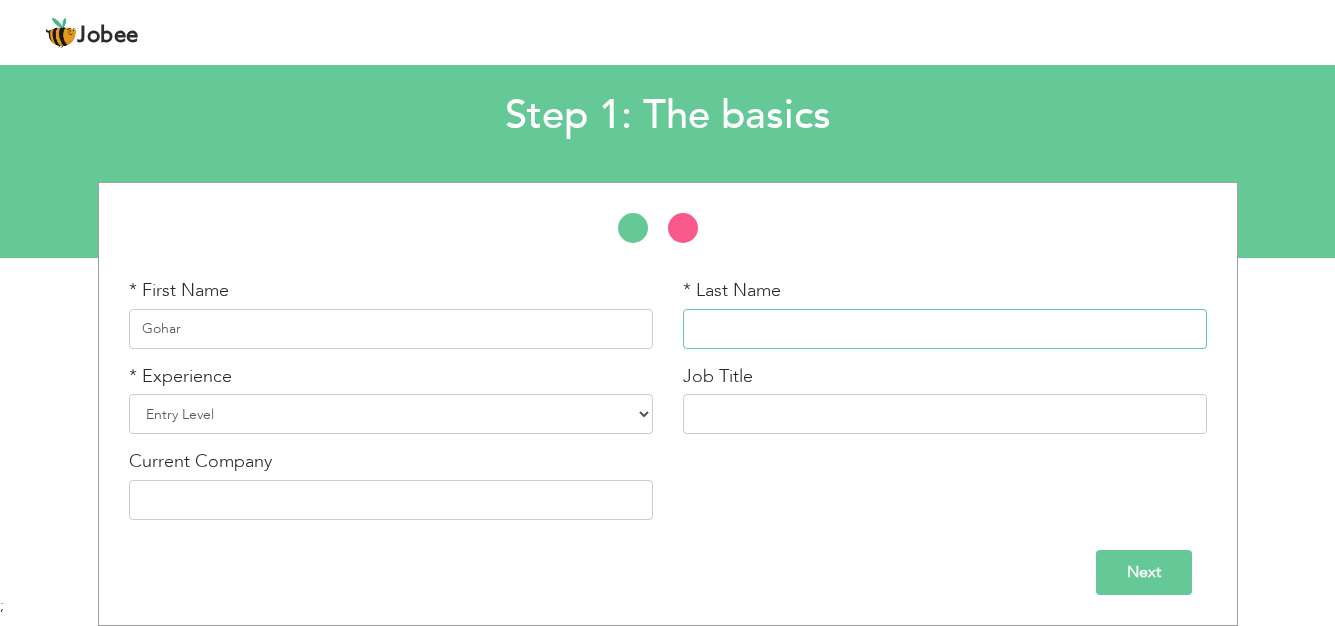 type on "Fatima" 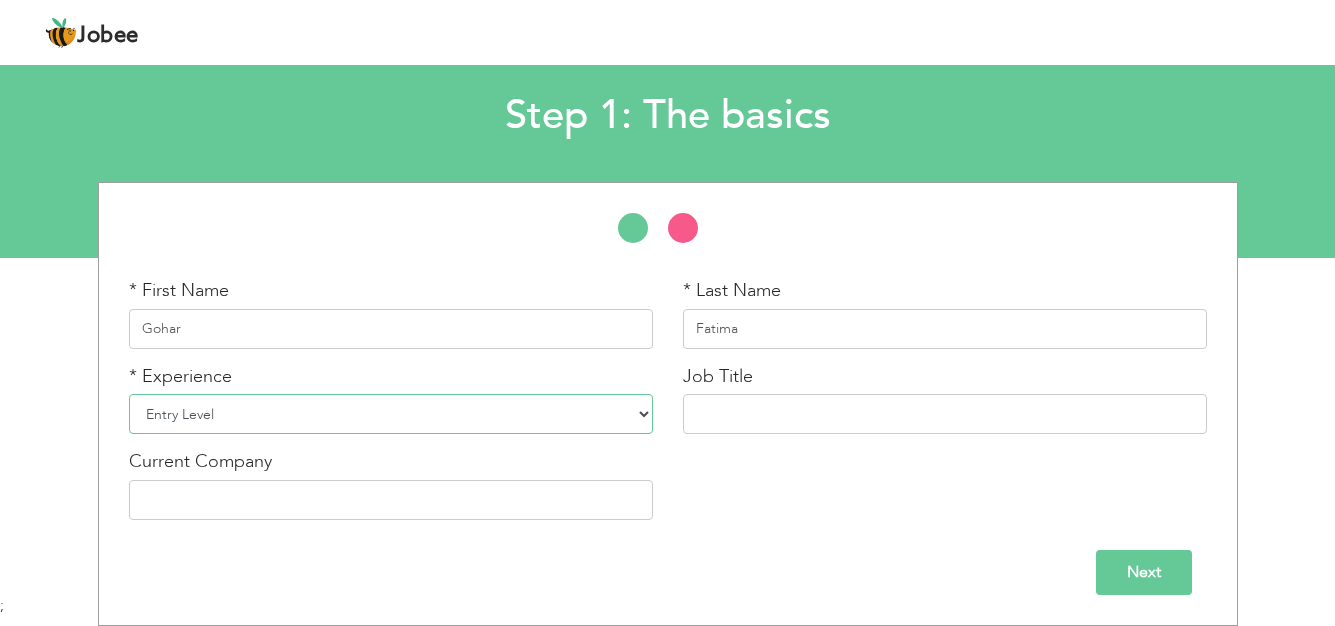 click on "Entry Level
Less than 1 Year
1 Year
2 Years
3 Years
4 Years
5 Years
6 Years
7 Years
8 Years
9 Years
10 Years
11 Years
12 Years
13 Years
14 Years
15 Years
16 Years
17 Years
18 Years
19 Years
20 Years
21 Years
22 Years
23 Years
24 Years
25 Years
26 Years
27 Years
28 Years
29 Years
30 Years
31 Years
32 Years
33 Years
34 Years
35 Years
More than 35 Years" at bounding box center (391, 414) 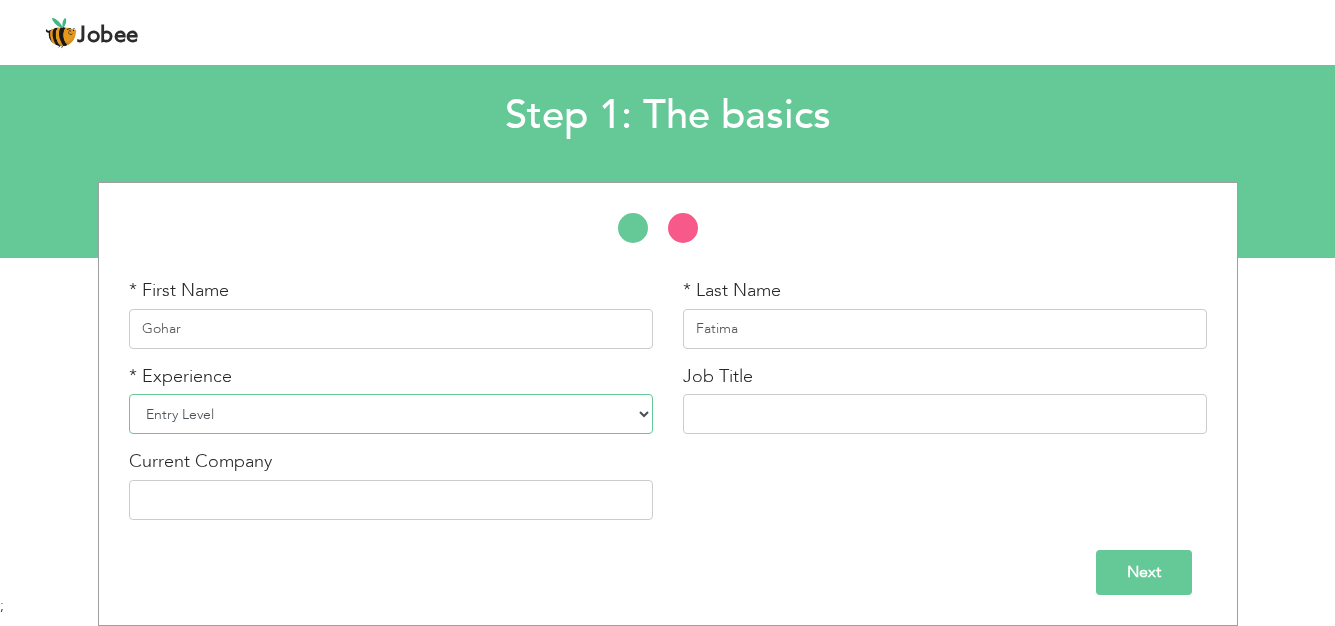 select on "3" 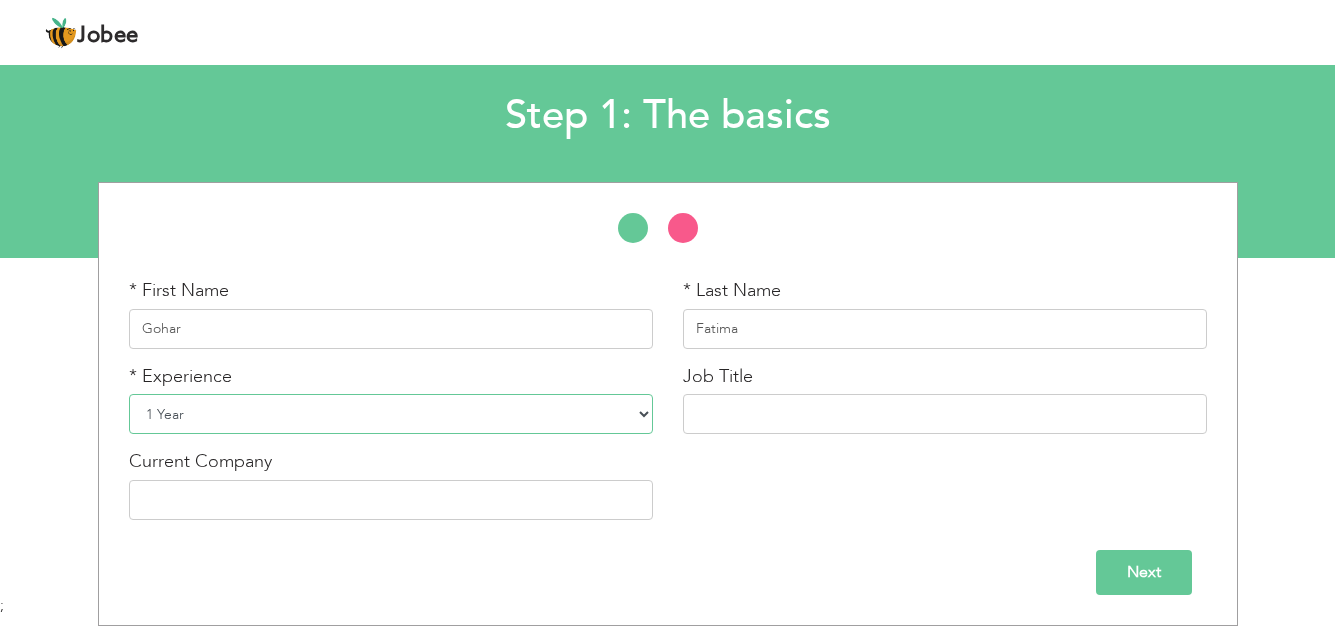 click on "Entry Level
Less than 1 Year
1 Year
2 Years
3 Years
4 Years
5 Years
6 Years
7 Years
8 Years
9 Years
10 Years
11 Years
12 Years
13 Years
14 Years
15 Years
16 Years
17 Years
18 Years
19 Years
20 Years
21 Years
22 Years
23 Years
24 Years
25 Years
26 Years
27 Years
28 Years
29 Years
30 Years
31 Years
32 Years
33 Years
34 Years
35 Years
More than 35 Years" at bounding box center [391, 414] 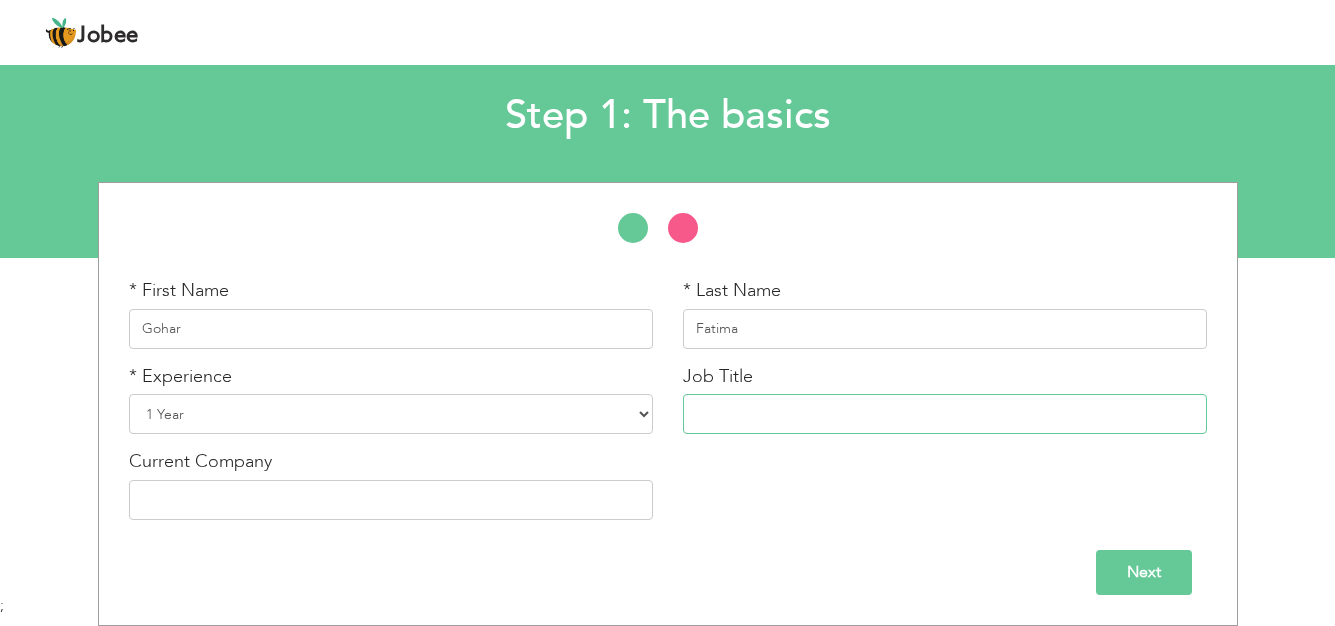 click at bounding box center (945, 414) 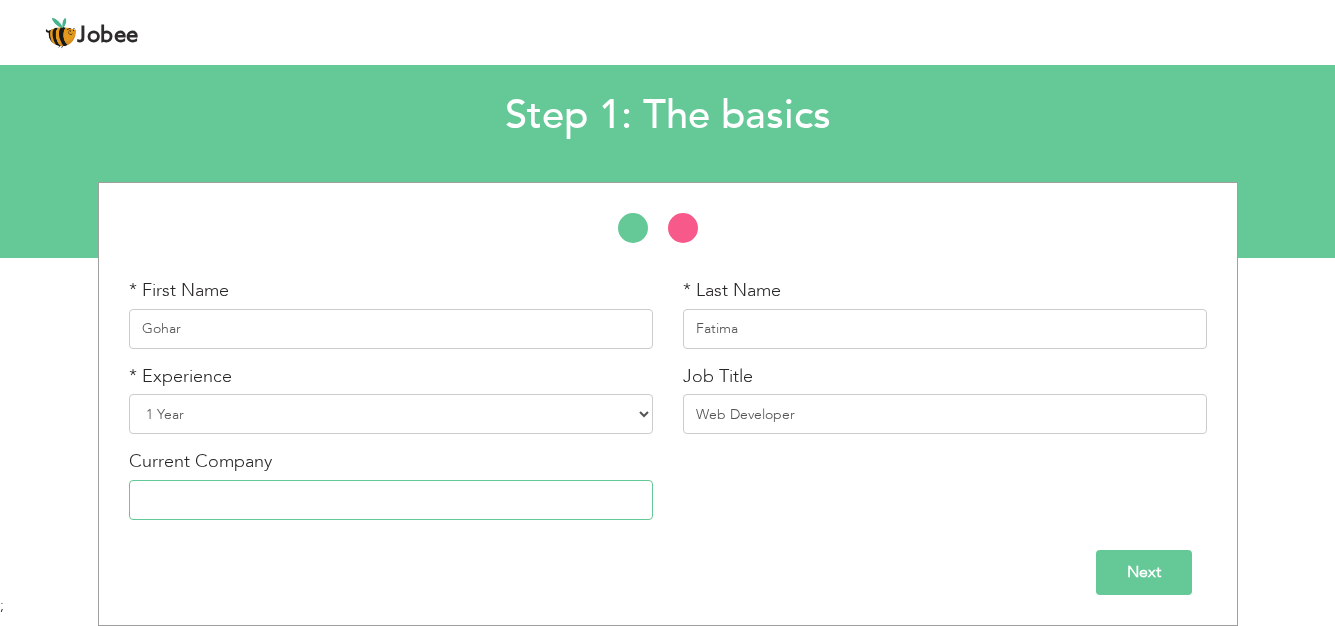 click at bounding box center [391, 500] 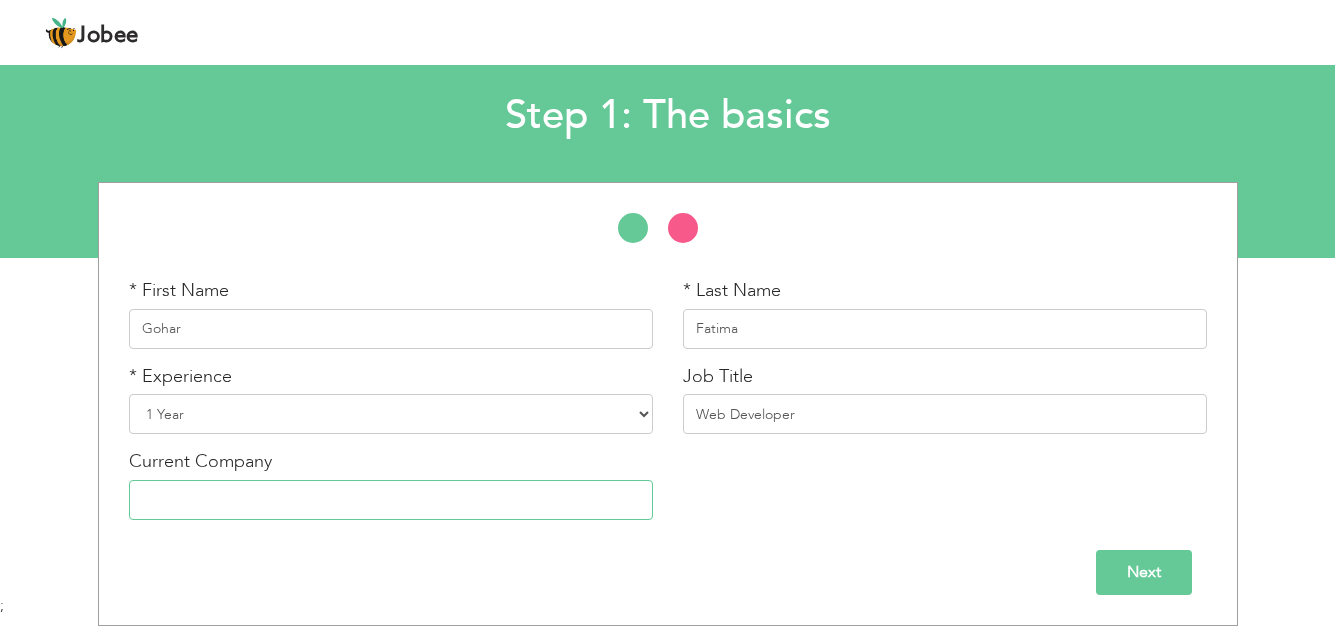 type on "Evonicsoft" 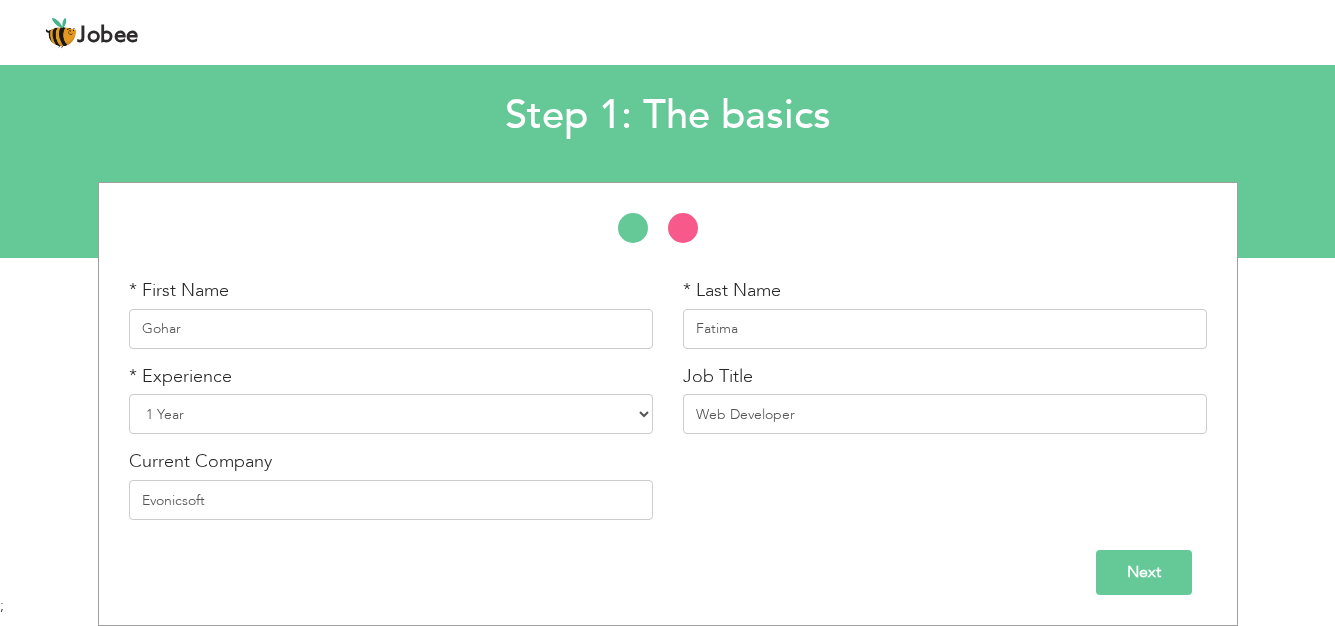 click on "Next" at bounding box center (1144, 572) 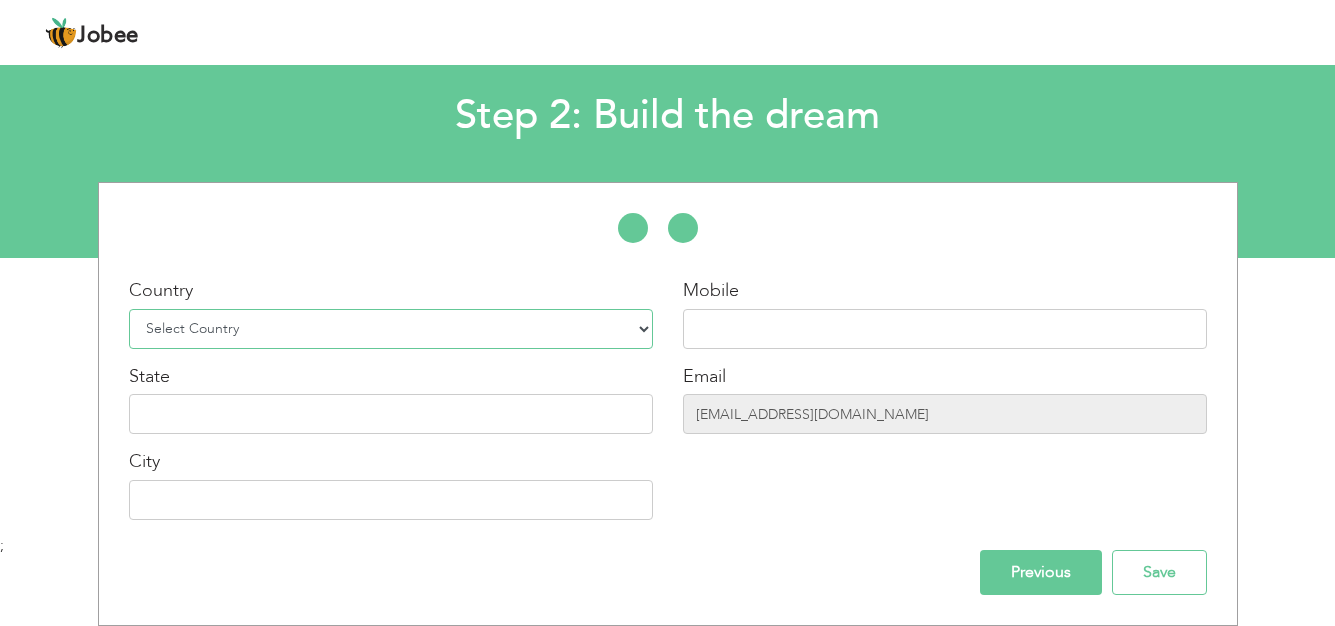 click on "Select Country
Afghanistan
Albania
Algeria
American Samoa
Andorra
Angola
Anguilla
Antarctica
Antigua and Barbuda
Argentina
Armenia
Aruba
Australia
Austria
Azerbaijan
Bahamas
Bahrain
Bangladesh
Barbados
Belarus
Belgium
Belize
Benin
Bermuda
Bhutan
Bolivia
Bosnia-Herzegovina
Botswana
Bouvet Island
Brazil
British Indian Ocean Territory
Brunei Darussalam
Bulgaria
Burkina Faso
Burundi
Cambodia
Cameroon
Canada
Cape Verde
Cayman Islands
Central African Republic
Chad
Chile
China
Christmas Island
Cocos (Keeling) Islands
Colombia
Comoros
Congo
Congo, Dem. Republic
Cook Islands
Costa Rica
Croatia
Cuba
Cyprus
Czech Rep
Denmark
Djibouti
Dominica
Dominican Republic
Ecuador
Egypt
El Salvador
Equatorial Guinea
Eritrea
Estonia
Ethiopia
European Union
Falkland Islands (Malvinas)
Faroe Islands
Fiji
Finland
France
French Guiana
French Southern Territories
Gabon
Gambia
Georgia" at bounding box center (391, 329) 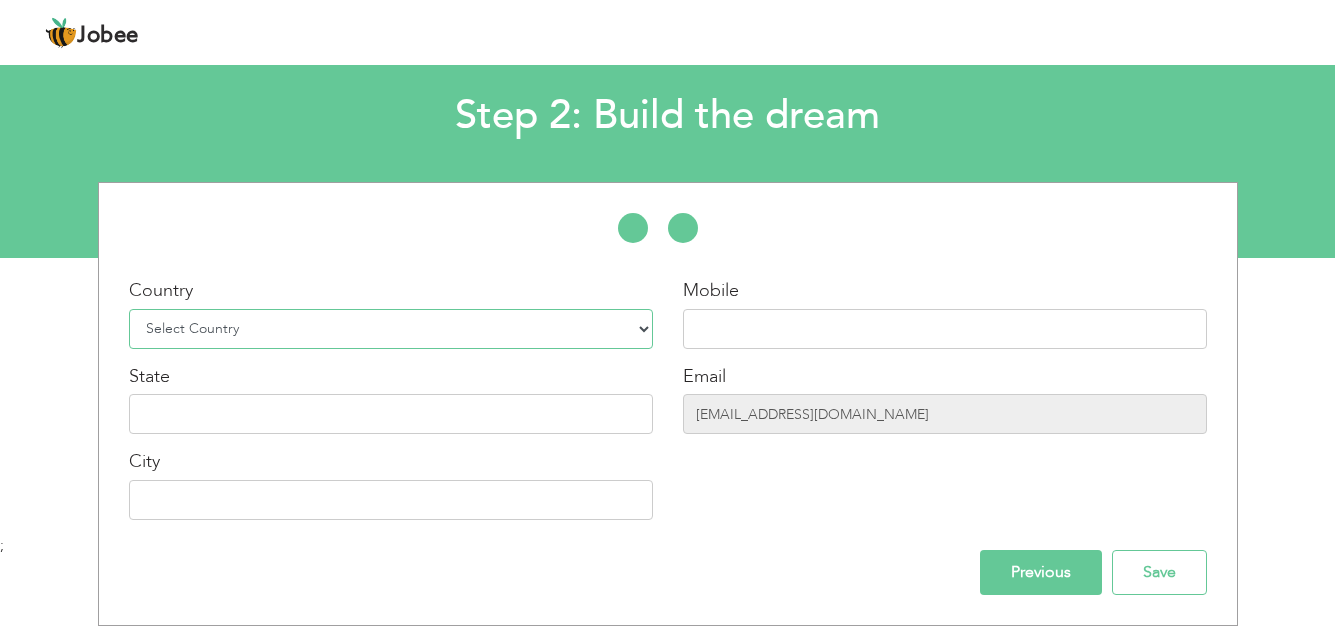 select on "166" 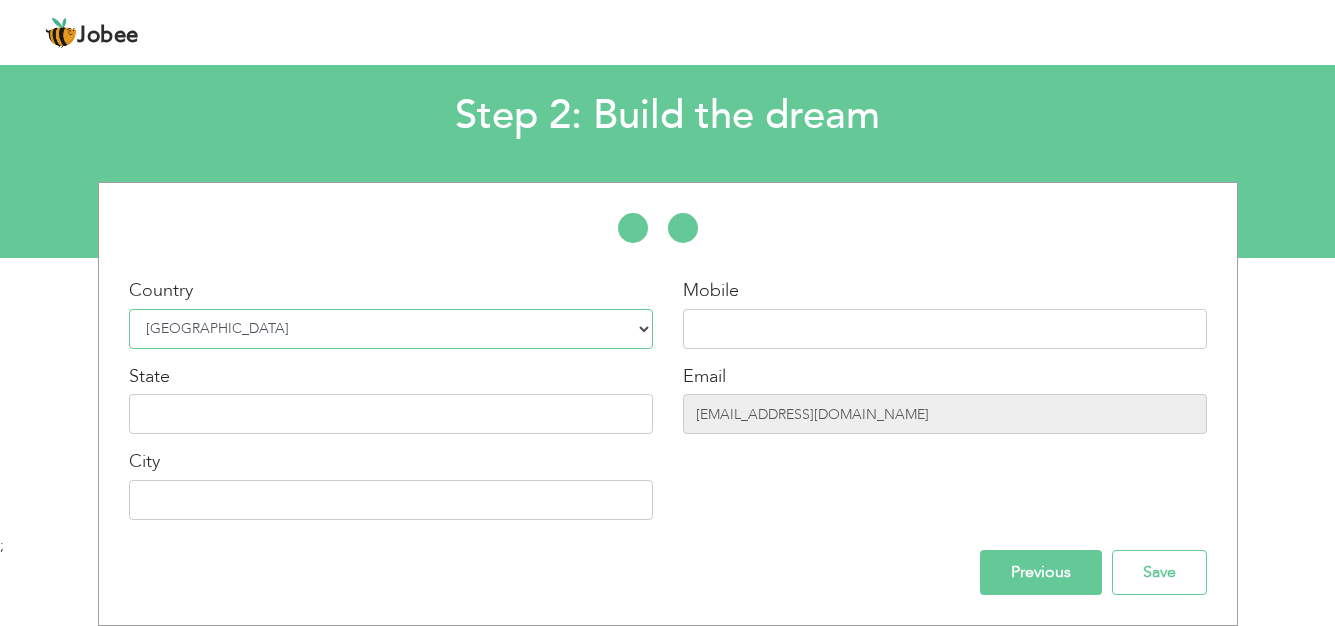 click on "Select Country
Afghanistan
Albania
Algeria
American Samoa
Andorra
Angola
Anguilla
Antarctica
Antigua and Barbuda
Argentina
Armenia
Aruba
Australia
Austria
Azerbaijan
Bahamas
Bahrain
Bangladesh
Barbados
Belarus
Belgium
Belize
Benin
Bermuda
Bhutan
Bolivia
Bosnia-Herzegovina
Botswana
Bouvet Island
Brazil
British Indian Ocean Territory
Brunei Darussalam
Bulgaria
Burkina Faso
Burundi
Cambodia
Cameroon
Canada
Cape Verde
Cayman Islands
Central African Republic
Chad
Chile
China
Christmas Island
Cocos (Keeling) Islands
Colombia
Comoros
Congo
Congo, Dem. Republic
Cook Islands
Costa Rica
Croatia
Cuba
Cyprus
Czech Rep
Denmark
Djibouti
Dominica
Dominican Republic
Ecuador
Egypt
El Salvador
Equatorial Guinea
Eritrea
Estonia
Ethiopia
European Union
Falkland Islands (Malvinas)
Faroe Islands
Fiji
Finland
France
French Guiana
French Southern Territories
Gabon
Gambia
Georgia" at bounding box center [391, 329] 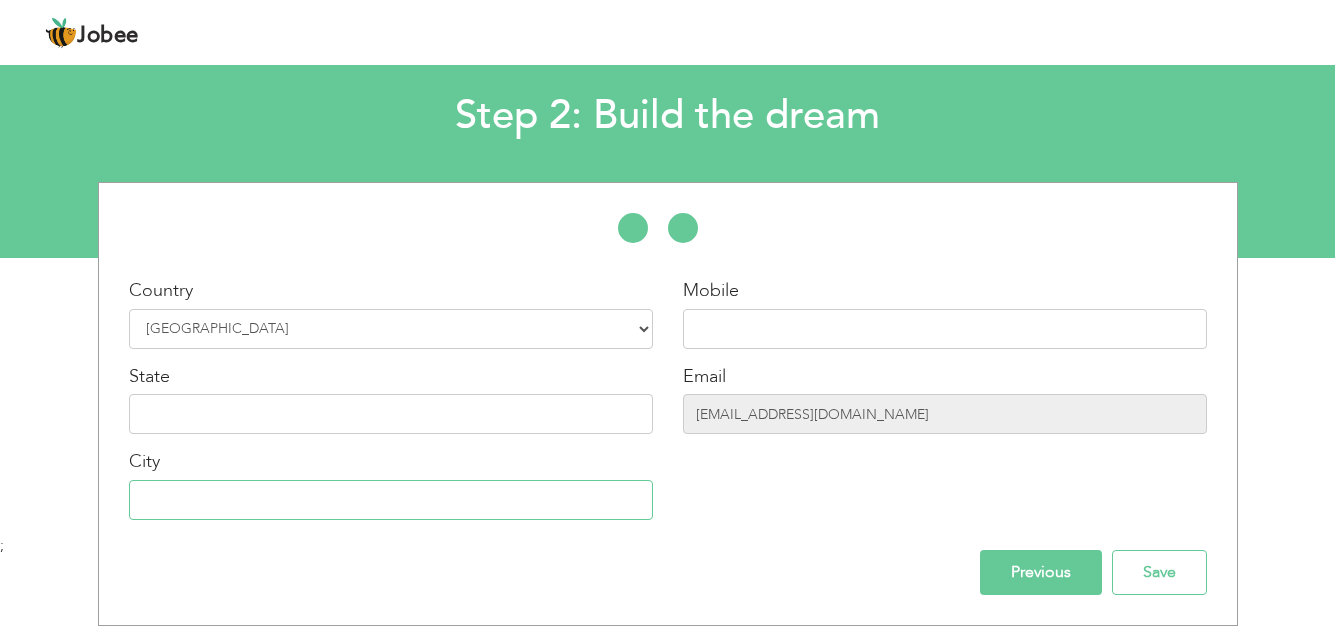 click at bounding box center [391, 500] 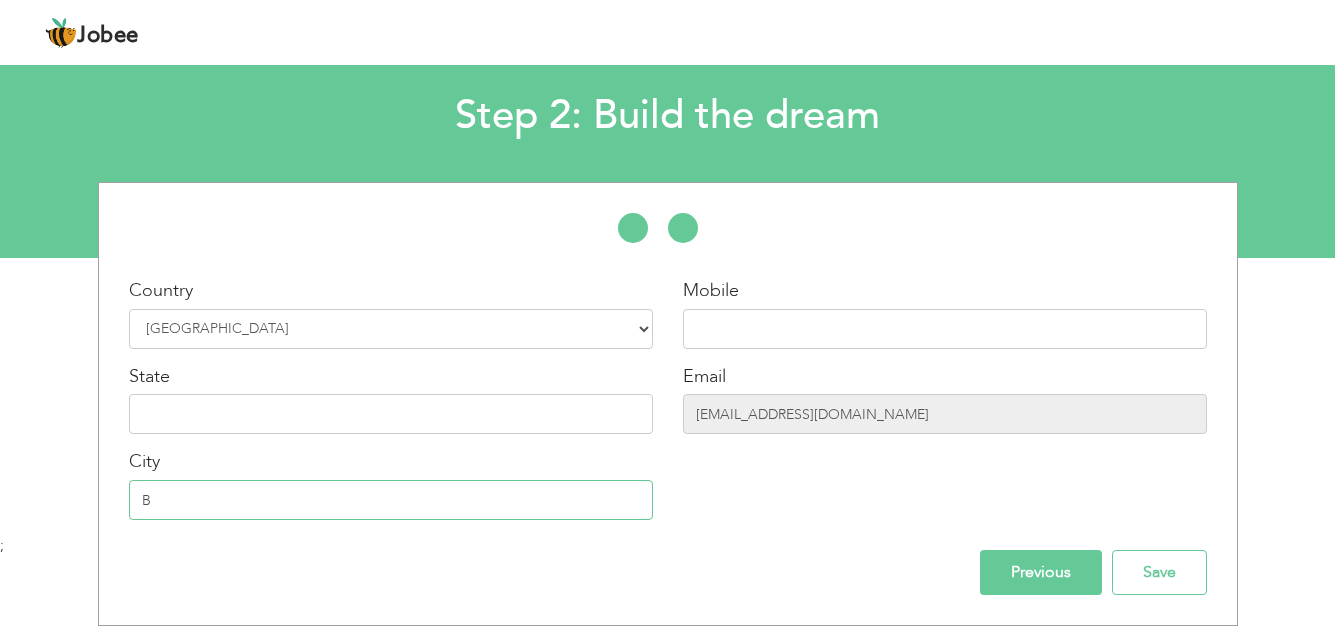 type on "Bahawalpur" 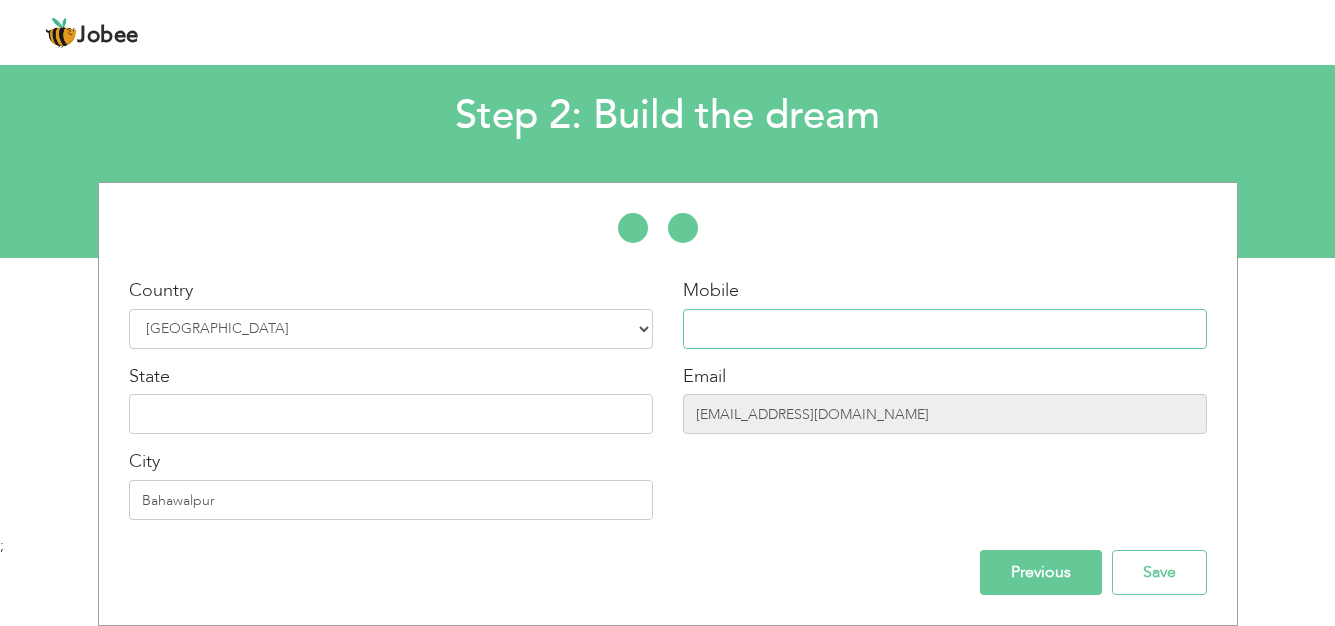 click at bounding box center (945, 329) 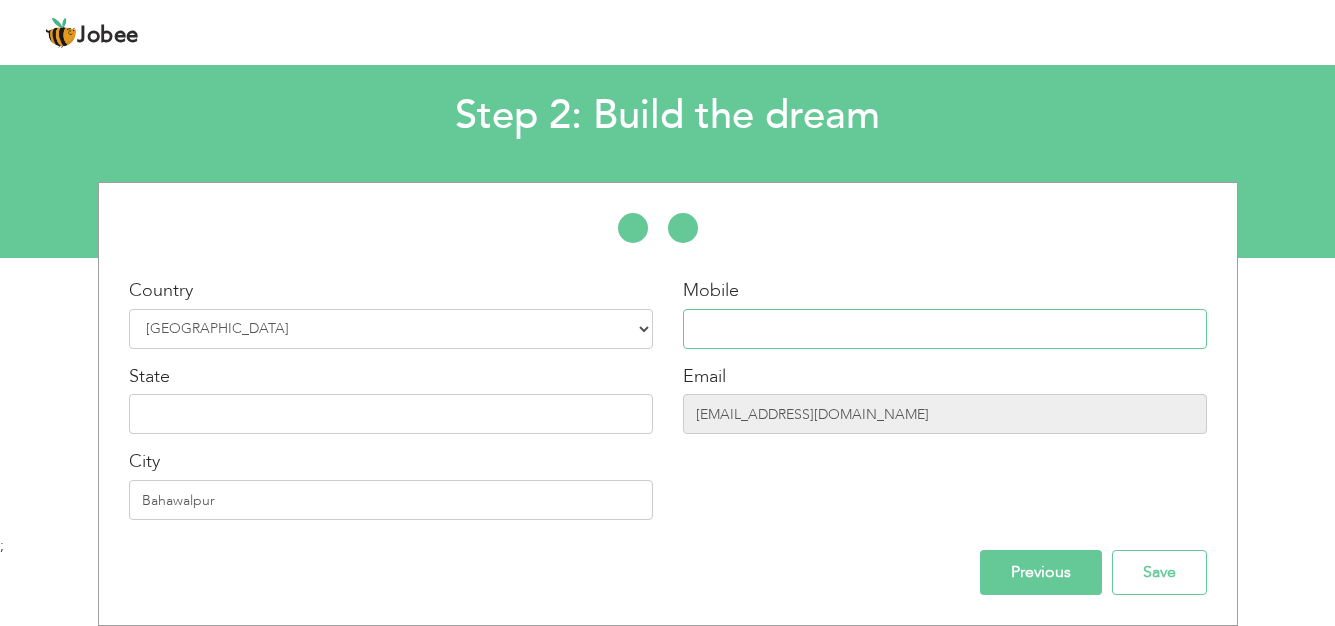 type on "03022263942" 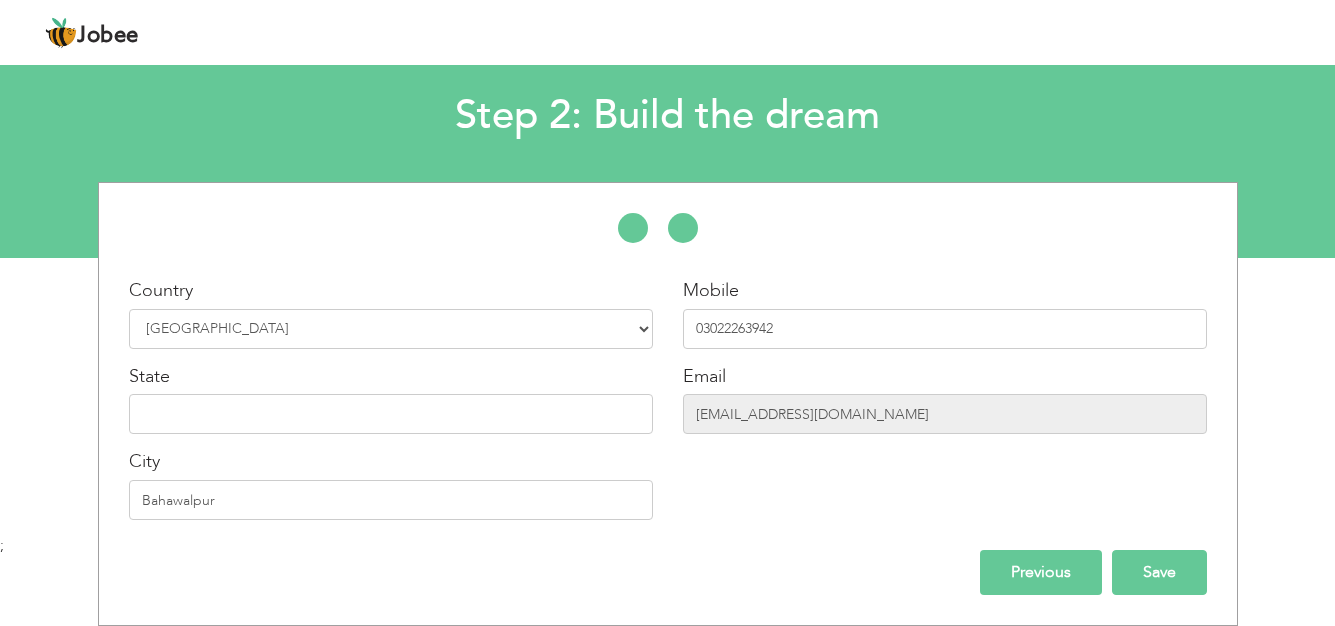 click on "Save" at bounding box center (1159, 572) 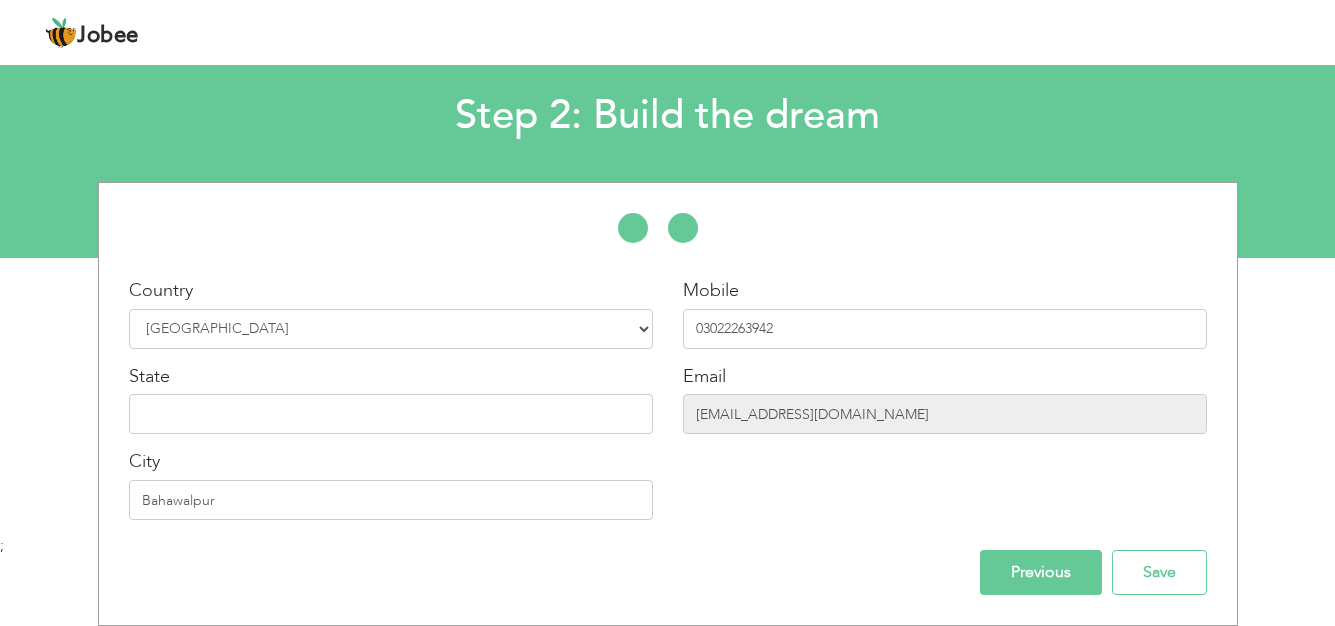 click on "goharfatima798@gmail.com" at bounding box center (945, 414) 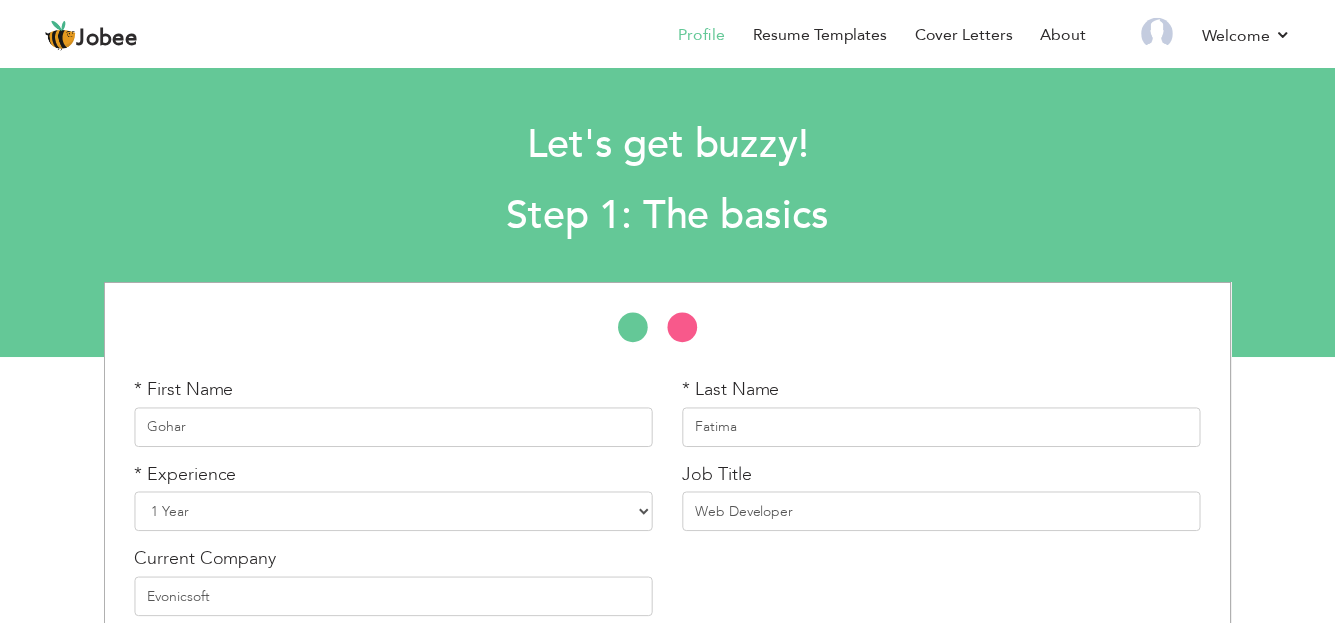 scroll, scrollTop: 0, scrollLeft: 0, axis: both 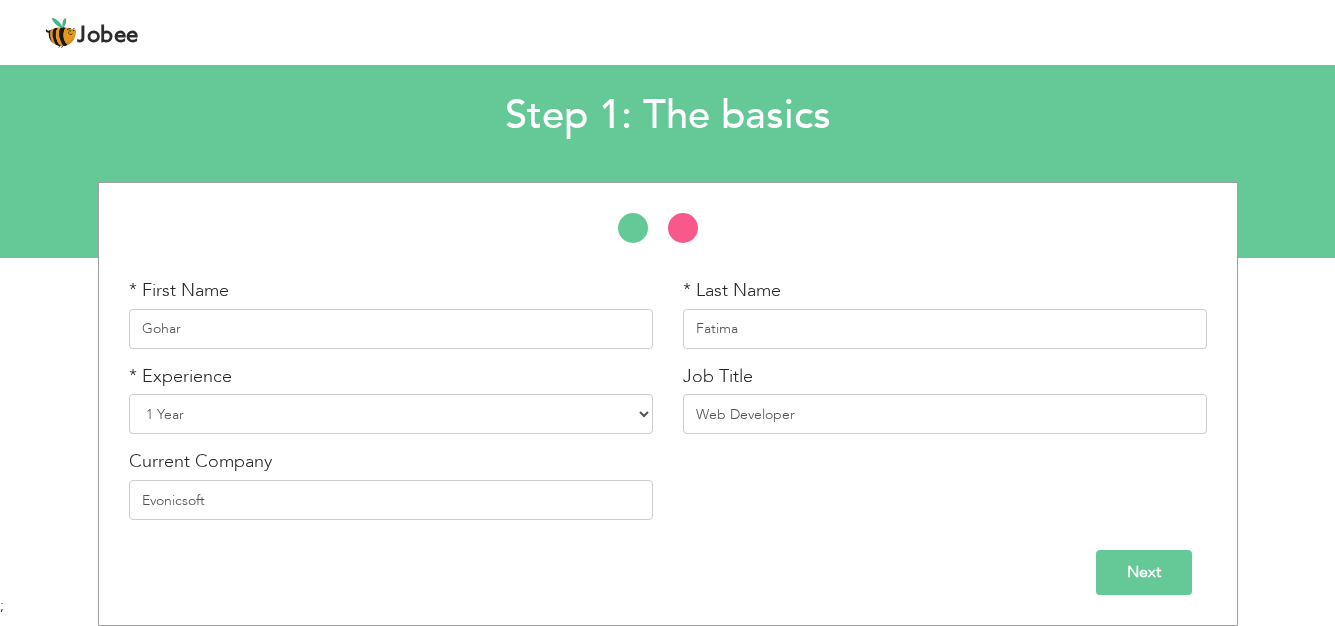 click on "Next" at bounding box center (1144, 572) 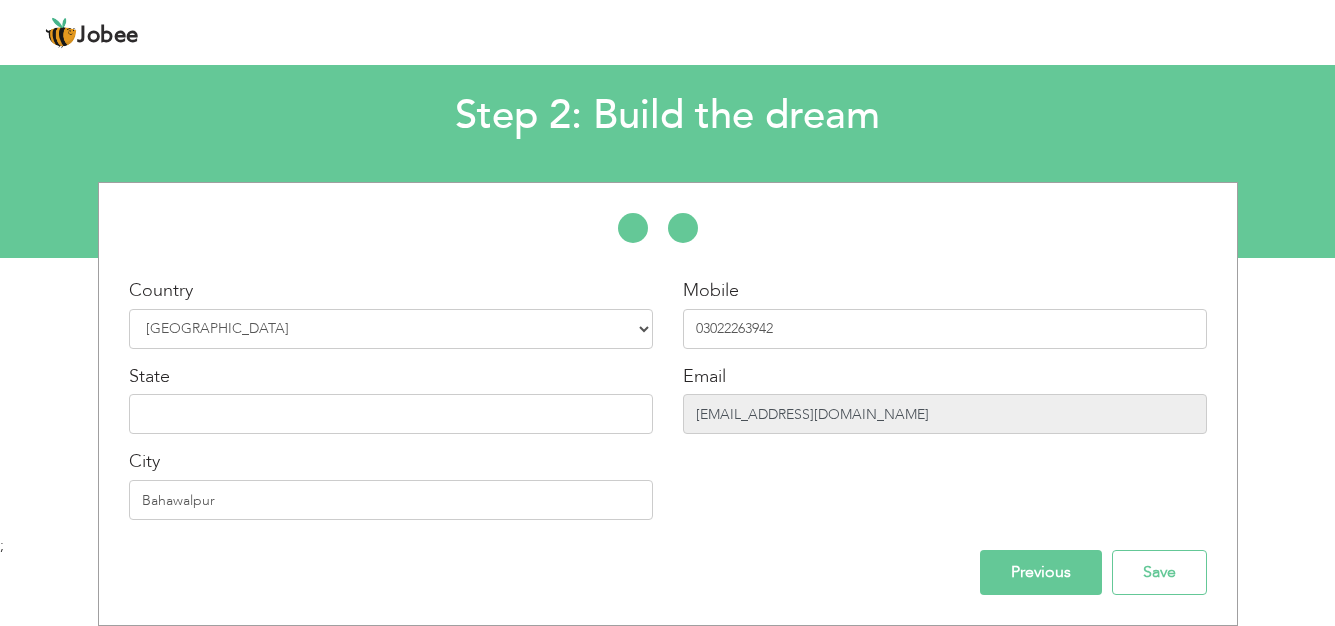click on "[EMAIL_ADDRESS][DOMAIN_NAME]" at bounding box center [945, 414] 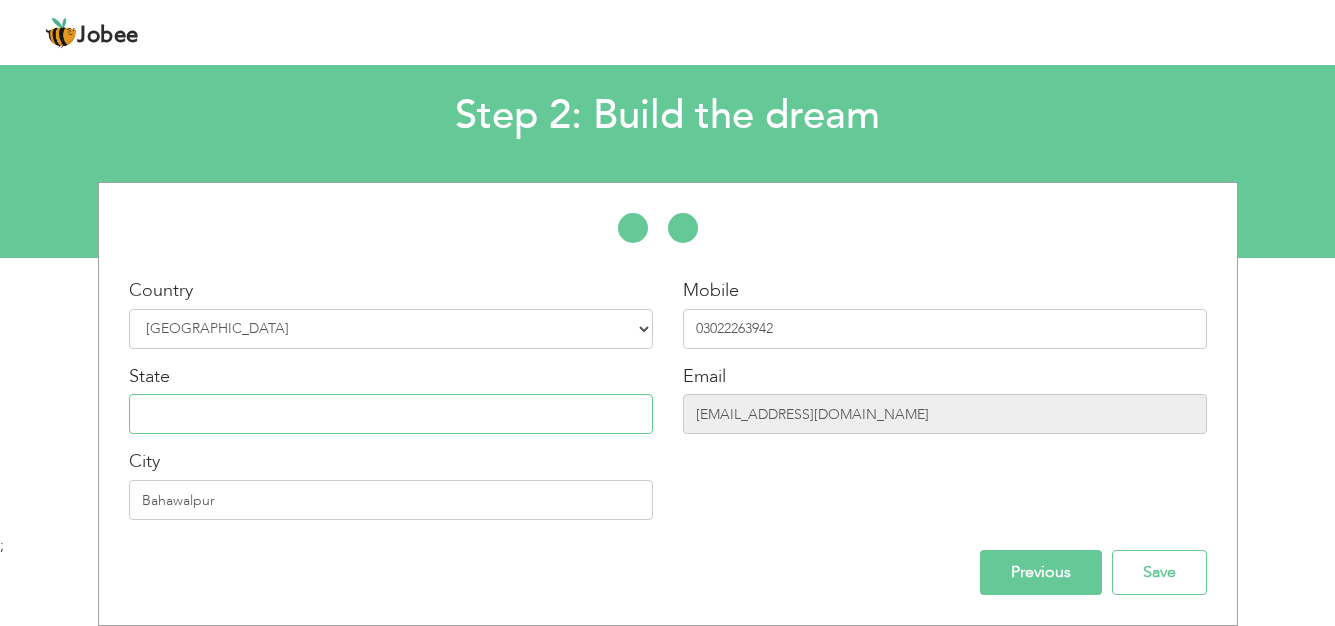 click at bounding box center [391, 414] 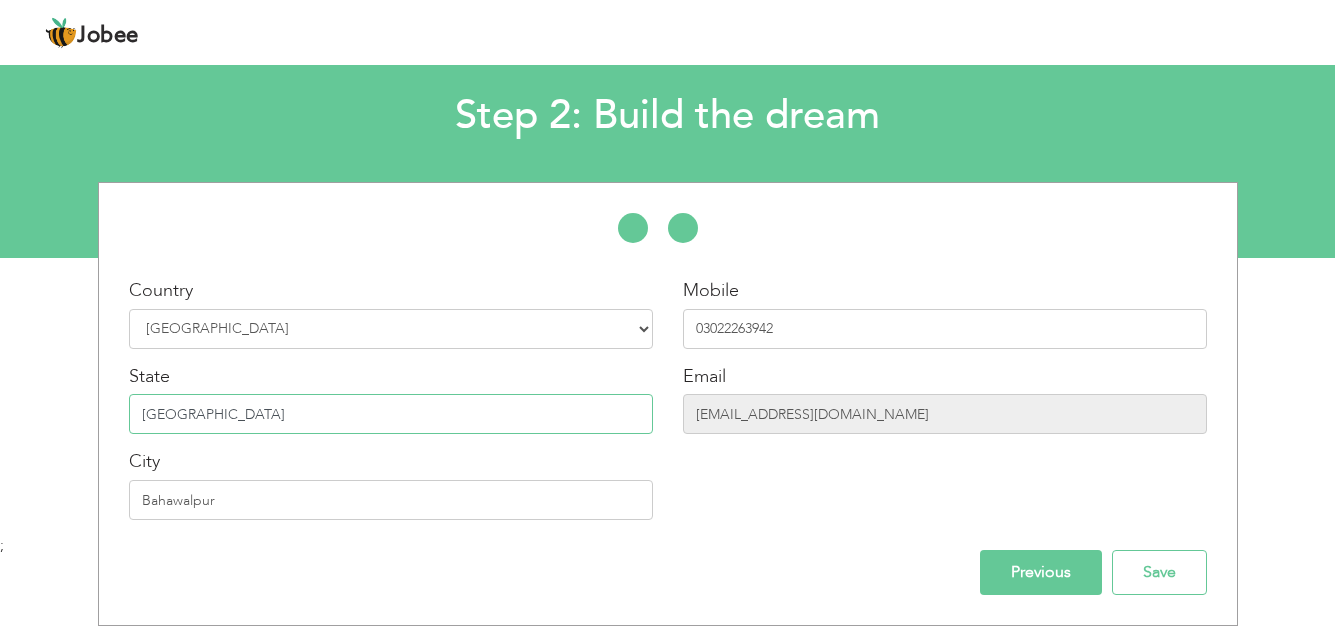 type on "[GEOGRAPHIC_DATA]" 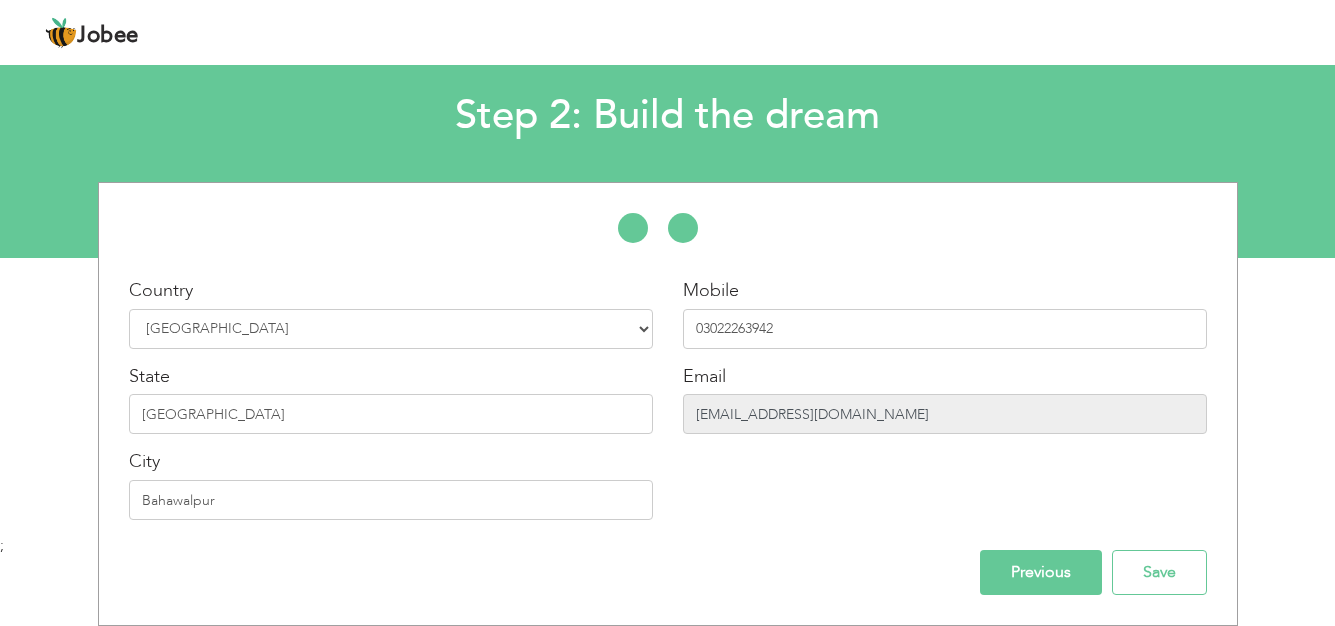 click on "[EMAIL_ADDRESS][DOMAIN_NAME]" at bounding box center [945, 414] 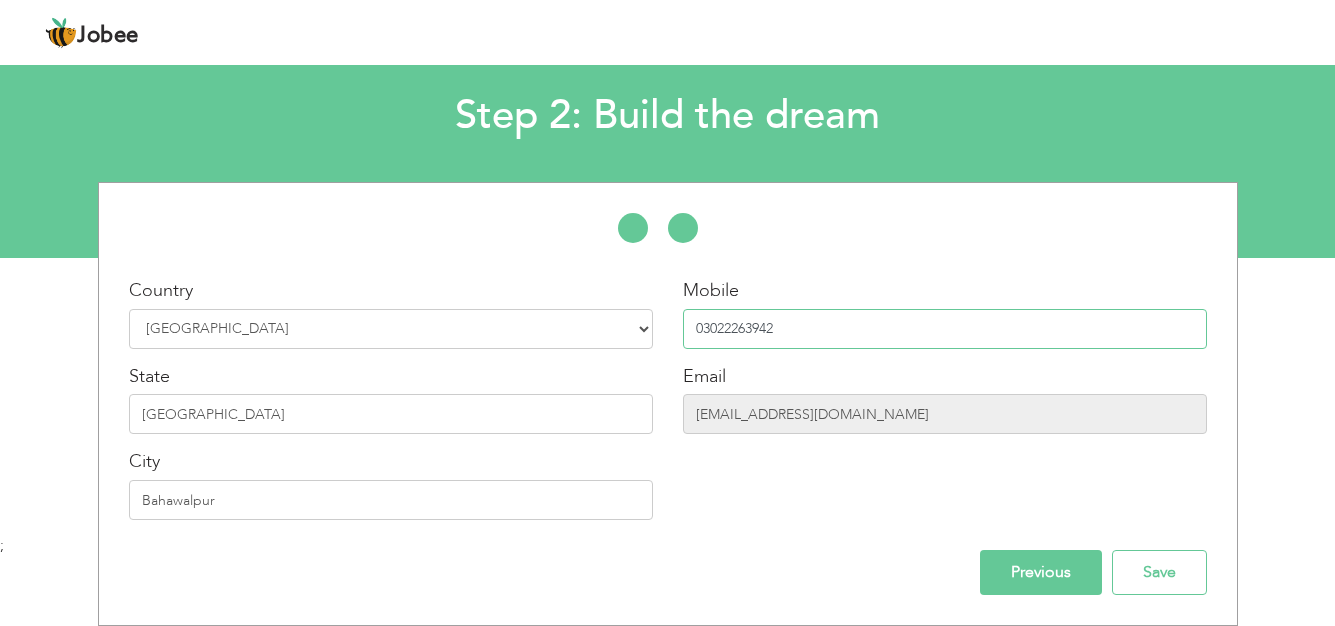 click on "03022263942" at bounding box center [945, 329] 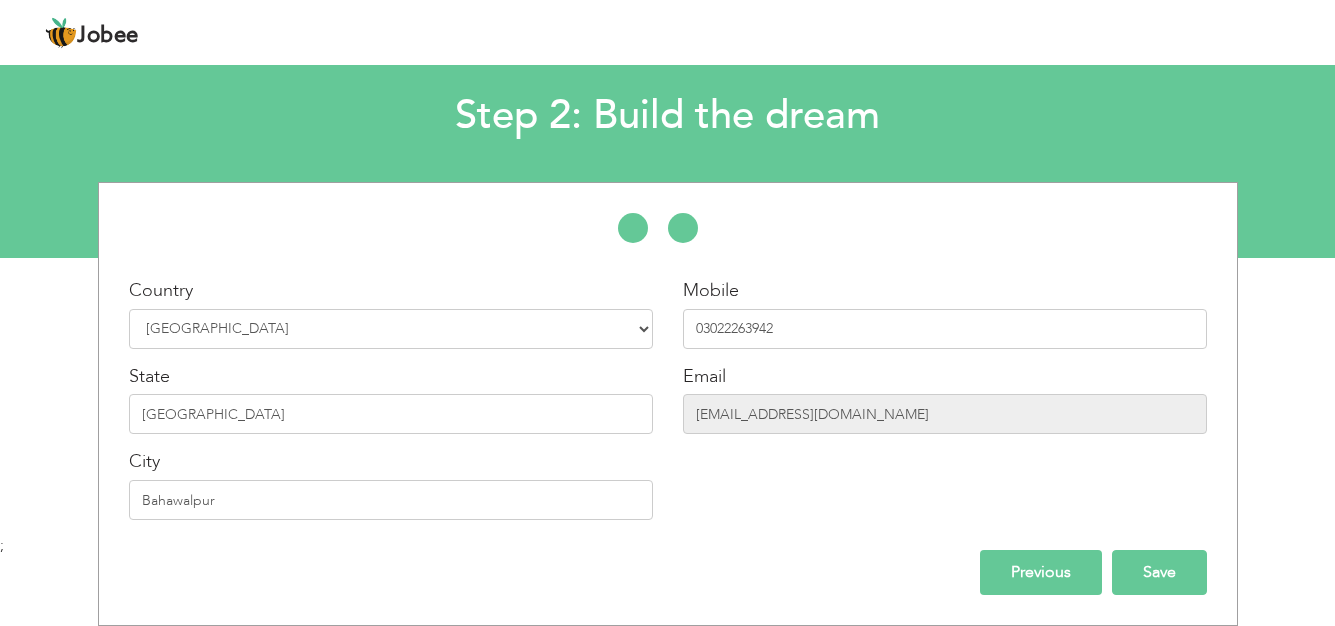 click on "Save" at bounding box center (1159, 572) 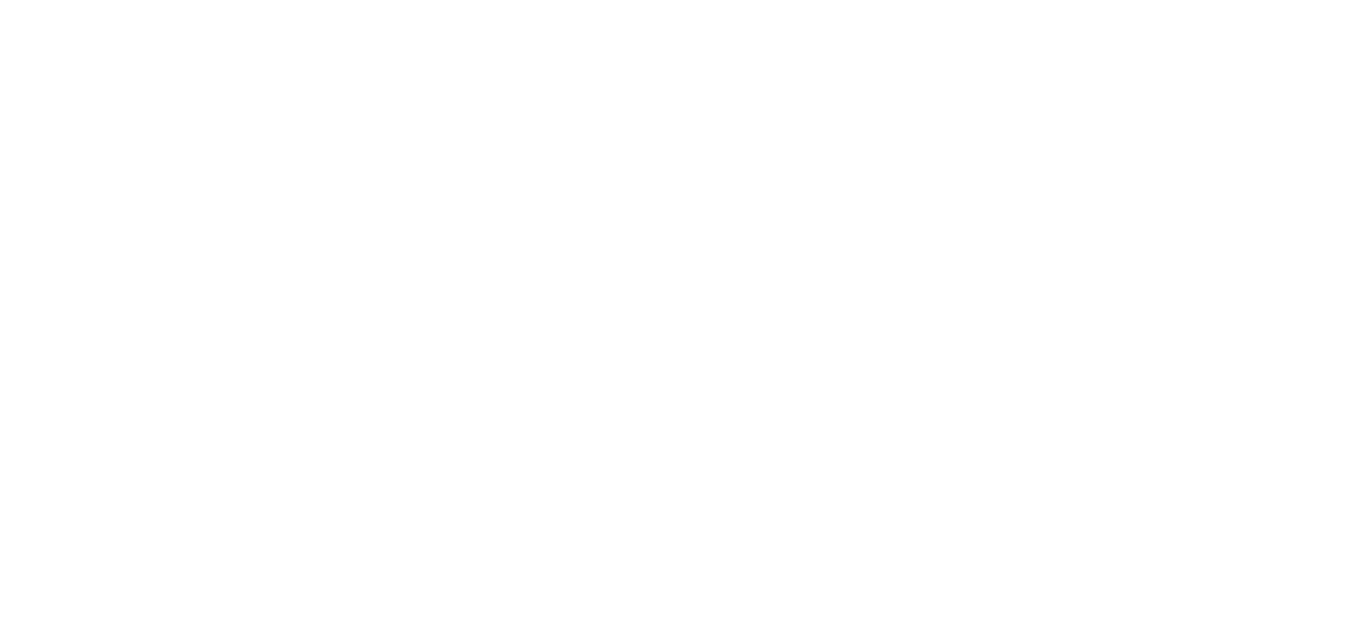 scroll, scrollTop: 0, scrollLeft: 0, axis: both 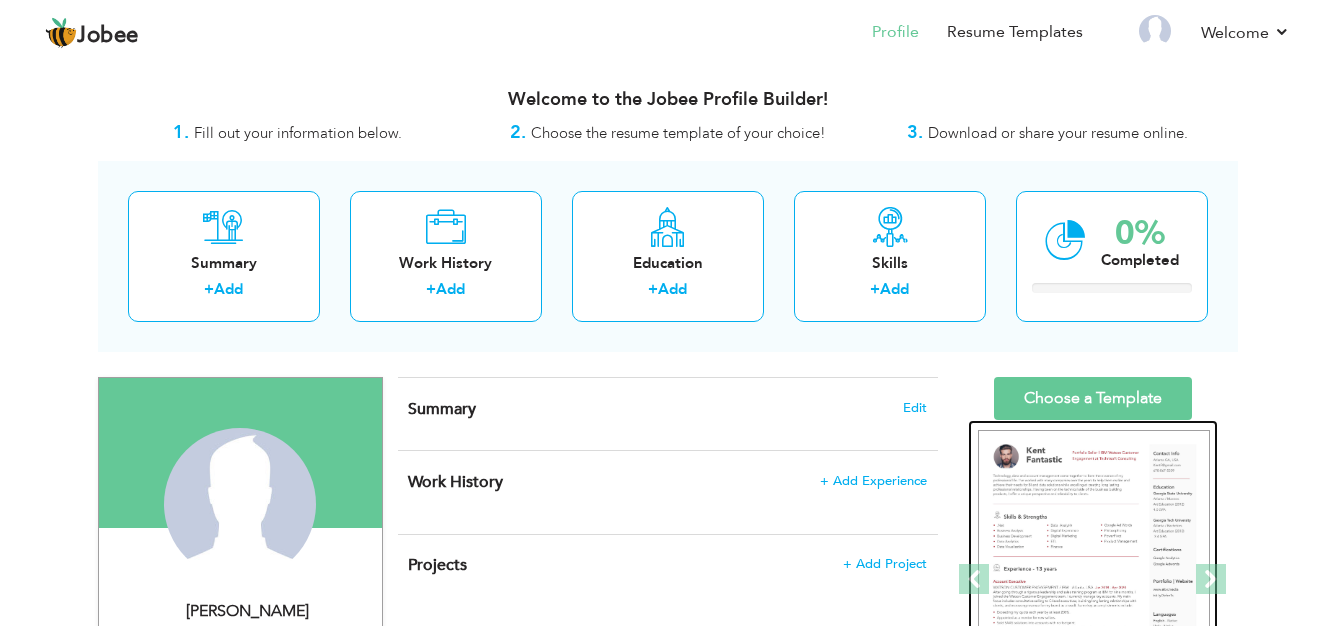 click at bounding box center (1094, 580) 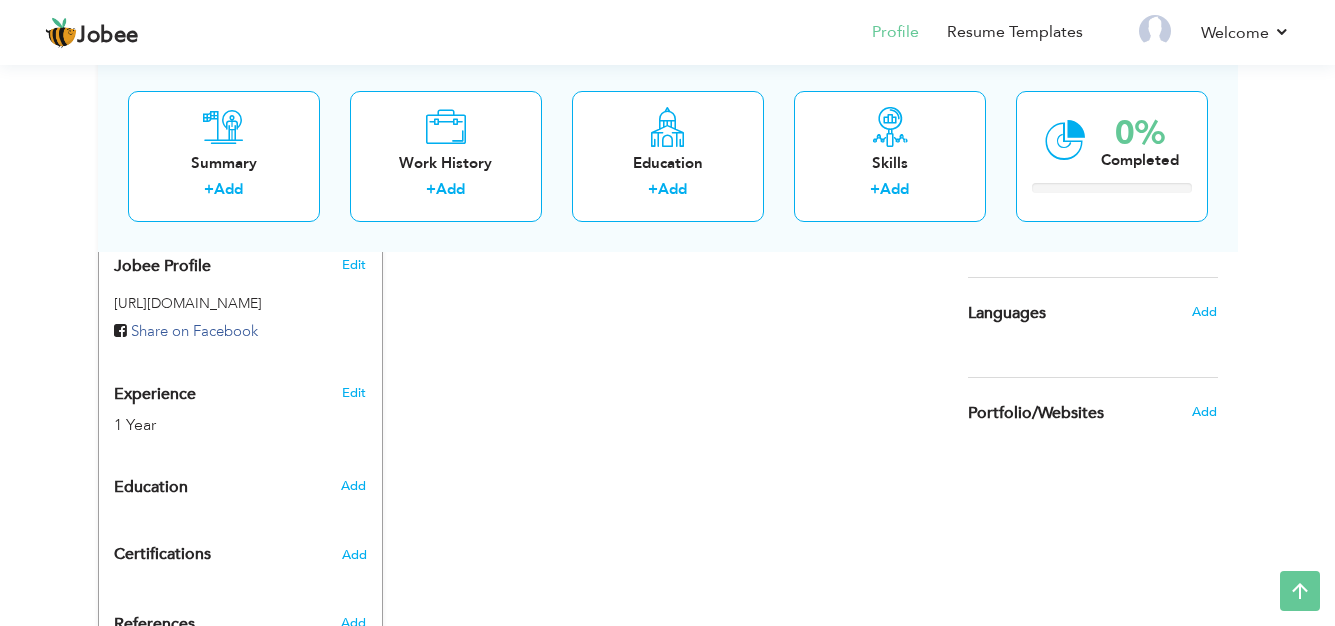 scroll, scrollTop: 0, scrollLeft: 0, axis: both 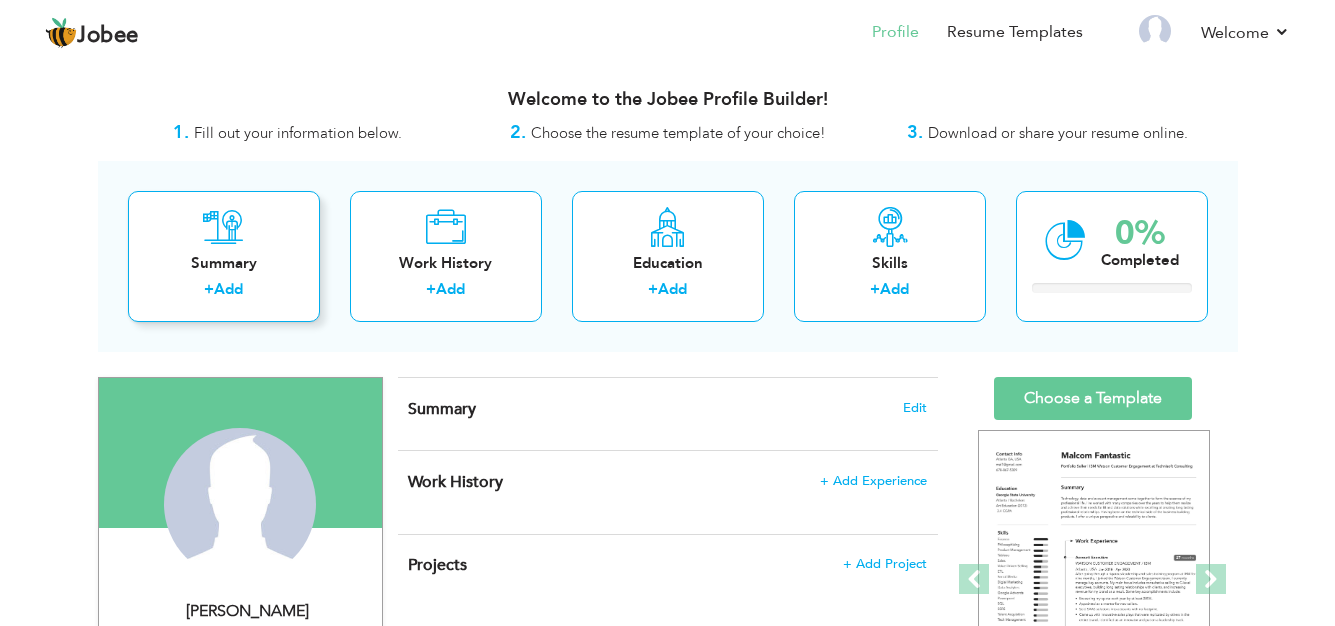 click on "Add" at bounding box center [228, 289] 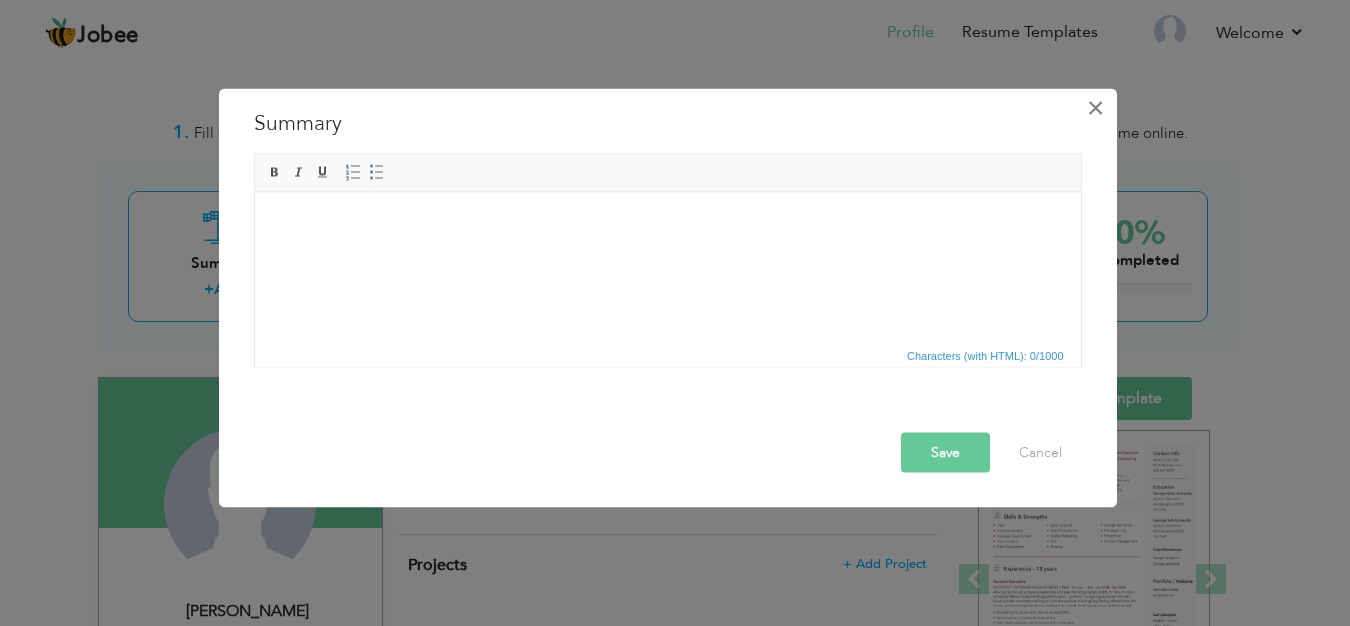 click on "×" at bounding box center [1095, 108] 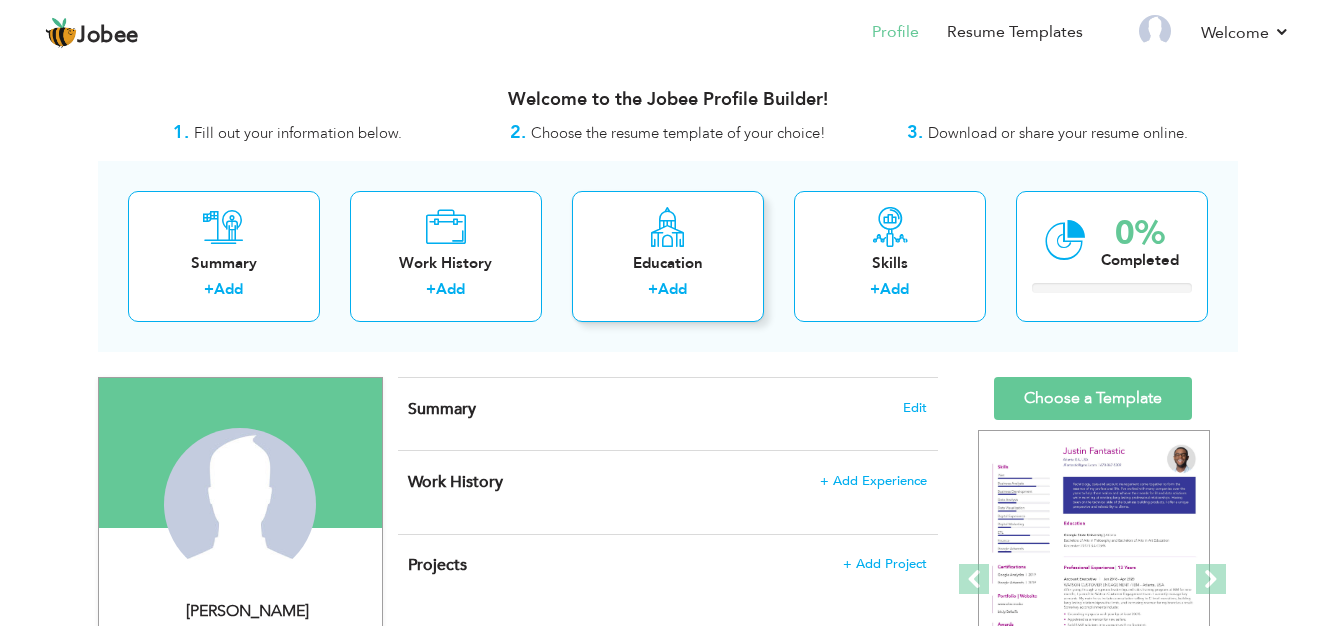 click on "+  Add" at bounding box center [668, 292] 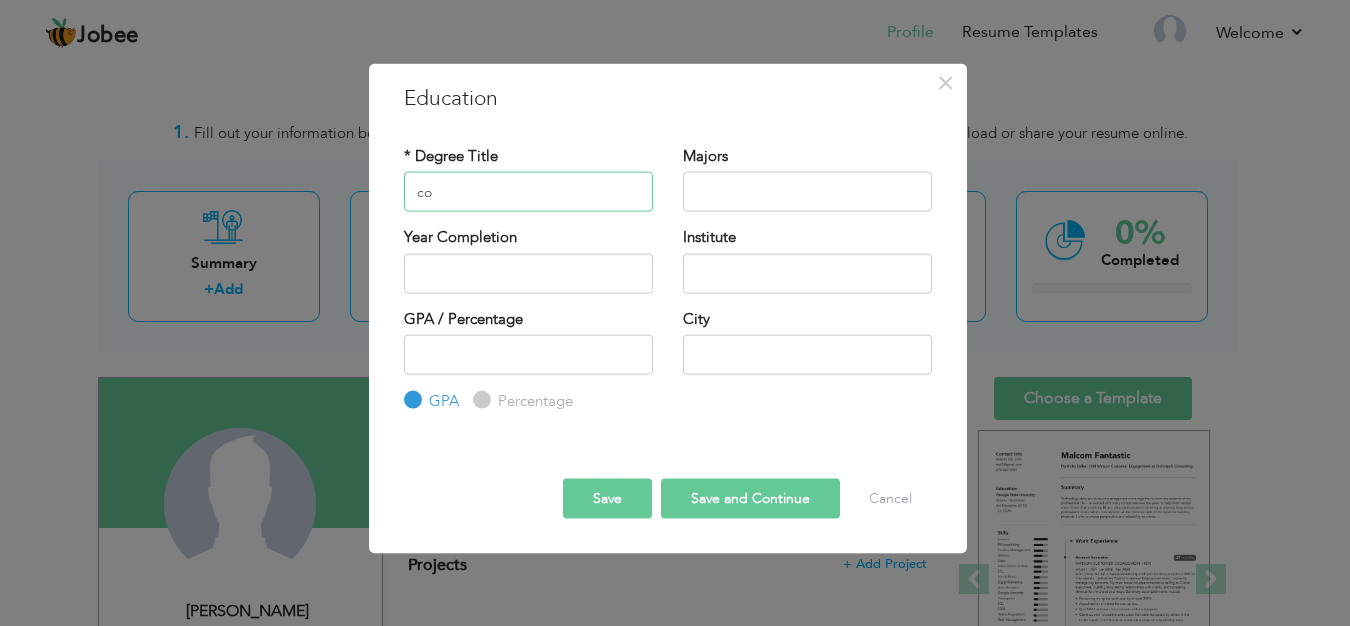 type on "c" 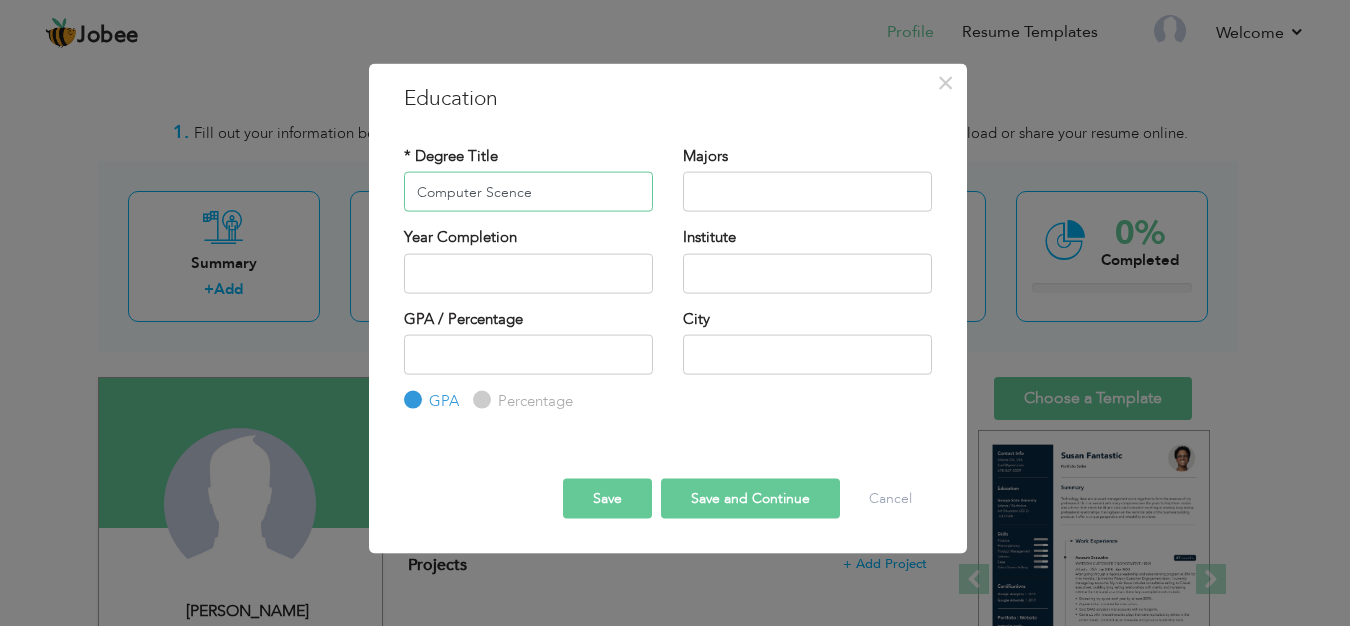 click on "Computer Scence" at bounding box center [528, 192] 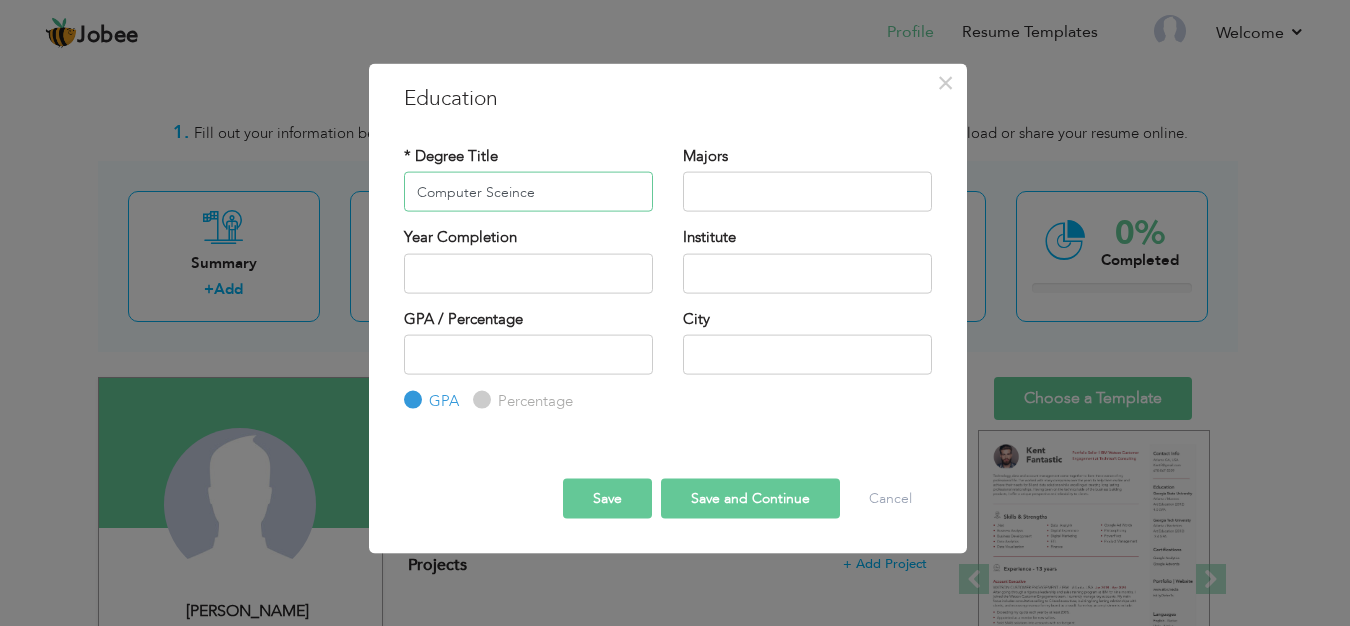 type on "Computer Sceince" 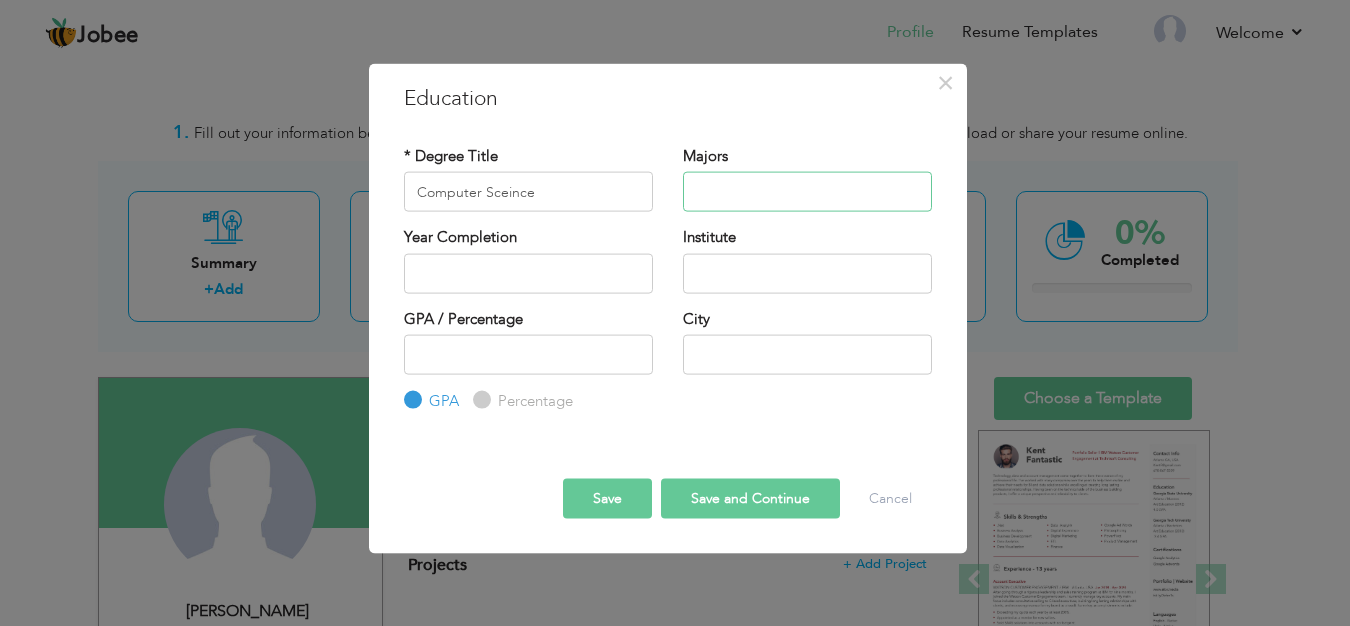 click at bounding box center (807, 192) 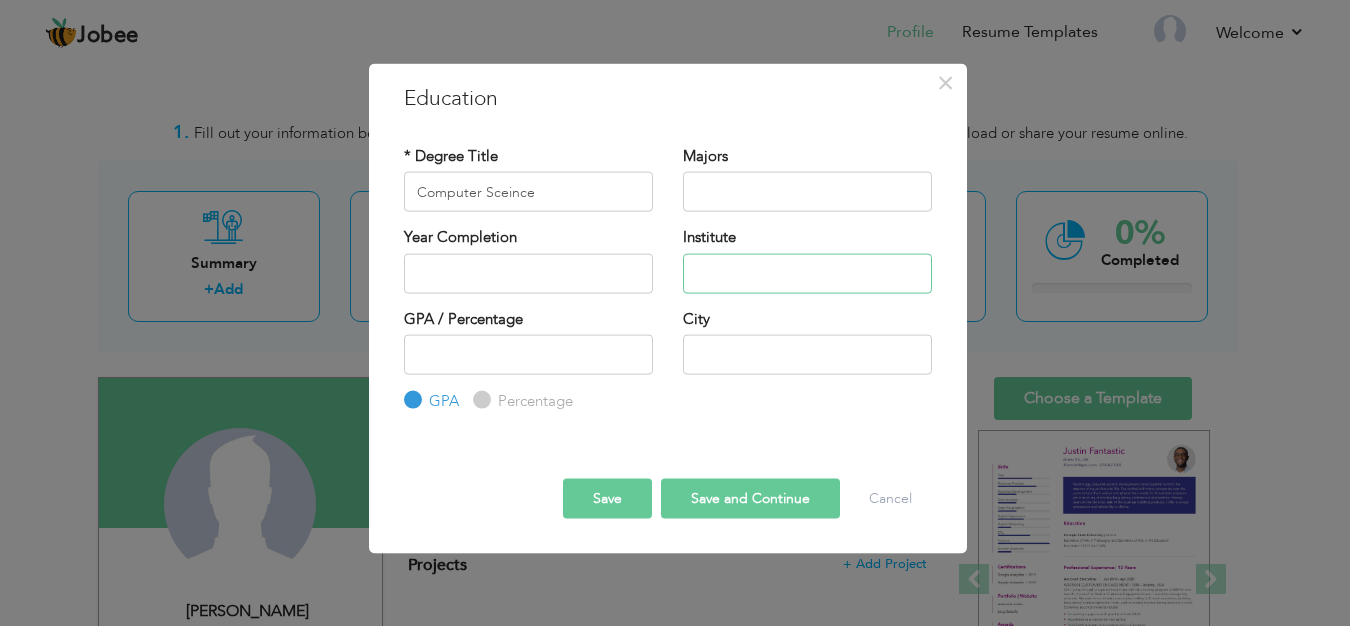 click at bounding box center [807, 273] 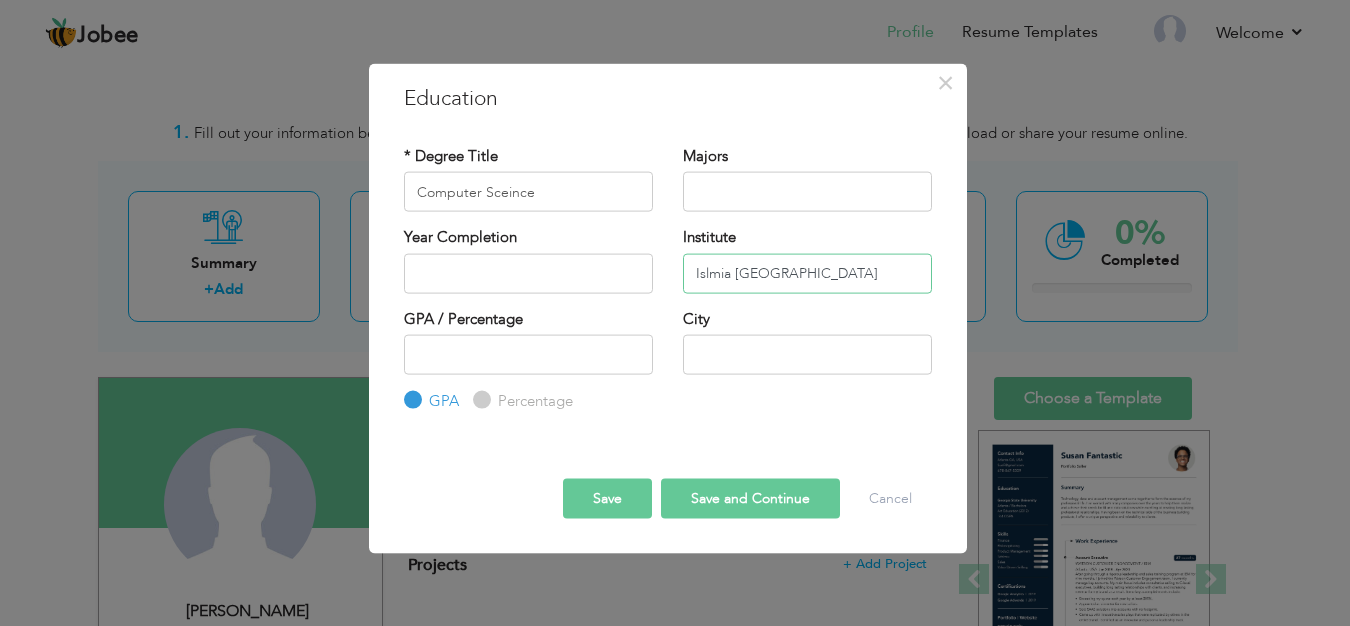 type on "Islmia [GEOGRAPHIC_DATA]" 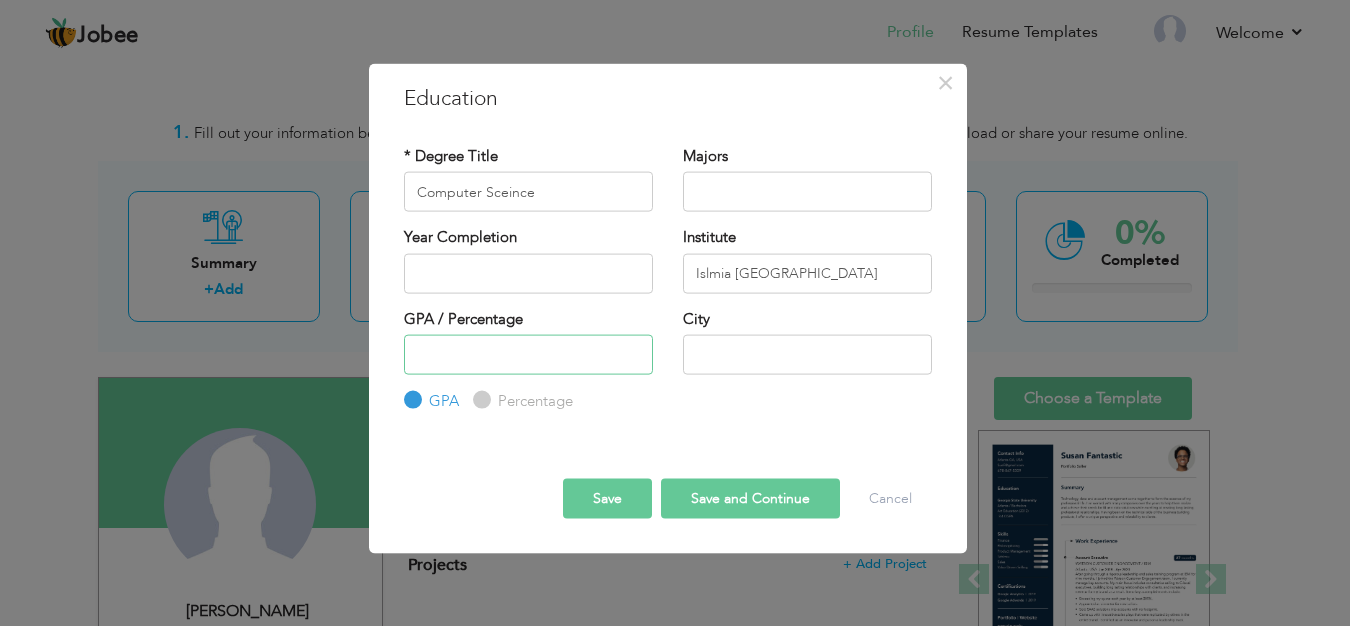 click at bounding box center [528, 355] 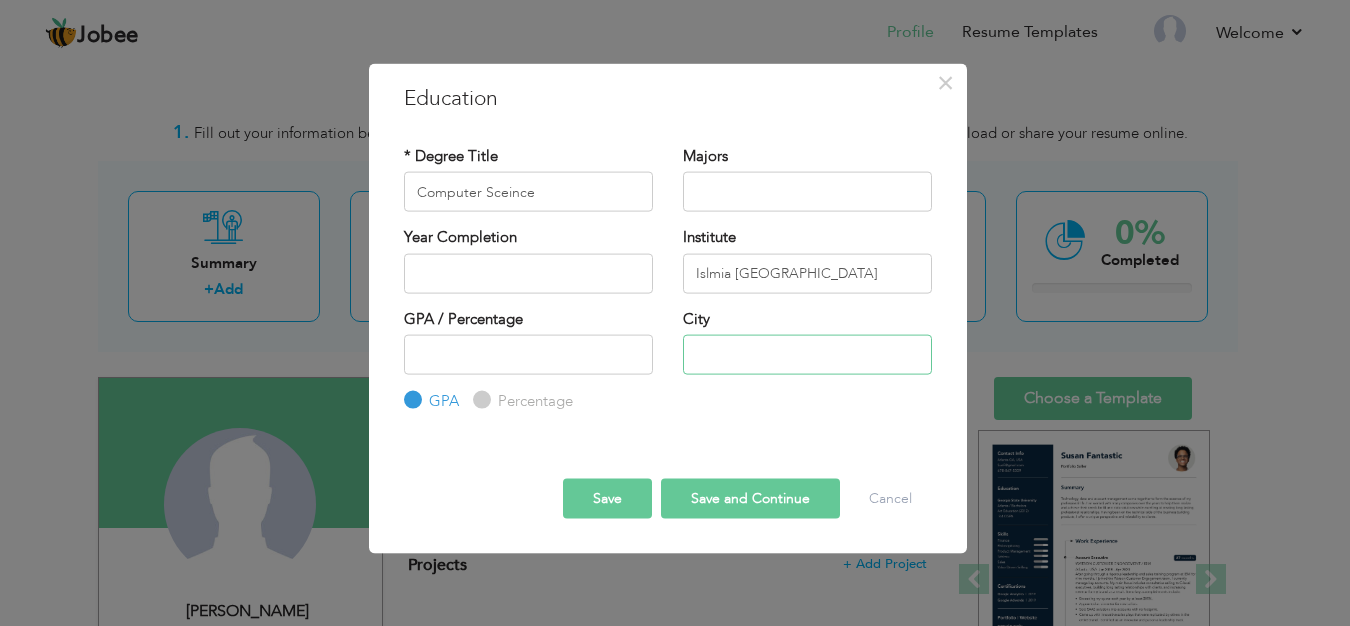 click at bounding box center (807, 355) 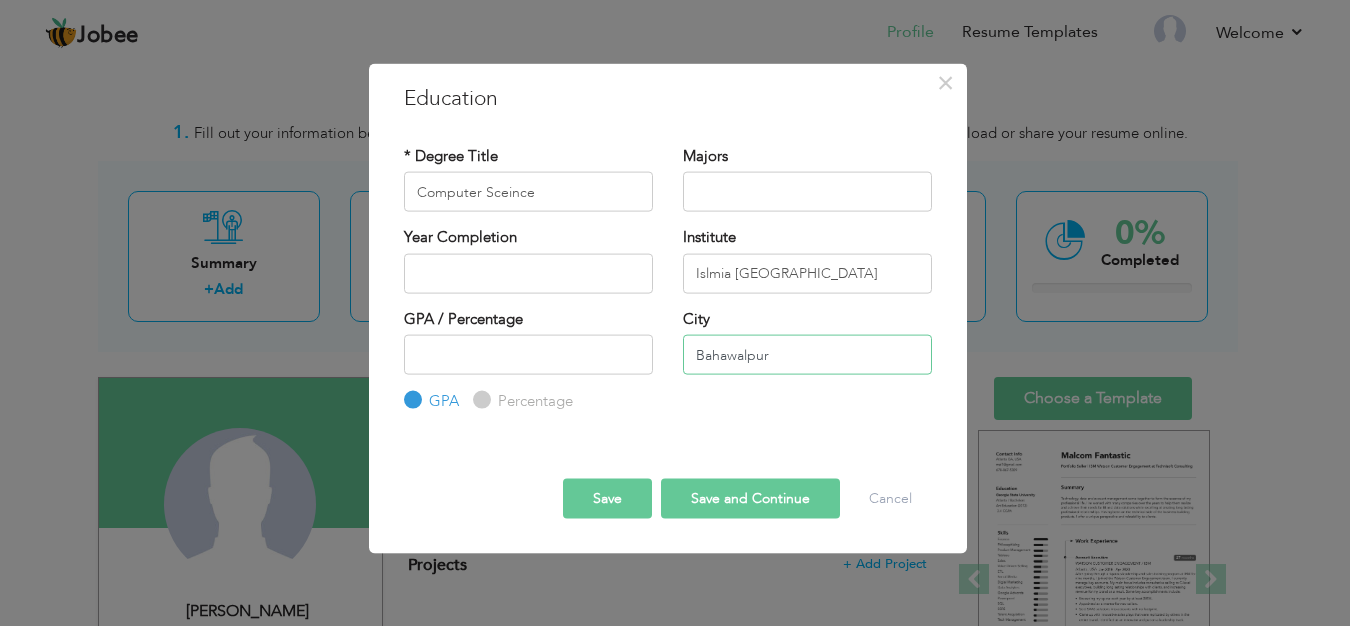 type on "Bahawalpur" 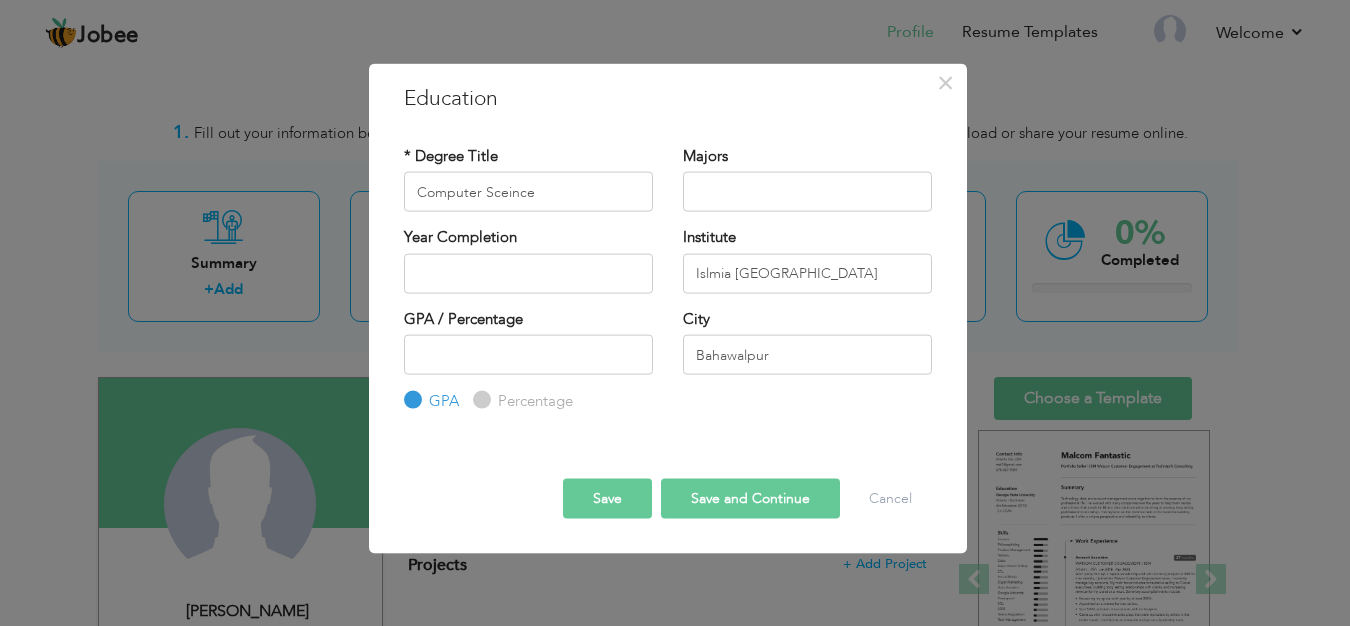 click on "Save and Continue" at bounding box center [750, 498] 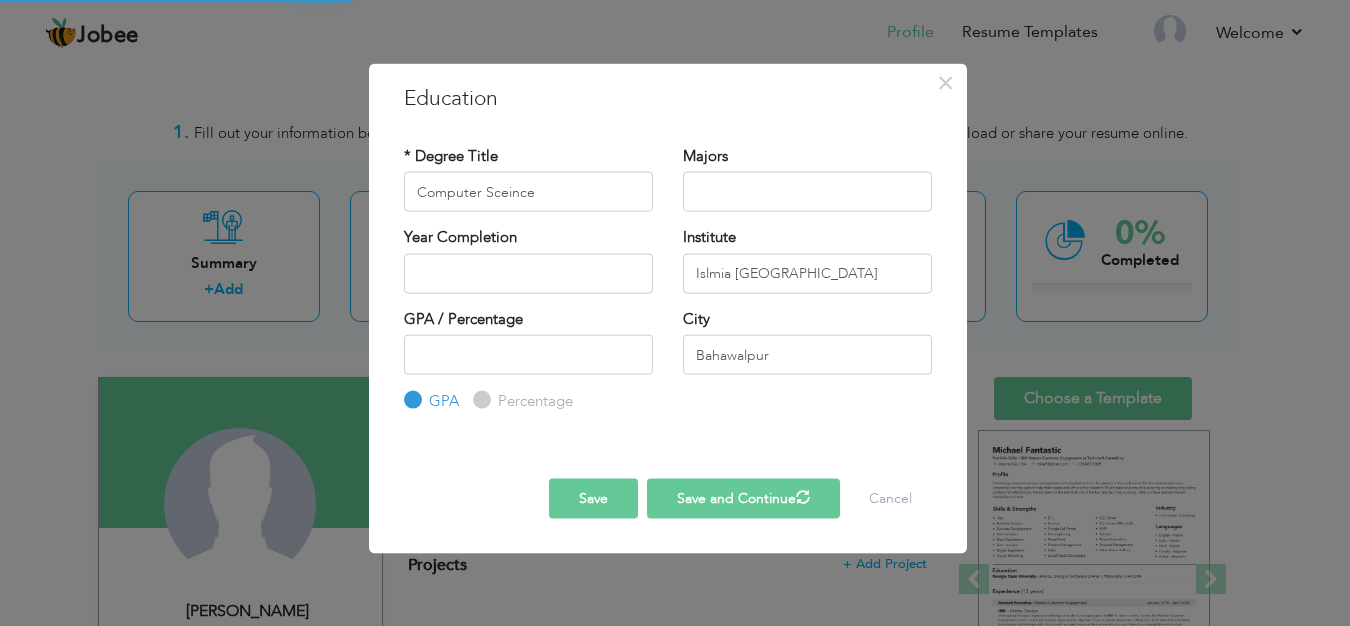 type 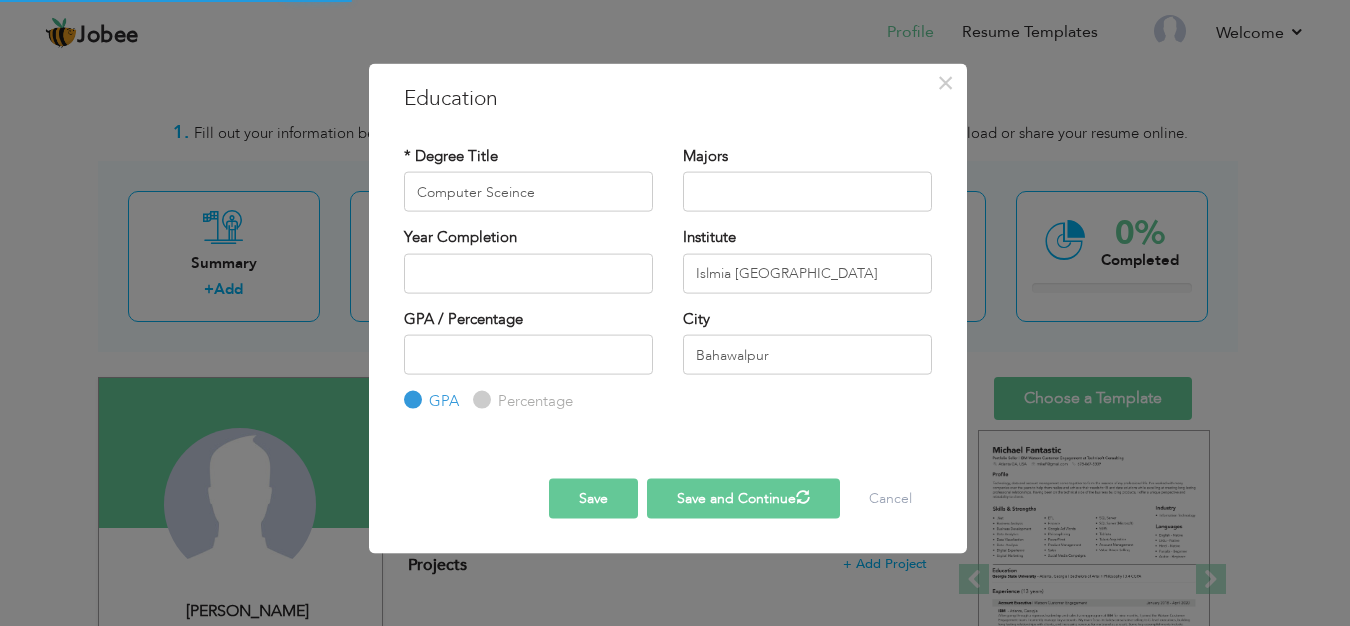 type 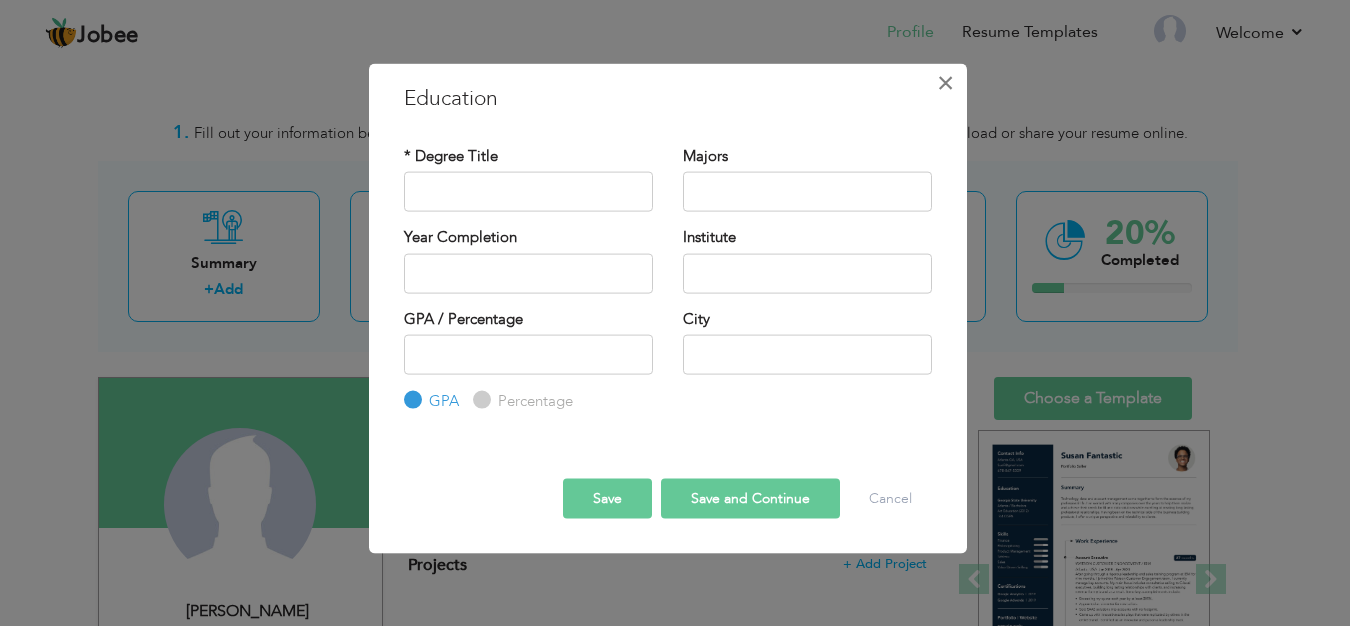 click on "×" at bounding box center (945, 83) 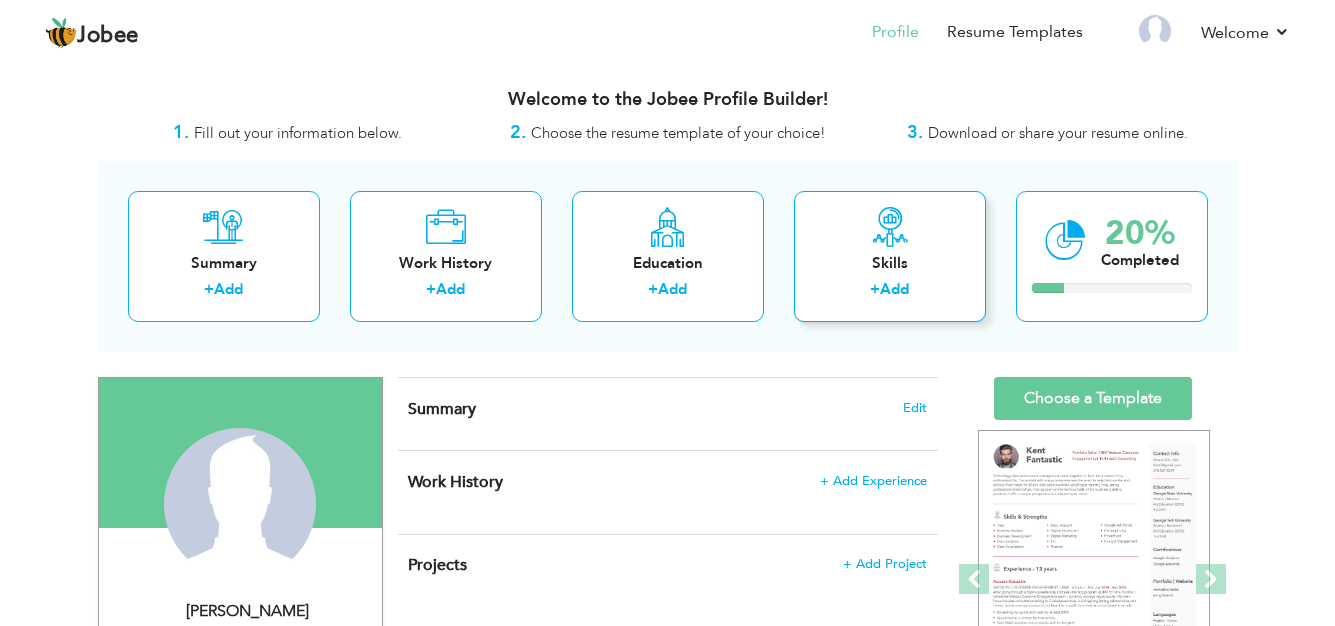 click on "+  Add" at bounding box center [890, 292] 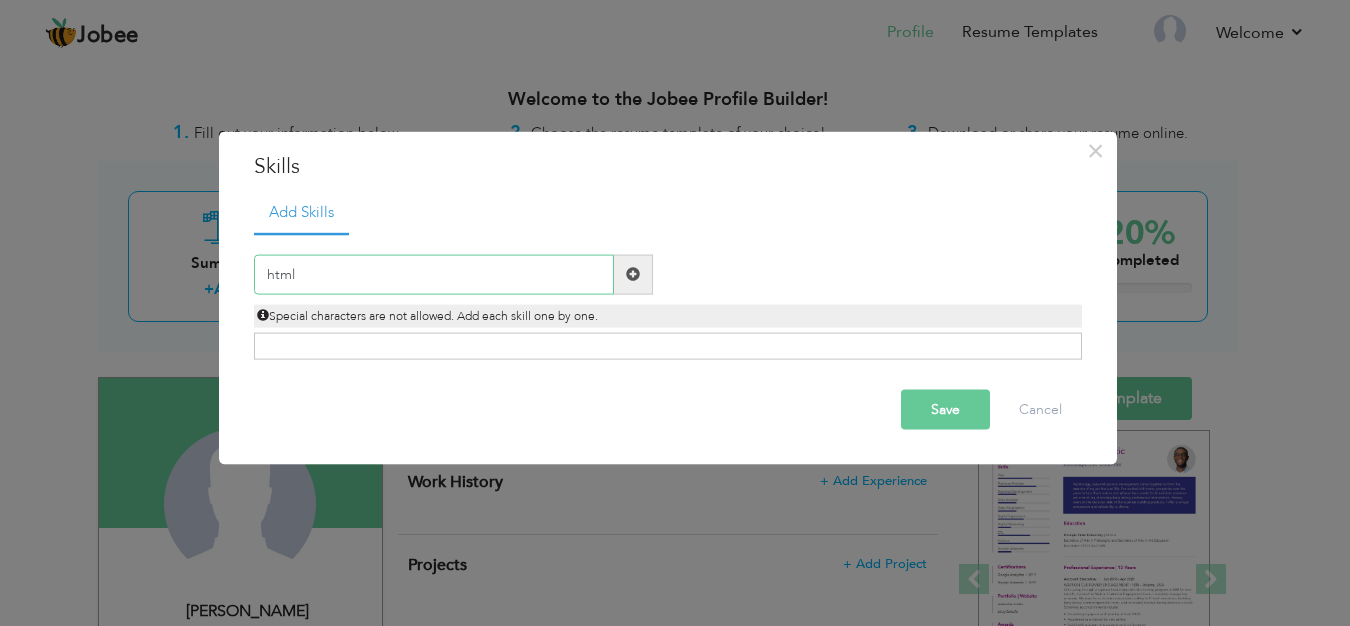 type on "html" 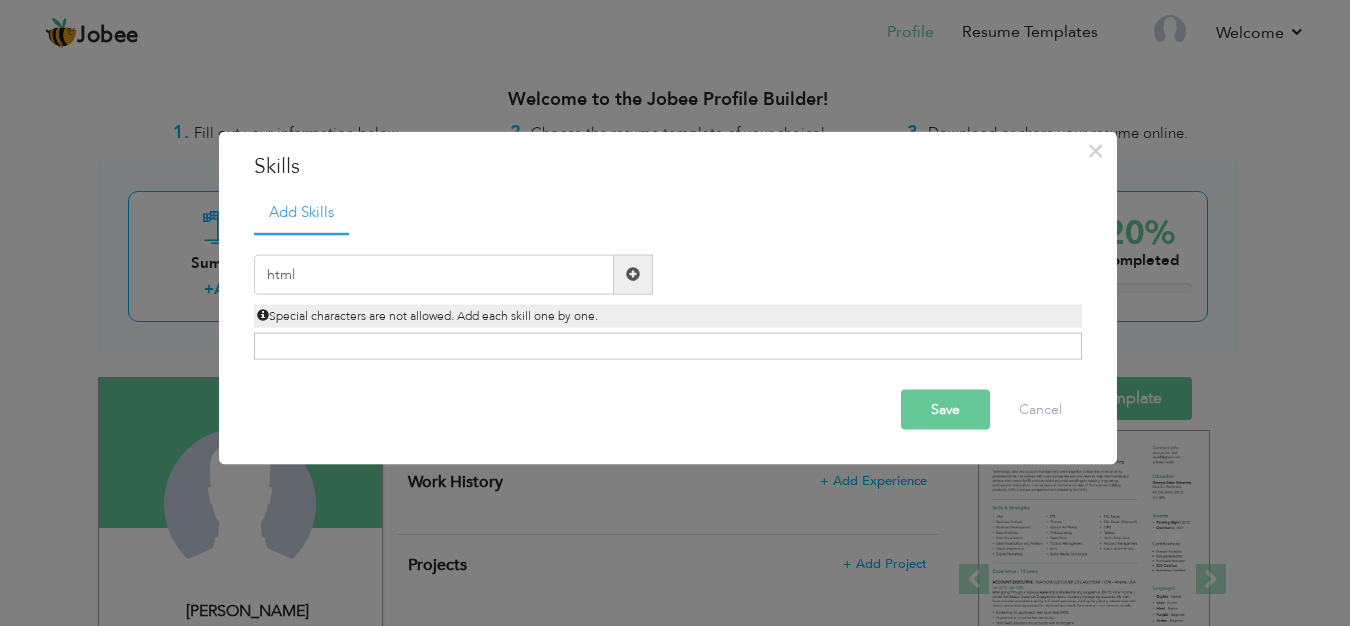 click at bounding box center [633, 274] 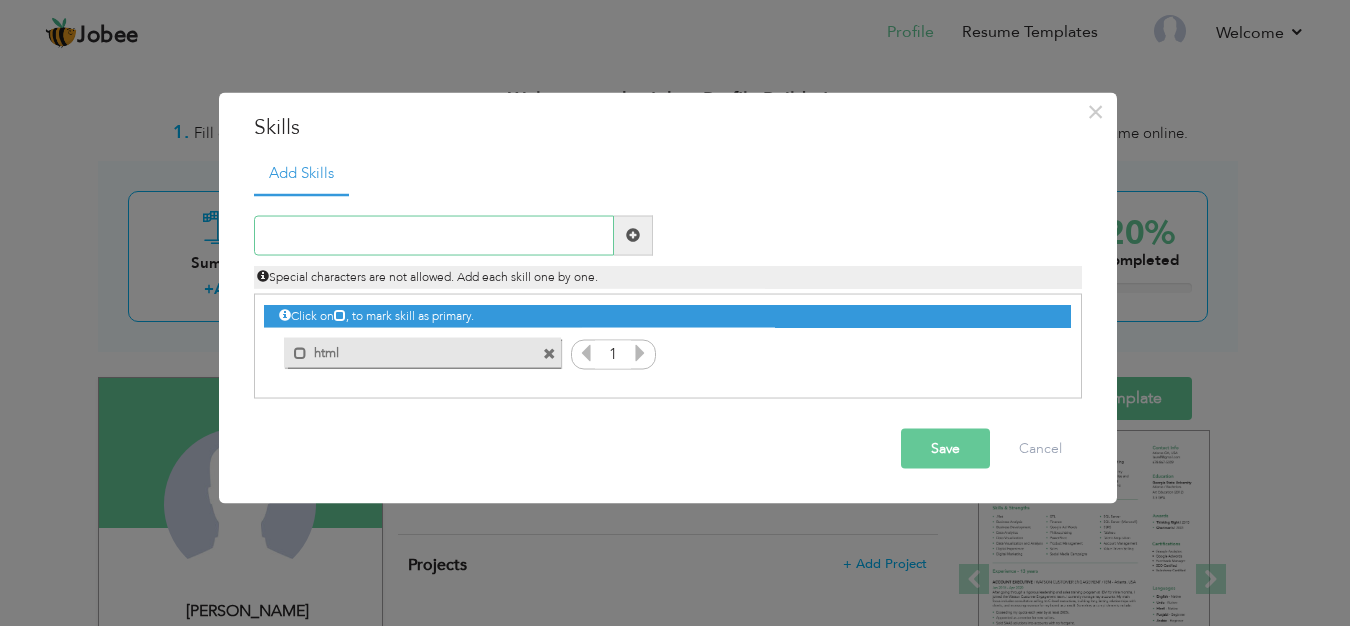 click at bounding box center [434, 235] 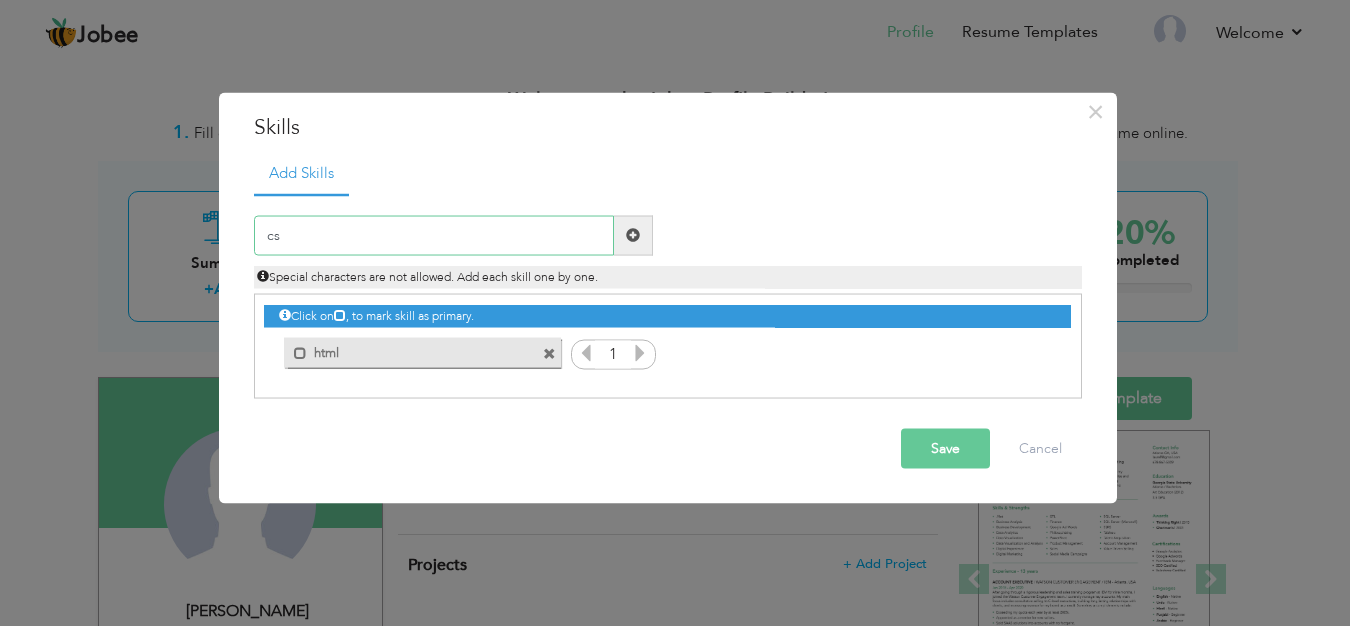 type on "css" 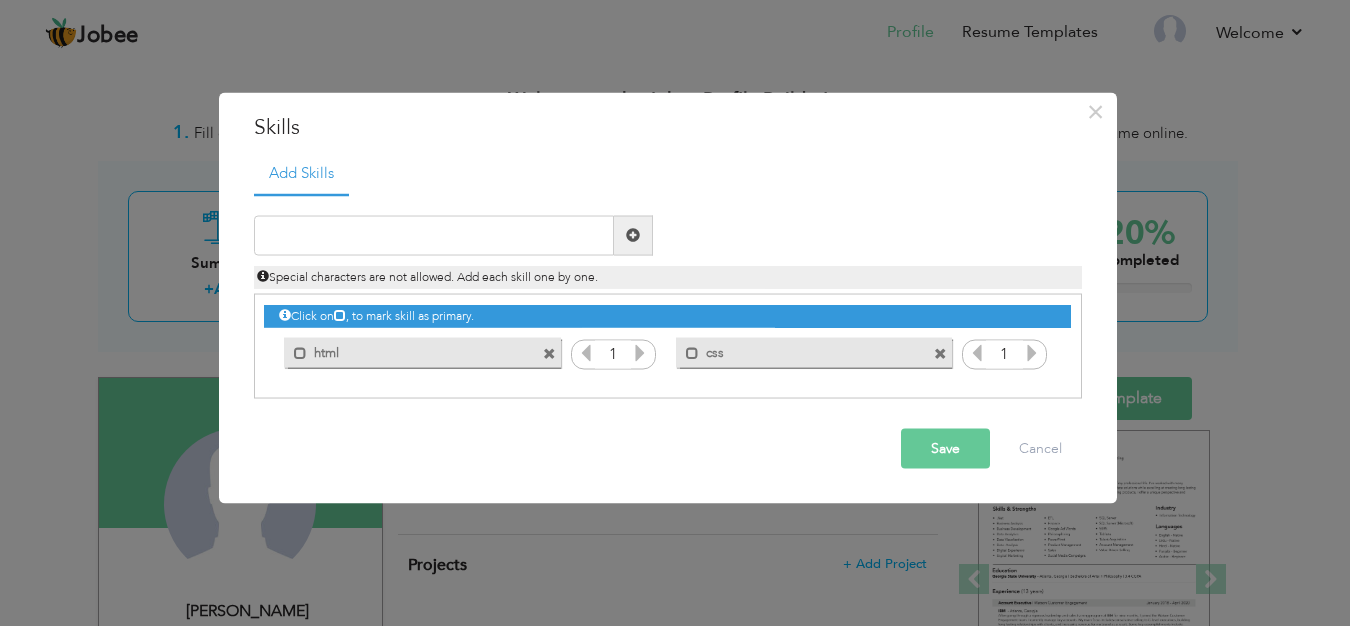 click at bounding box center (640, 352) 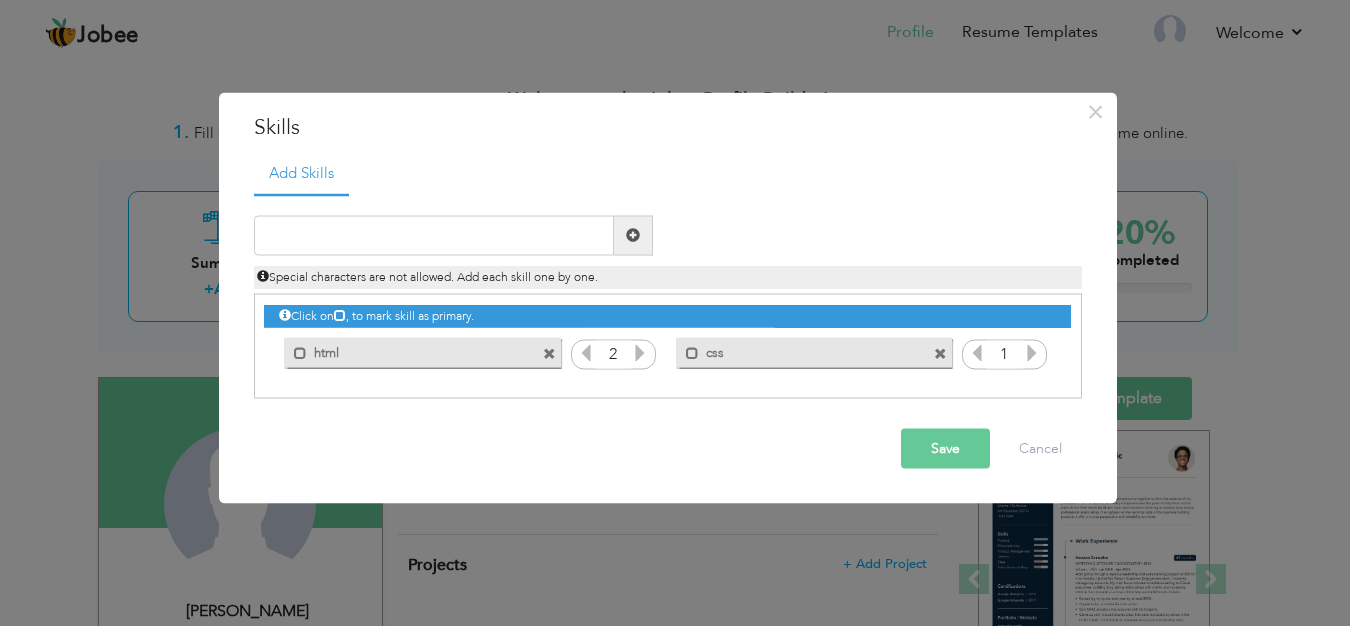click at bounding box center (640, 352) 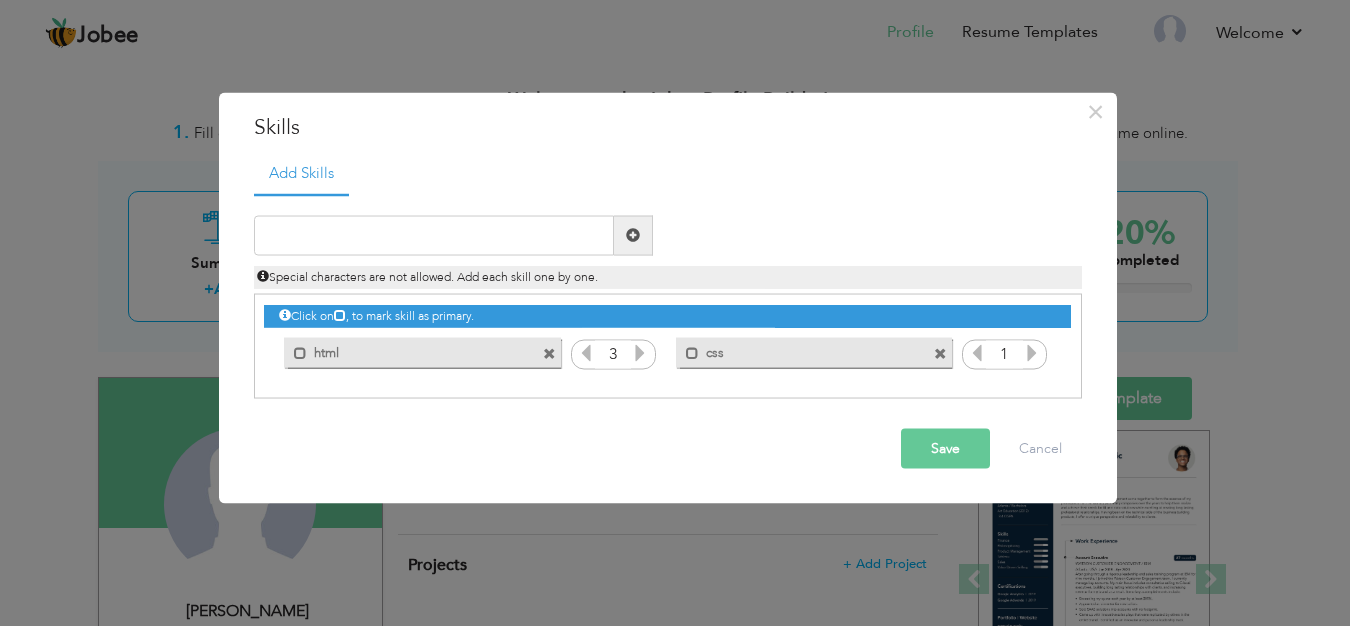 click at bounding box center [640, 352] 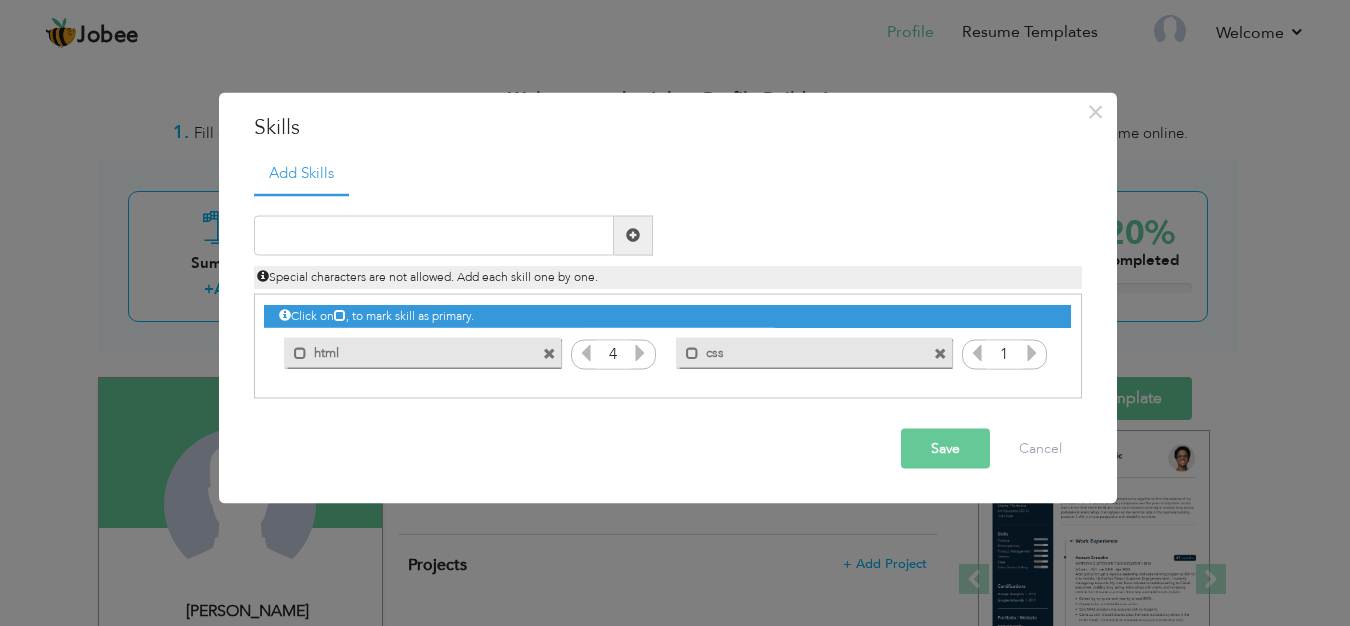 click at bounding box center [640, 352] 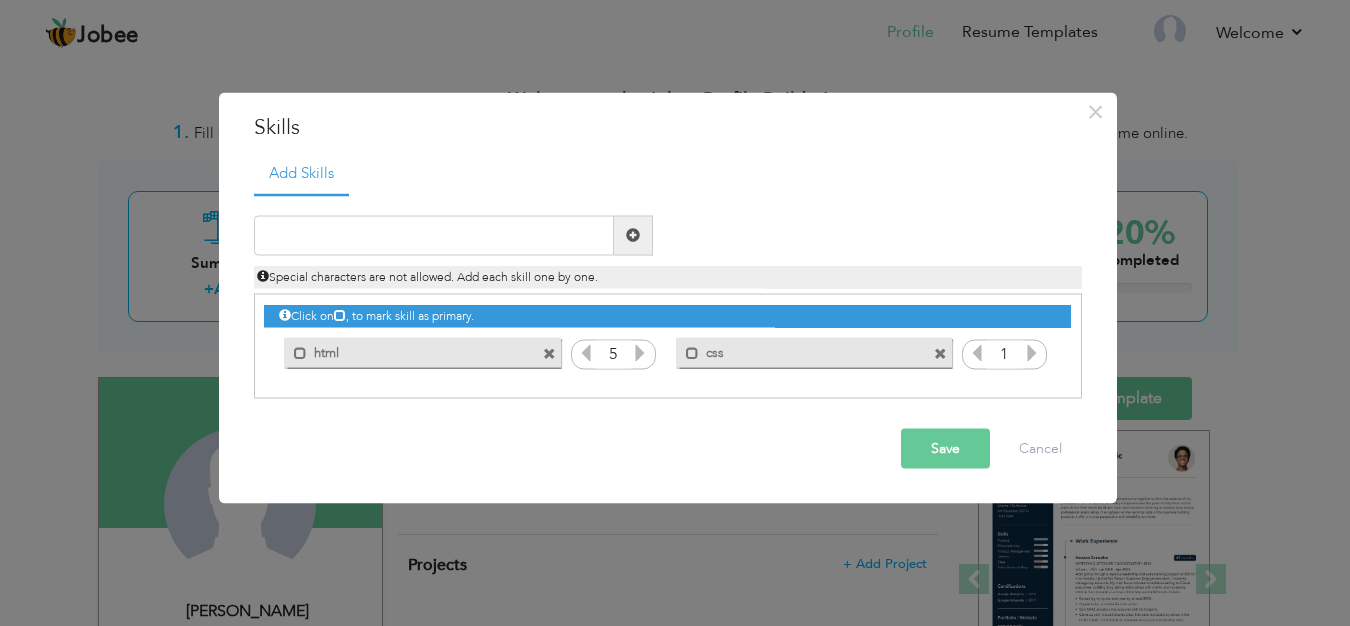 click at bounding box center [1032, 352] 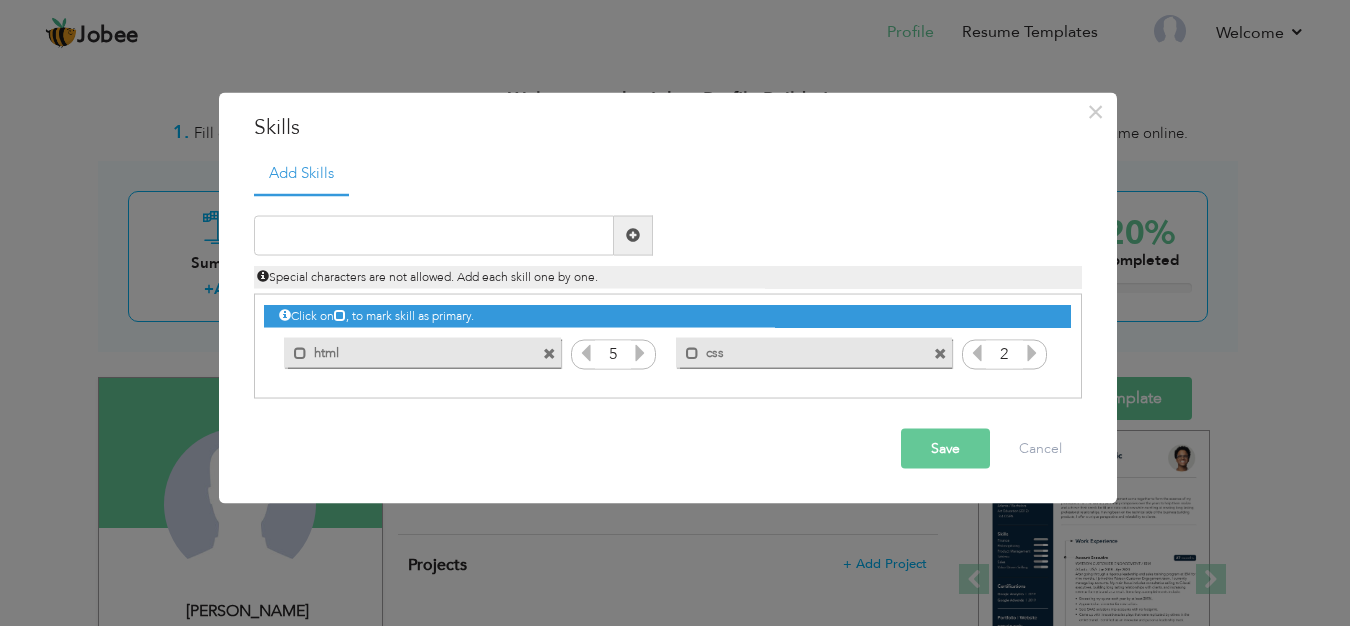 click at bounding box center (1032, 352) 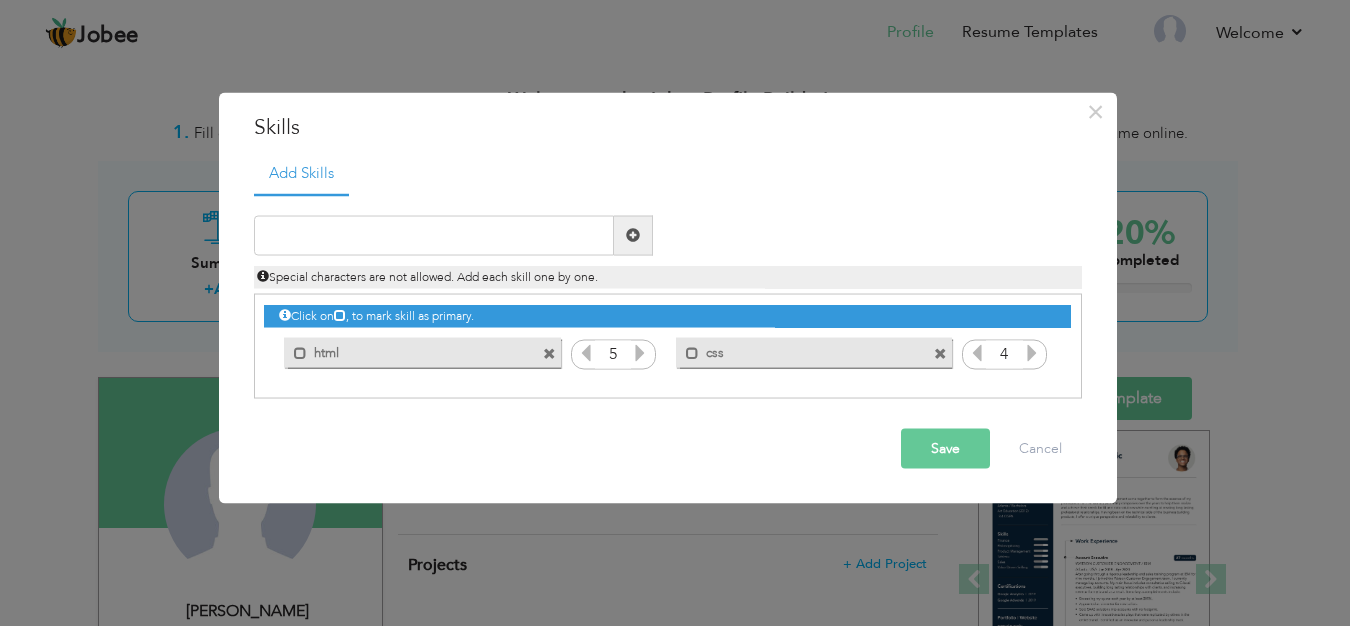 click at bounding box center [1032, 352] 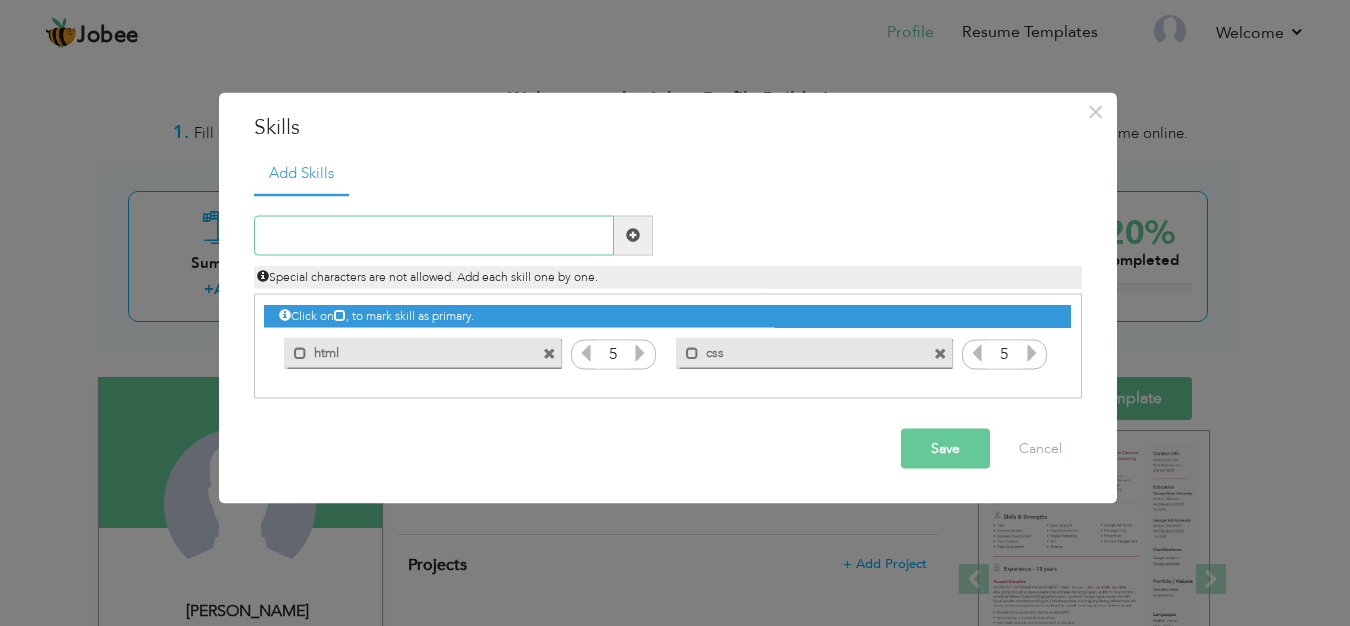 click at bounding box center (434, 235) 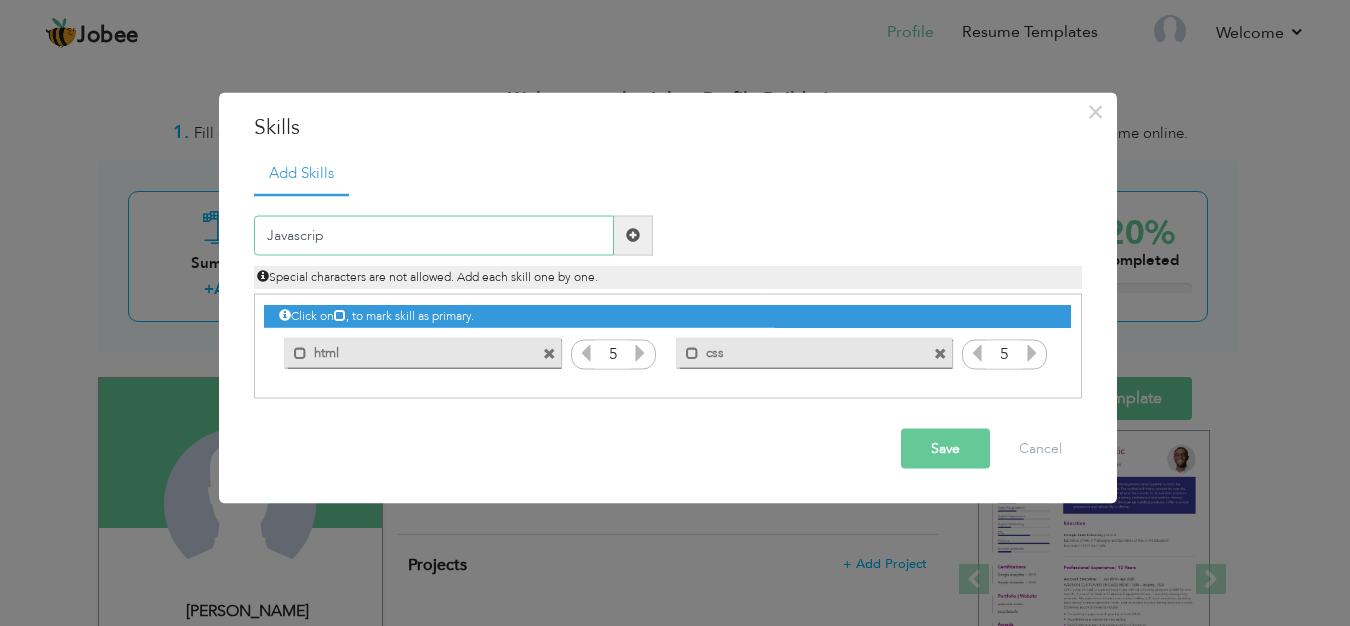 type on "Javascript" 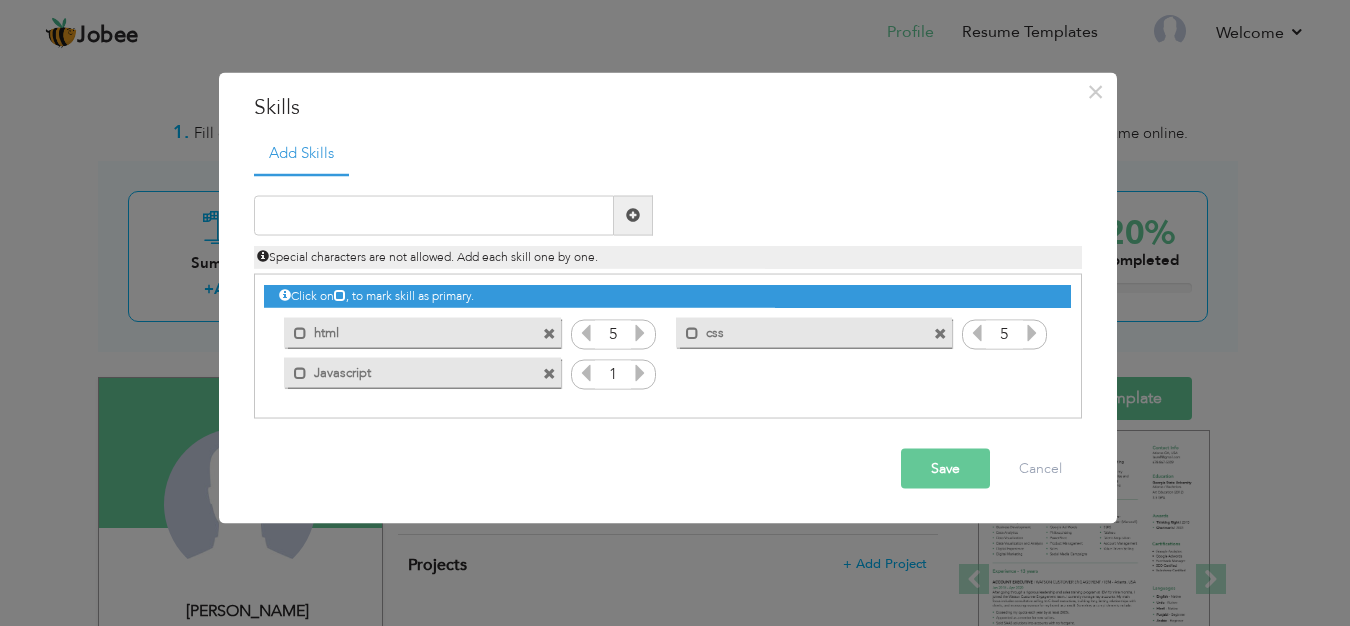 click at bounding box center (640, 372) 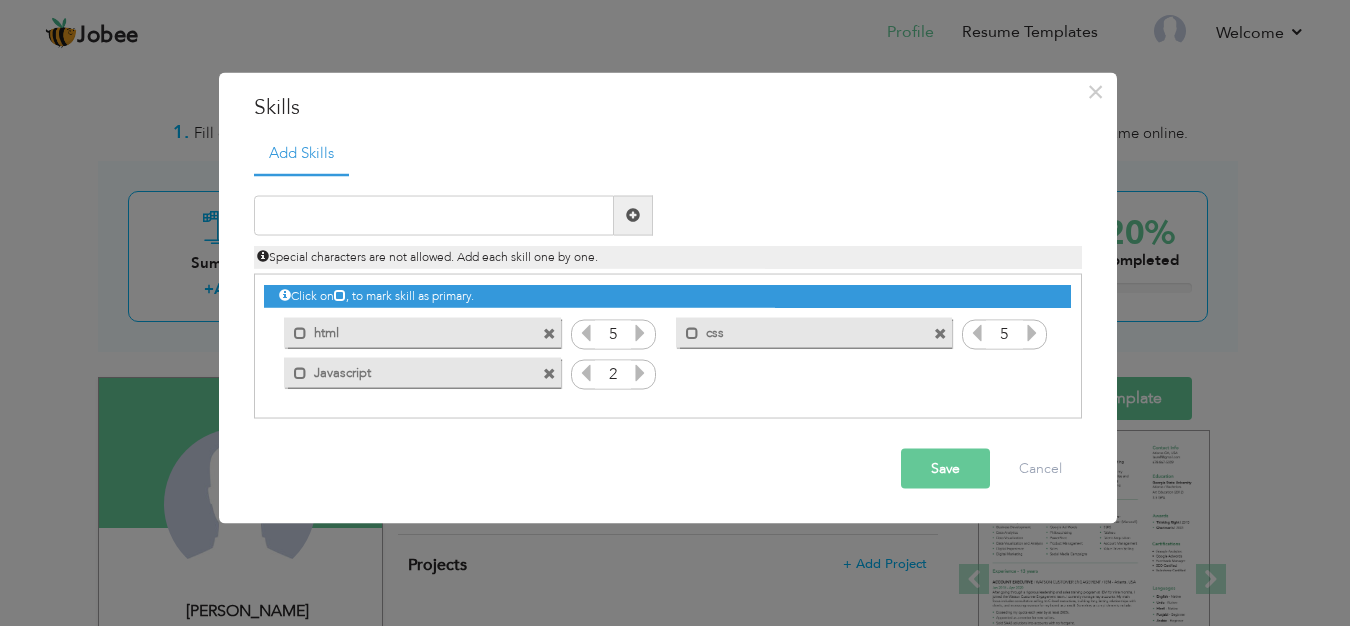 click at bounding box center [640, 372] 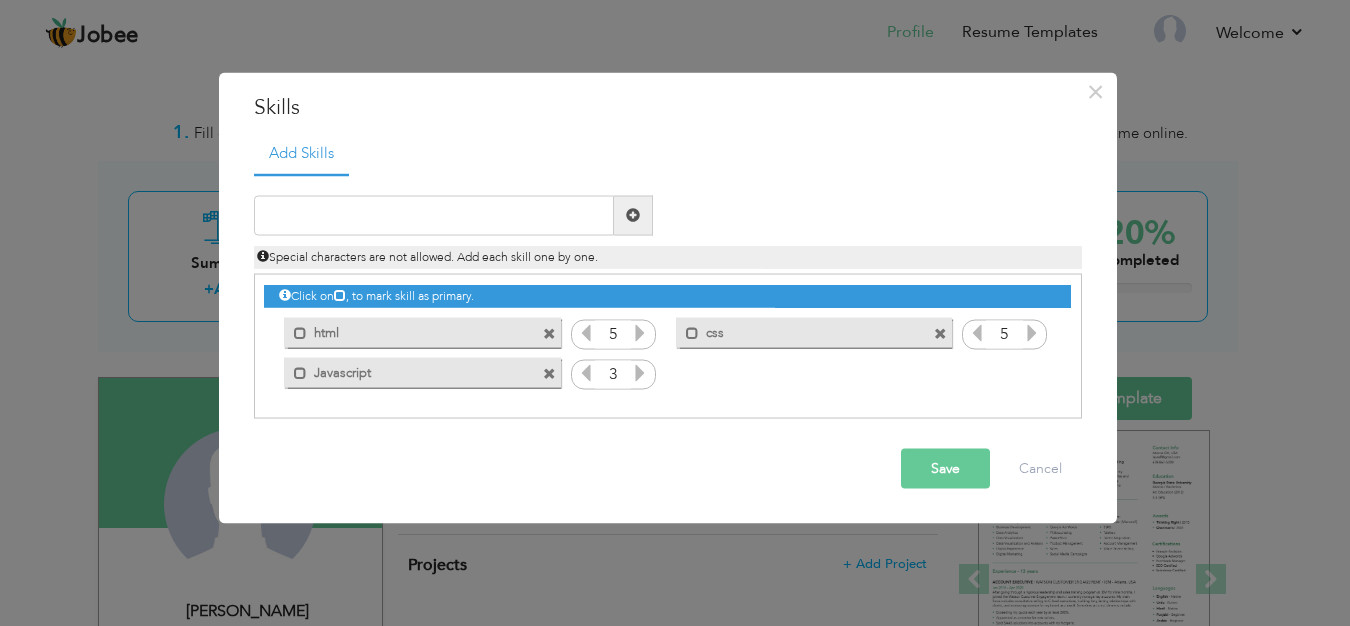 click at bounding box center (640, 372) 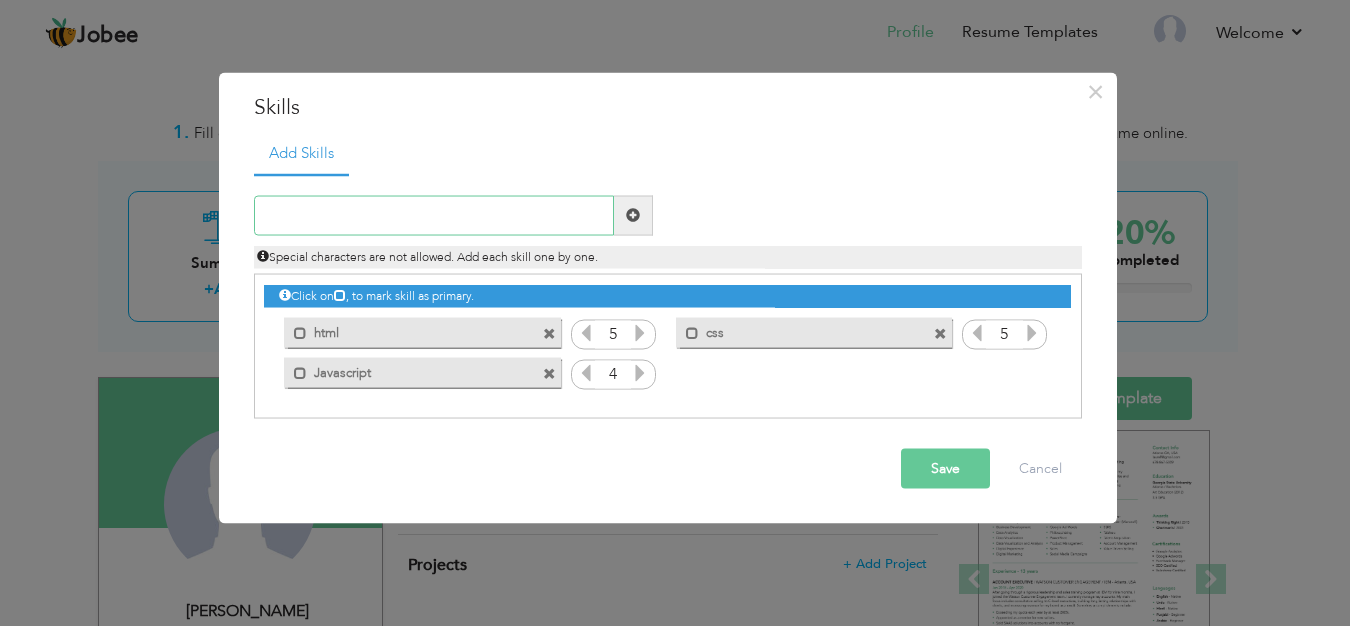 click at bounding box center (434, 215) 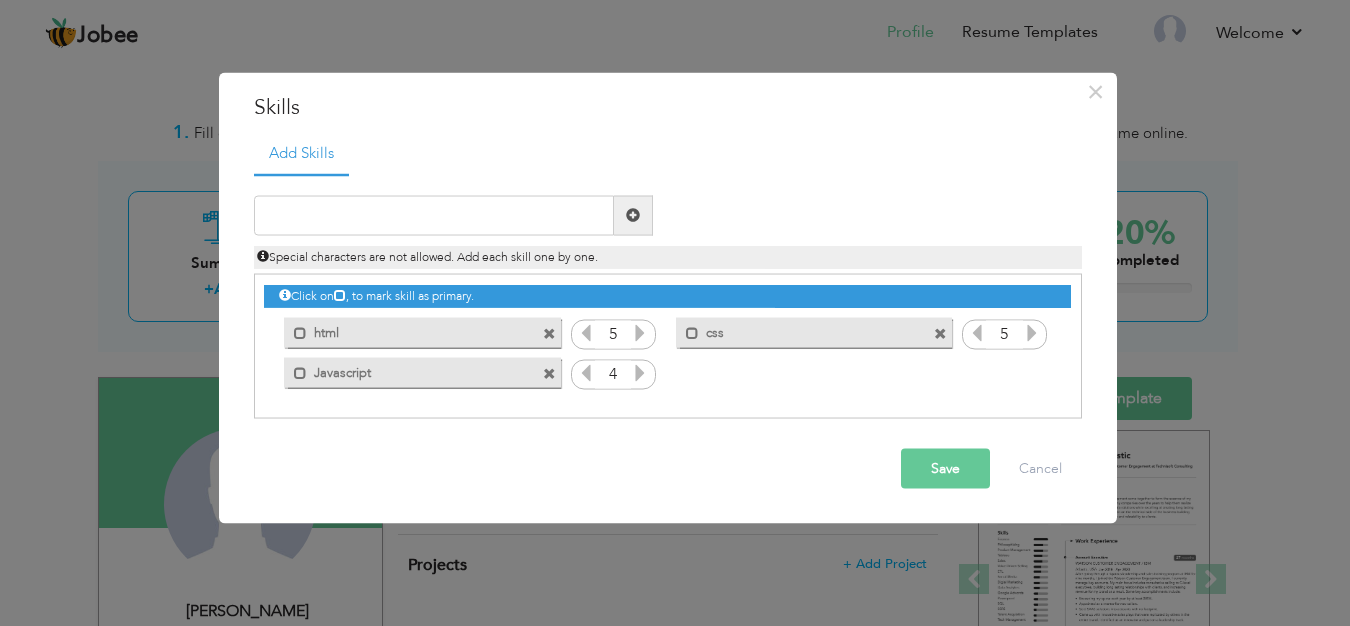click at bounding box center [640, 372] 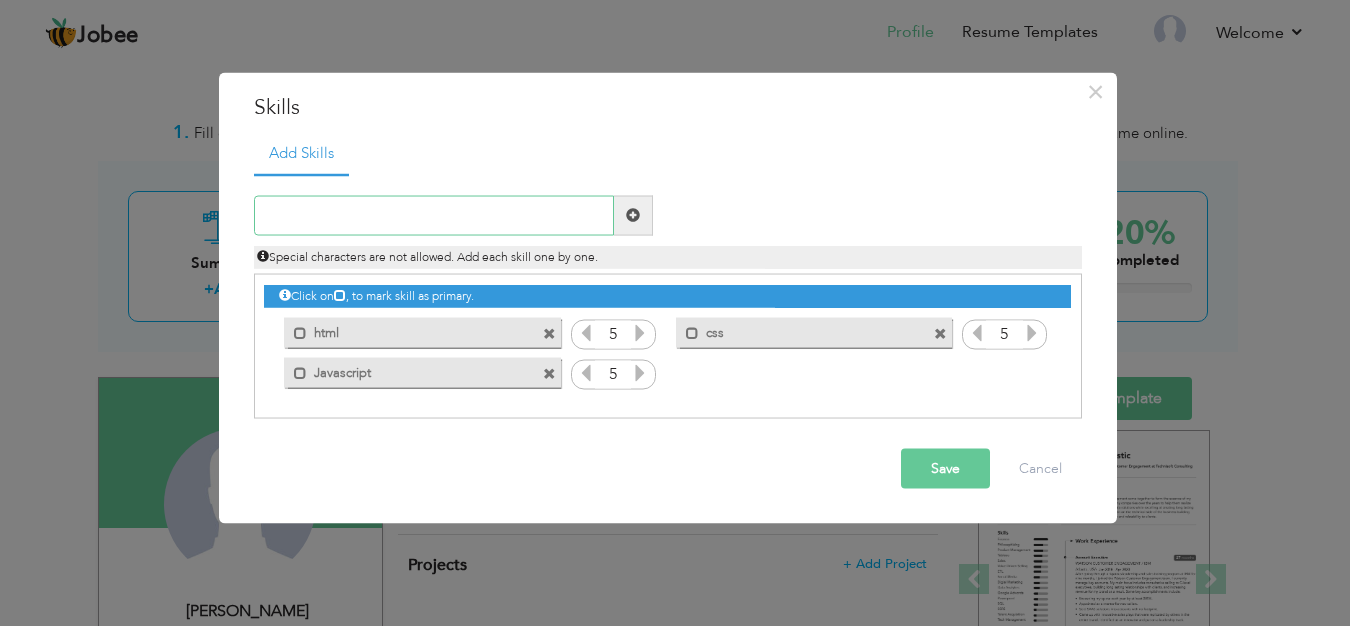 click at bounding box center (434, 215) 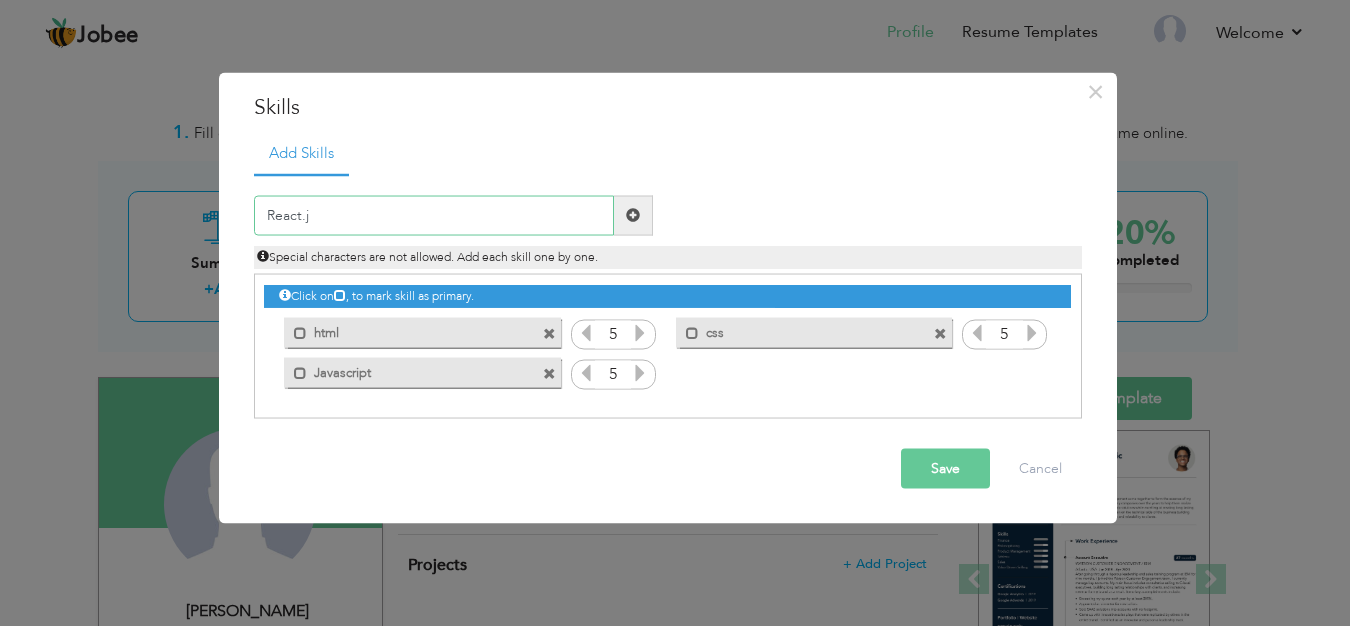type on "React.js" 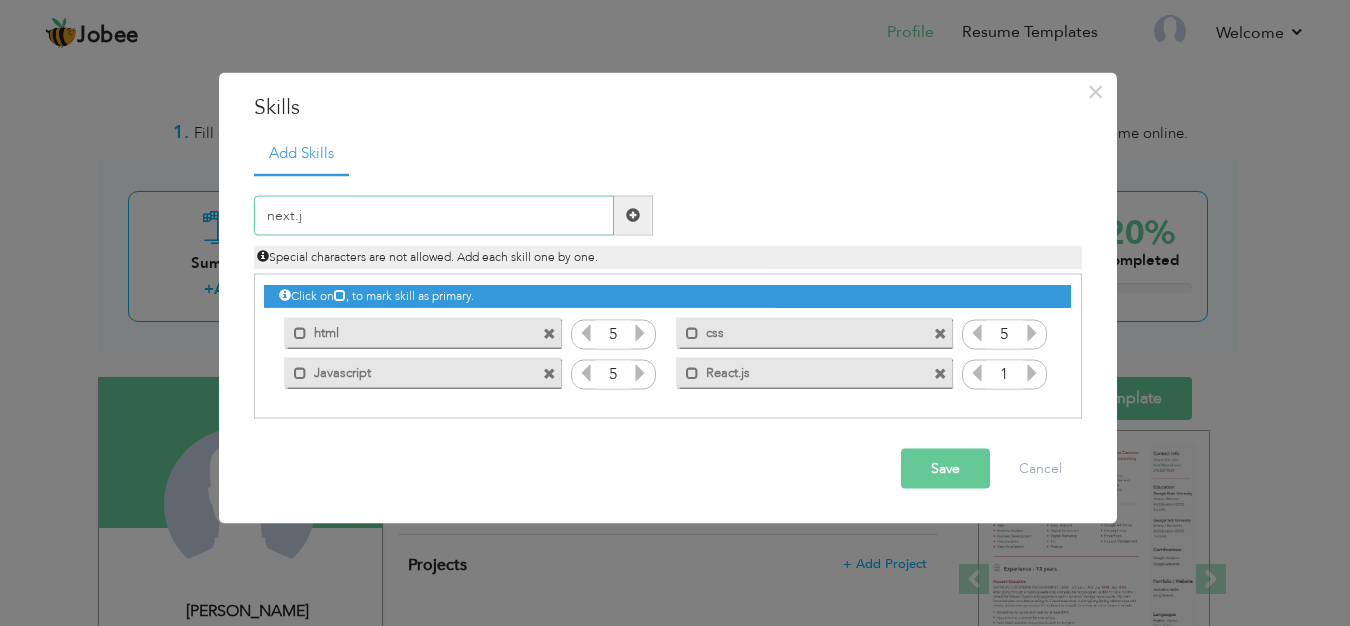 type on "next.js" 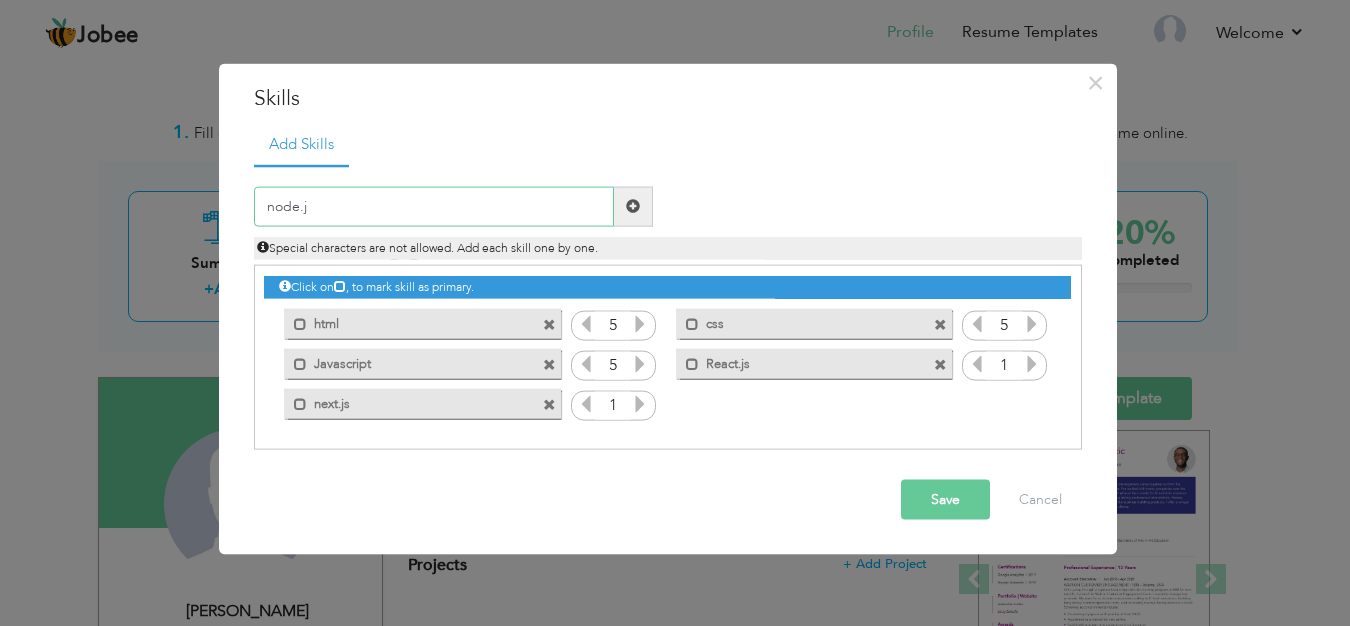 type on "node.js" 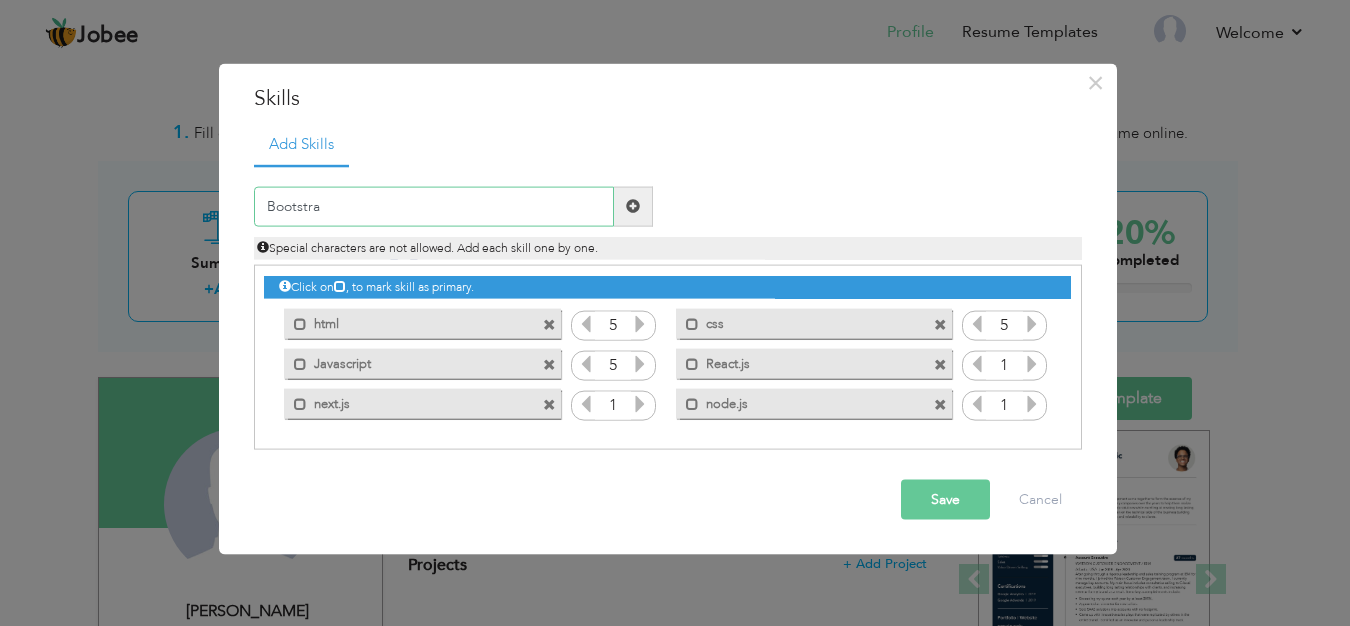 type on "Bootstrap" 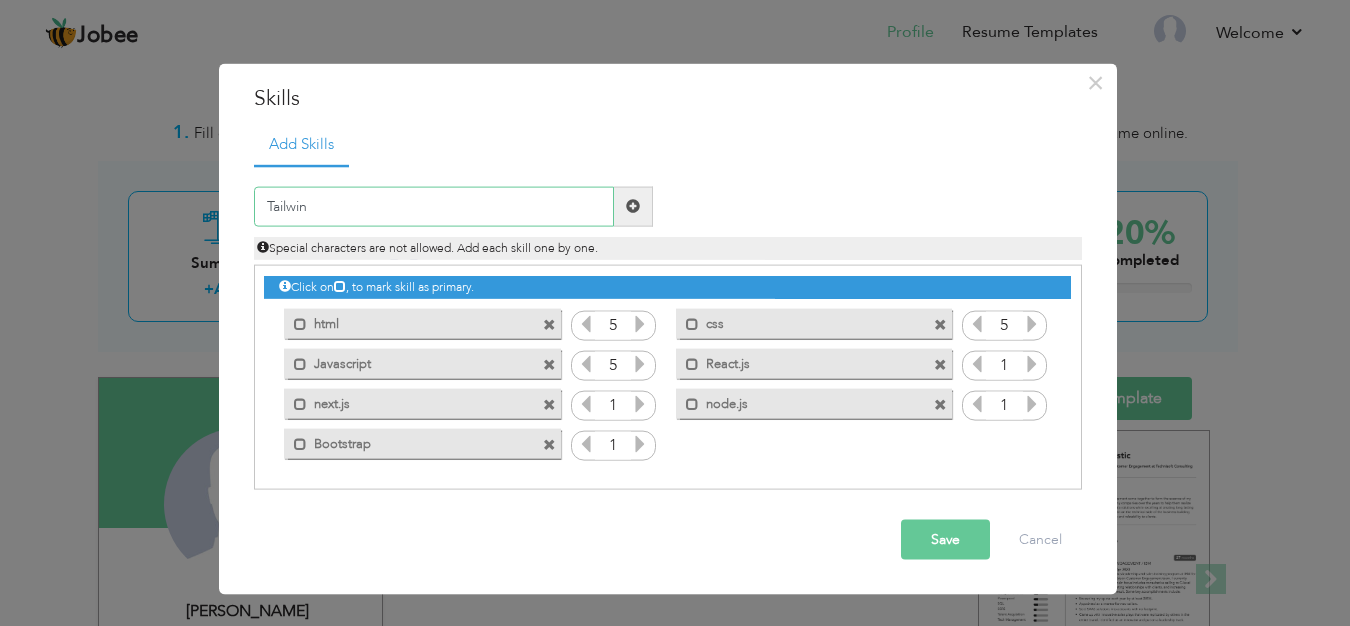 type on "Tailwind" 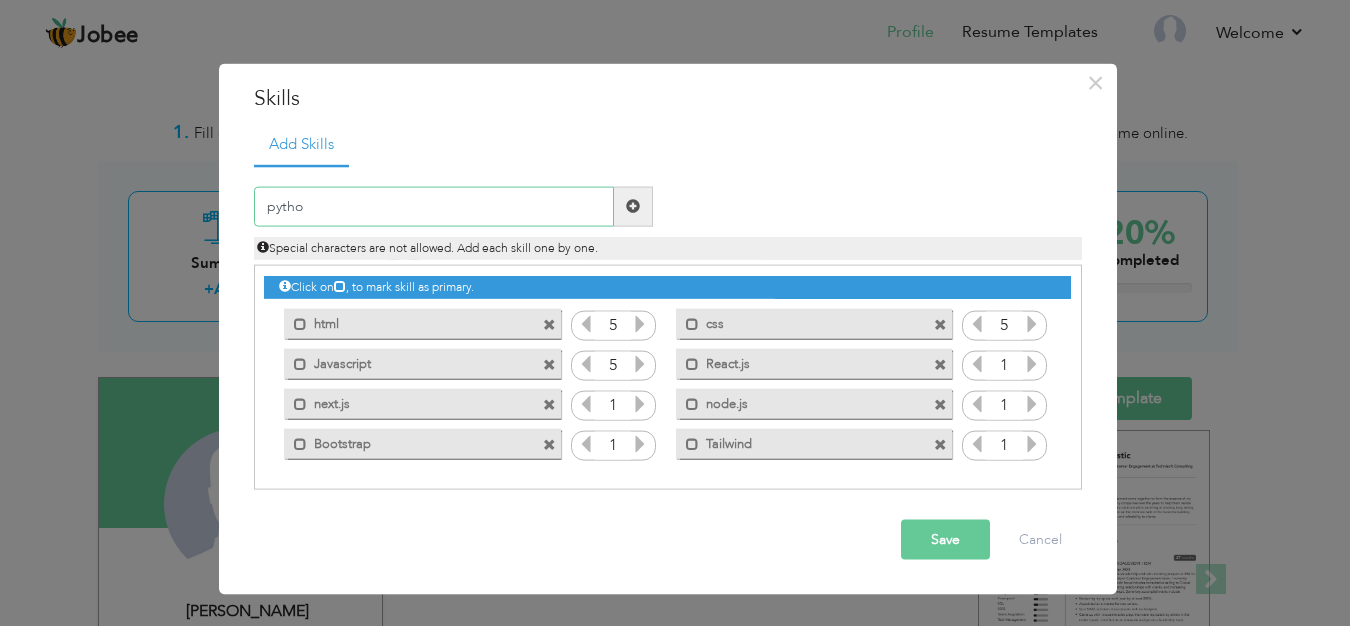 type on "python" 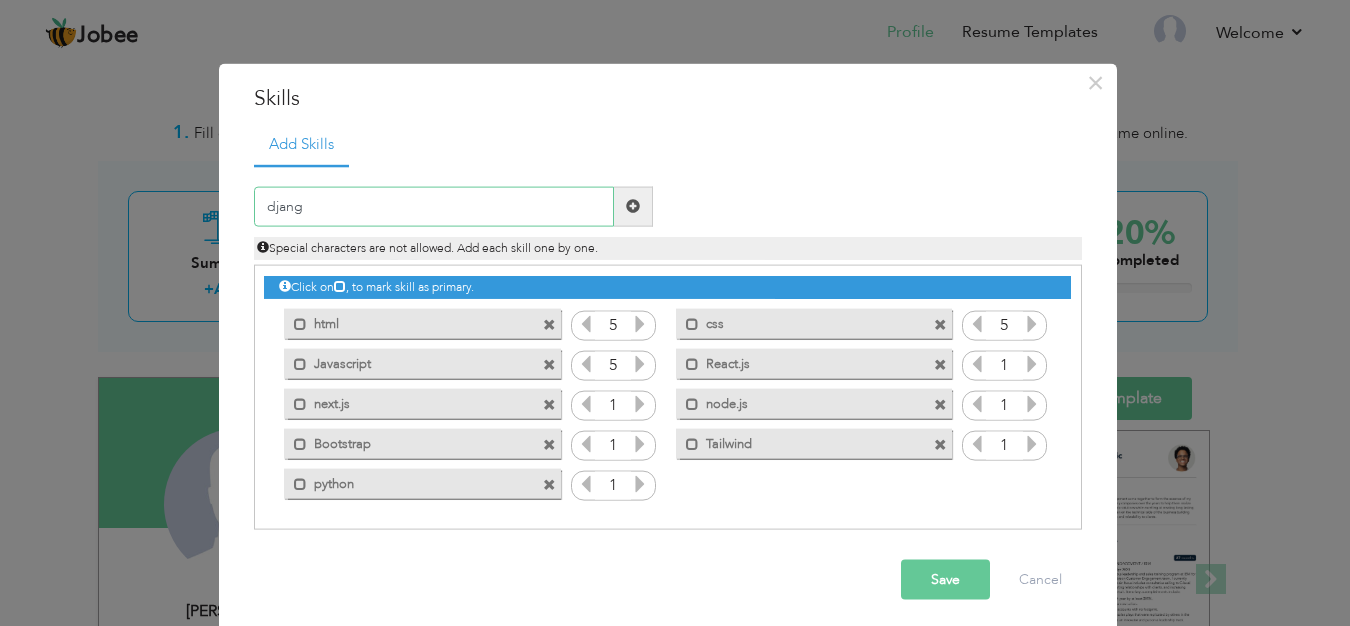 type on "django" 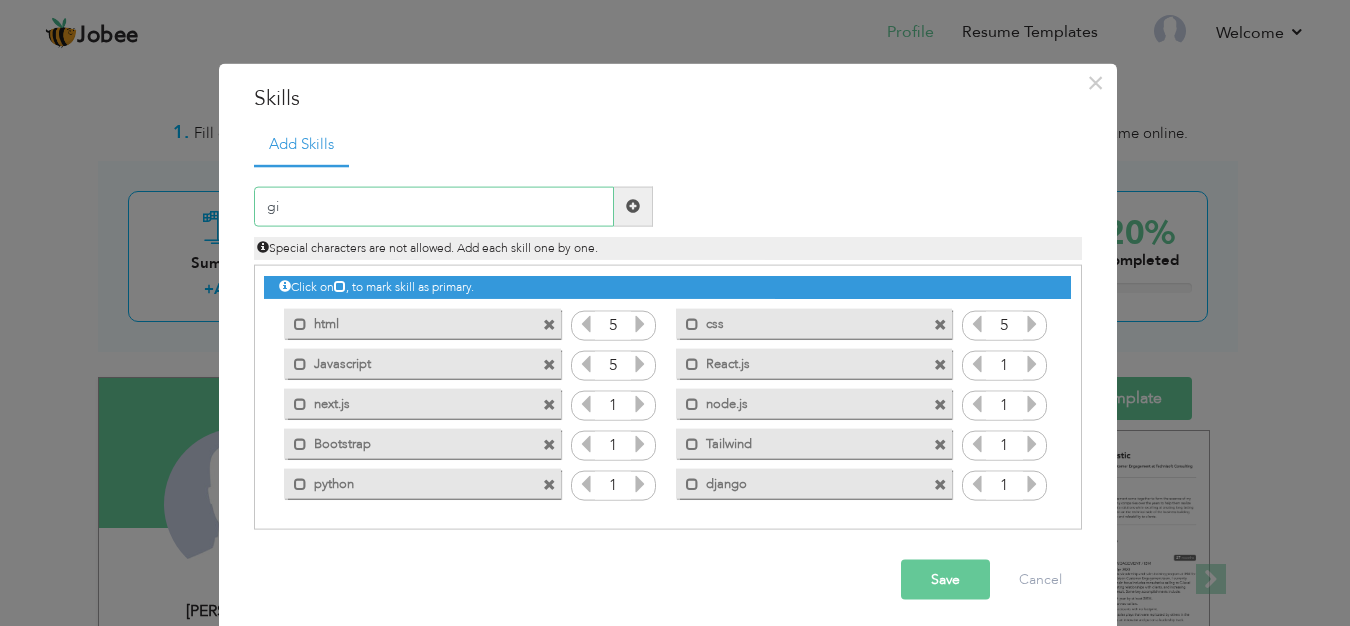 type on "g" 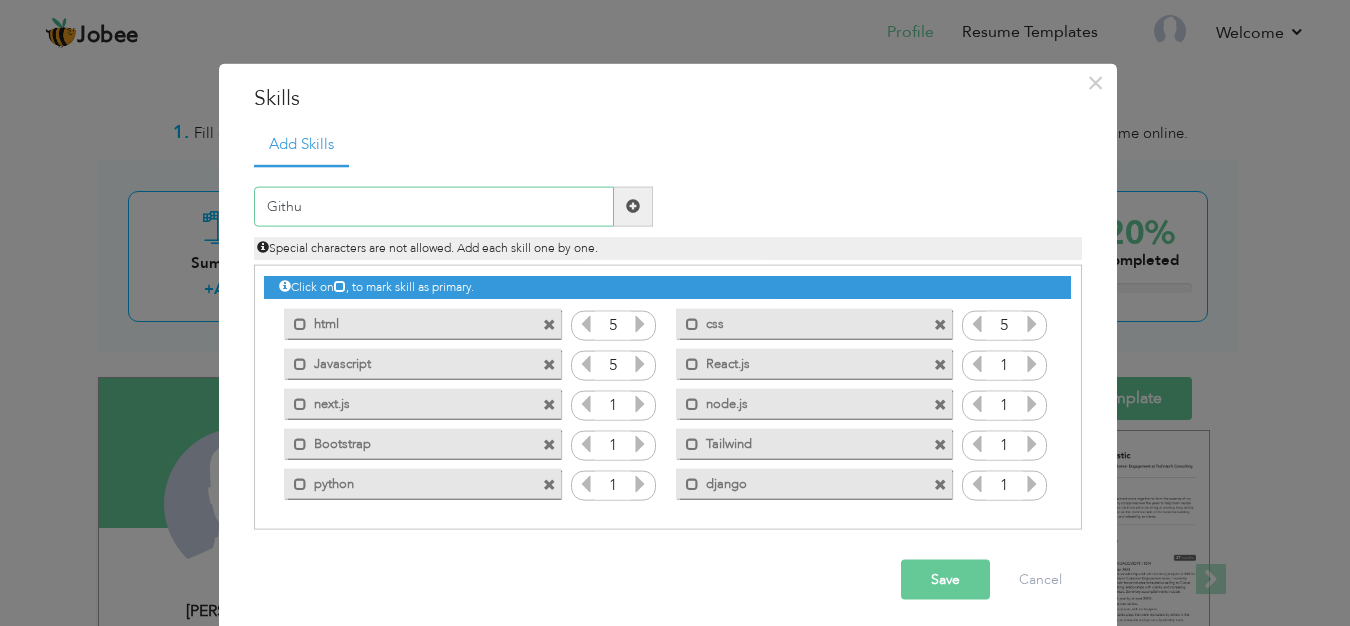 type on "Github" 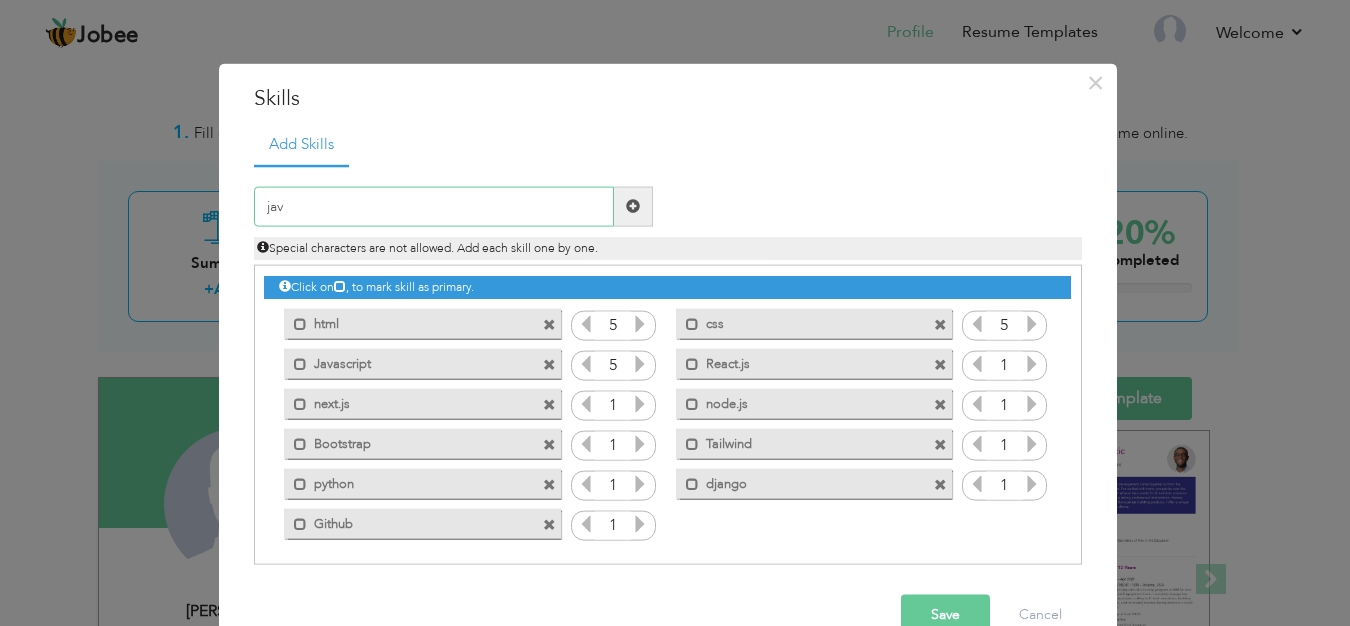 type on "java" 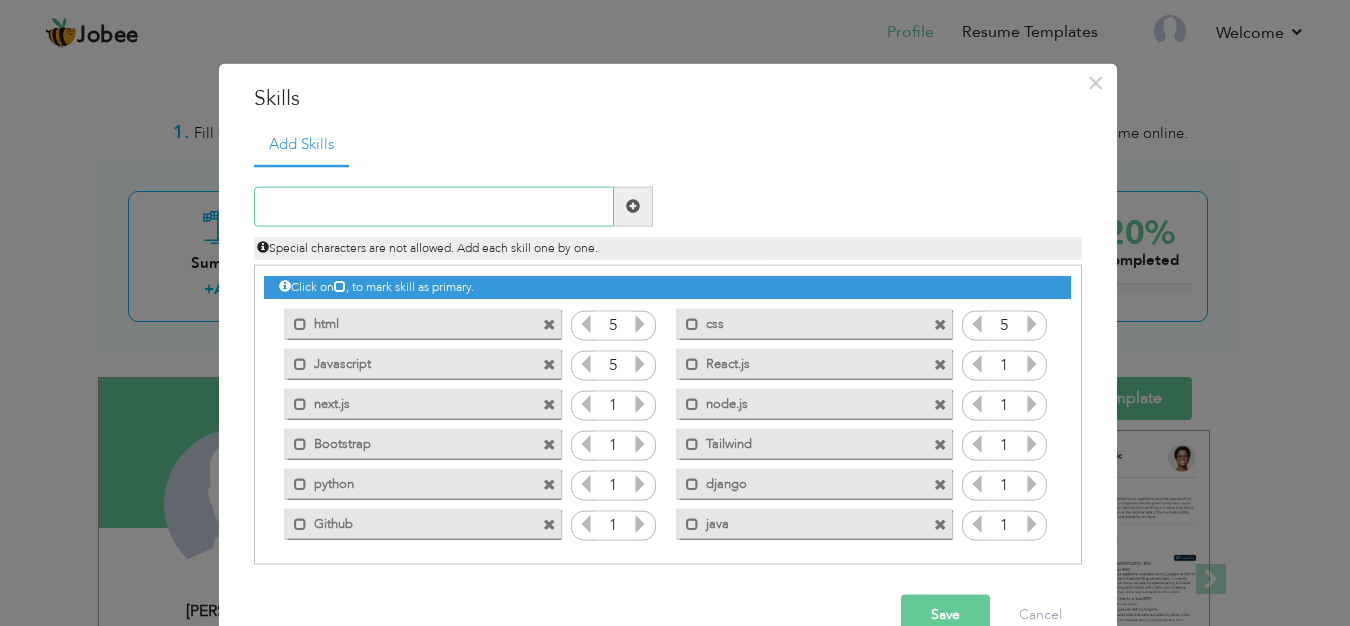 type on "c" 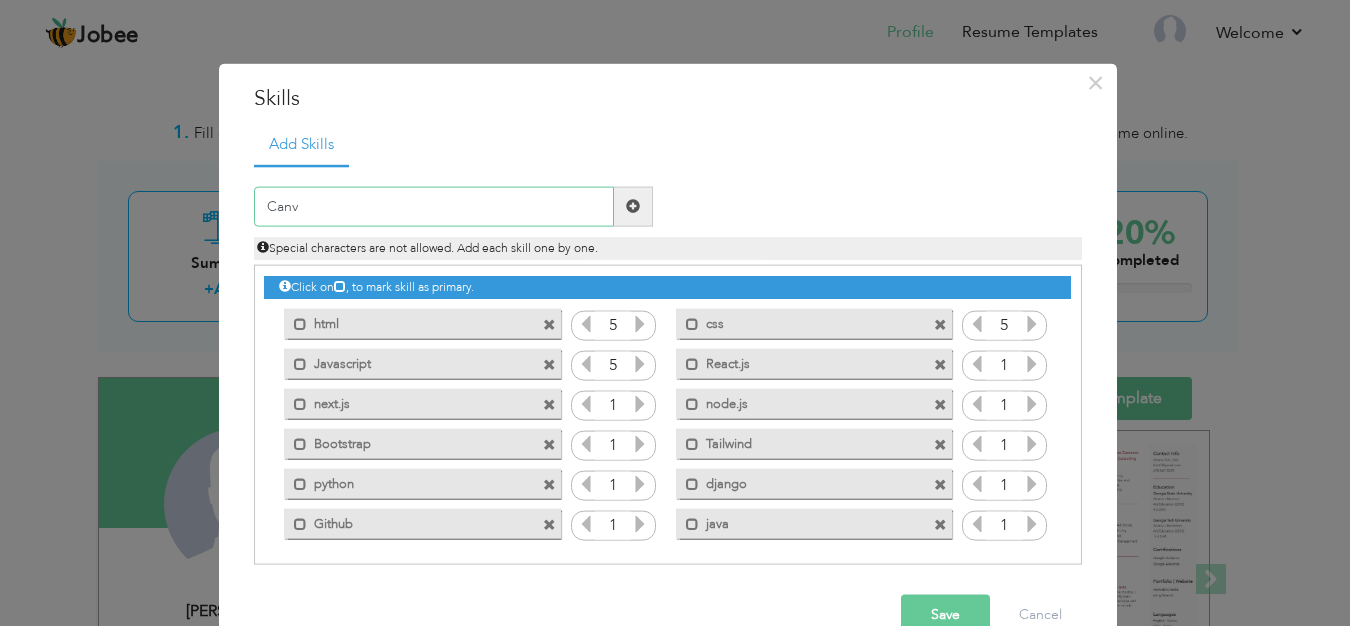 type on "Canva" 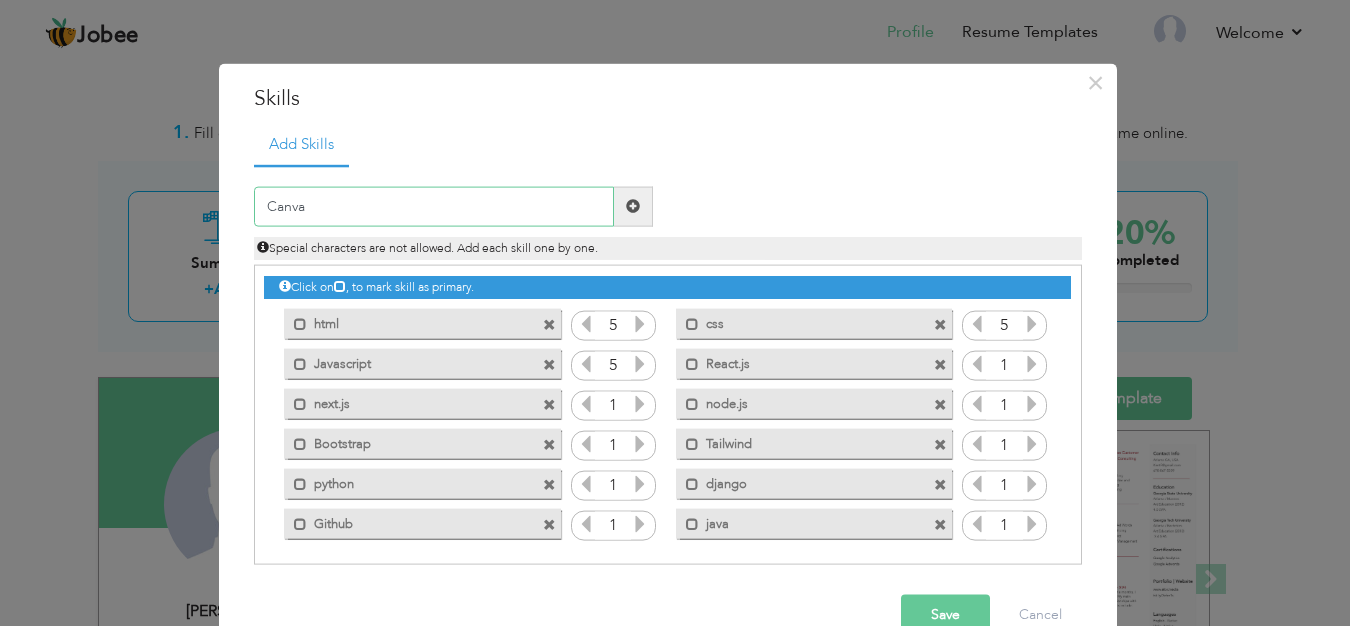 type 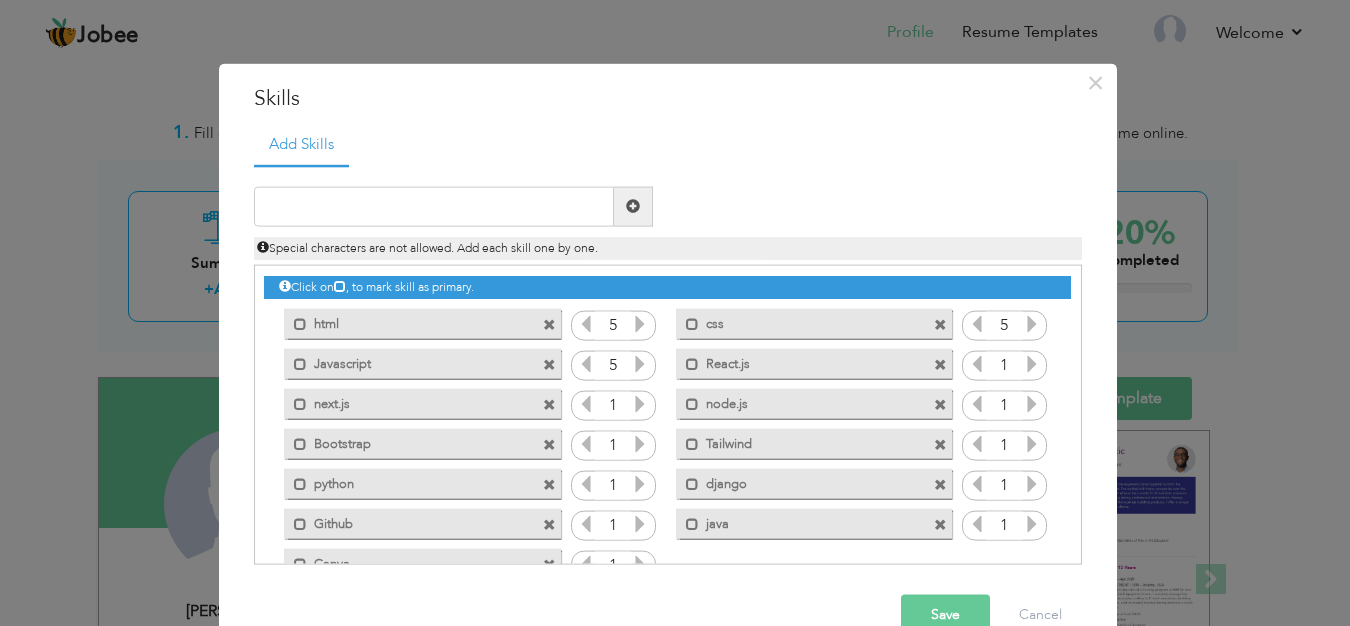 click at bounding box center (1032, 364) 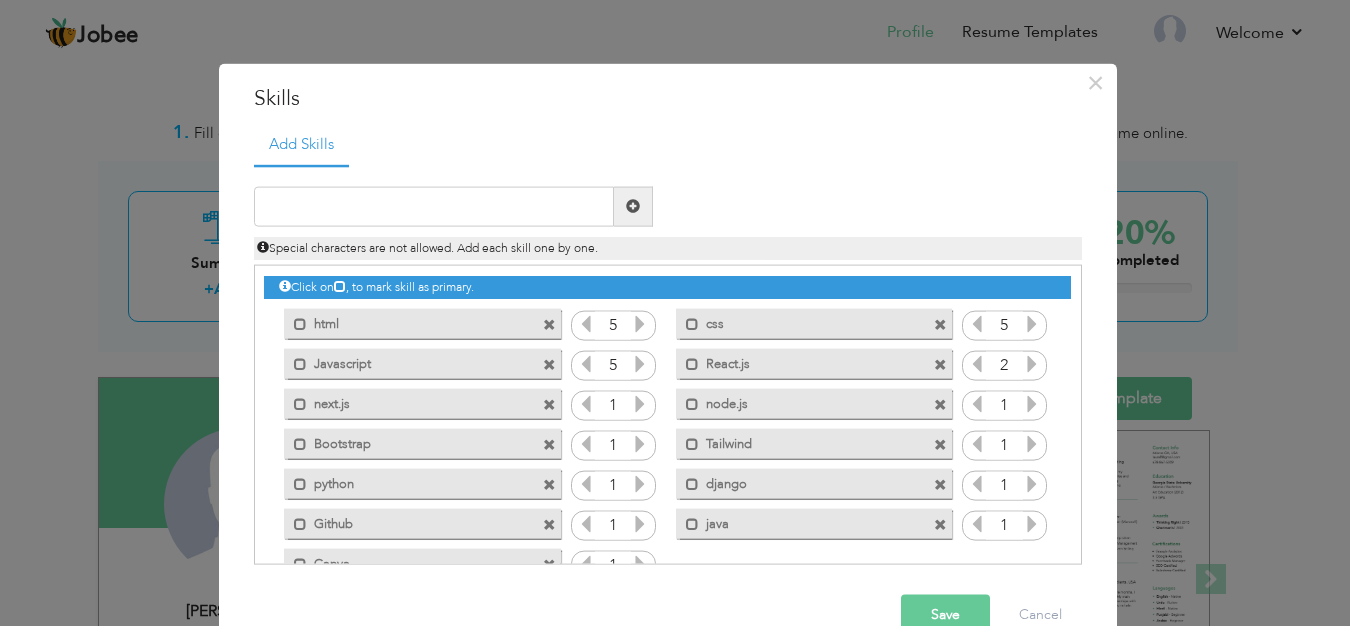 click at bounding box center [1032, 364] 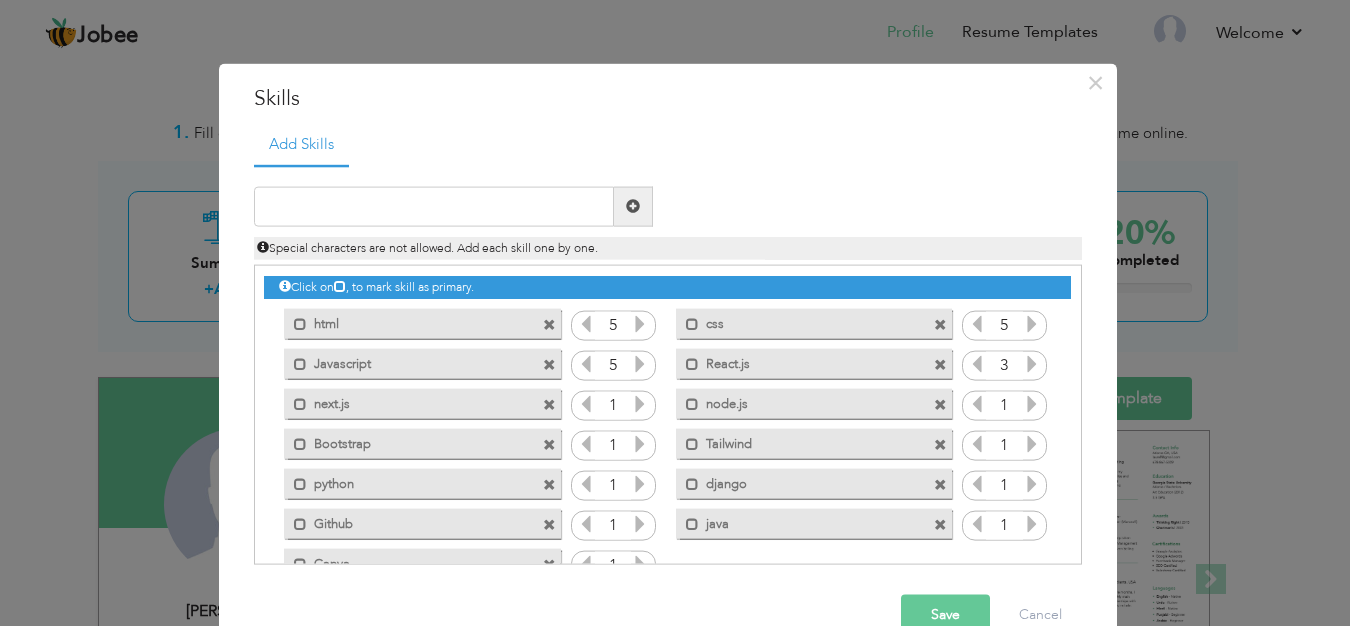 click at bounding box center [1032, 364] 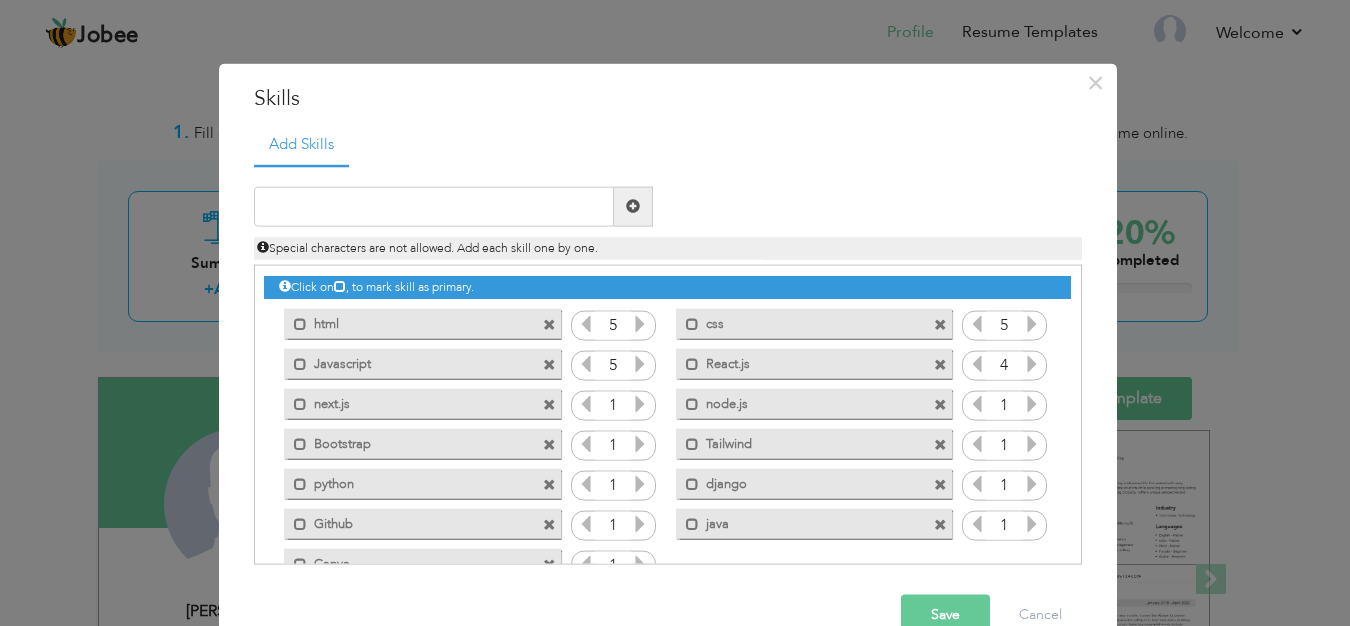 click at bounding box center (640, 404) 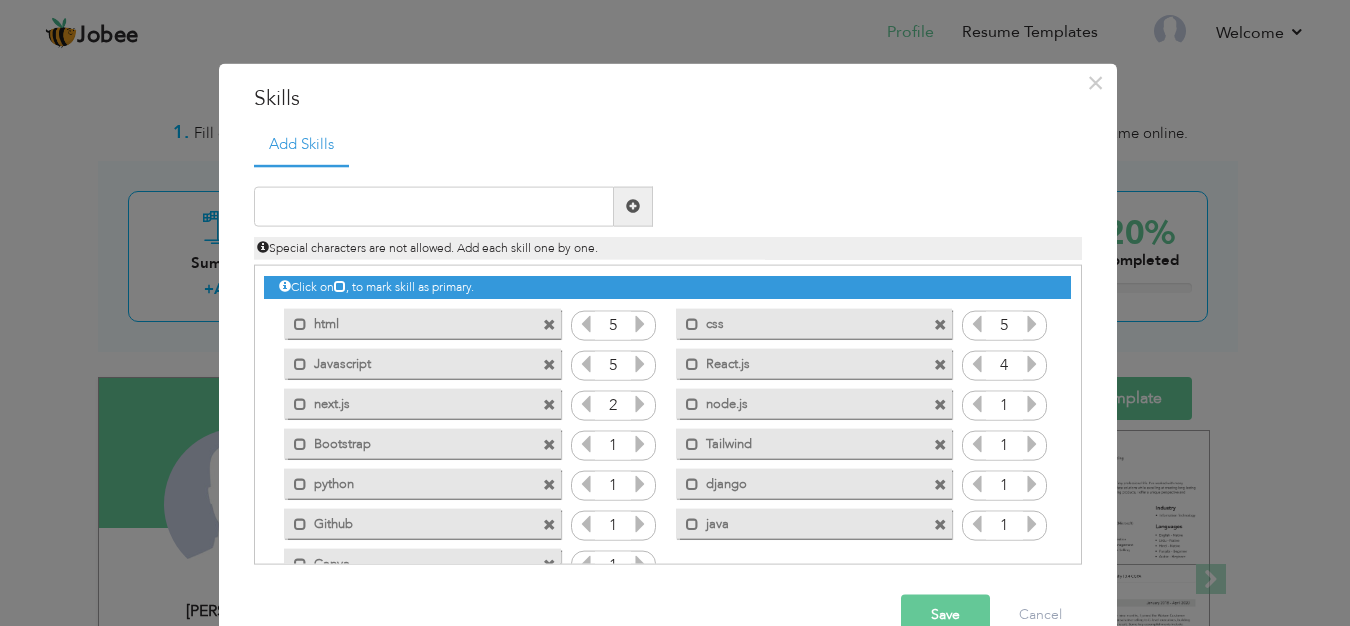 click at bounding box center [640, 404] 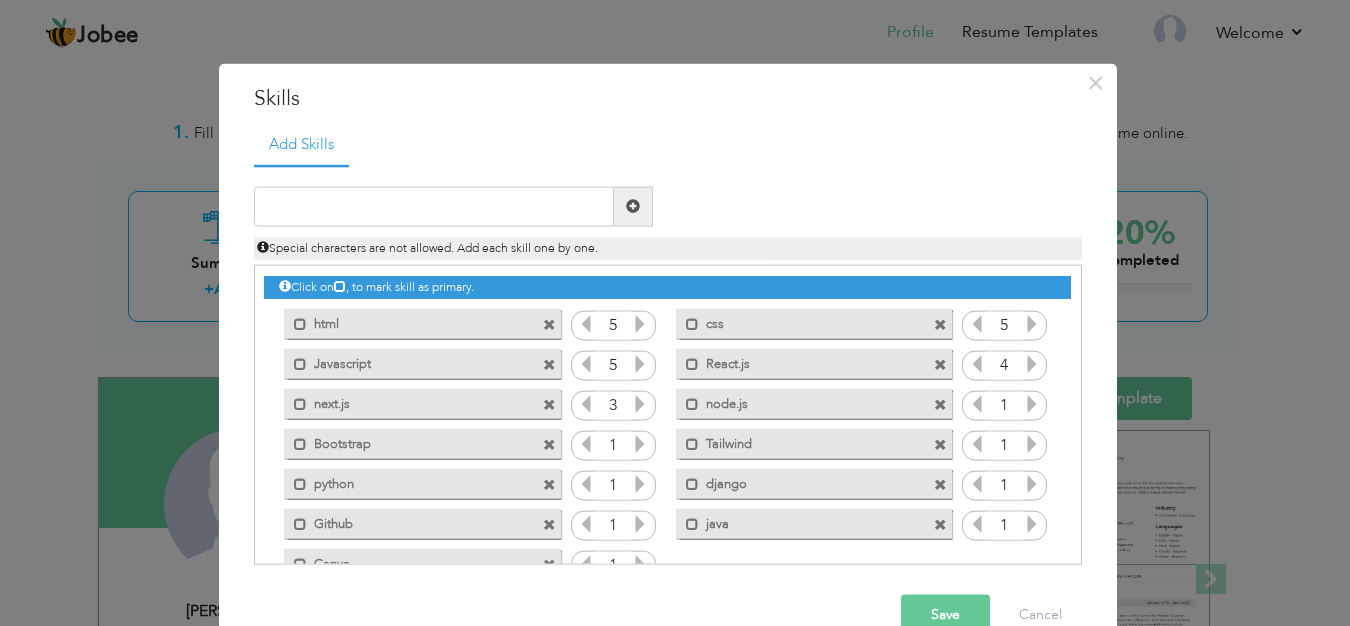 click at bounding box center [640, 404] 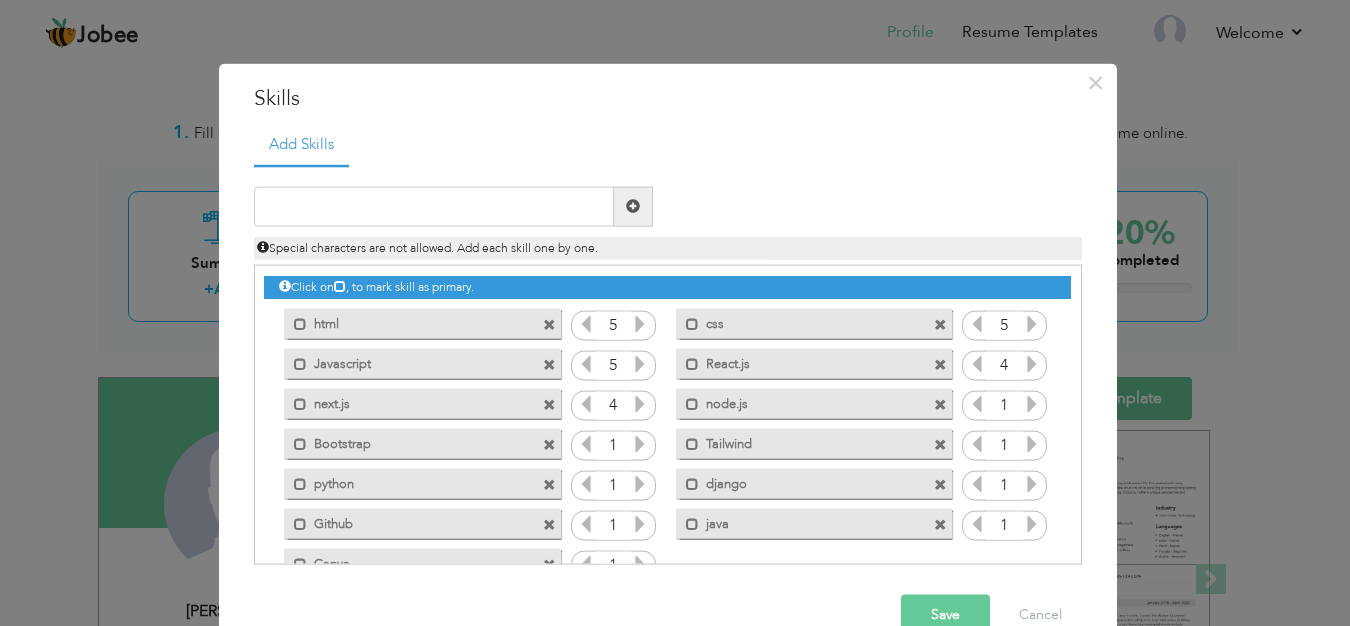 click at bounding box center [1032, 404] 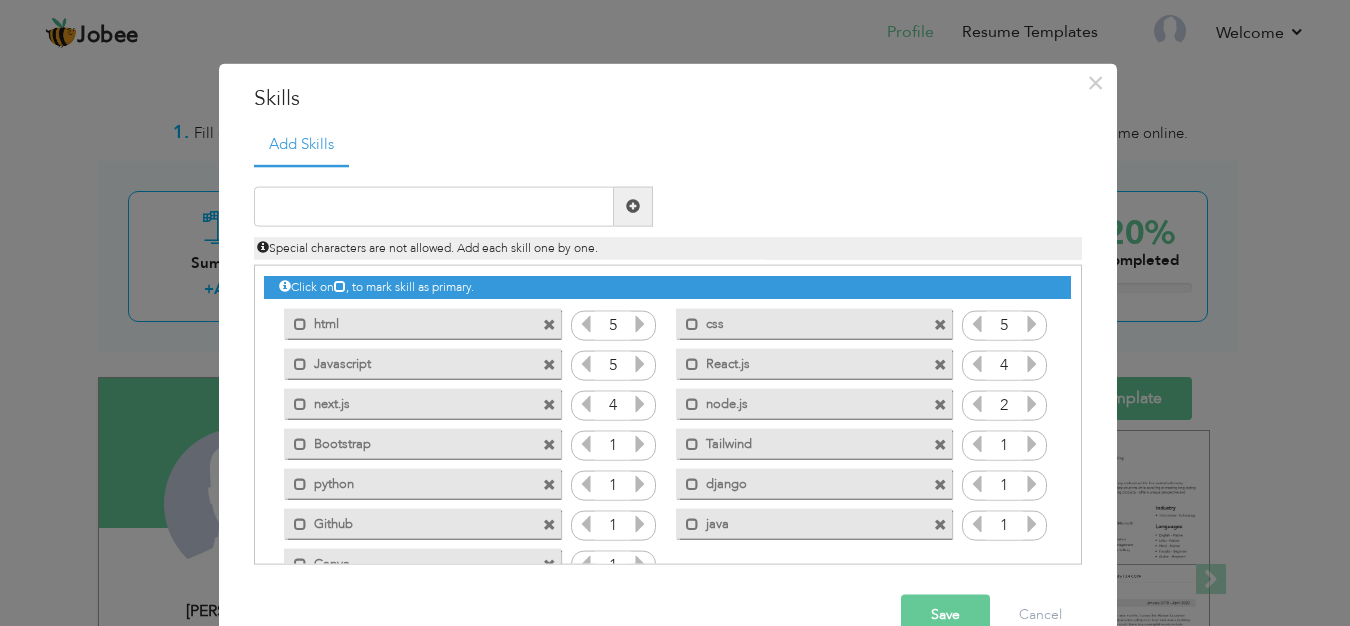click at bounding box center [1032, 404] 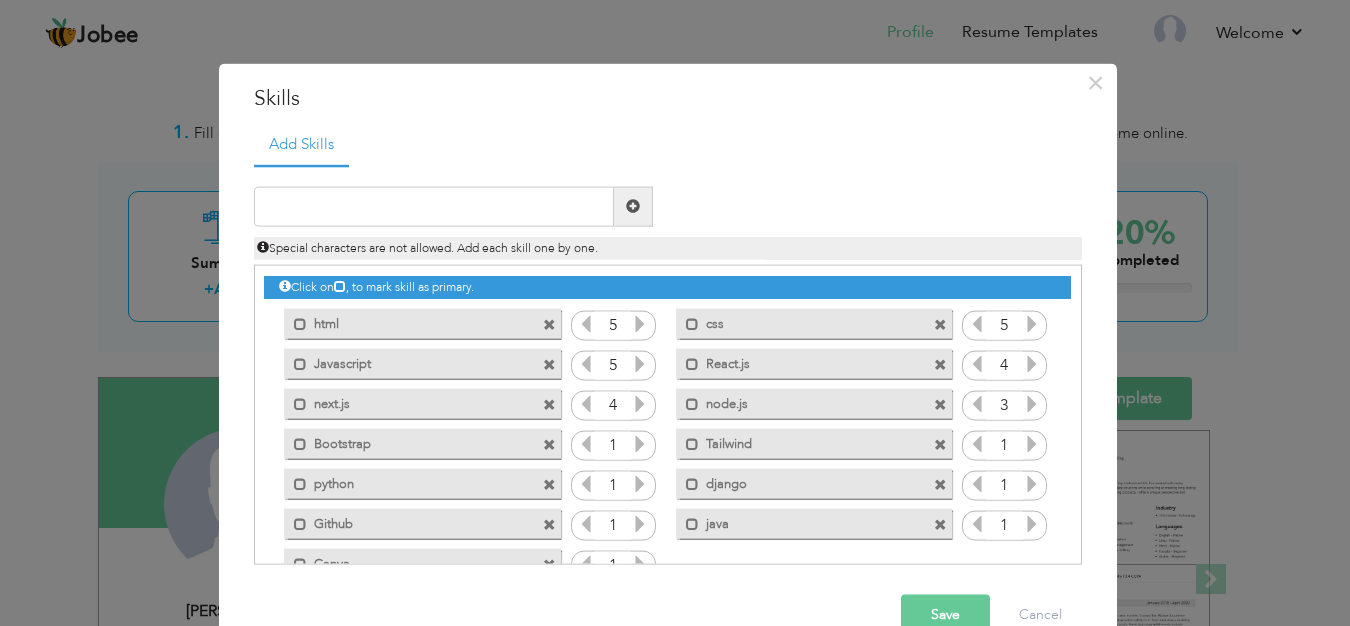 click at bounding box center [1032, 404] 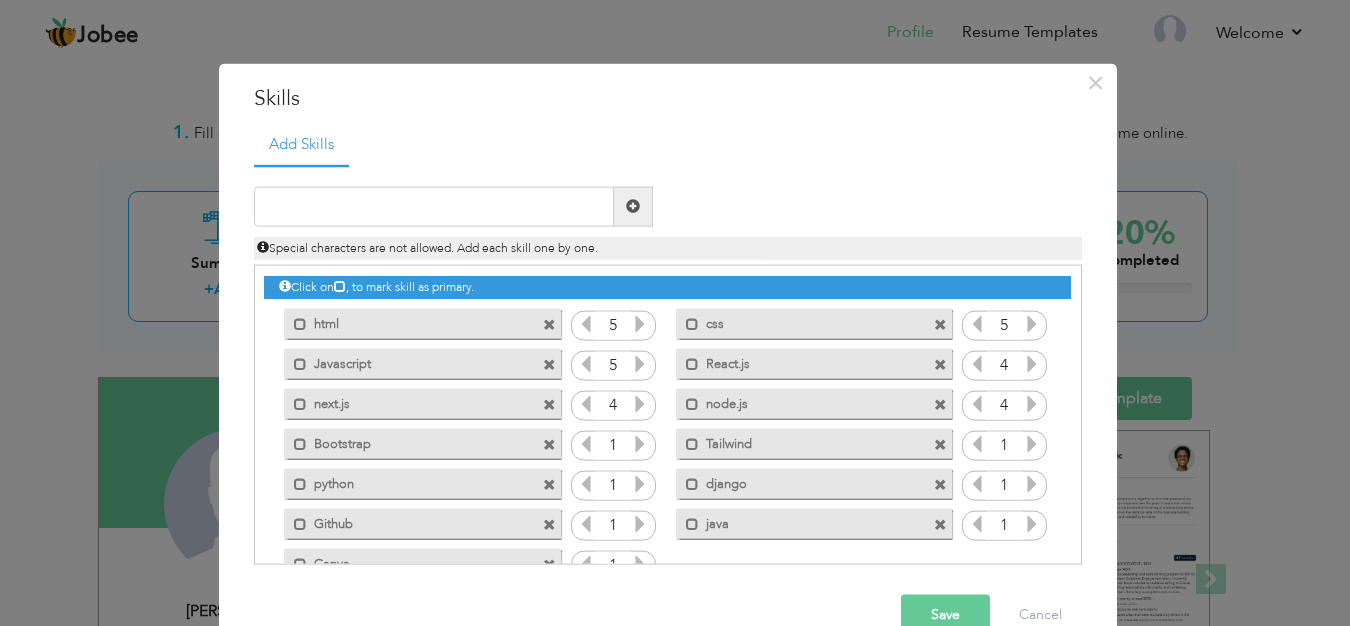 click at bounding box center (1032, 444) 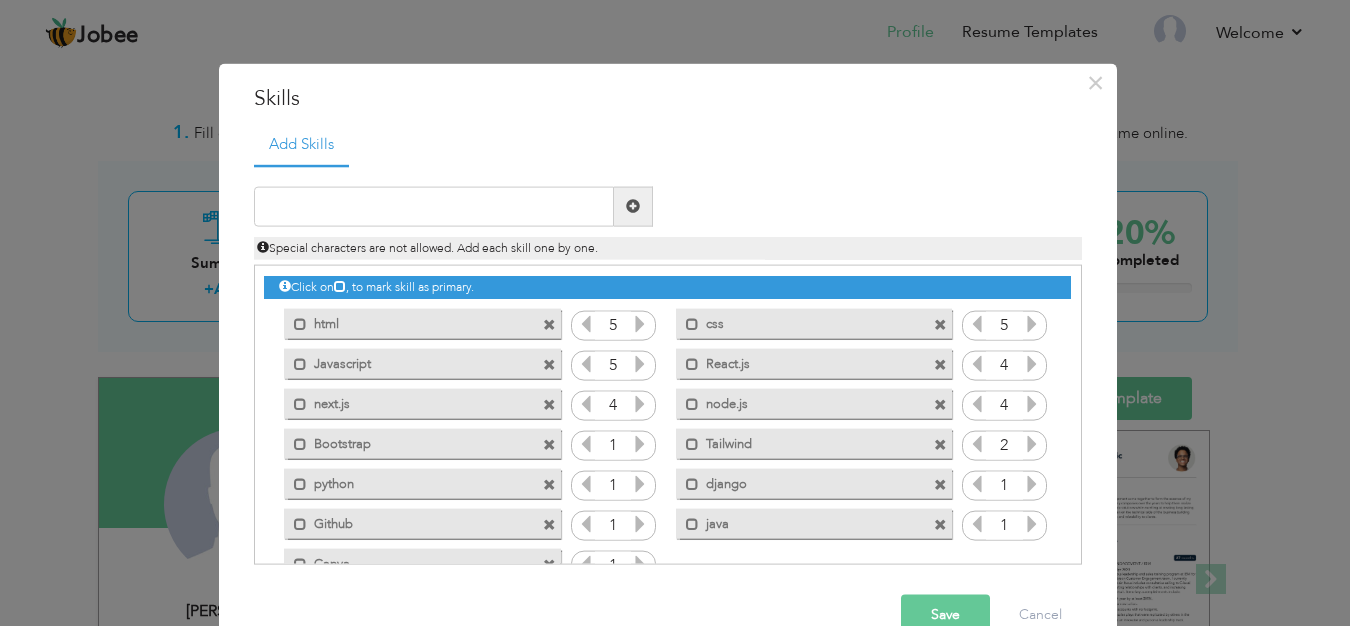 click at bounding box center (1032, 444) 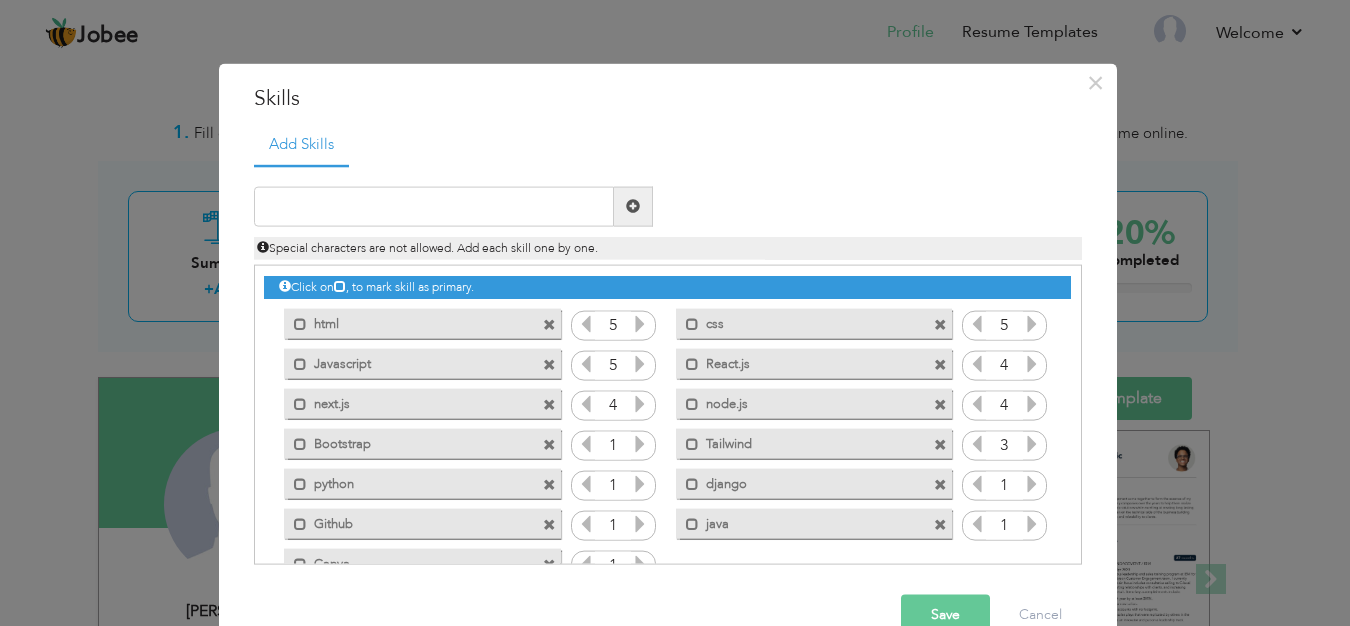 click at bounding box center [640, 444] 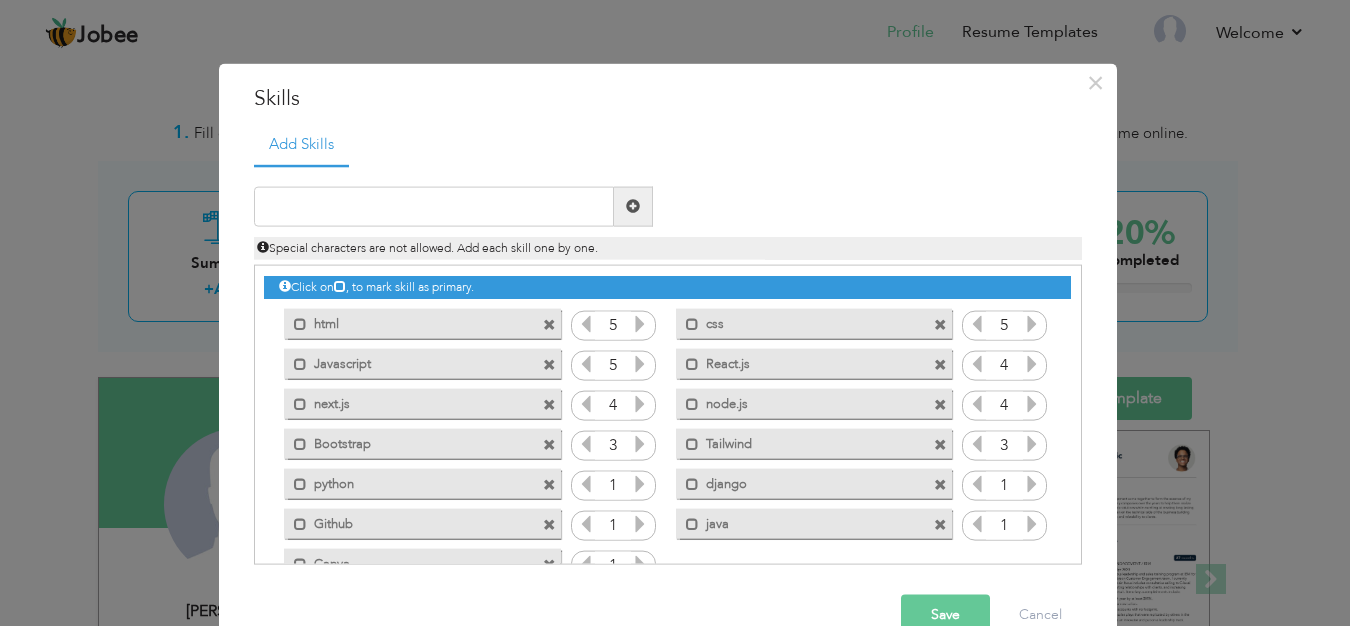 click at bounding box center (640, 444) 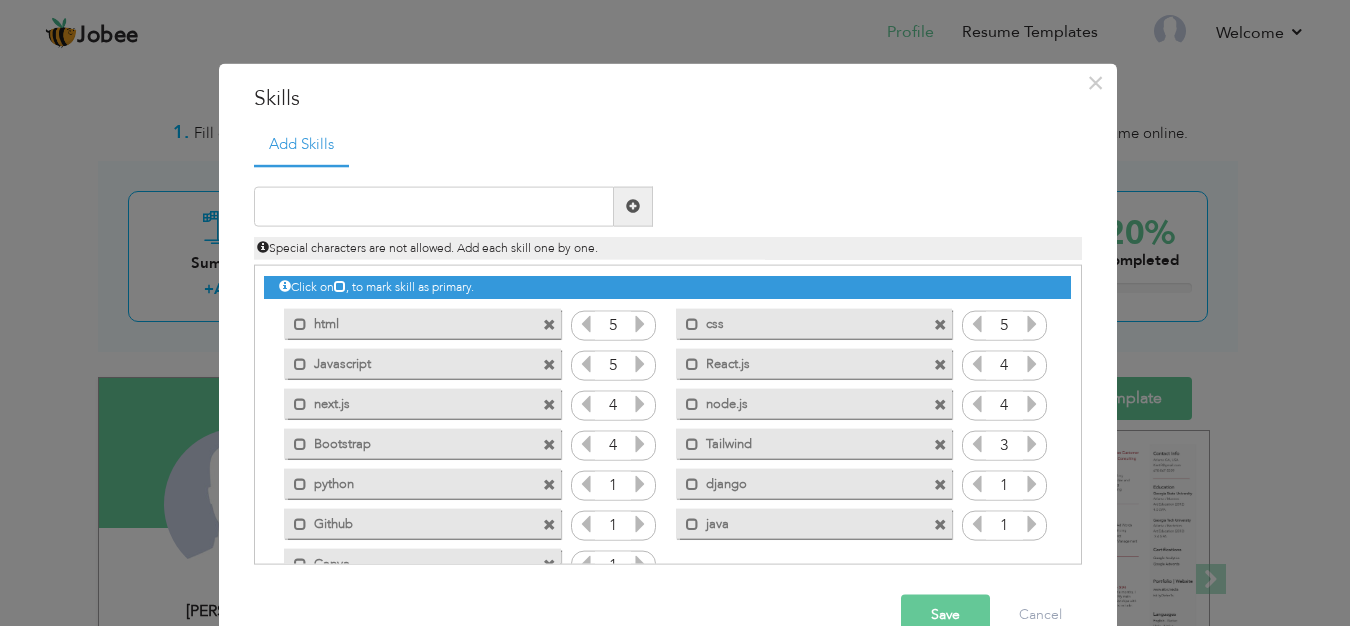 click at bounding box center (640, 444) 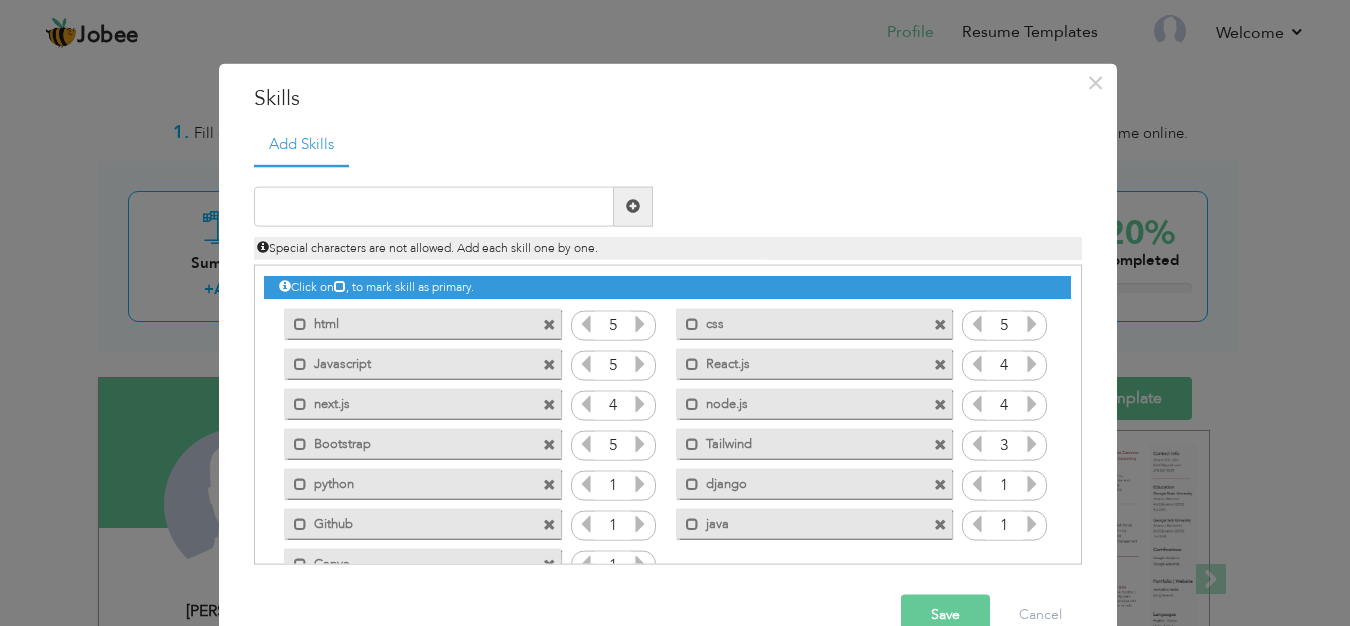 click at bounding box center [640, 484] 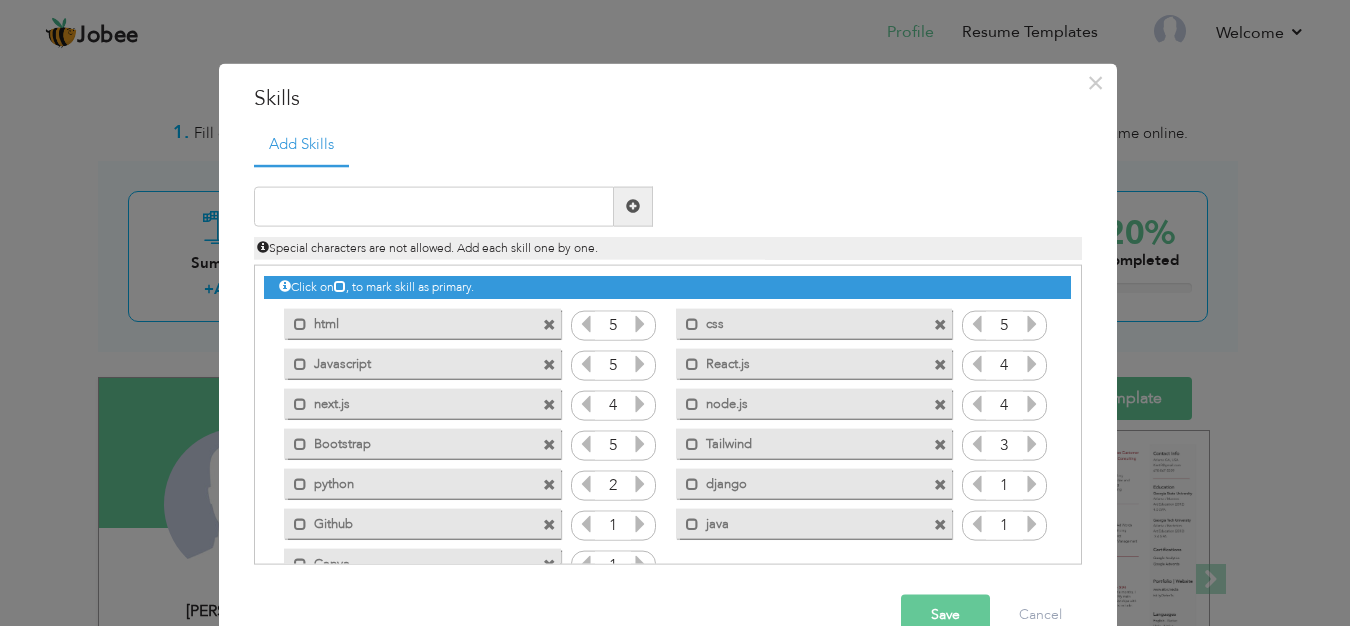 click at bounding box center (640, 484) 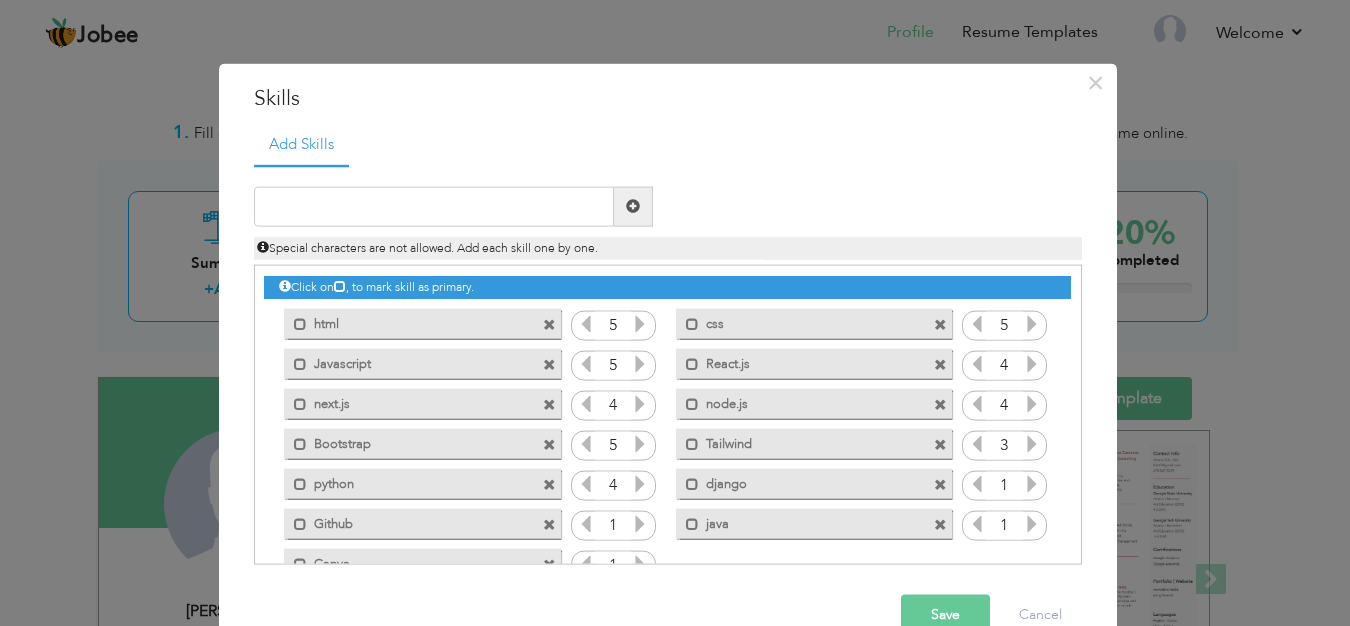 click at bounding box center (640, 484) 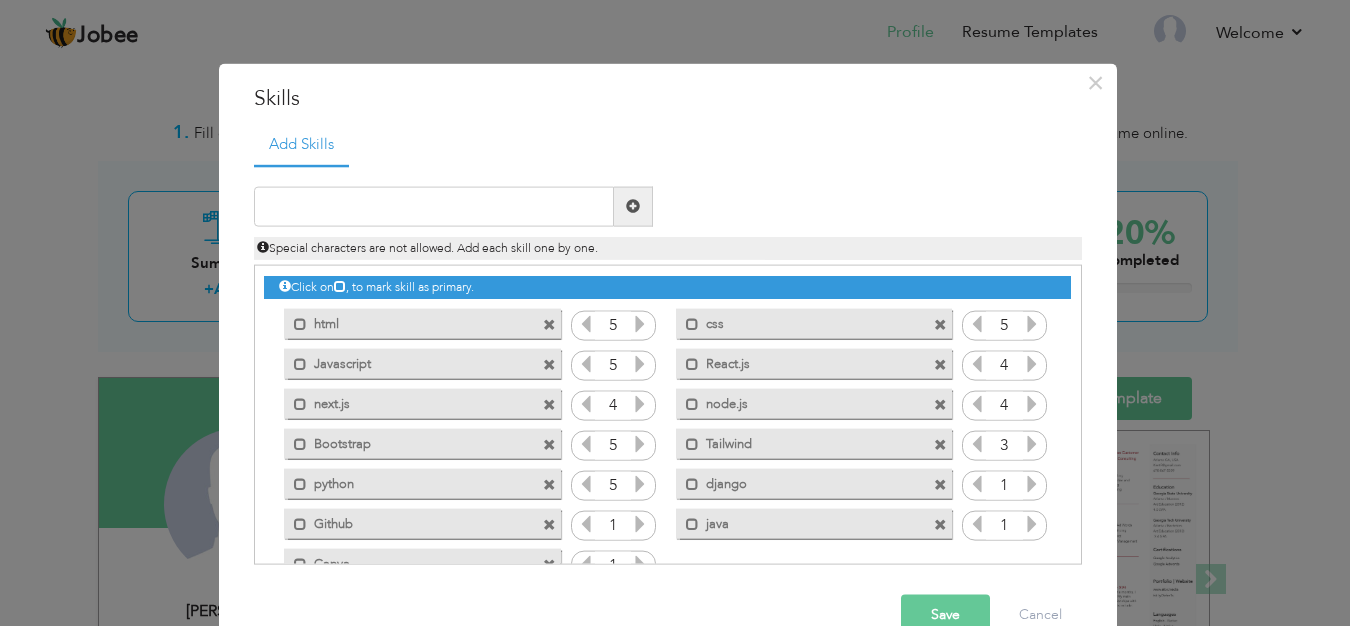 click at bounding box center [586, 484] 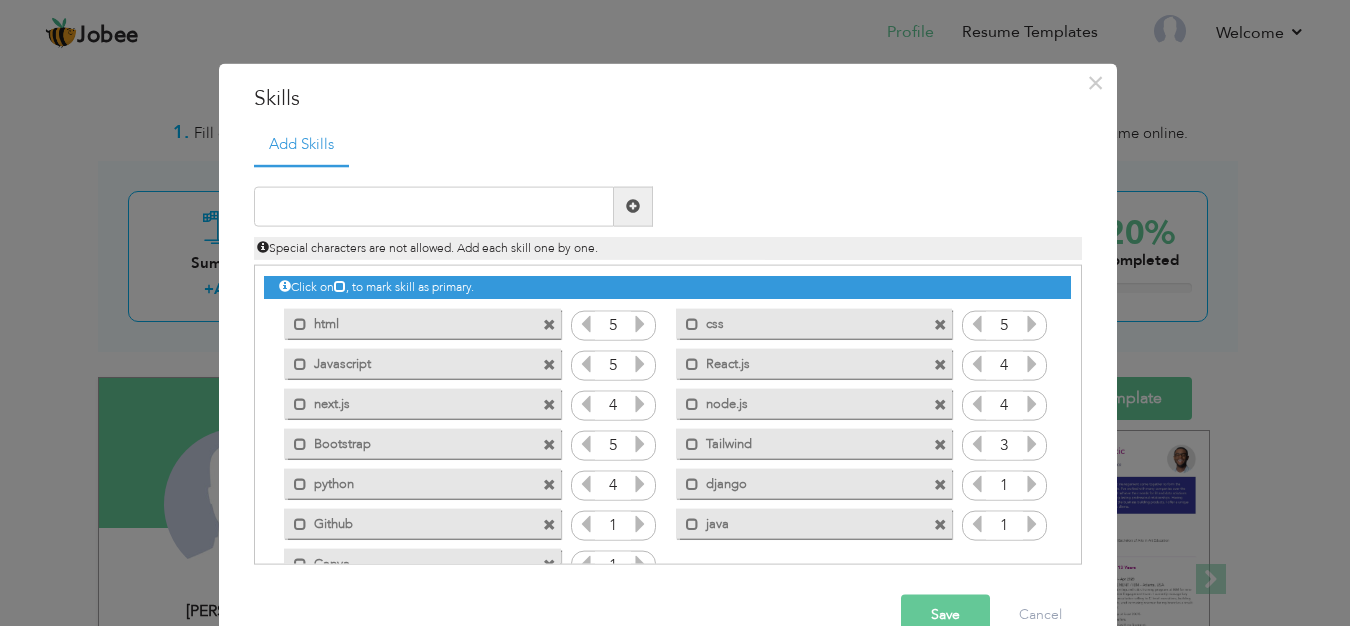click at bounding box center [1032, 484] 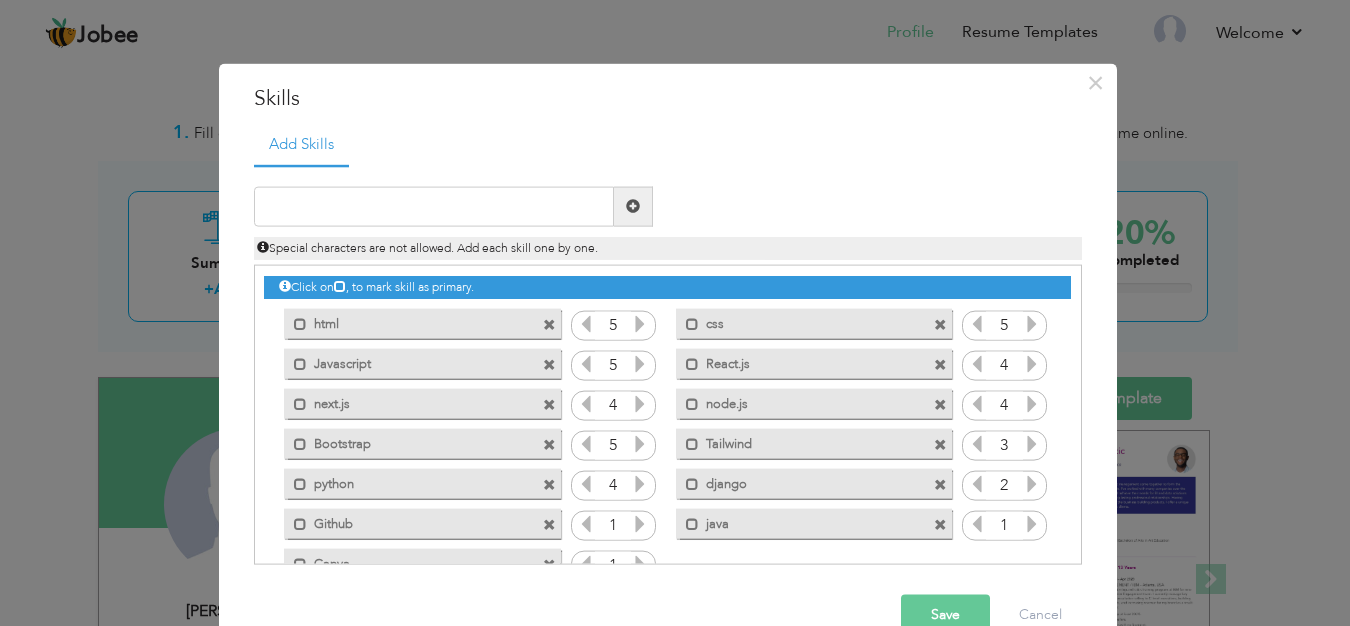 click at bounding box center [1032, 484] 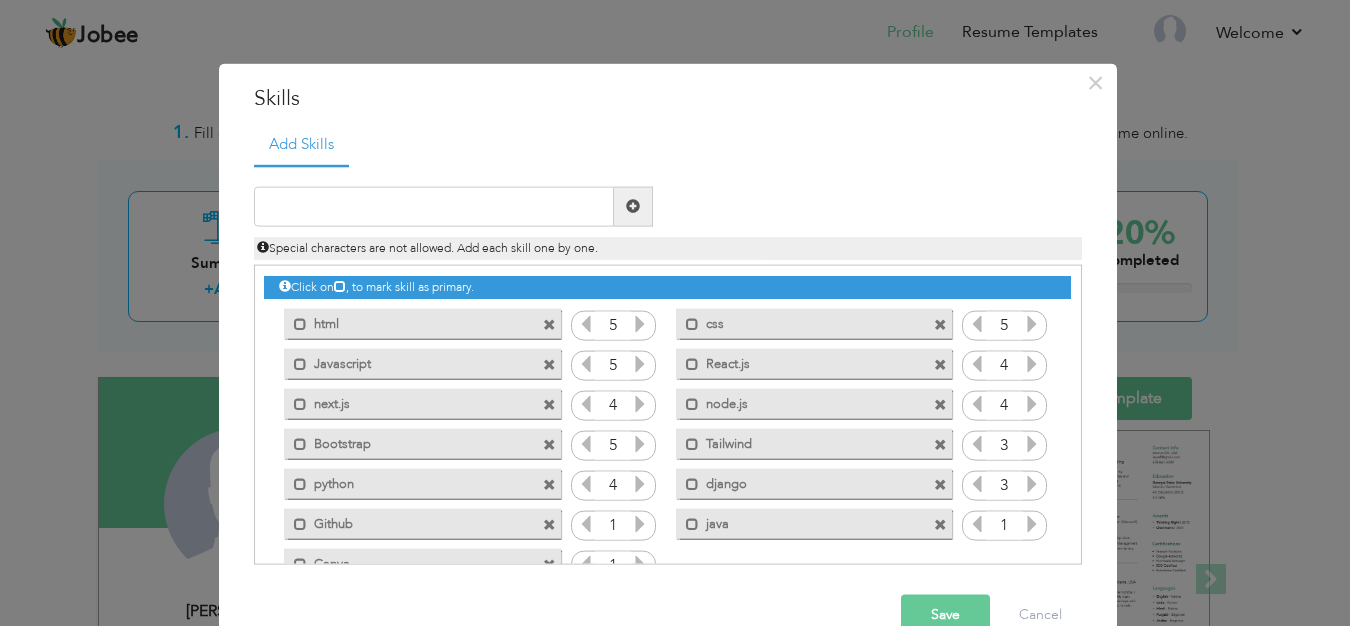 click at bounding box center [1032, 484] 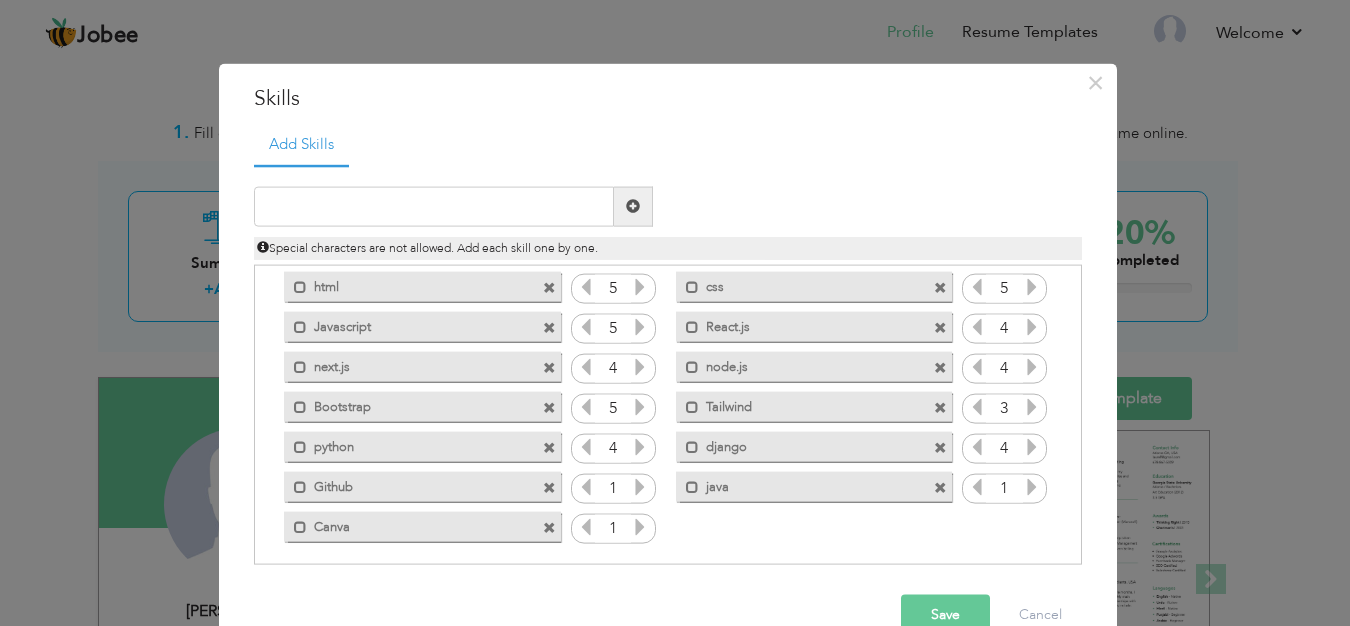 scroll, scrollTop: 45, scrollLeft: 0, axis: vertical 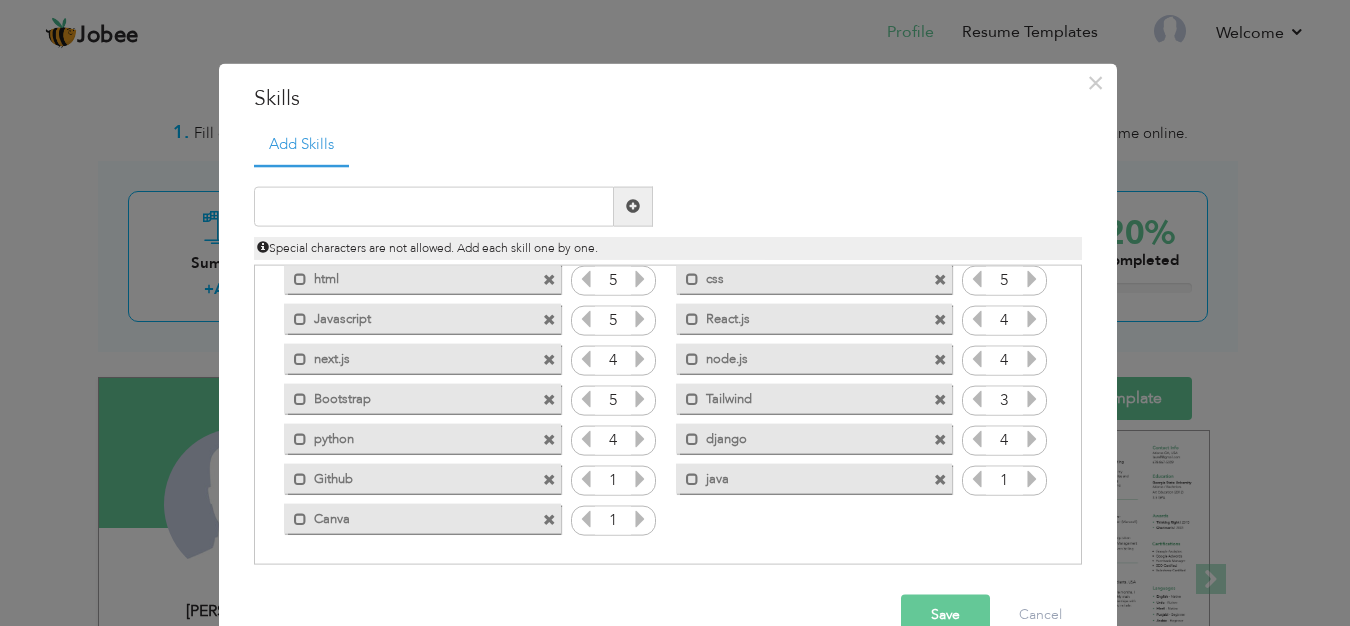 click at bounding box center (1032, 479) 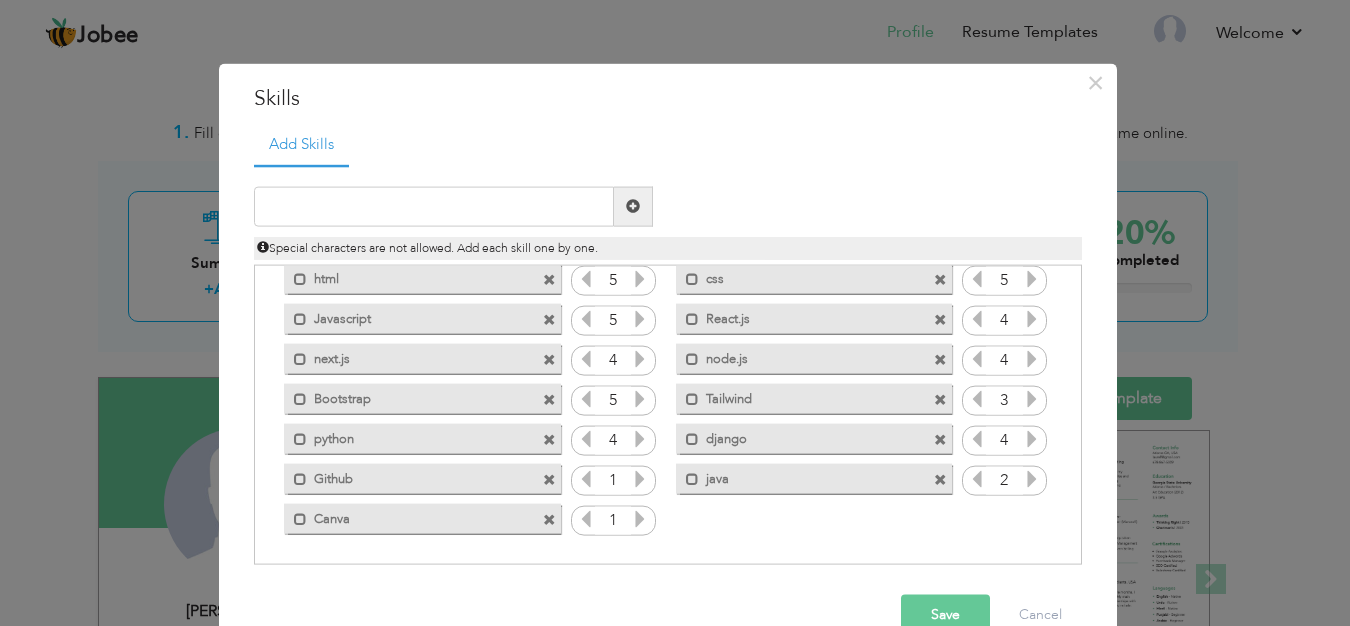 click at bounding box center (1032, 479) 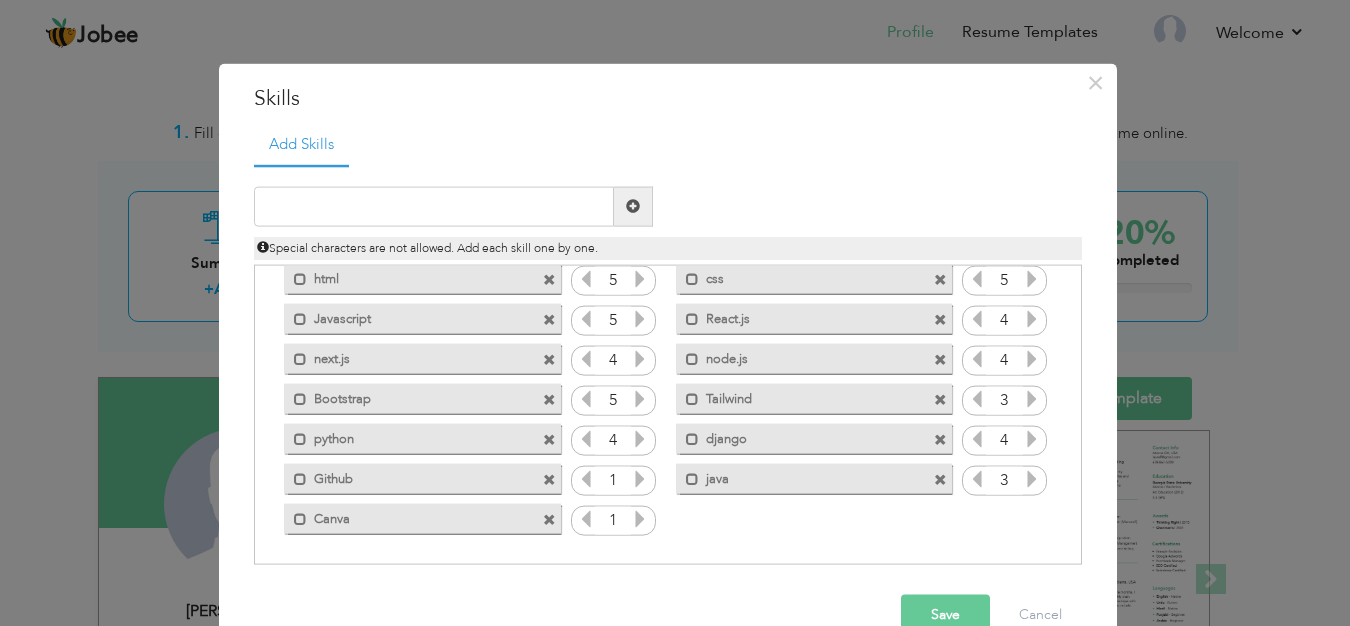 click at bounding box center [1032, 479] 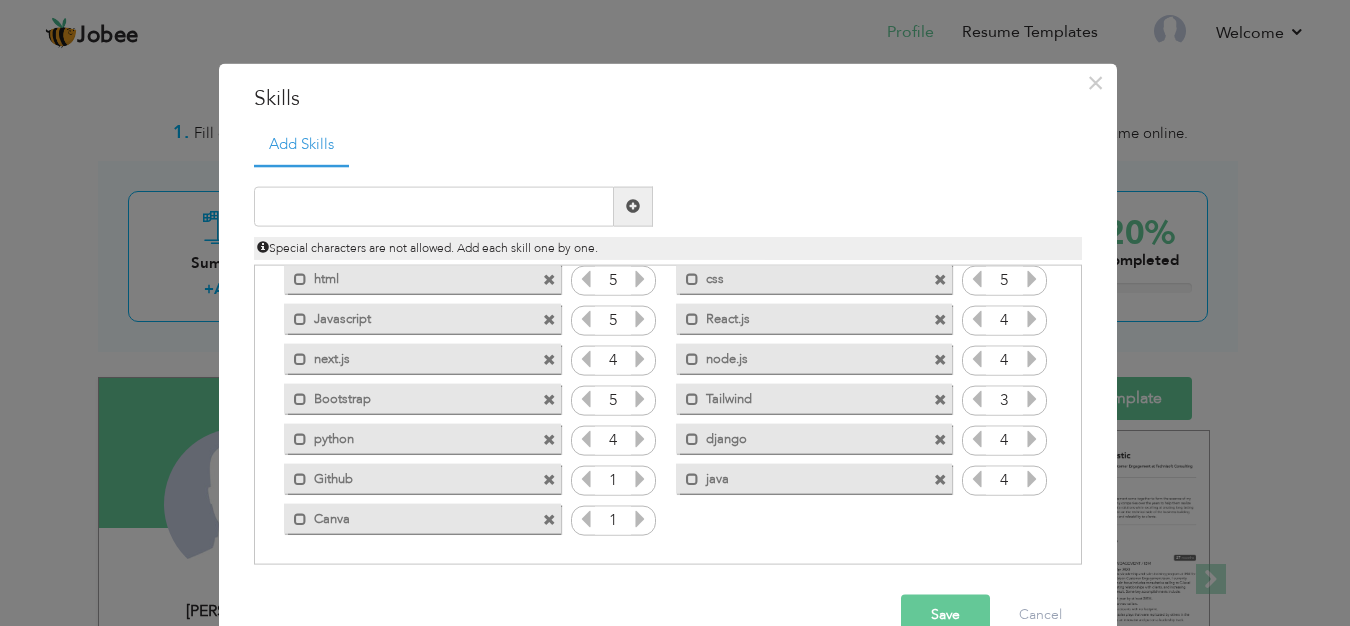 click at bounding box center [640, 479] 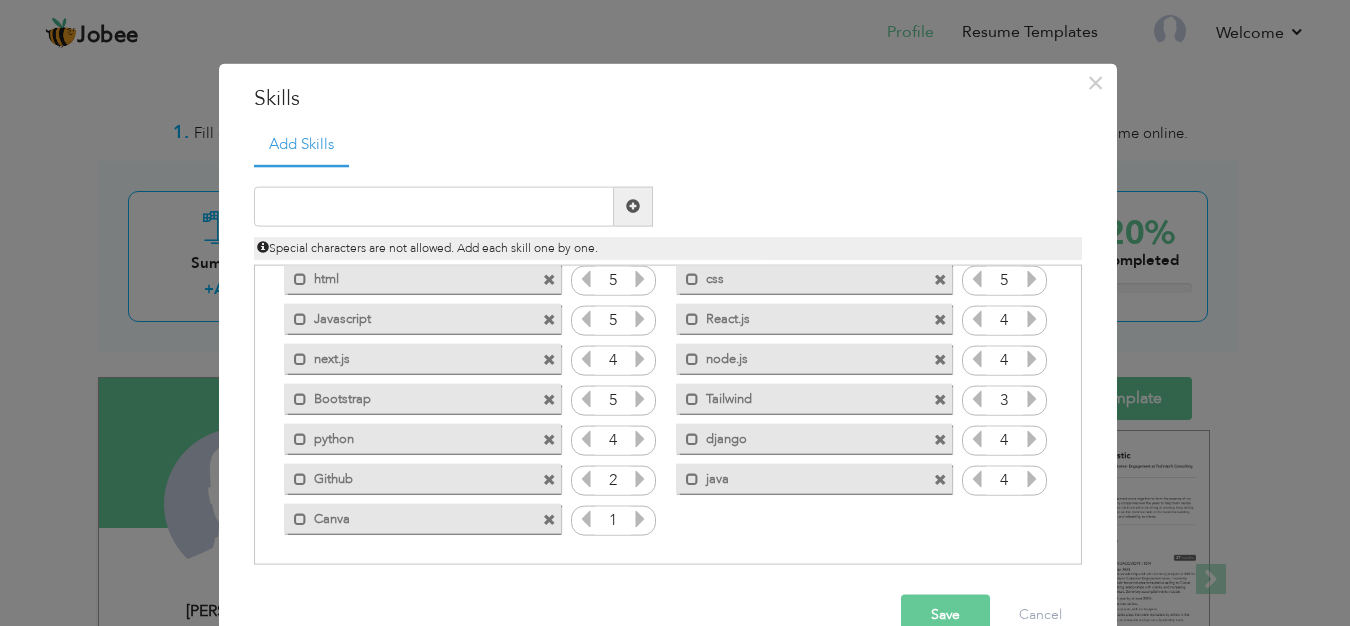click at bounding box center (640, 479) 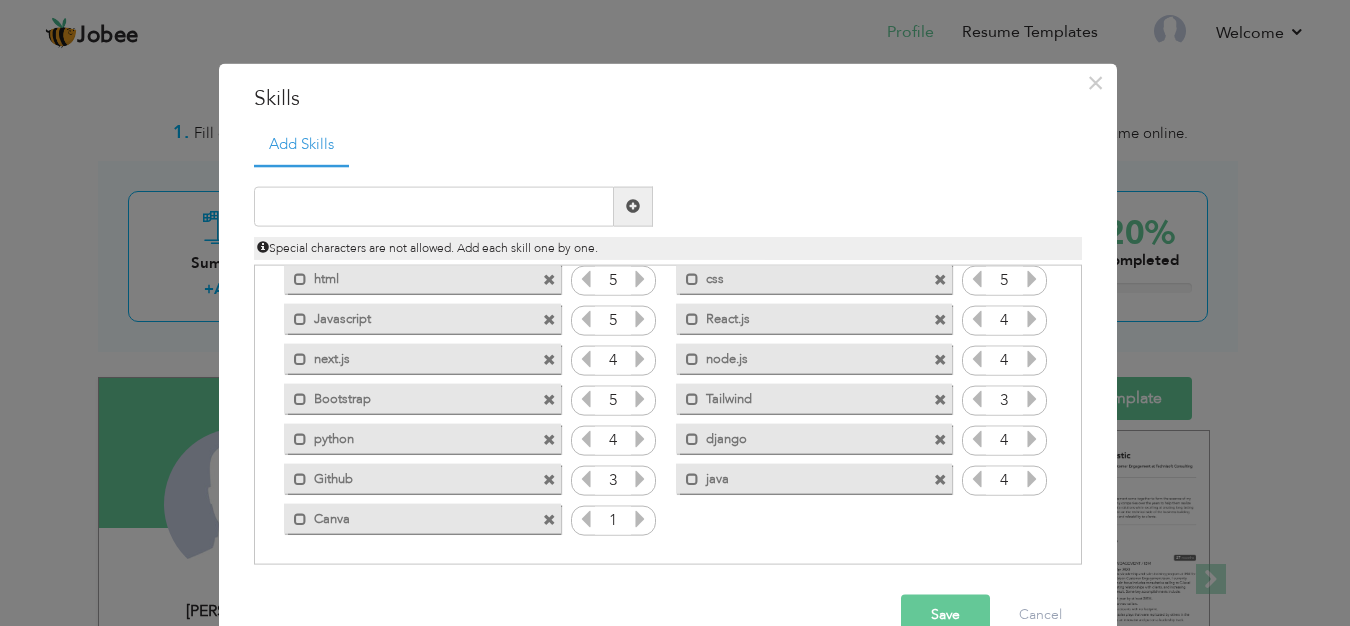 click at bounding box center [640, 479] 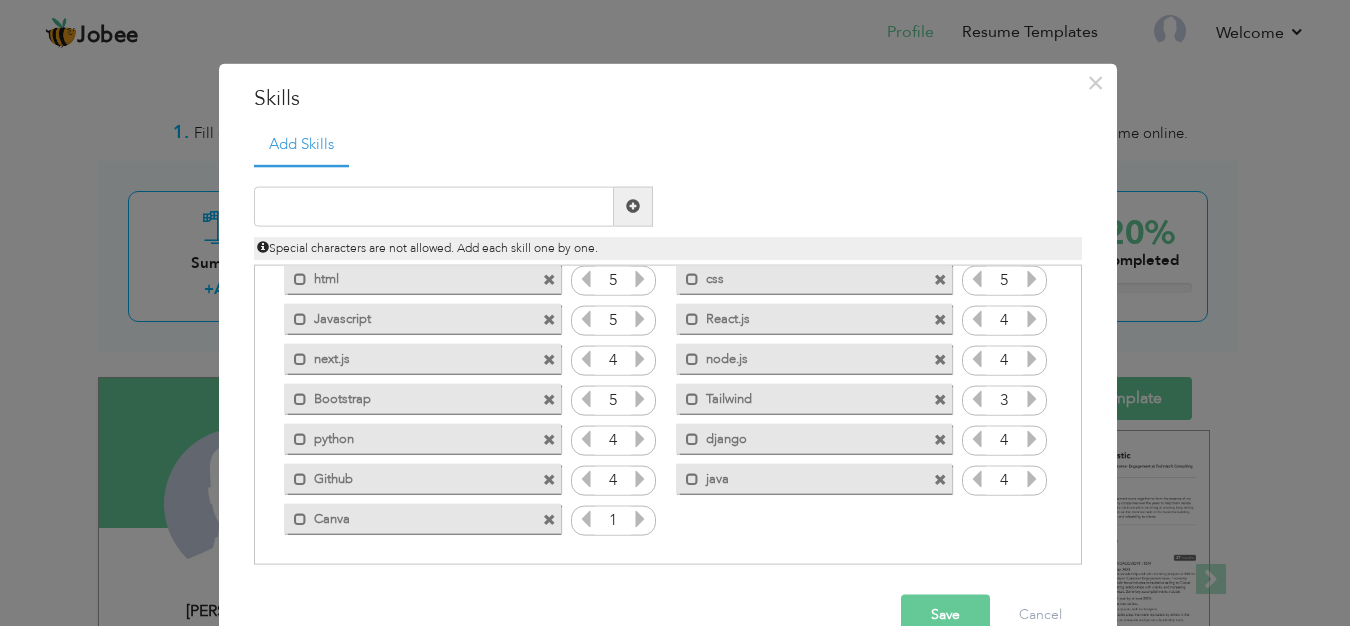 click at bounding box center (640, 519) 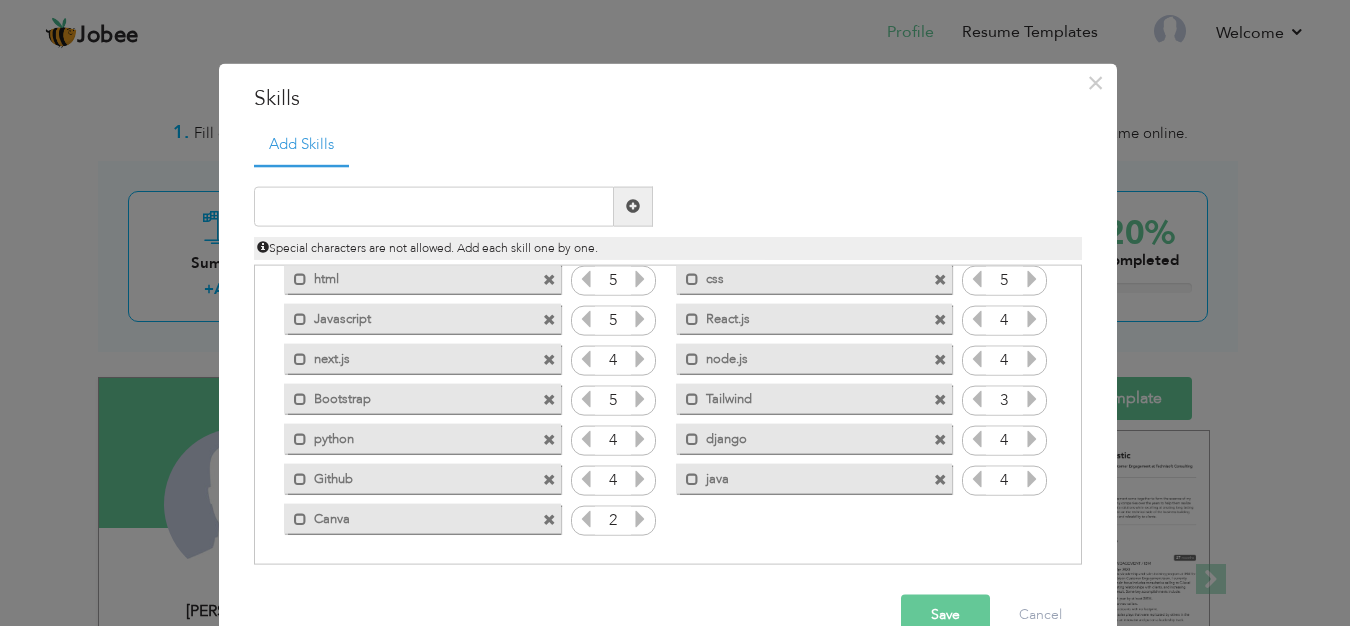 click at bounding box center [640, 519] 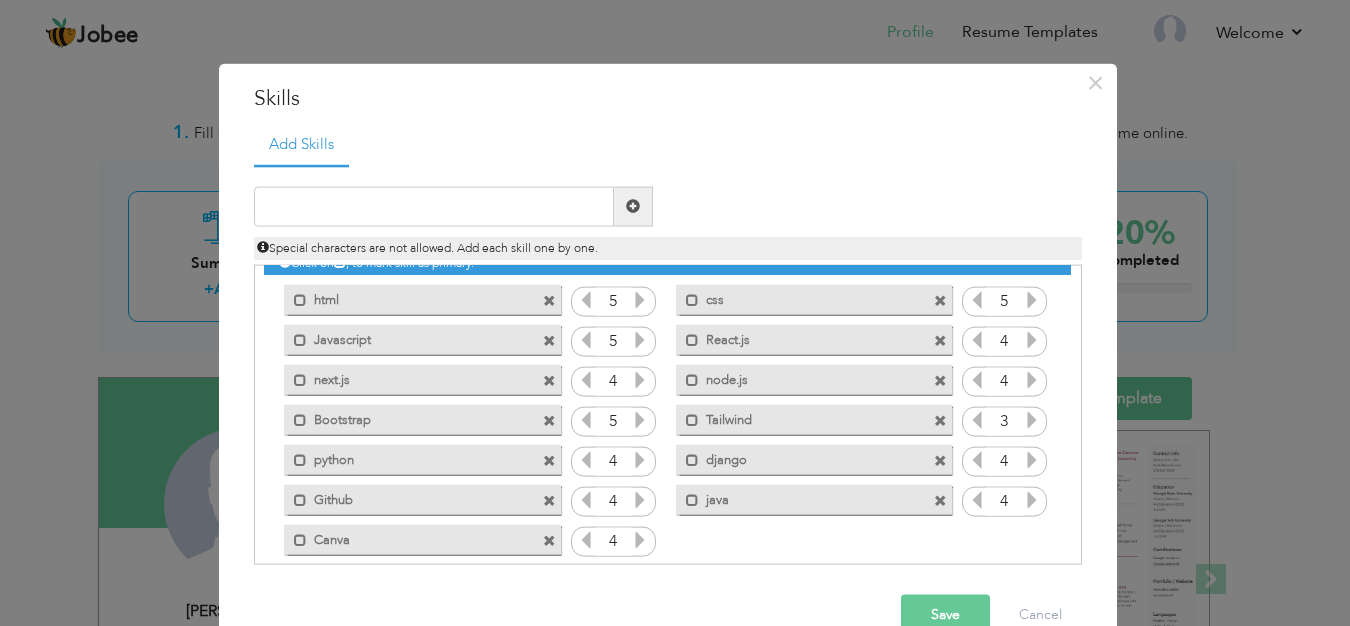 scroll, scrollTop: 0, scrollLeft: 0, axis: both 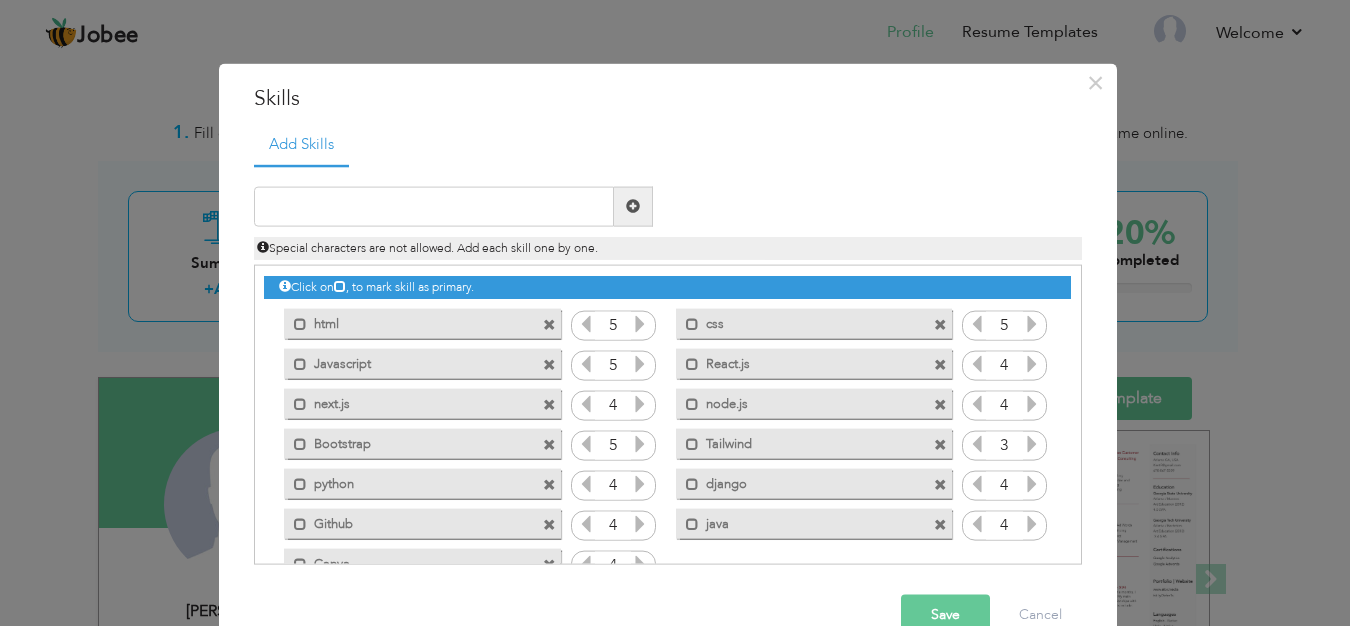 click on "Save" at bounding box center (945, 615) 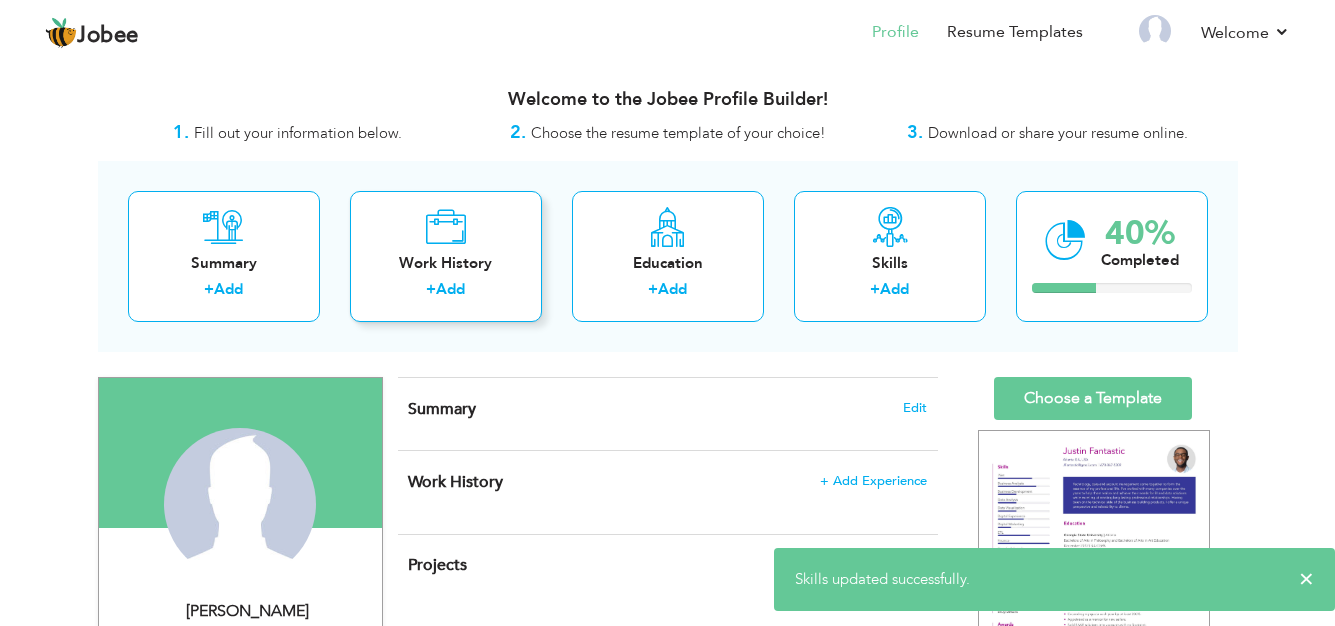 click on "+  Add" at bounding box center (446, 292) 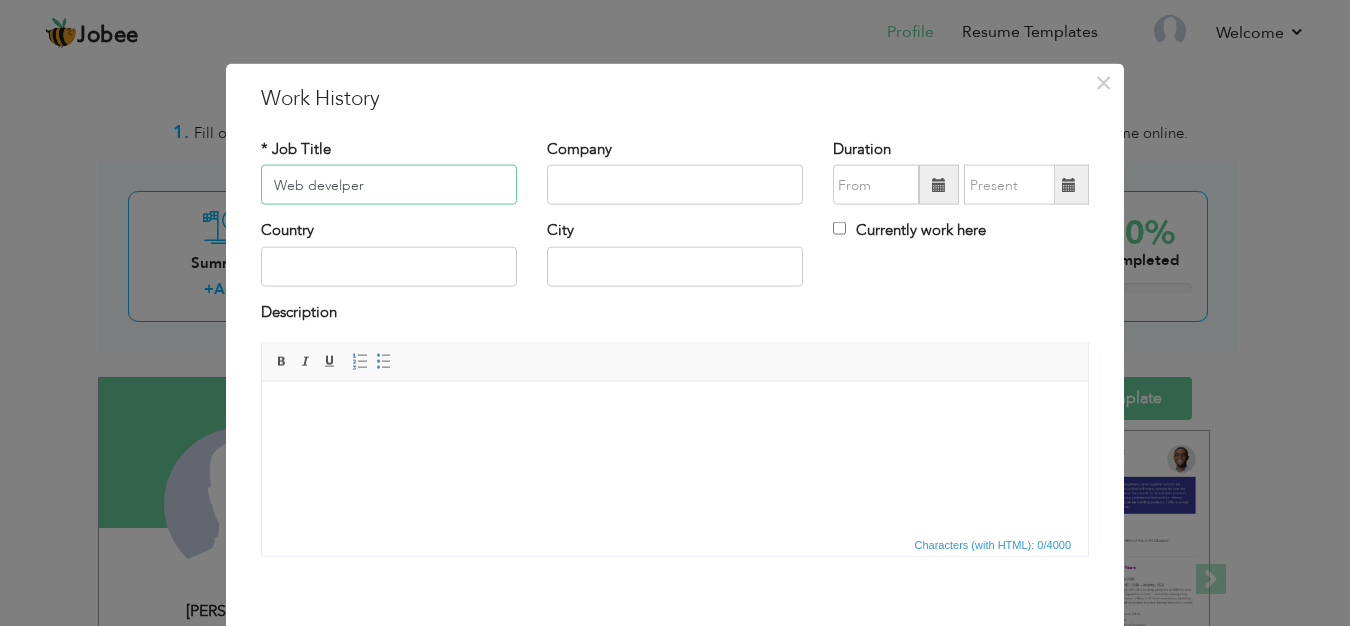type on "Web develper" 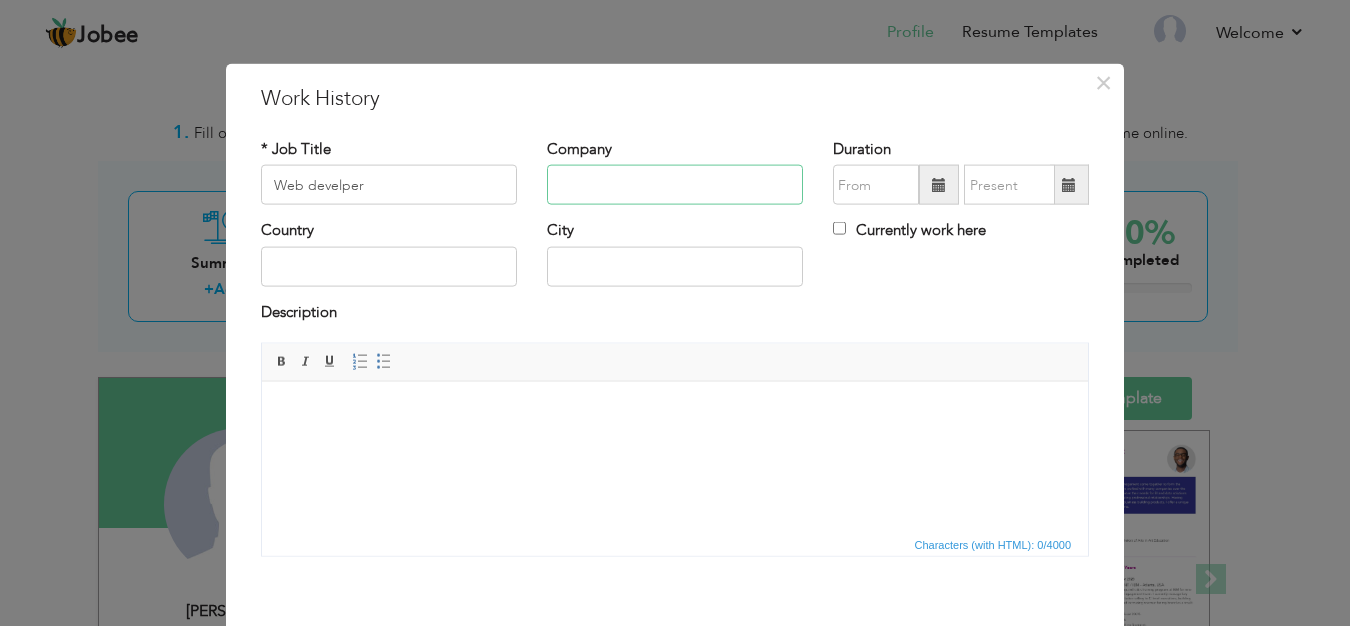 click at bounding box center [675, 185] 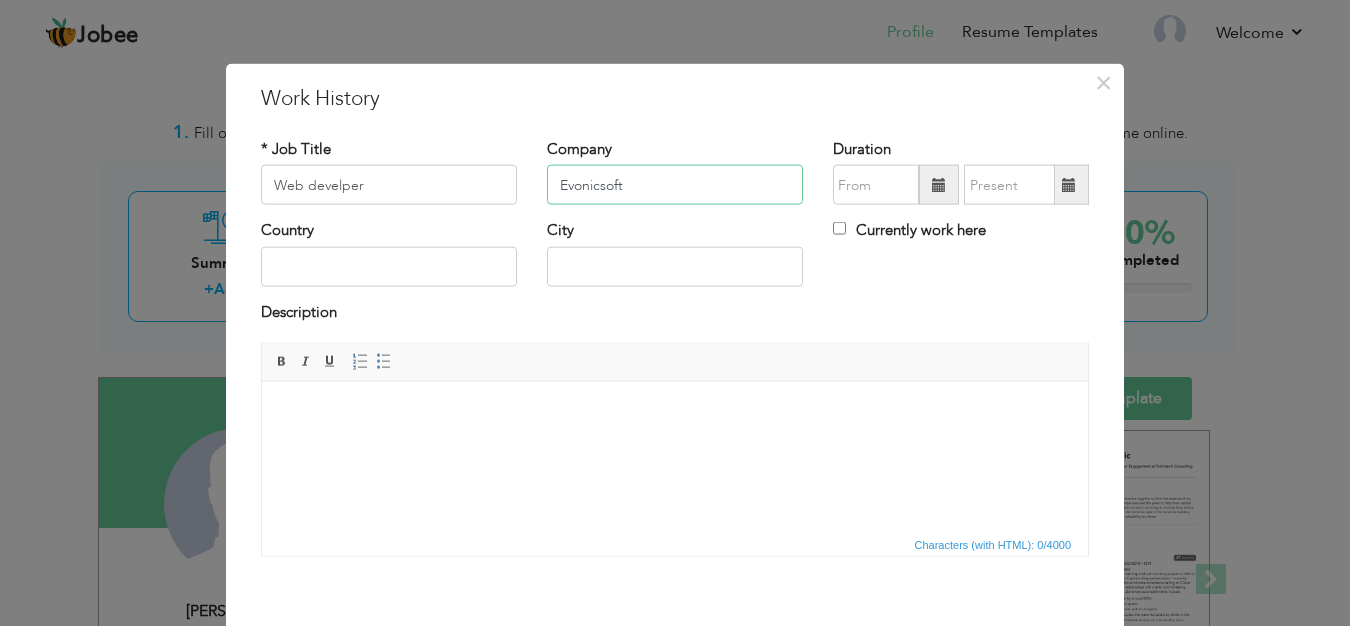 type on "Evonicsoft" 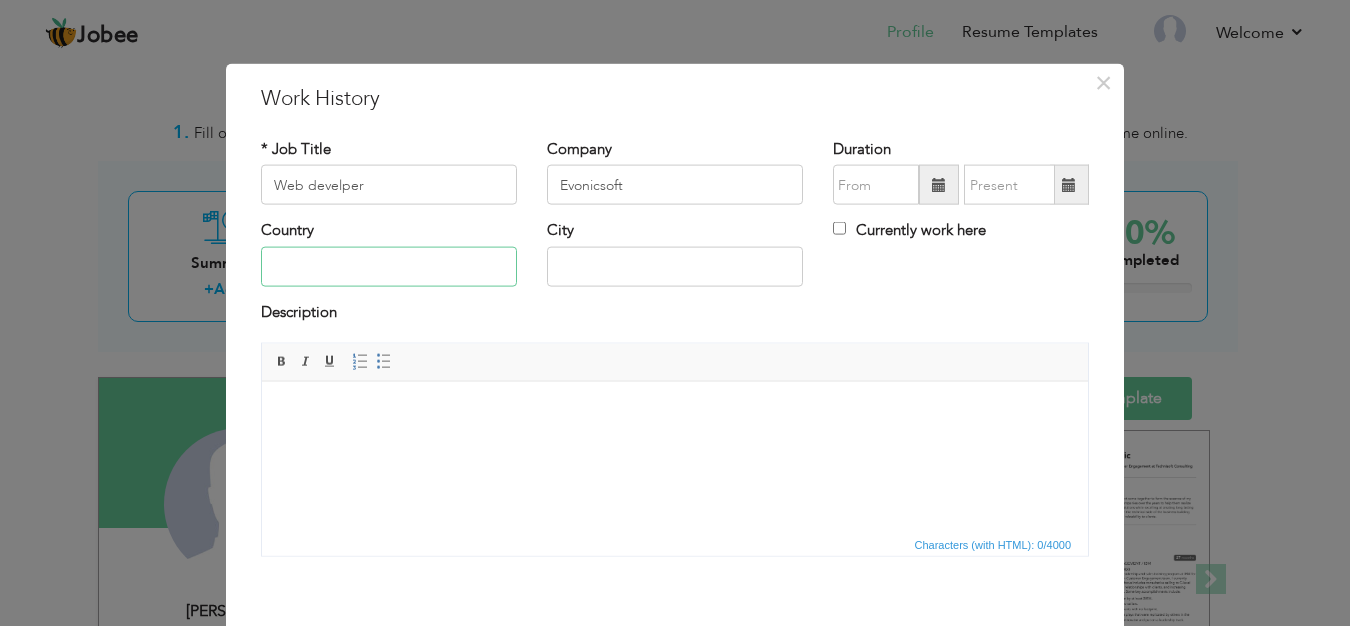 click at bounding box center (389, 266) 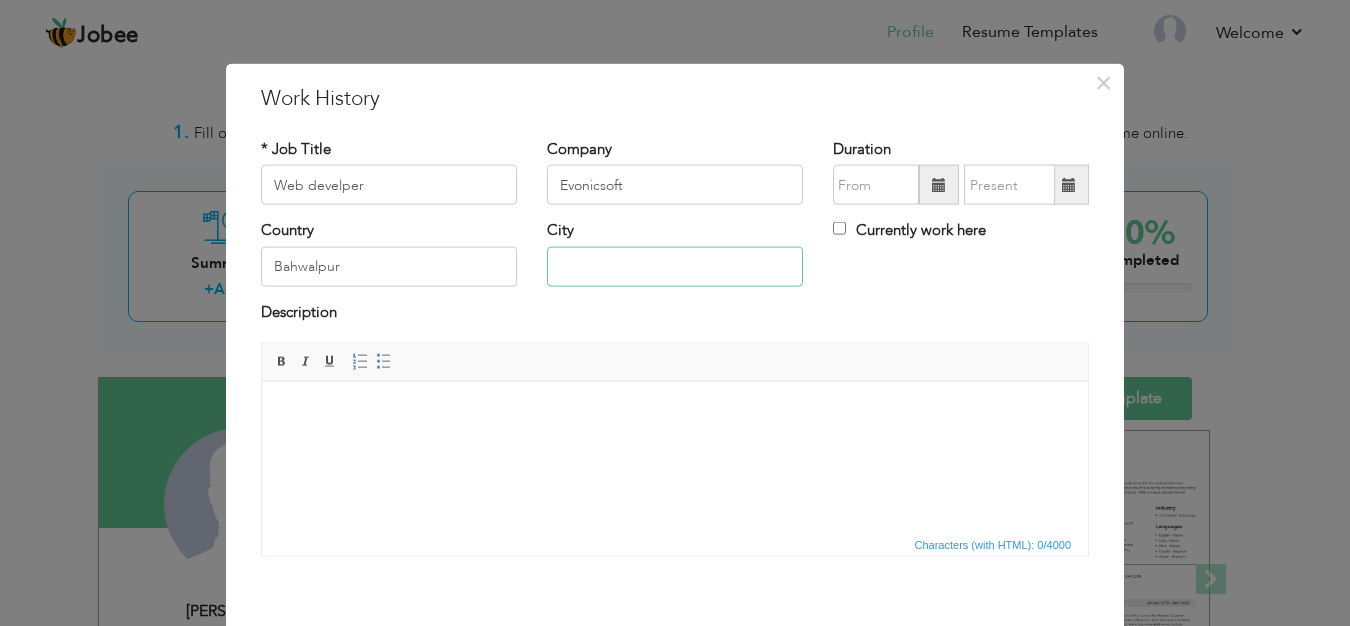 click at bounding box center [675, 266] 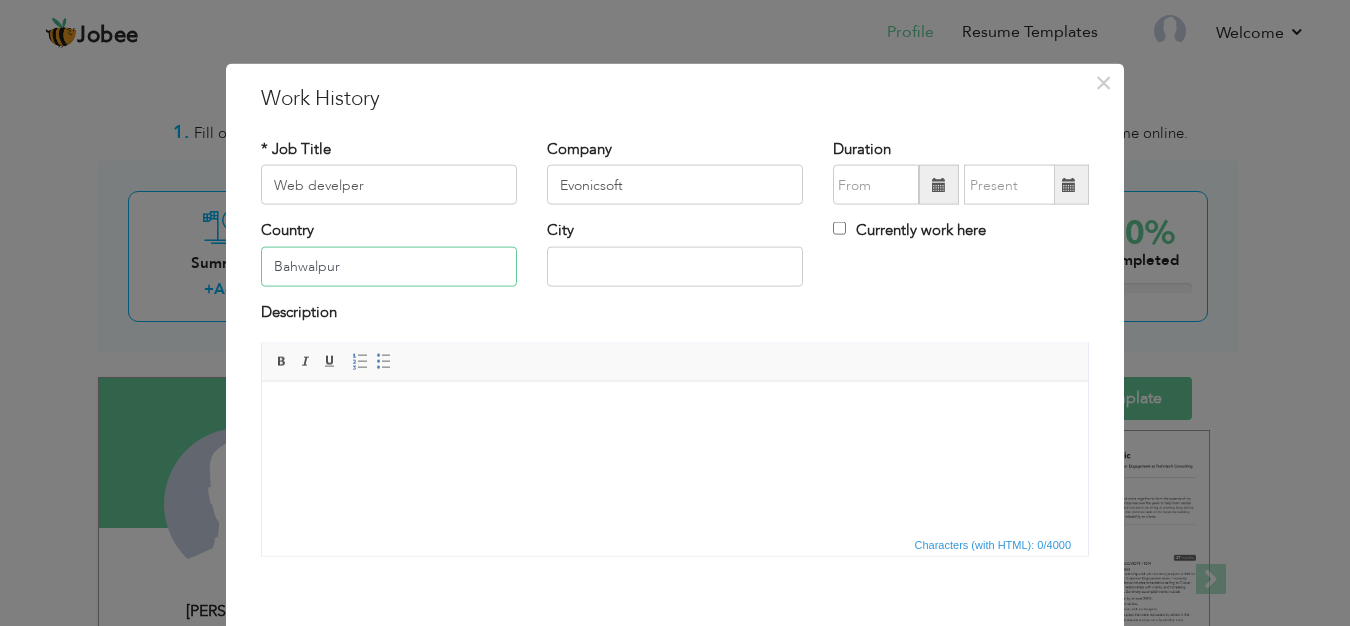 click on "Bahwalpur" at bounding box center (389, 266) 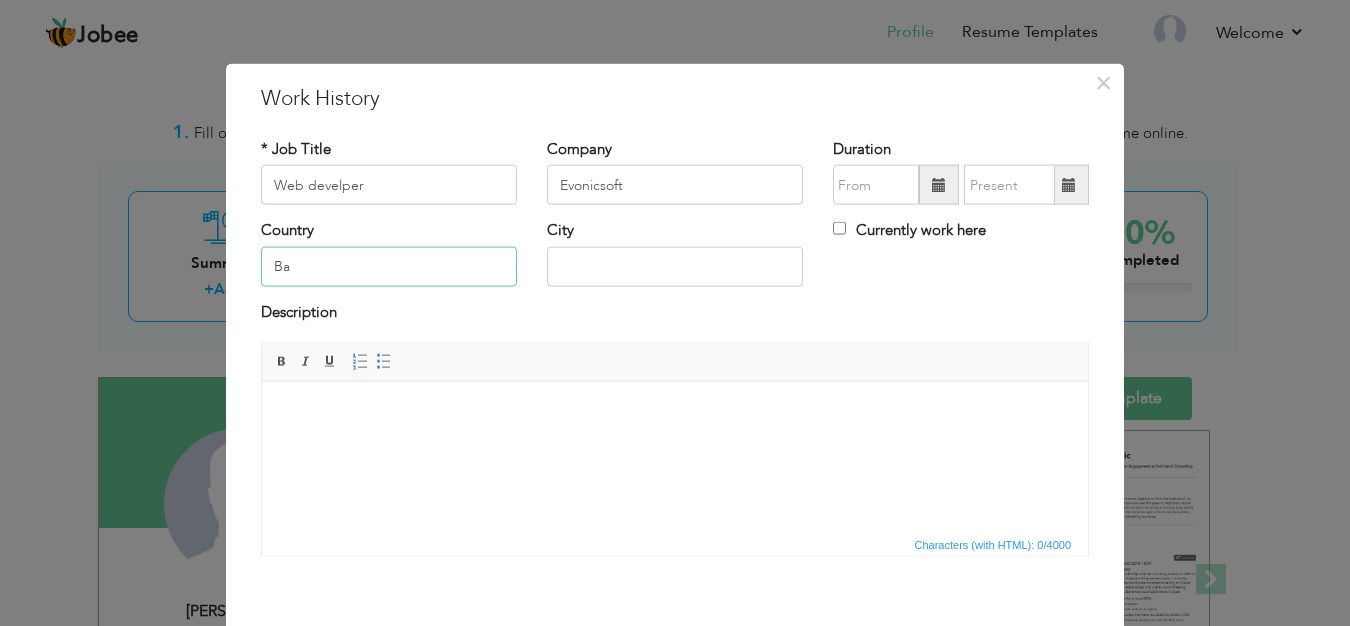 type on "B" 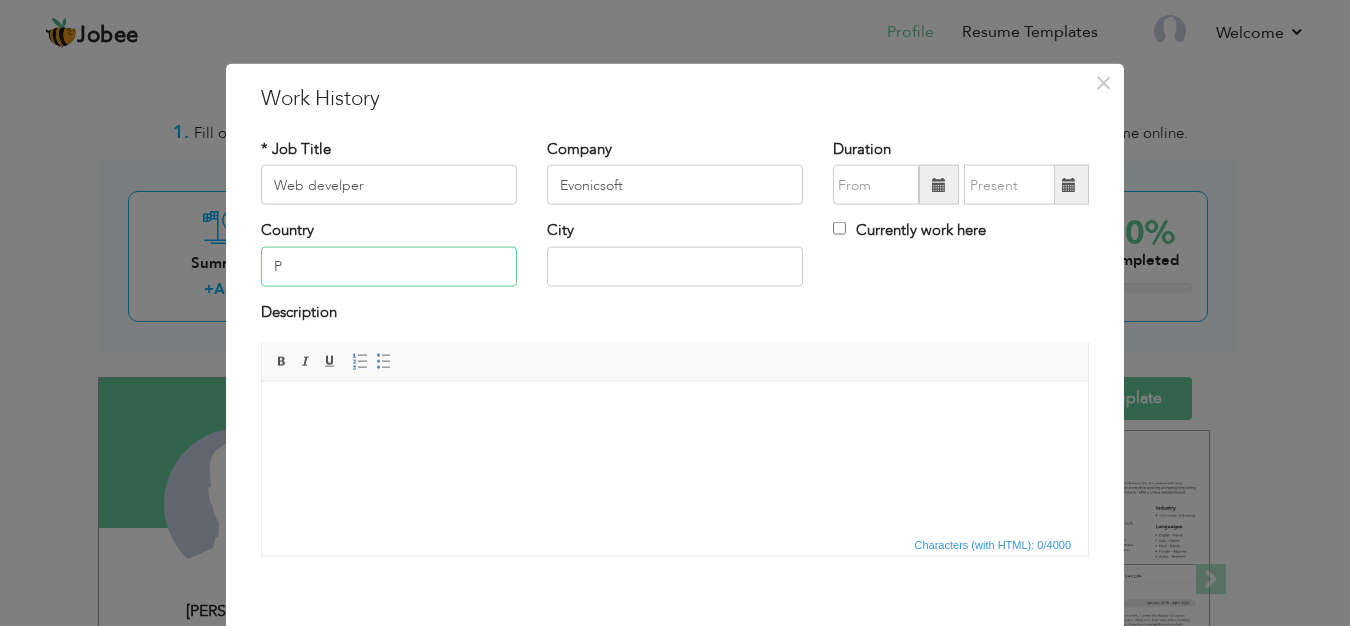 type on "[GEOGRAPHIC_DATA]" 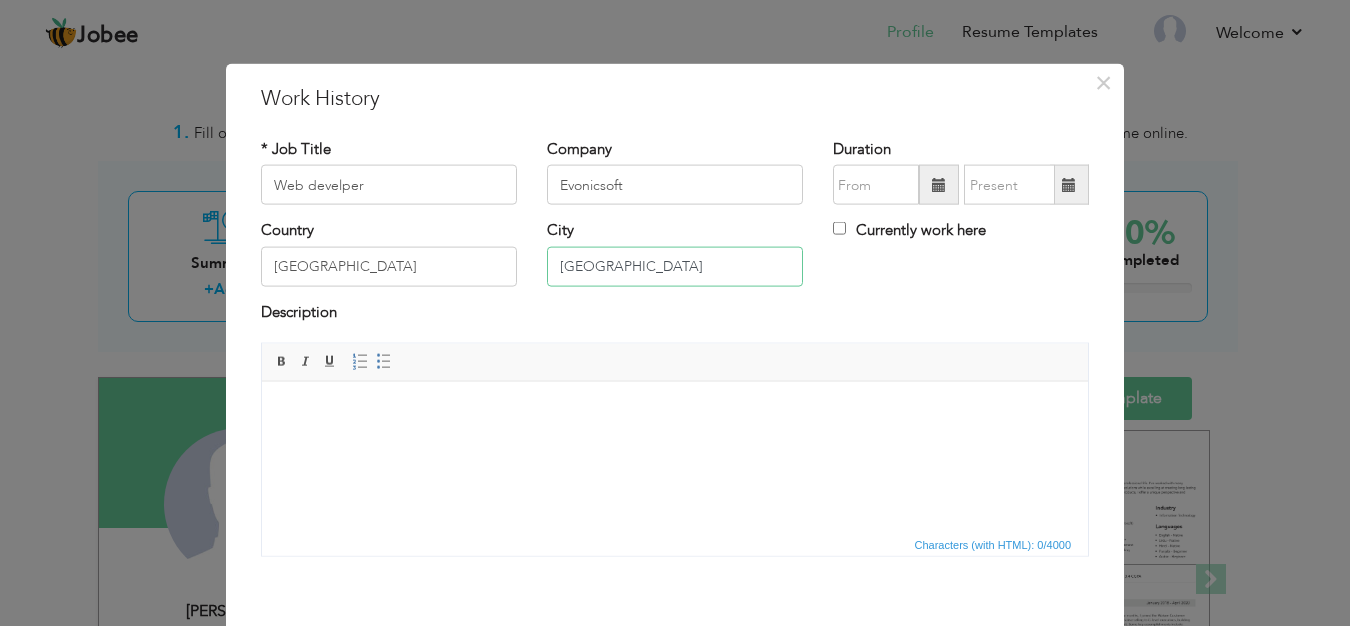 click on "haroonabad" at bounding box center (675, 266) 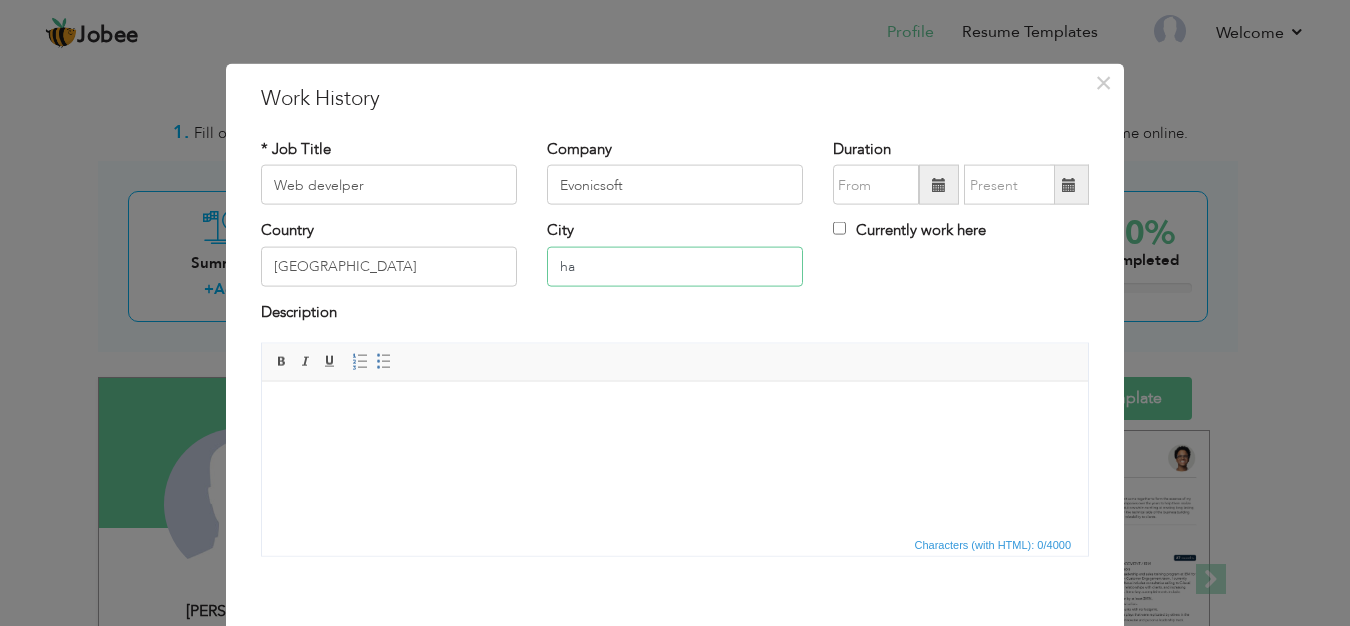 type on "h" 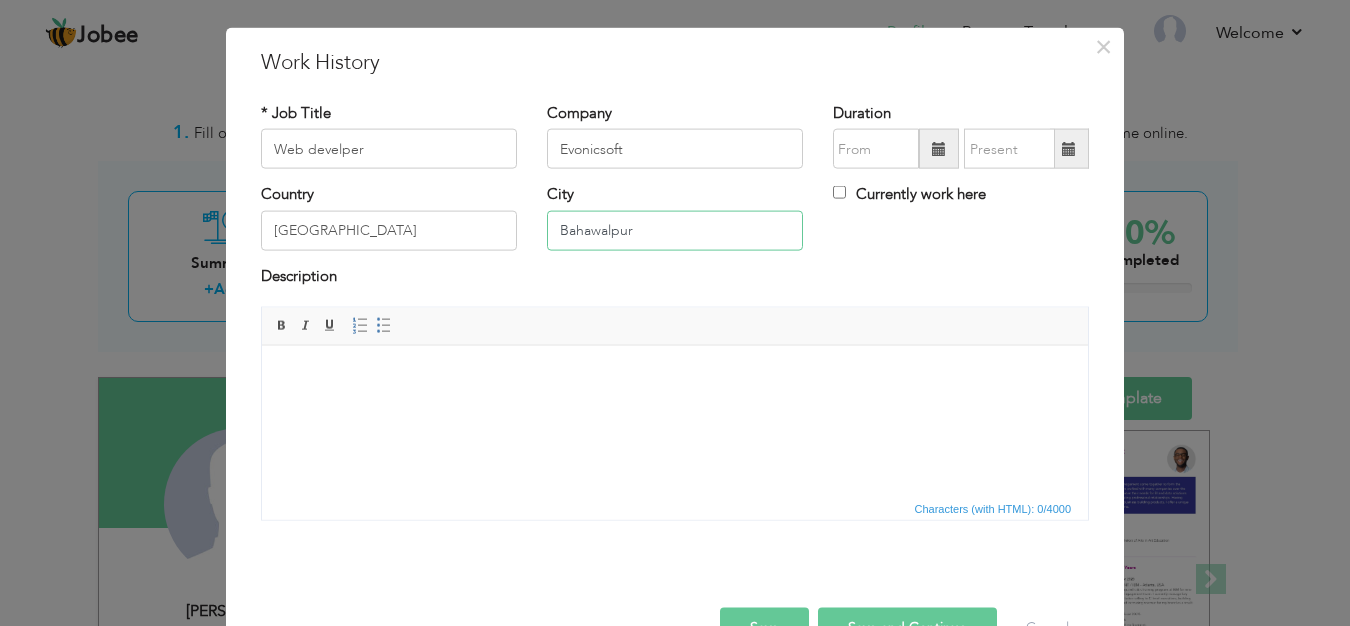 scroll, scrollTop: 31, scrollLeft: 0, axis: vertical 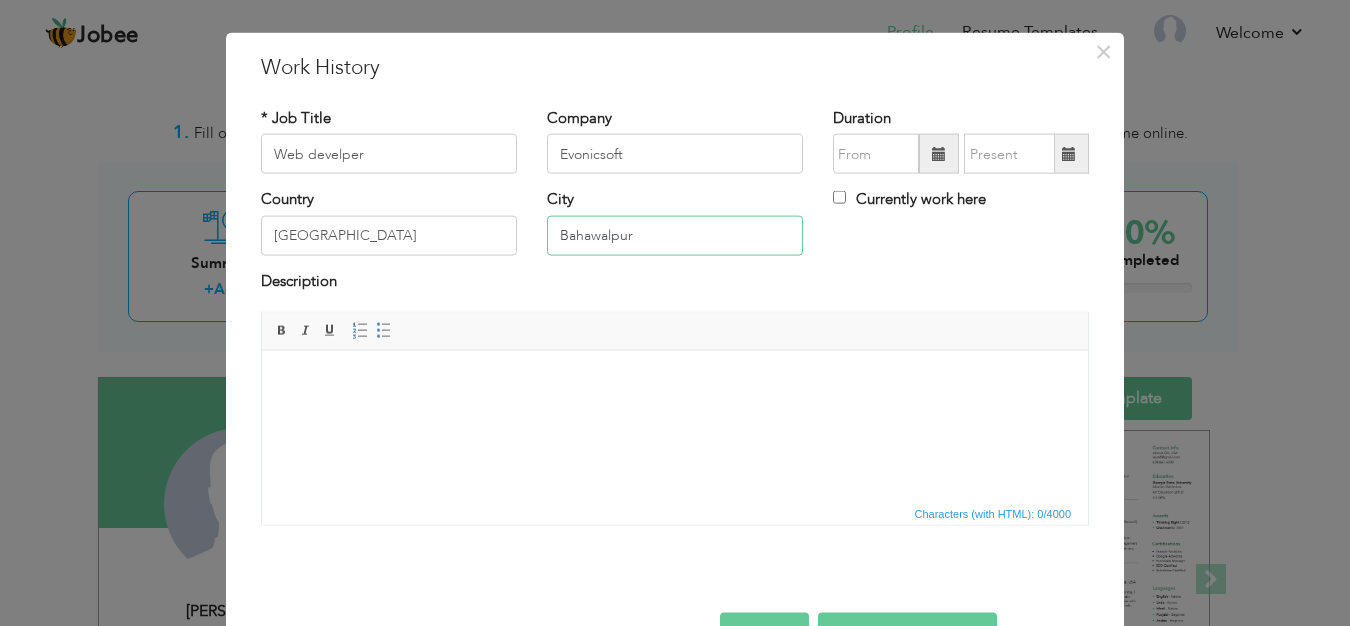 type on "Bahawalpur" 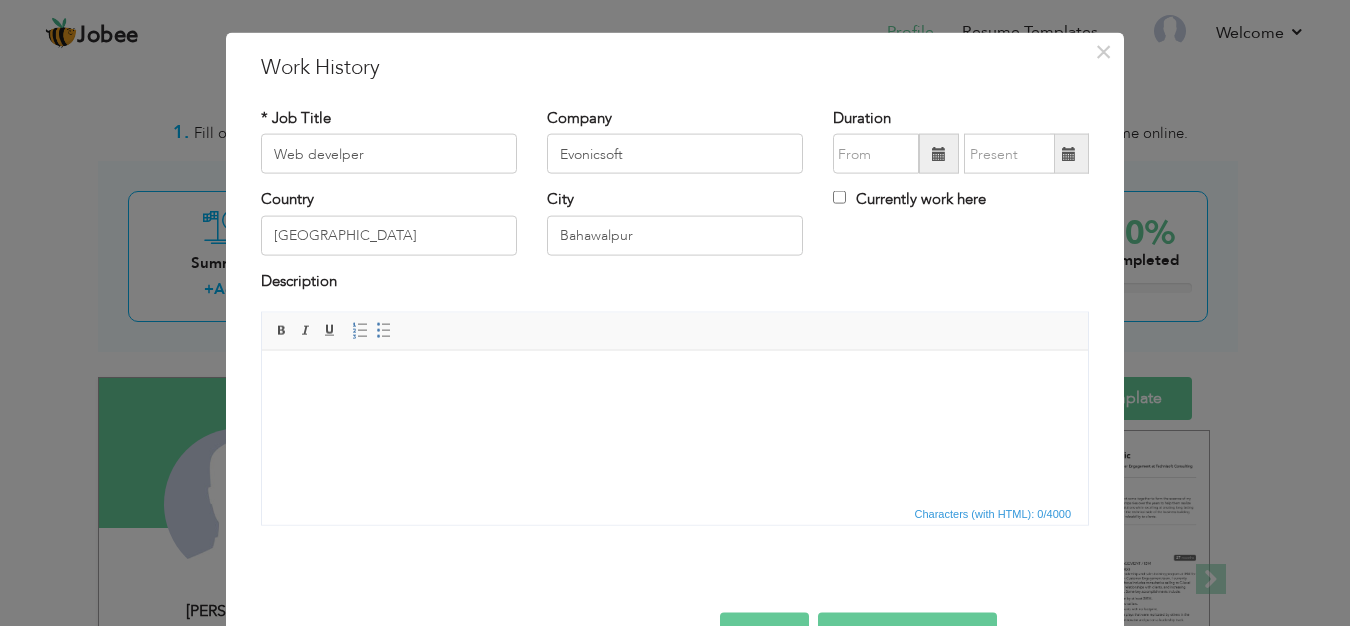 click at bounding box center [675, 380] 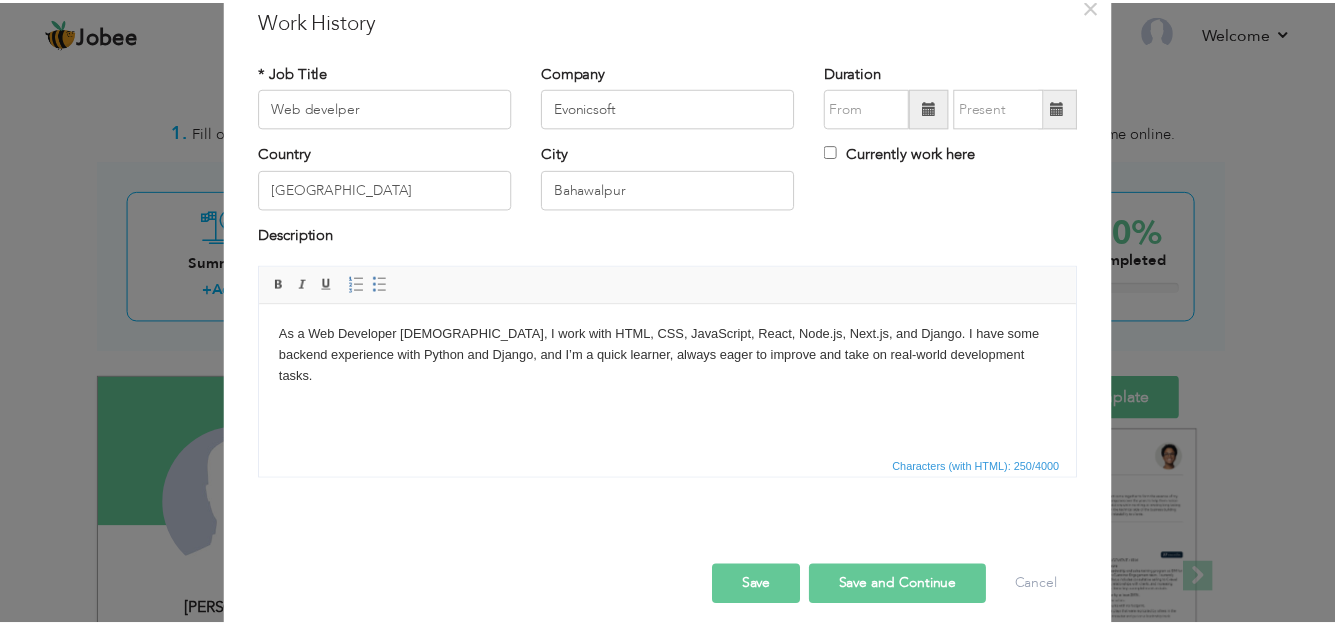 scroll, scrollTop: 93, scrollLeft: 0, axis: vertical 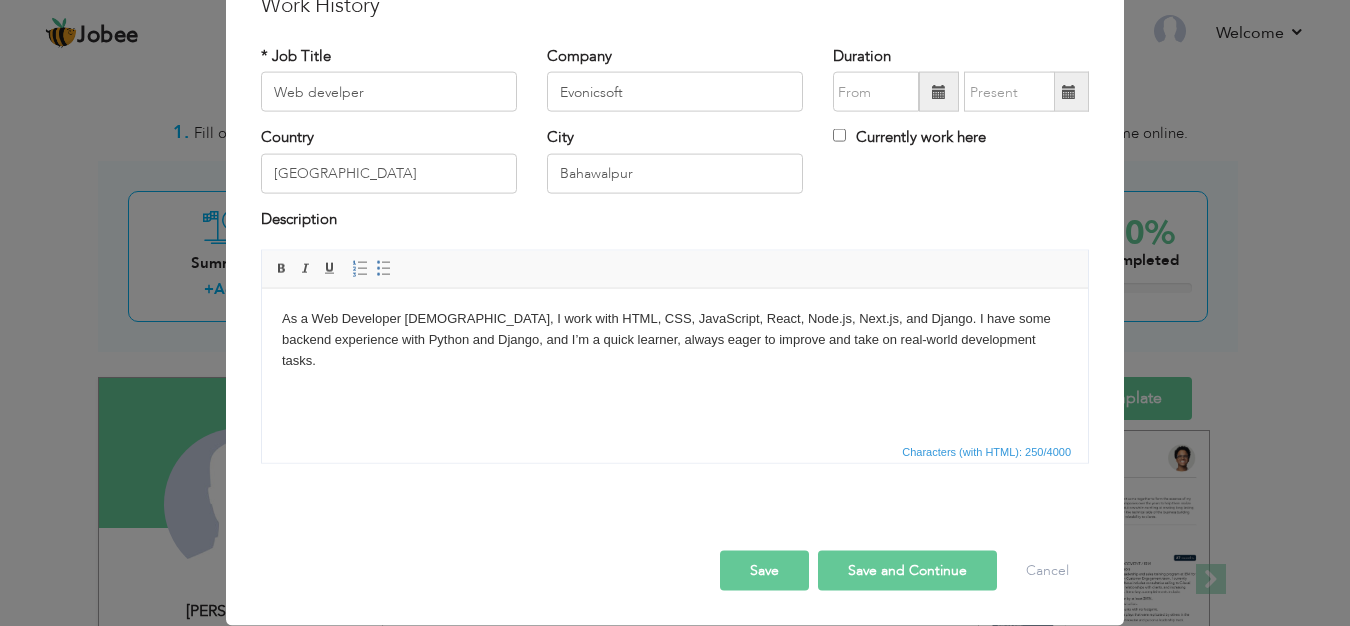 click on "Save" at bounding box center [764, 571] 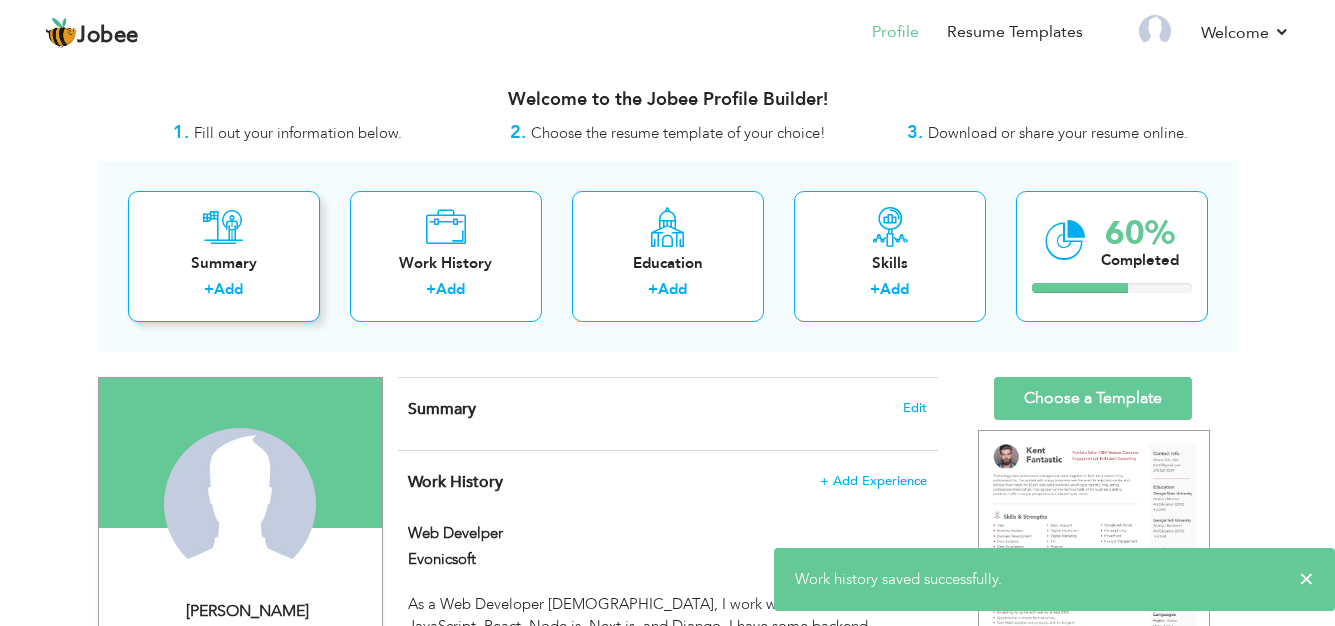 click on "Add" at bounding box center (228, 289) 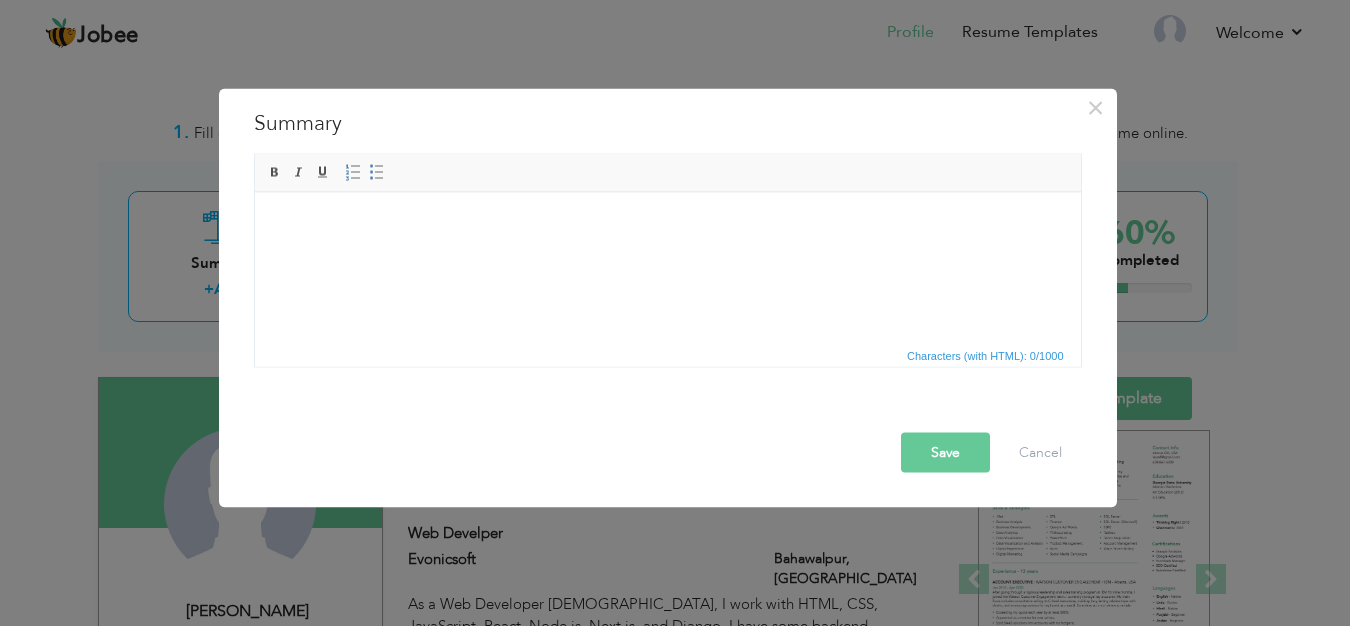click at bounding box center (667, 222) 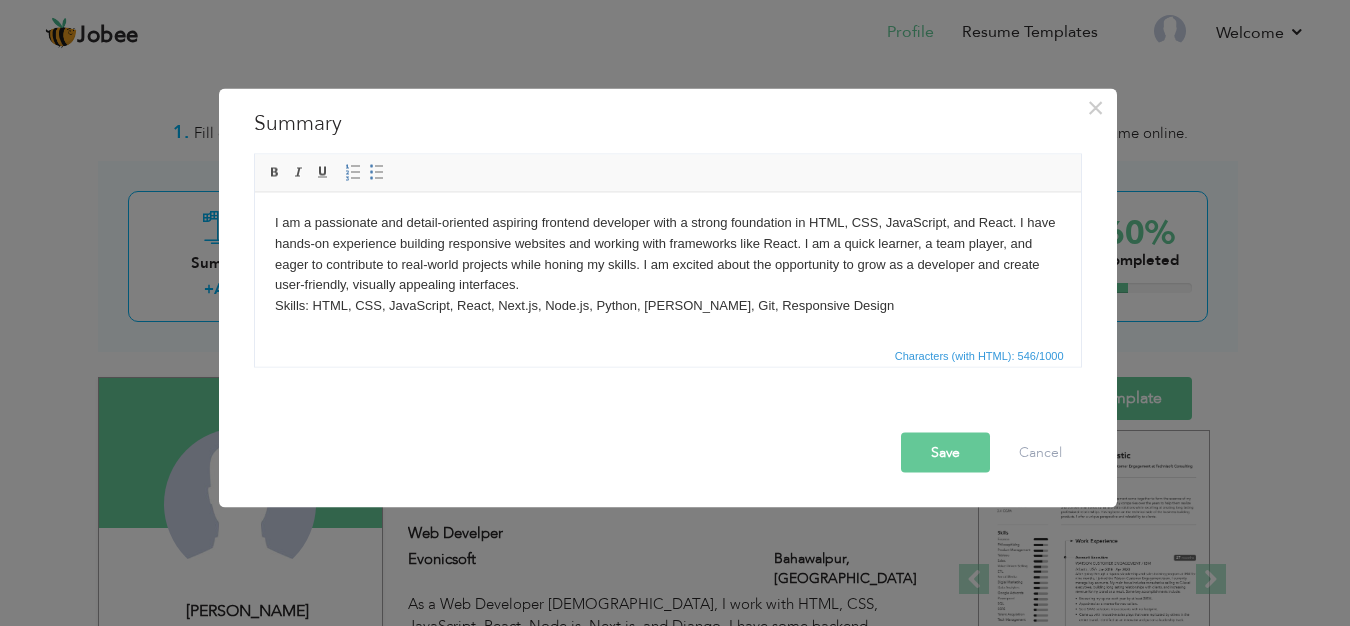 click on "I am a passionate and detail-oriented aspiring frontend developer with a strong foundation in HTML, CSS, JavaScript, and React. I have hands-on experience building responsive websites and working with frameworks like React. I am a quick learner, a team player, and eager to contribute to real-world projects while honing my skills. I am excited about the opportunity to grow as a developer and create user-friendly, visually appealing interfaces. Skills: HTML, CSS, JavaScript, React, Next.js, Node.js, Python, Django, Git, Responsive Design" at bounding box center (667, 264) 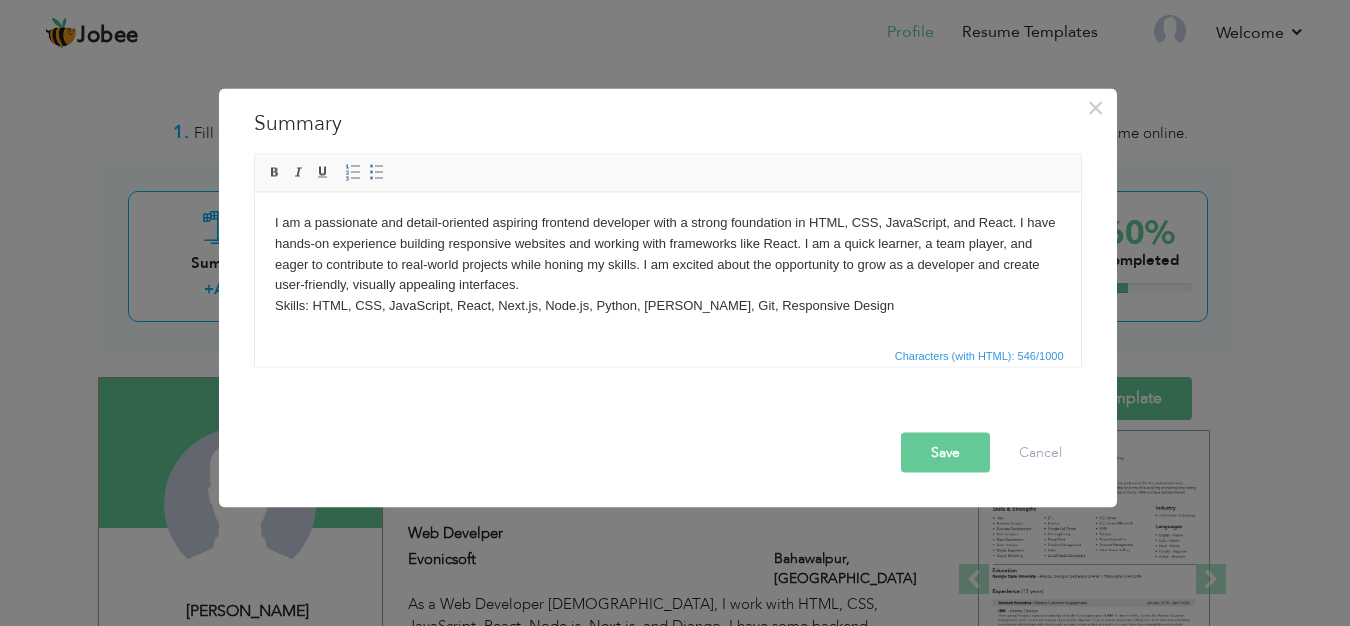 type 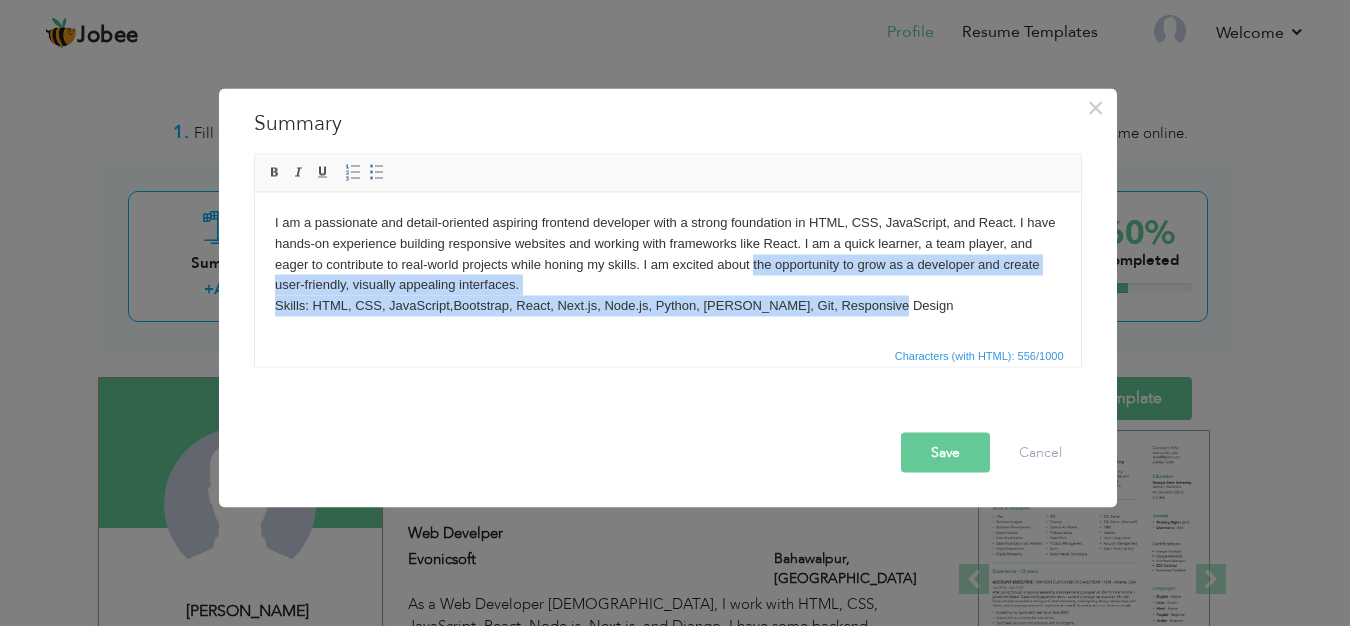 drag, startPoint x: 890, startPoint y: 302, endPoint x: 751, endPoint y: 270, distance: 142.6359 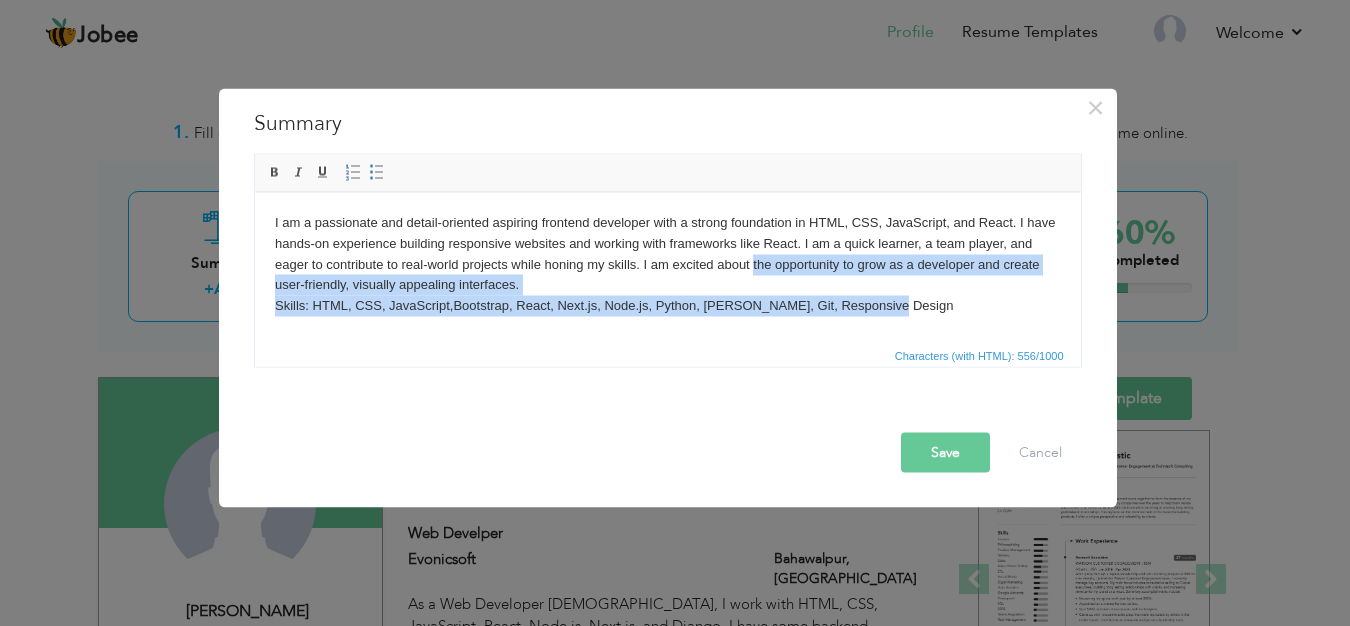 click on "I am a passionate and detail-oriented aspiring frontend developer with a strong foundation in HTML, CSS, JavaScript, and React. I have hands-on experience building responsive websites and working with frameworks like React. I am a quick learner, a team player, and eager to contribute to real-world projects while honing my skills. I am excited about the opportunity to grow as a developer and create user-friendly, visually appealing interfaces. Skills: HTML, CSS, JavaScript,Bootstrap, React, Next.js, Node.js, Python, Django, Git, Responsive Design" at bounding box center (667, 264) 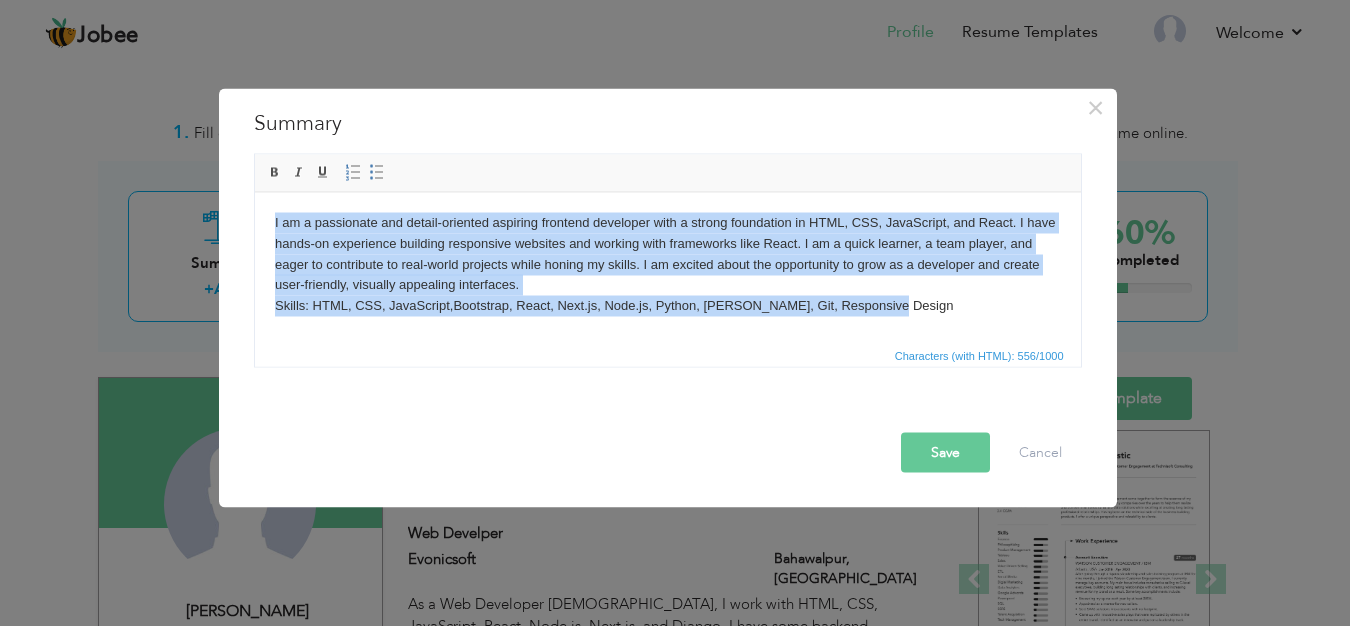 drag, startPoint x: 838, startPoint y: 302, endPoint x: 222, endPoint y: 212, distance: 622.54 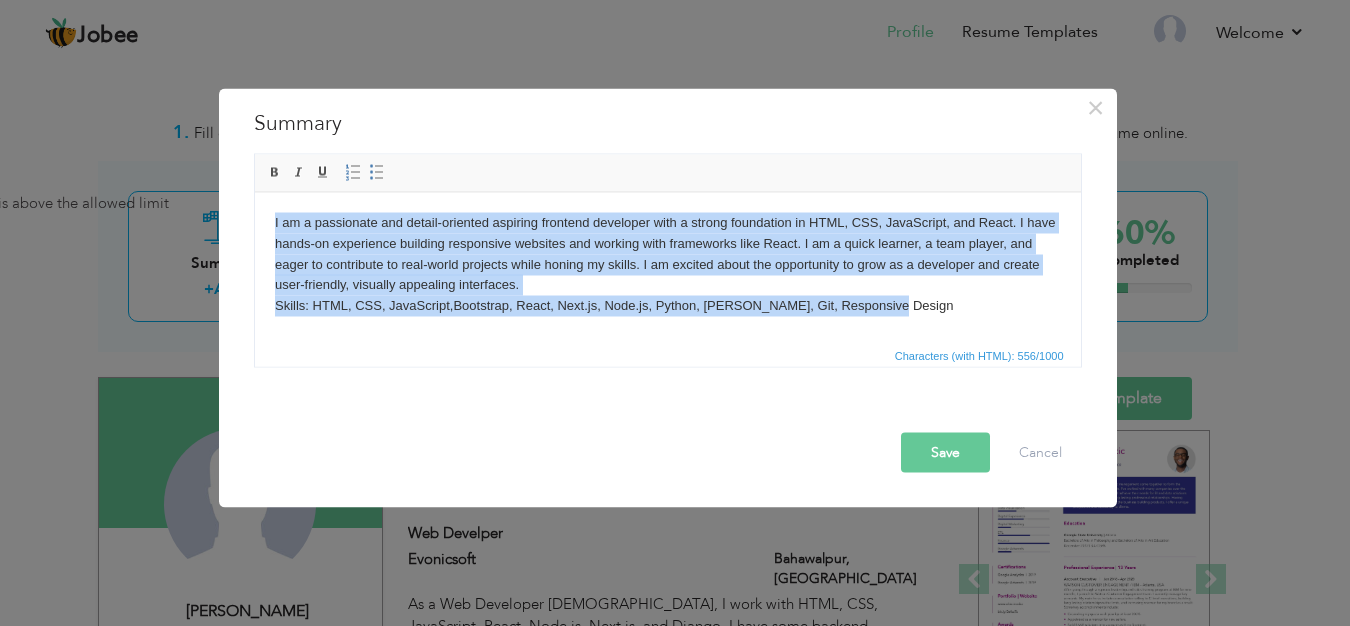 click on "I am a passionate and detail-oriented aspiring frontend developer with a strong foundation in HTML, CSS, JavaScript, and React. I have hands-on experience building responsive websites and working with frameworks like React. I am a quick learner, a team player, and eager to contribute to real-world projects while honing my skills. I am excited about the opportunity to grow as a developer and create user-friendly, visually appealing interfaces. Skills: HTML, CSS, JavaScript,Bootstrap, React, Next.js, Node.js, Python, Django, Git, Responsive Design" at bounding box center (667, 264) 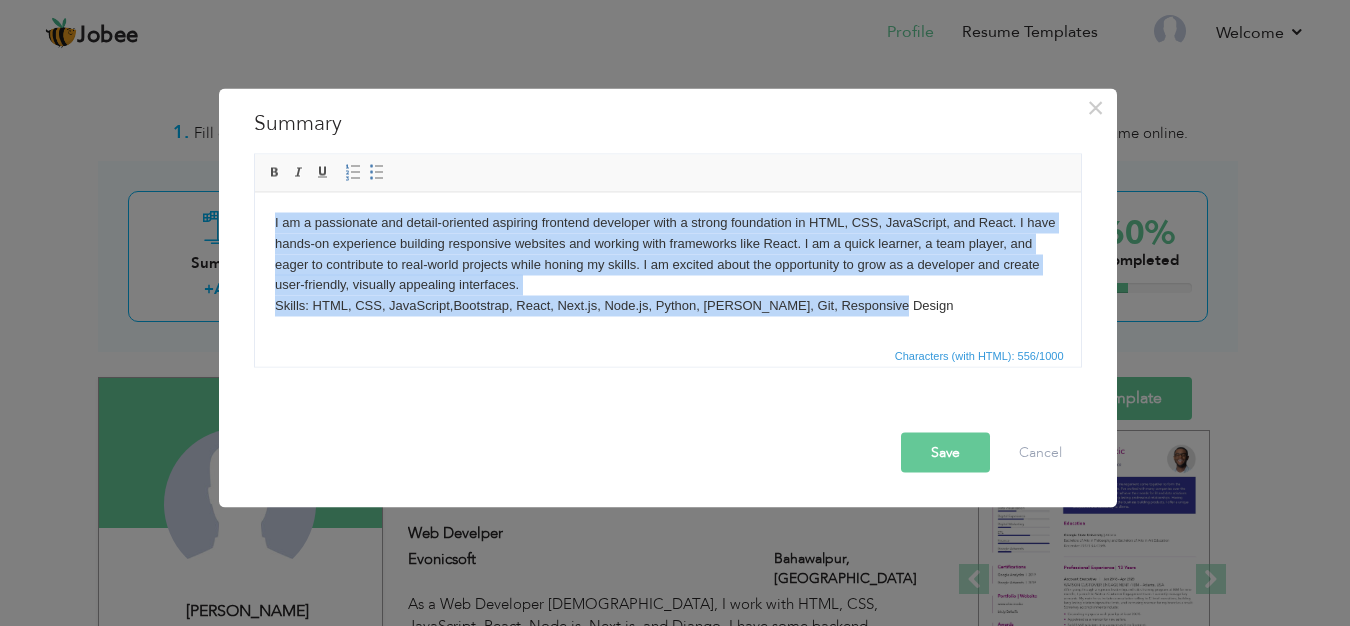 drag, startPoint x: 887, startPoint y: 314, endPoint x: 257, endPoint y: 219, distance: 637.12244 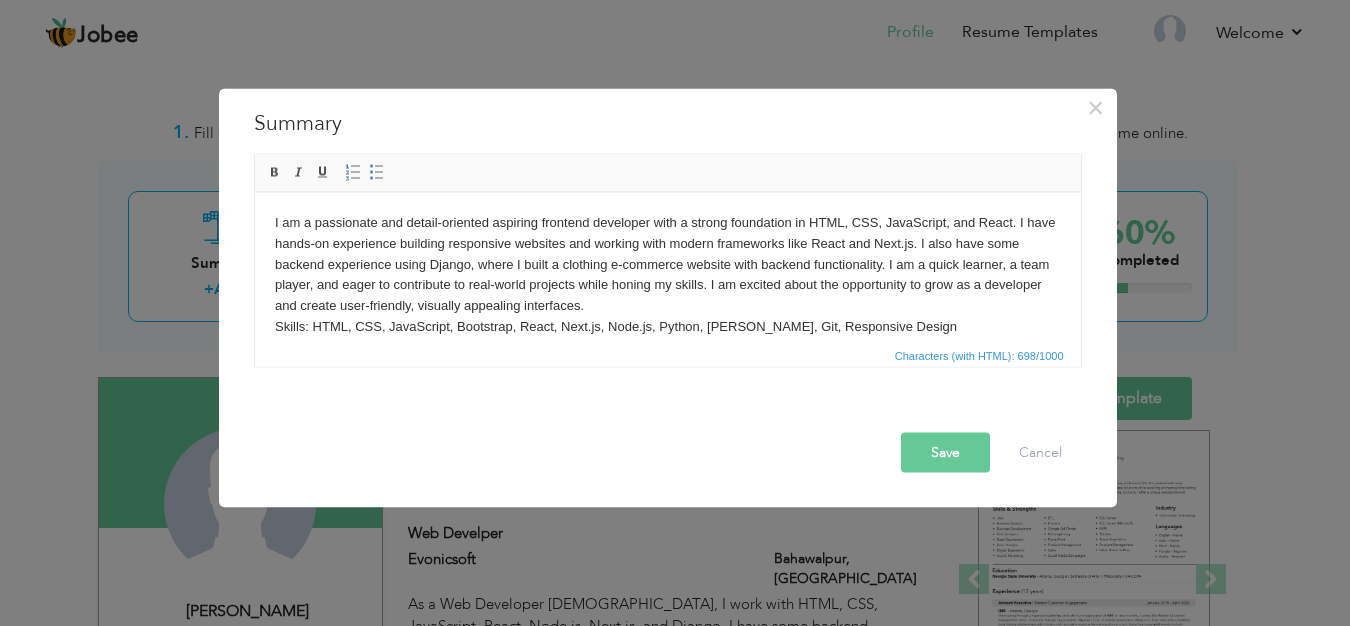 click on "Save" at bounding box center [945, 453] 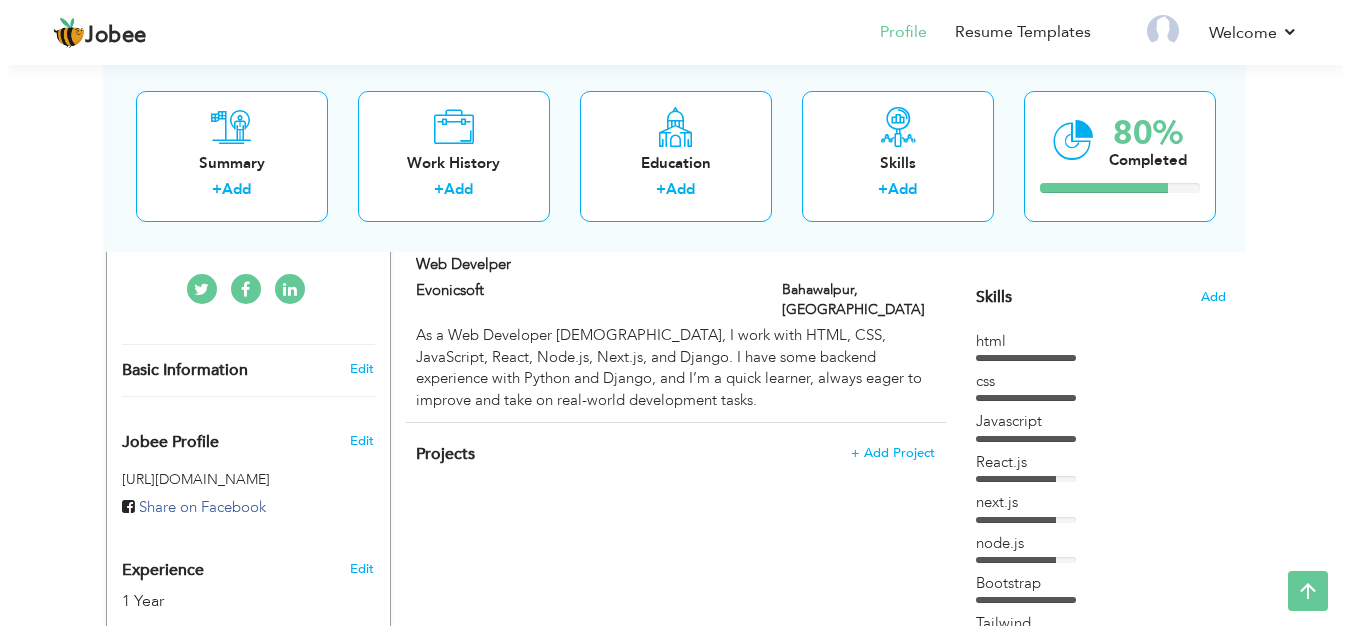 scroll, scrollTop: 476, scrollLeft: 0, axis: vertical 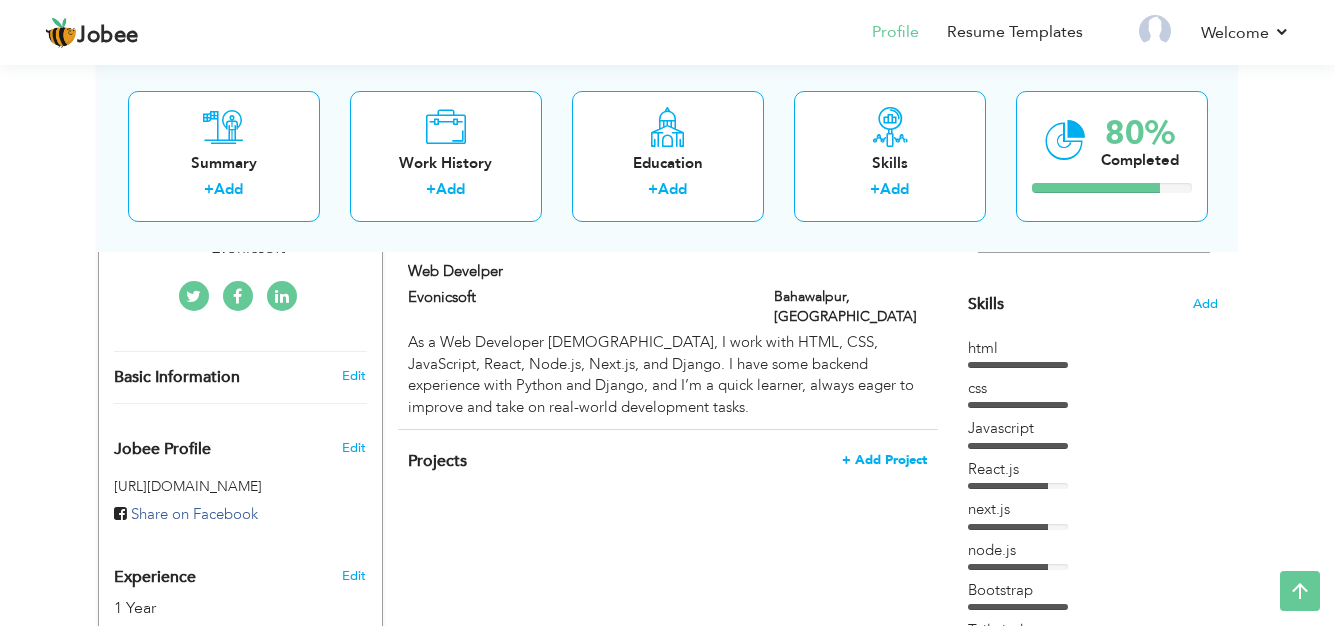 click on "+ Add Project" at bounding box center [884, 460] 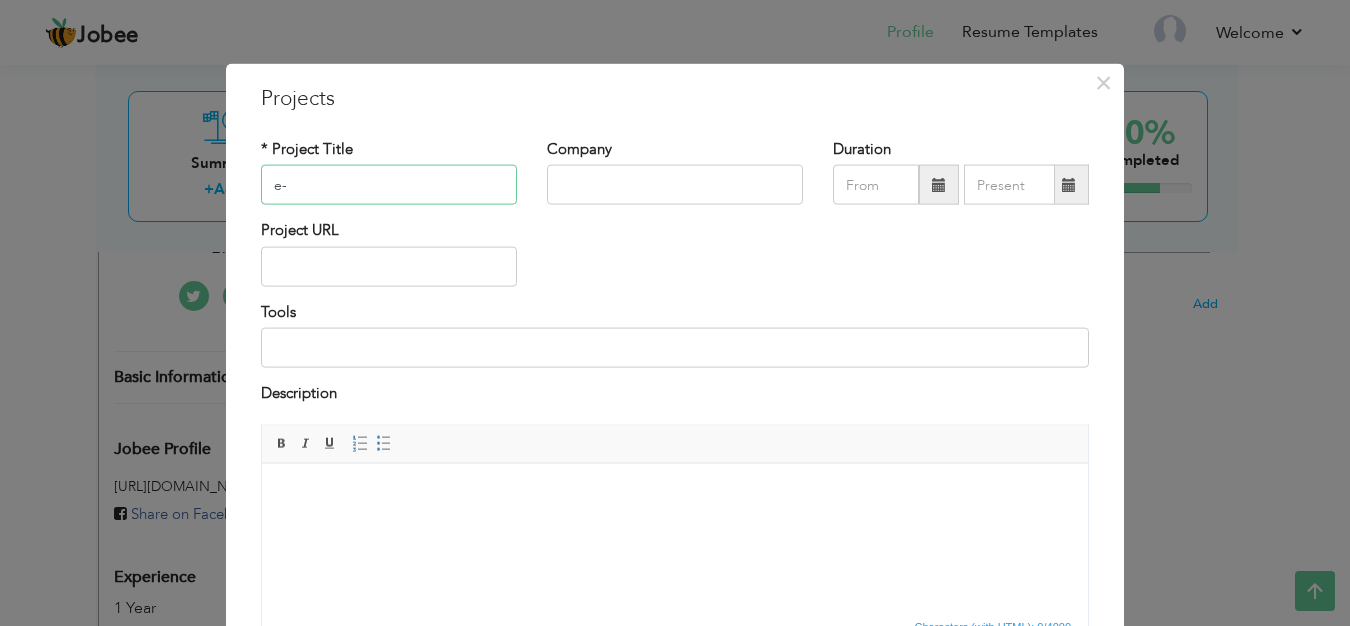 type on "e" 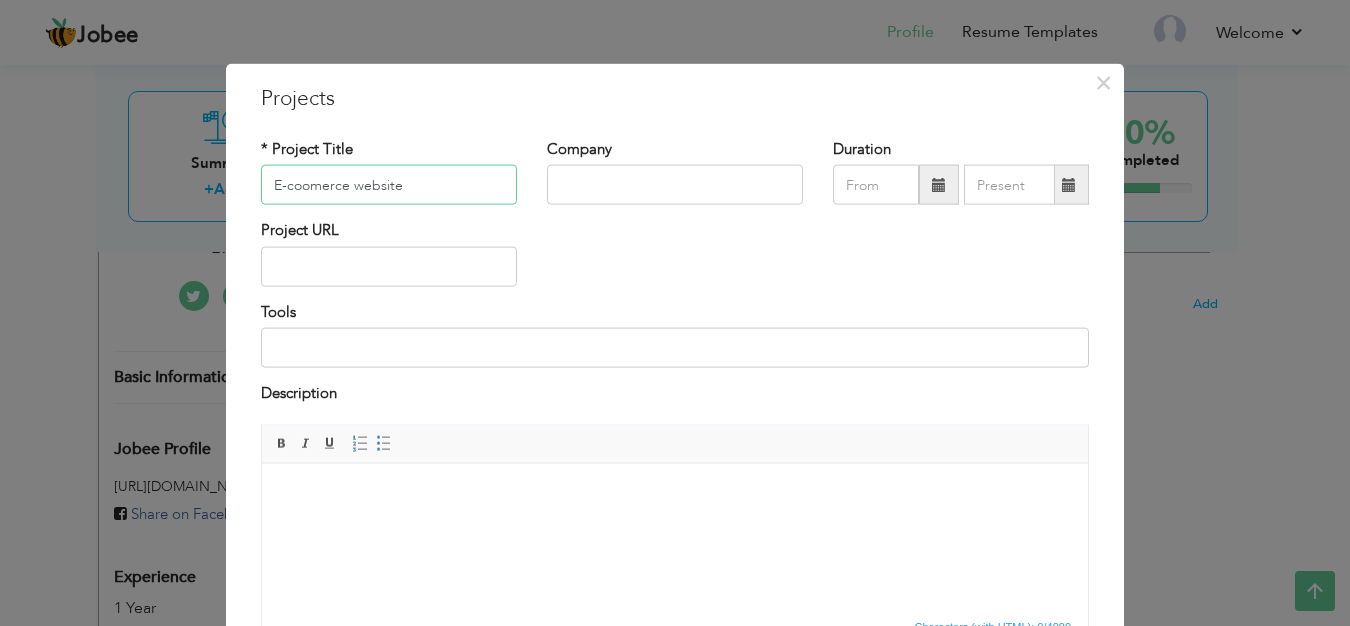 type on "E-coomerce website" 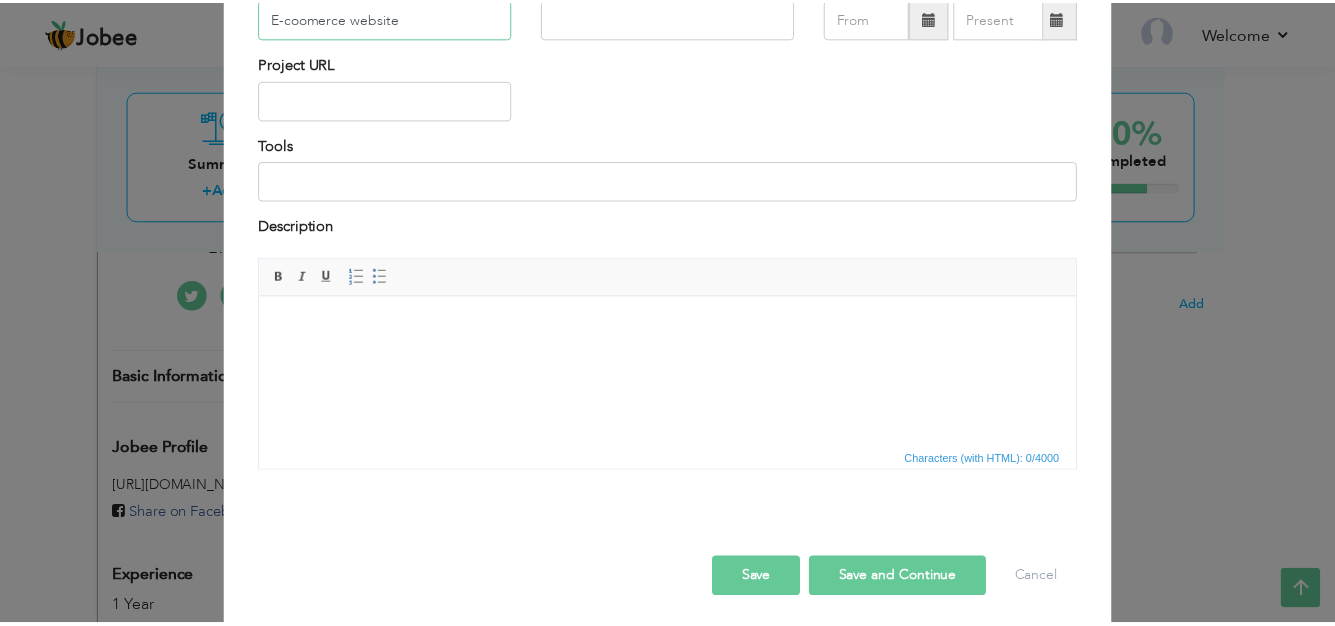 scroll, scrollTop: 174, scrollLeft: 0, axis: vertical 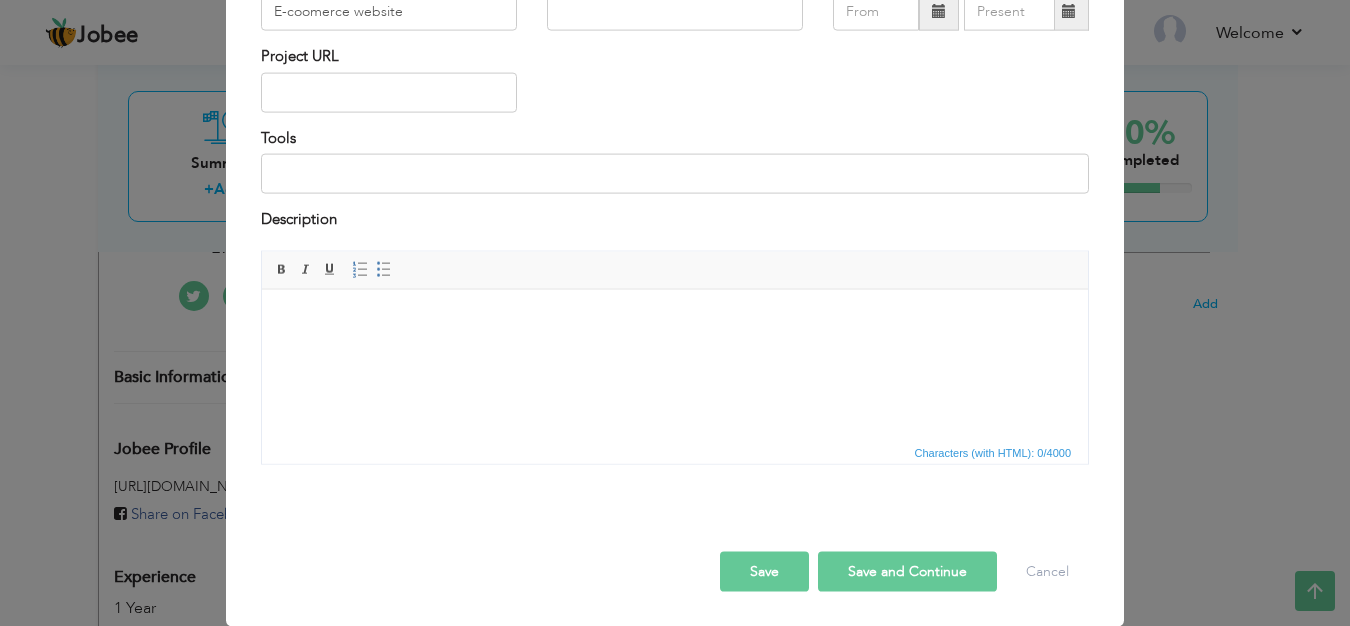 click on "Save" at bounding box center [764, 571] 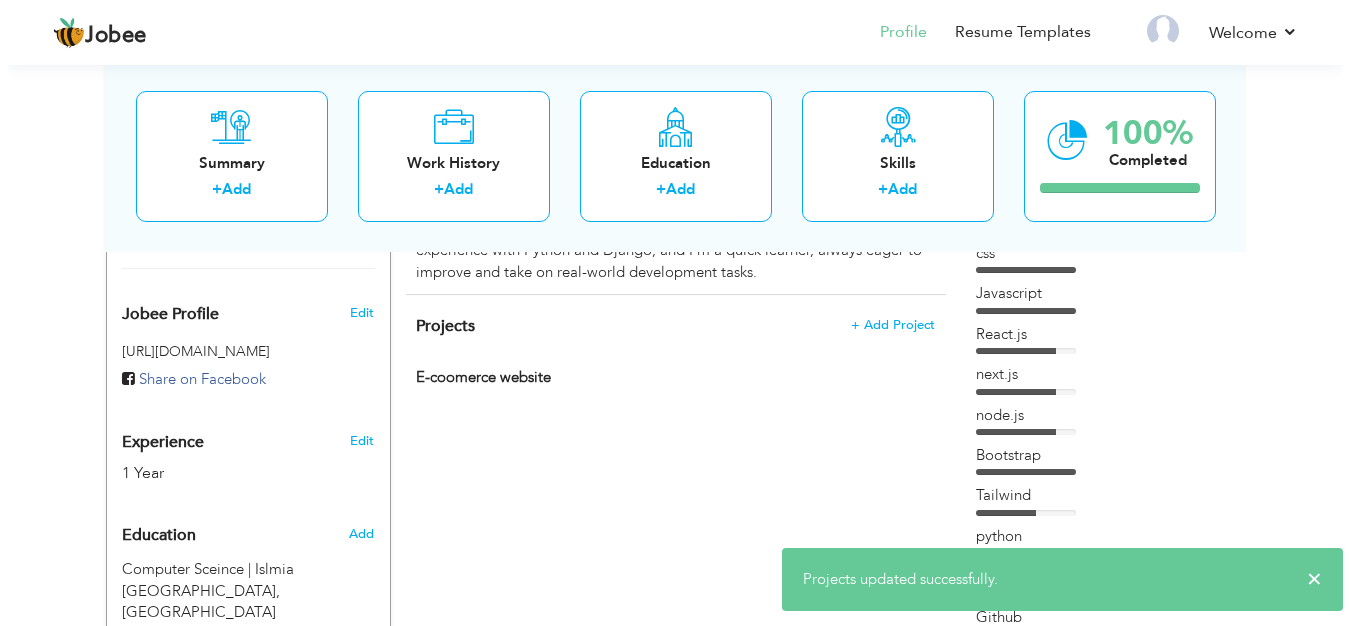 scroll, scrollTop: 616, scrollLeft: 0, axis: vertical 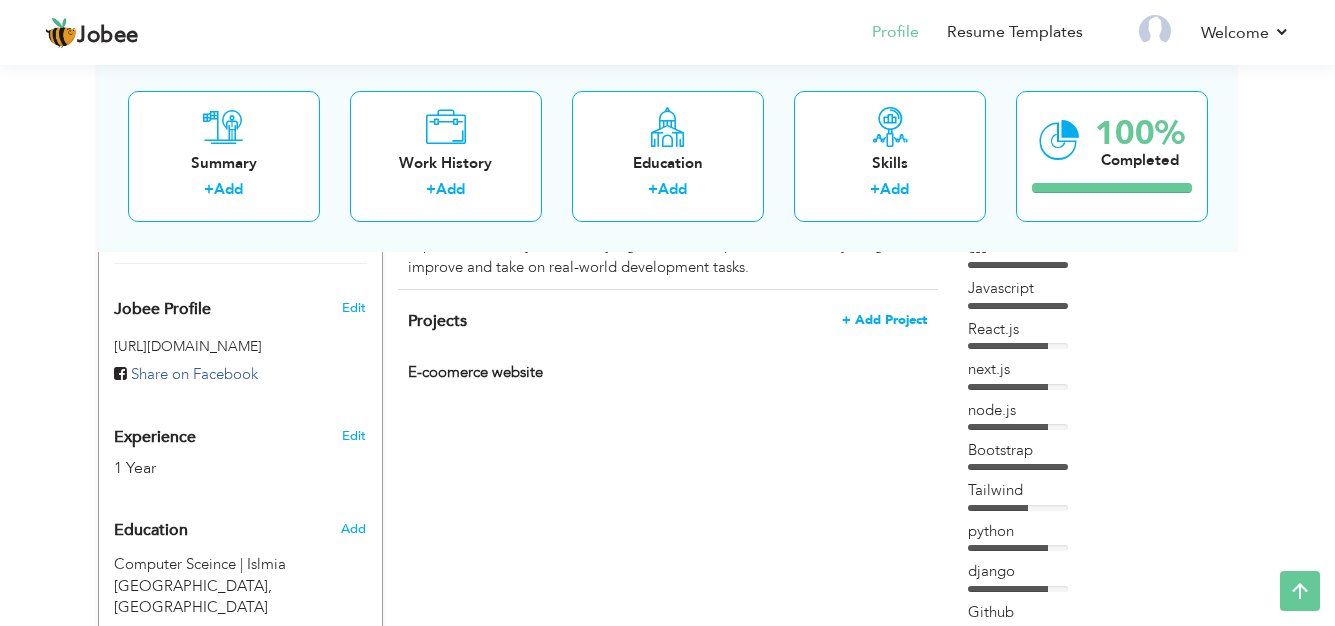 click on "+ Add Project" at bounding box center (884, 320) 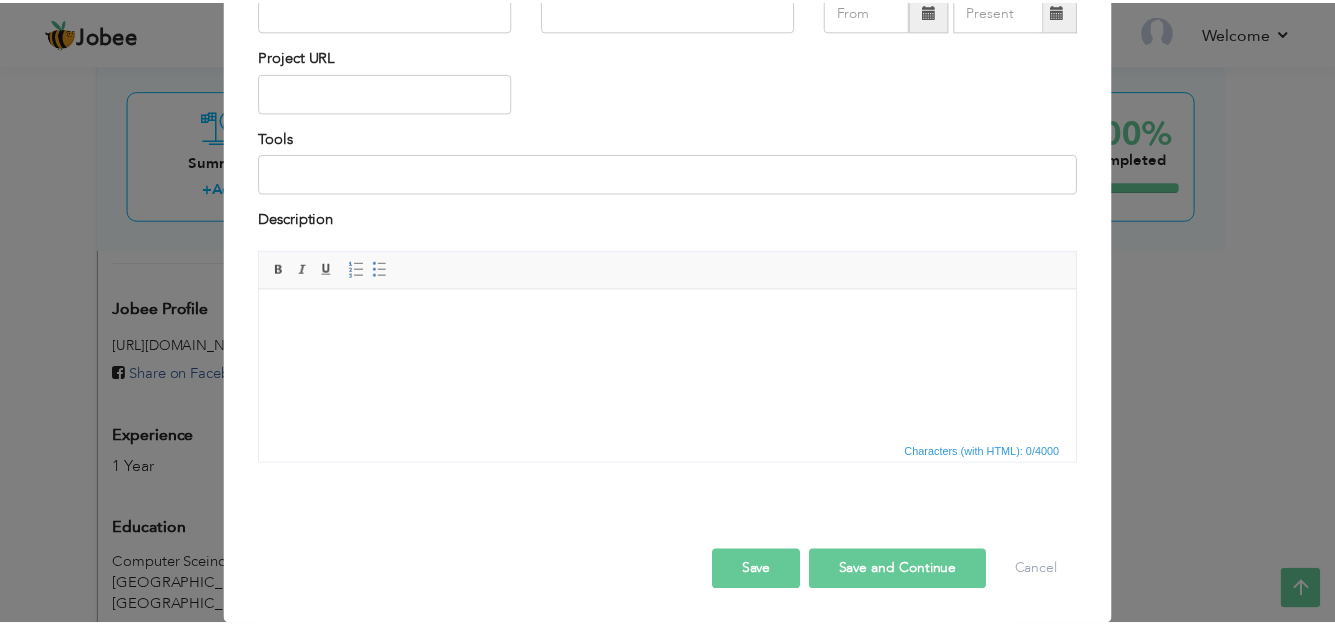 scroll, scrollTop: 0, scrollLeft: 0, axis: both 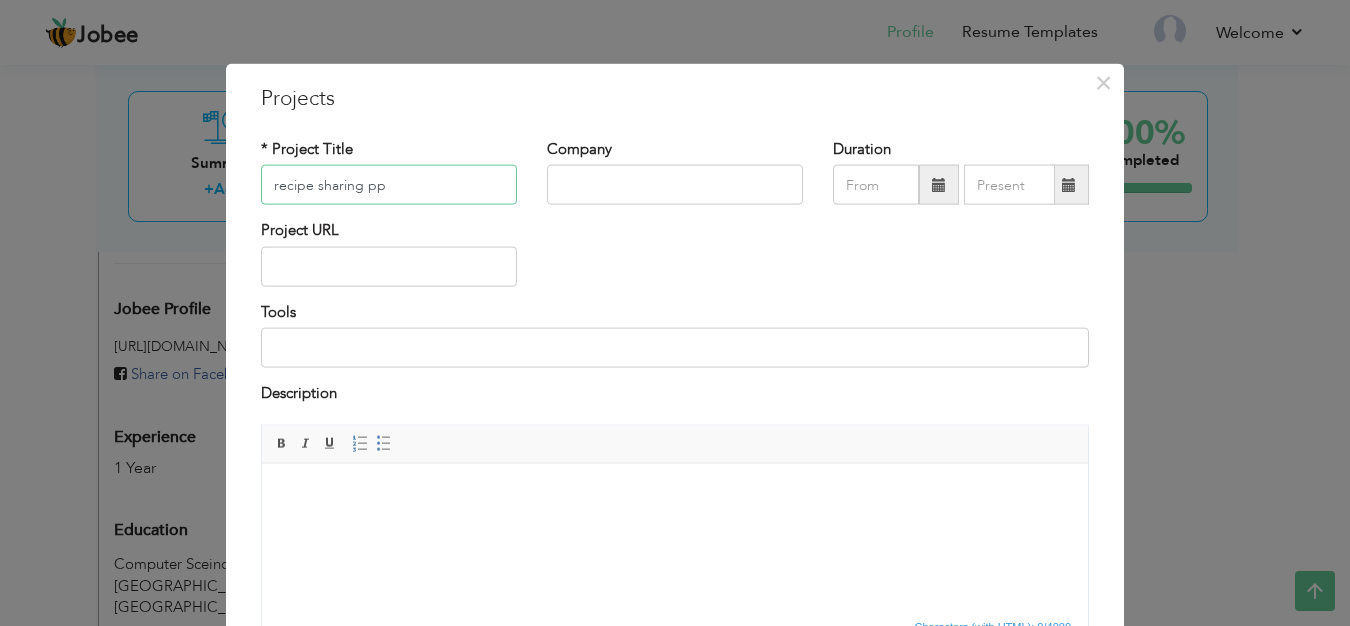 type on "recipe sharing pp" 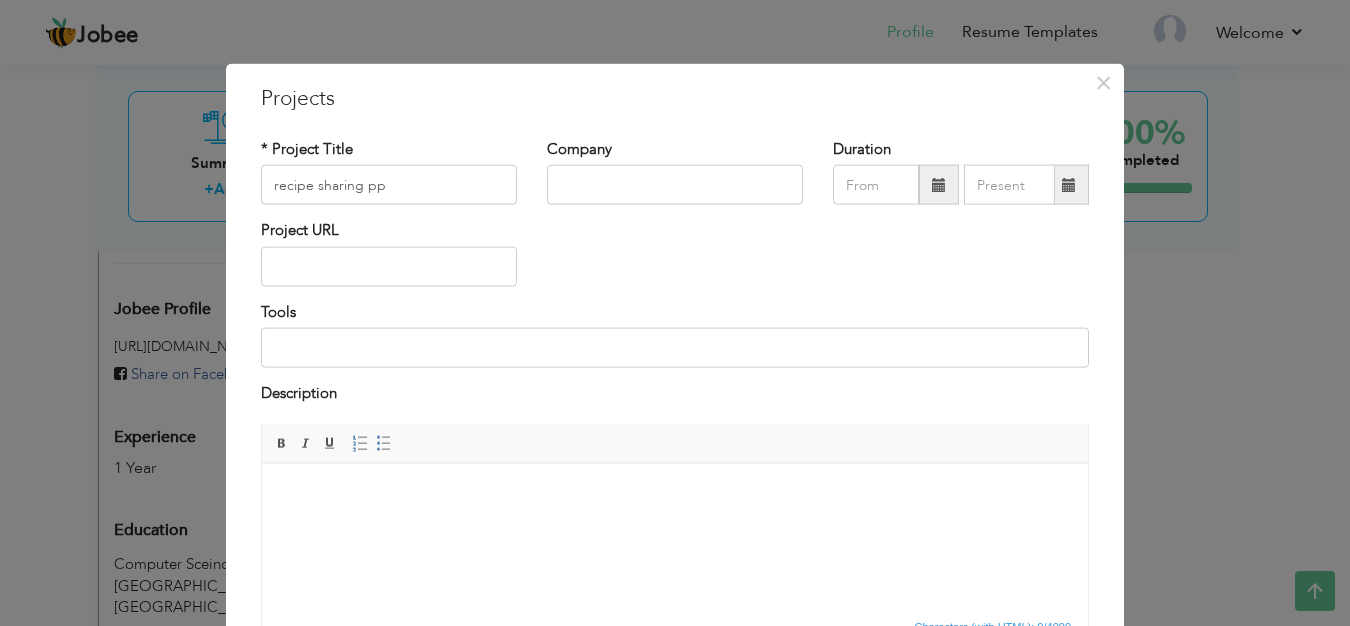 click on "×
Projects
* Project Title
recipe sharing pp
Company
Duration Project URL" at bounding box center [675, 313] 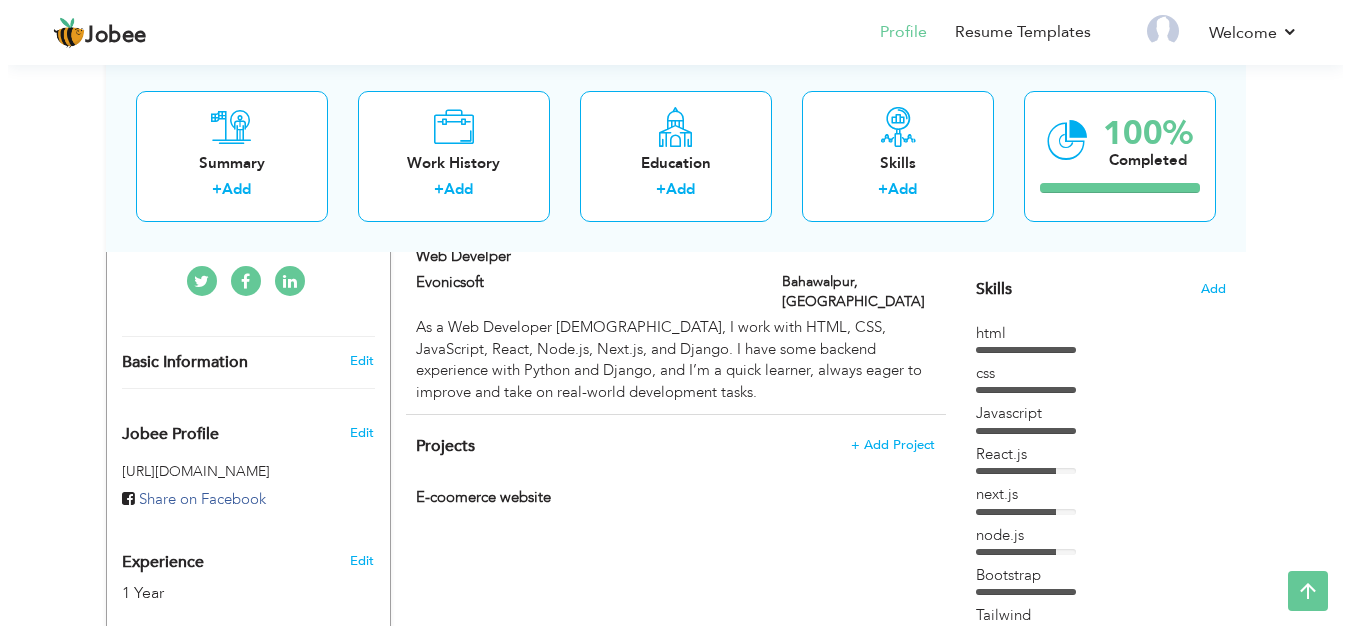 scroll, scrollTop: 494, scrollLeft: 0, axis: vertical 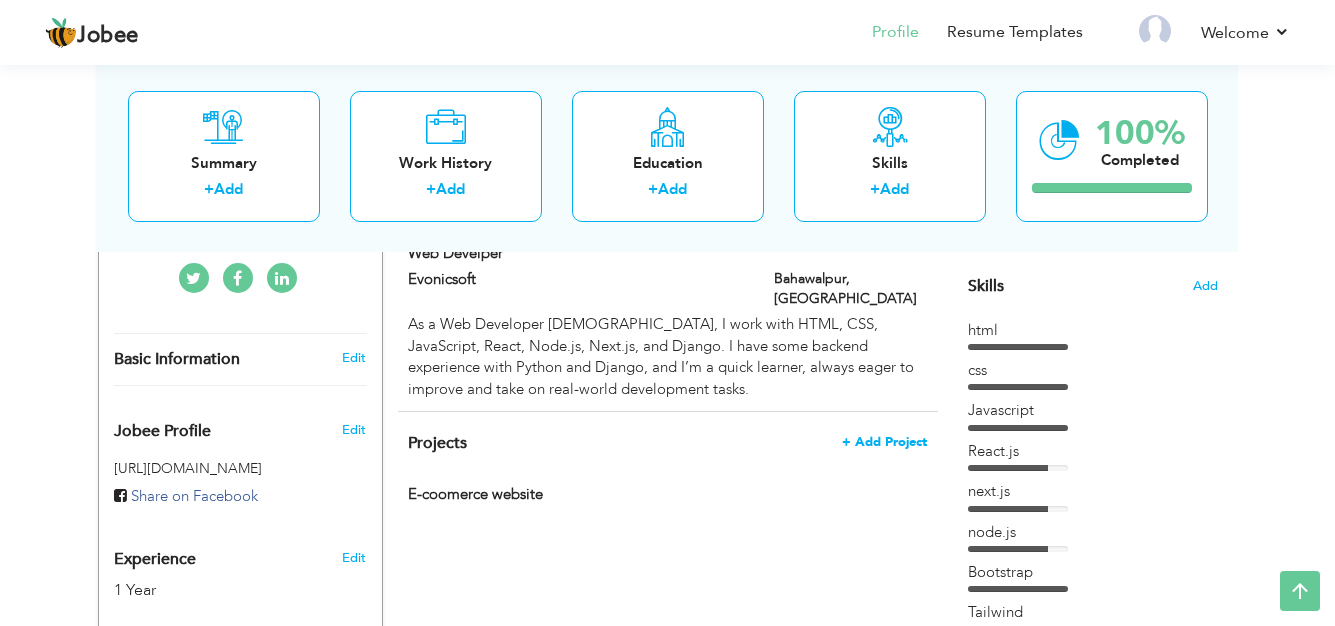click on "+ Add Project" at bounding box center [884, 442] 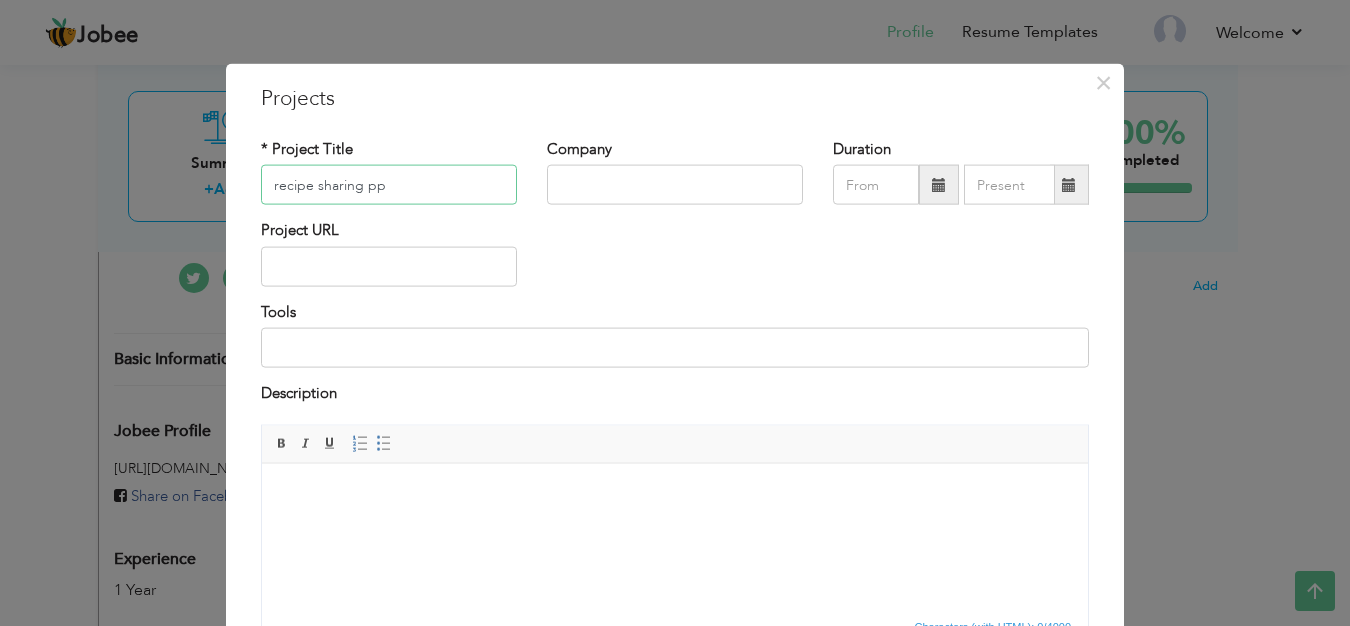 click on "recipe sharing pp" at bounding box center (389, 185) 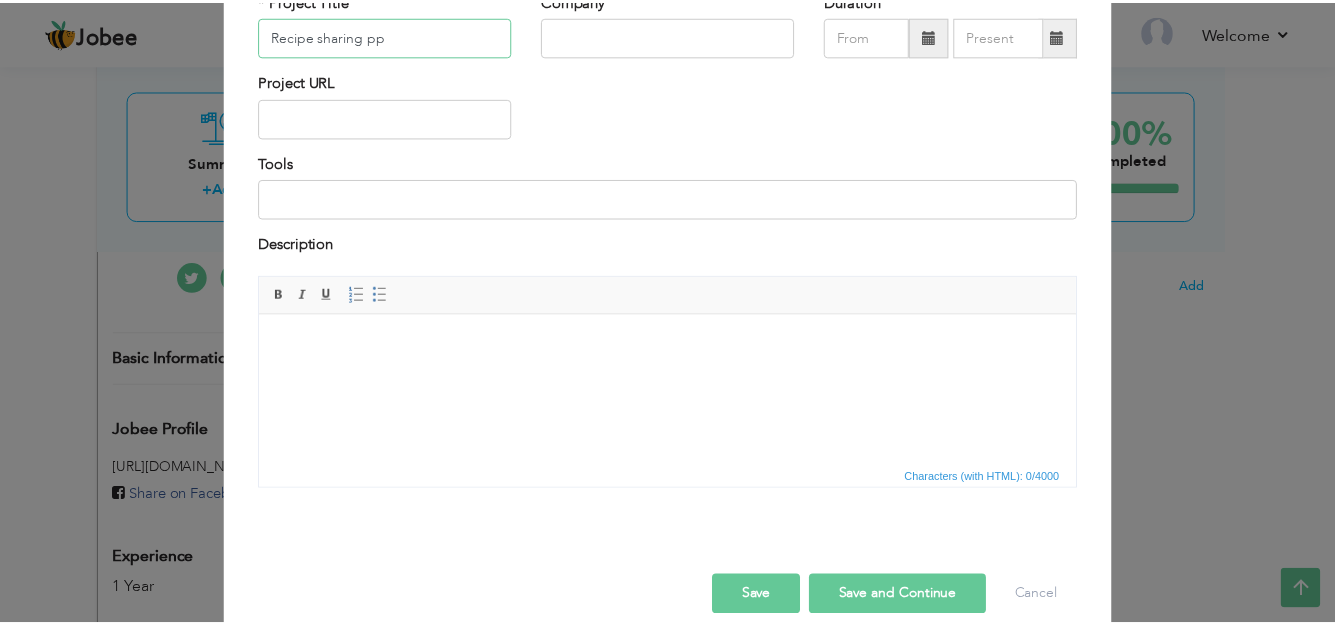 scroll, scrollTop: 174, scrollLeft: 0, axis: vertical 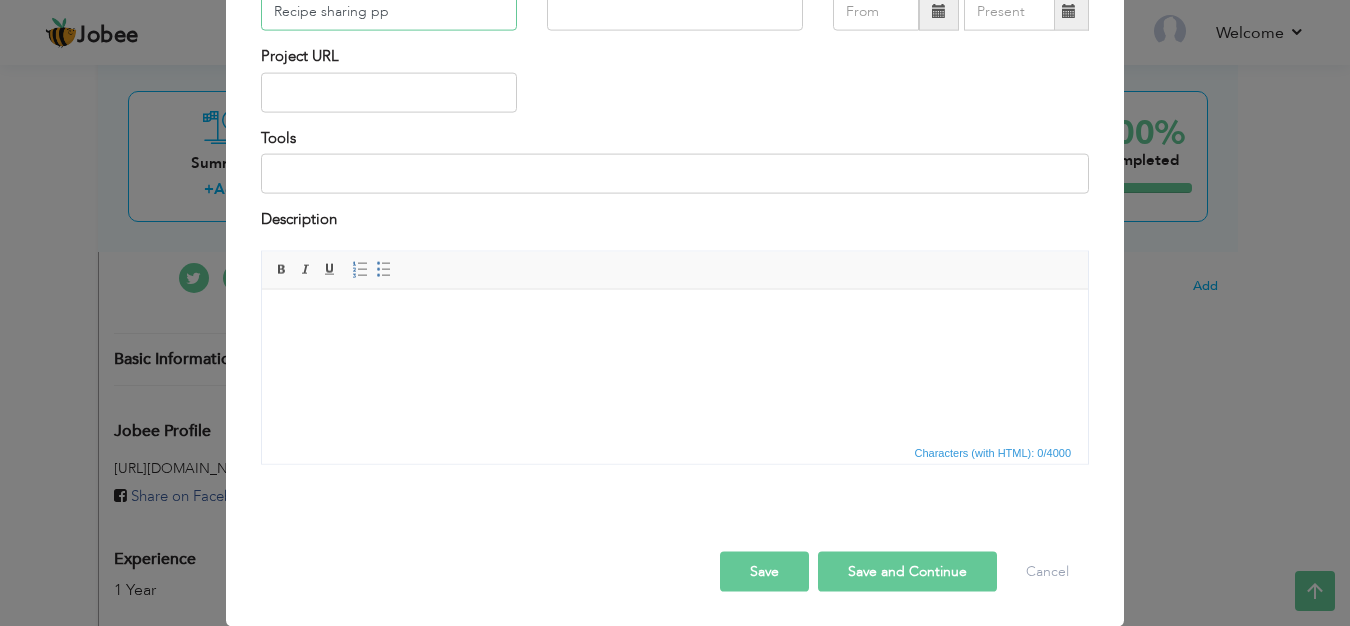 type on "Recipe sharing pp" 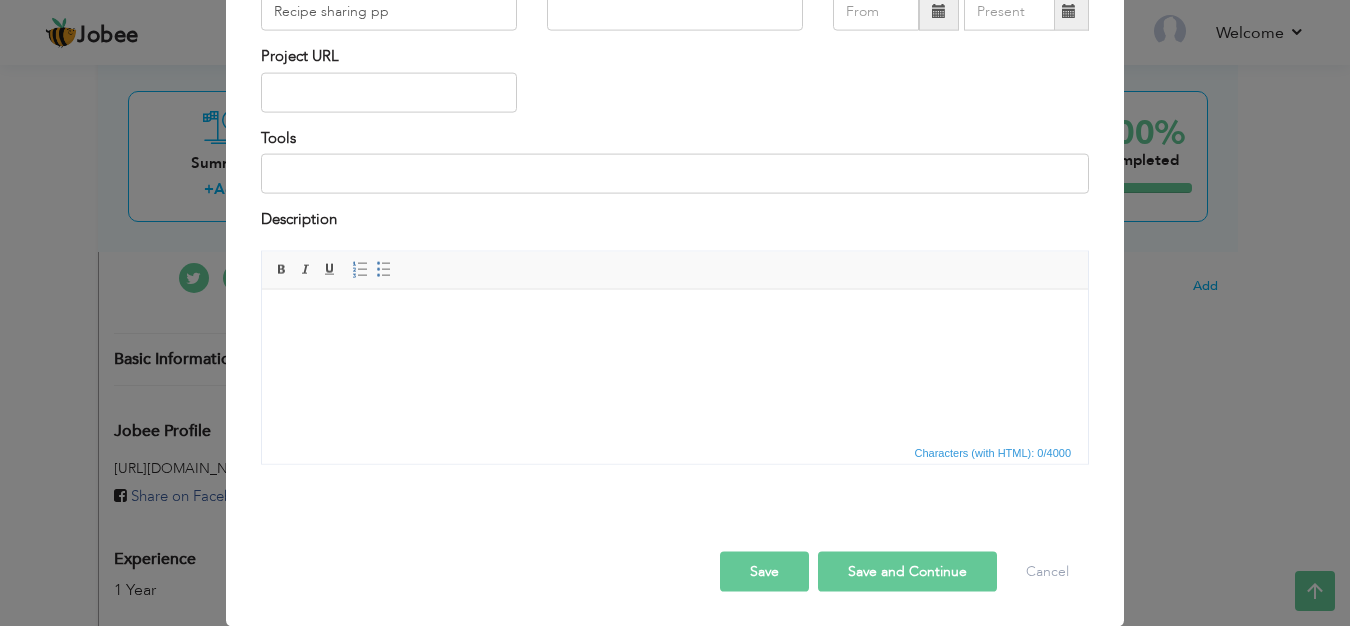 click on "Save" at bounding box center [764, 571] 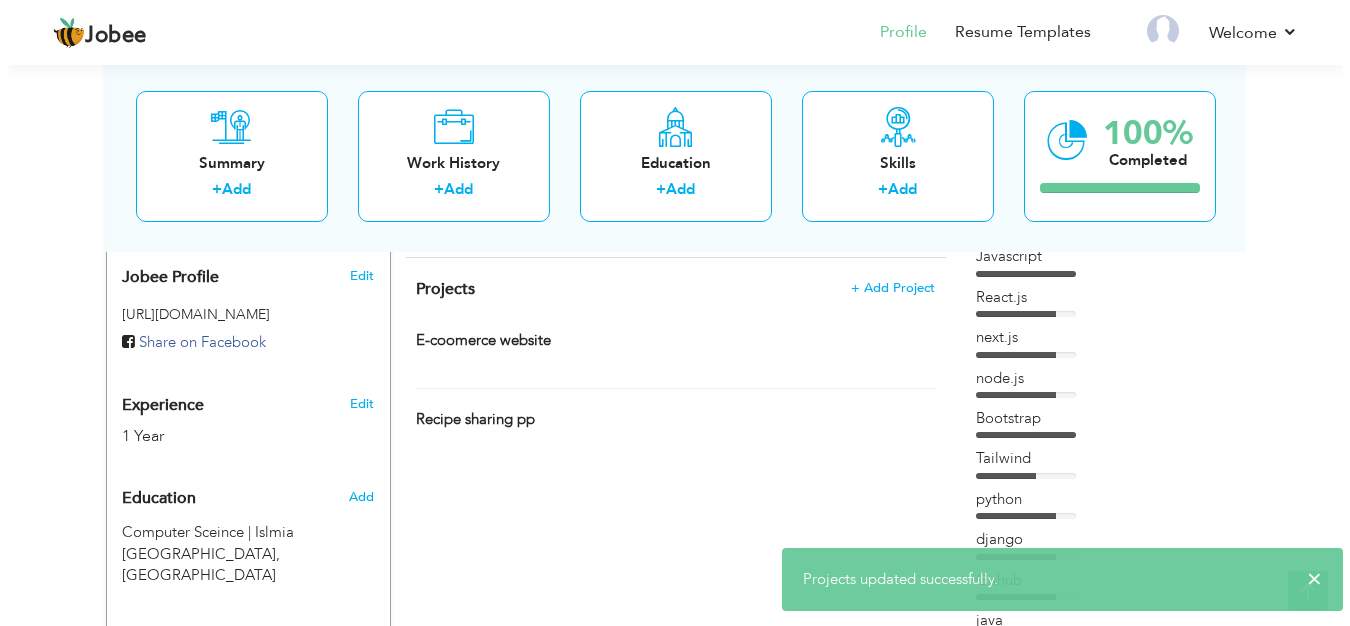 scroll, scrollTop: 634, scrollLeft: 0, axis: vertical 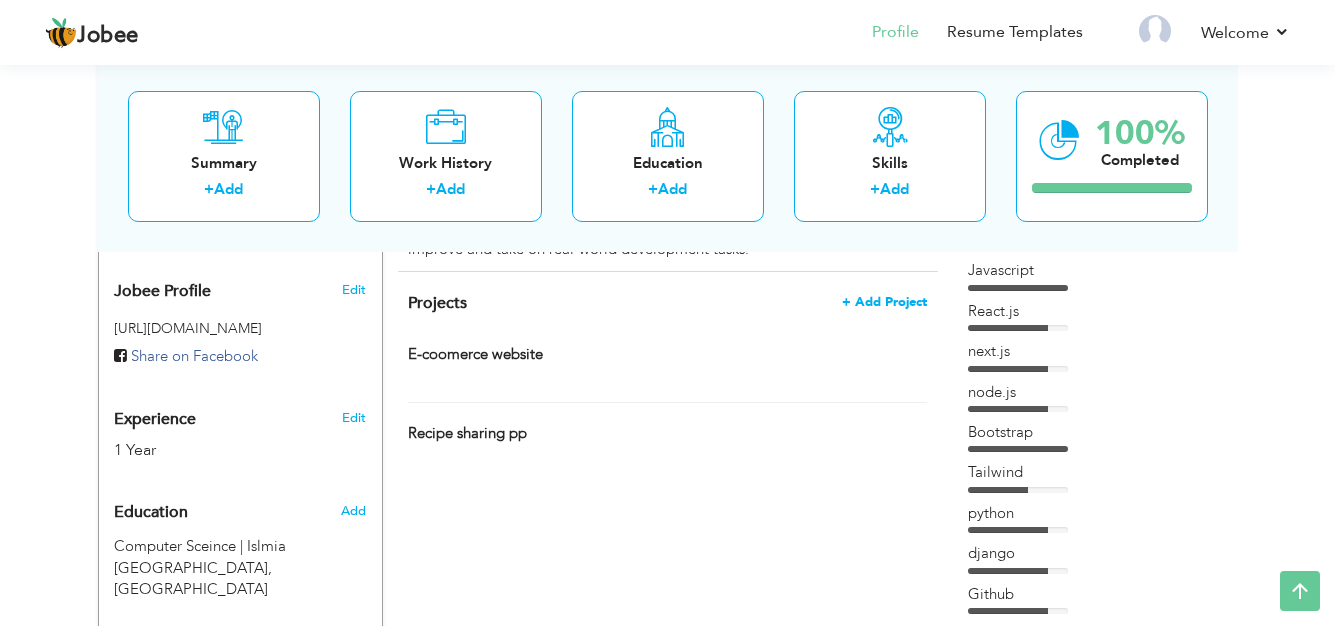 click on "+ Add Project" at bounding box center (884, 302) 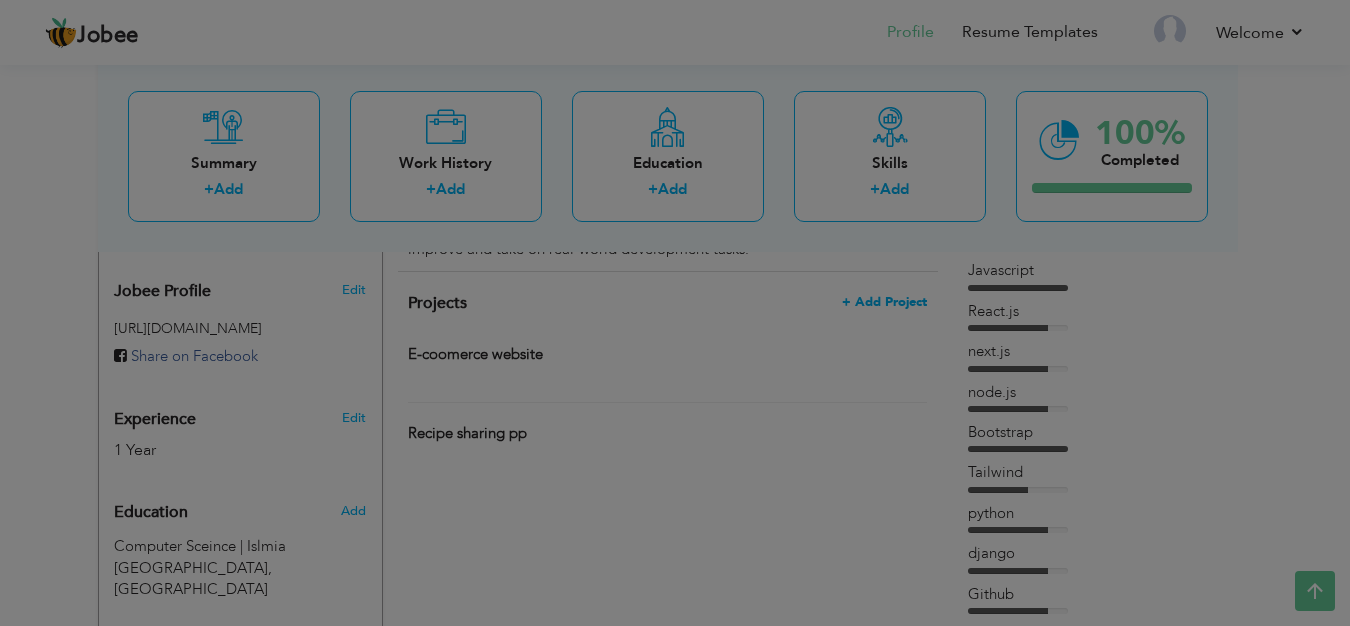 scroll, scrollTop: 0, scrollLeft: 0, axis: both 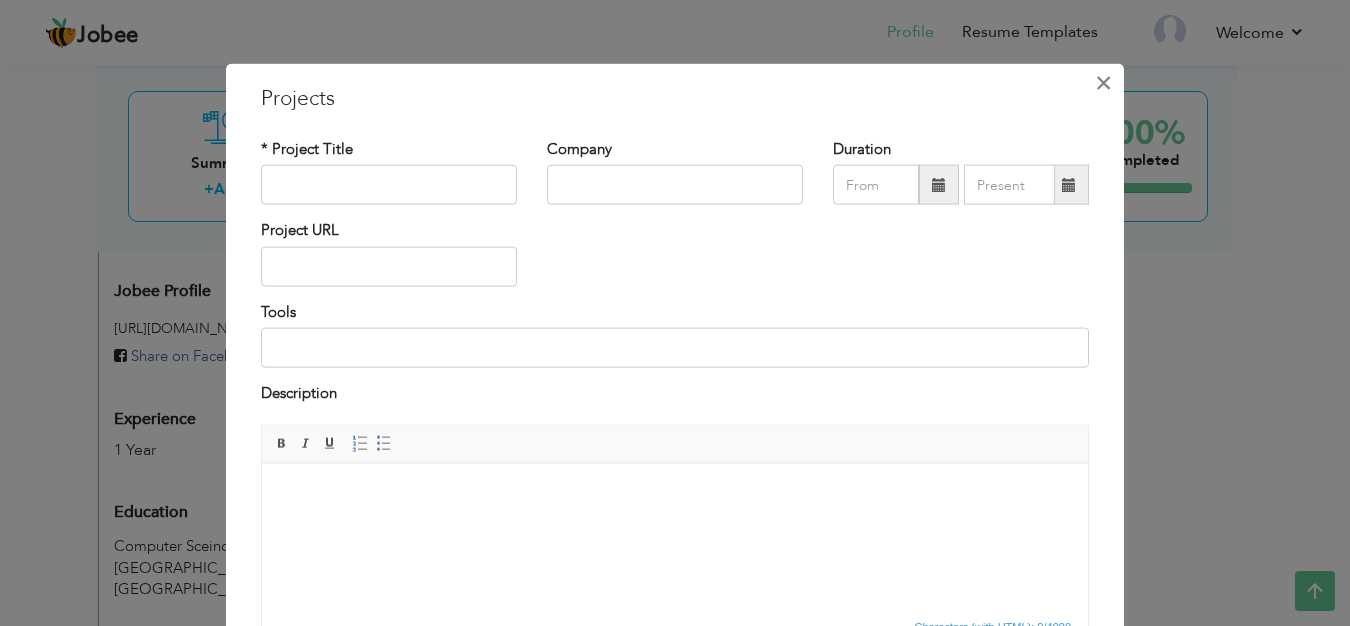 click on "×" at bounding box center [1103, 83] 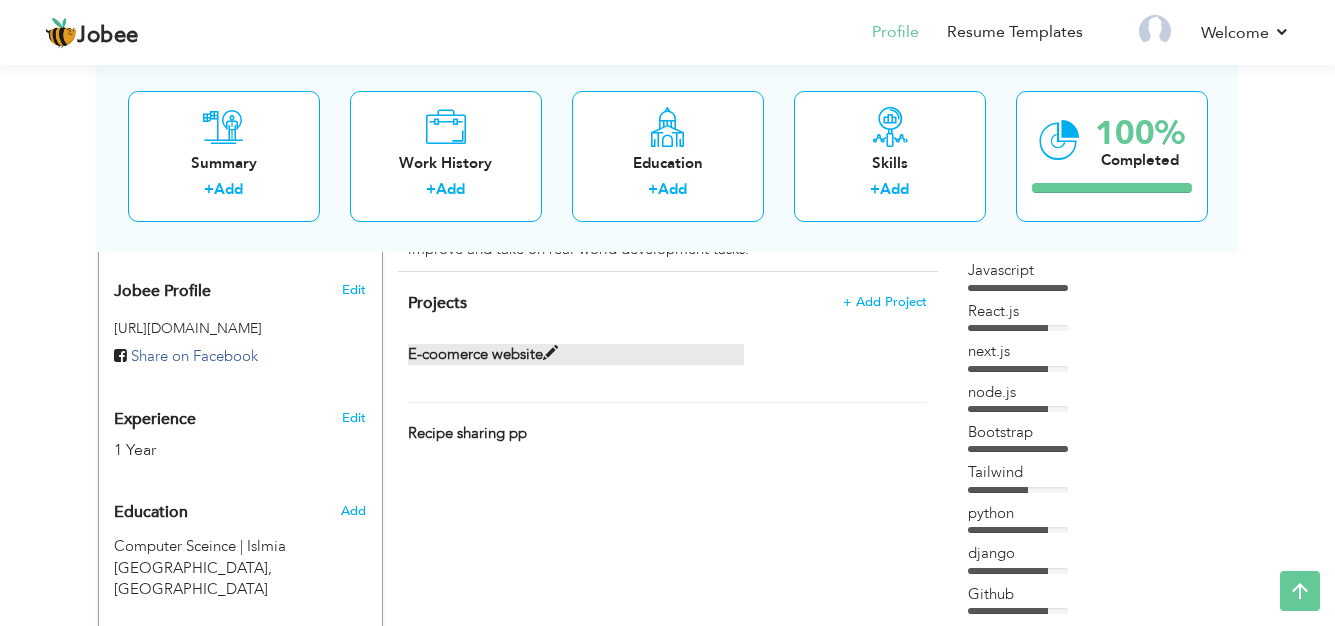 click on "E-coomerce website" at bounding box center (576, 354) 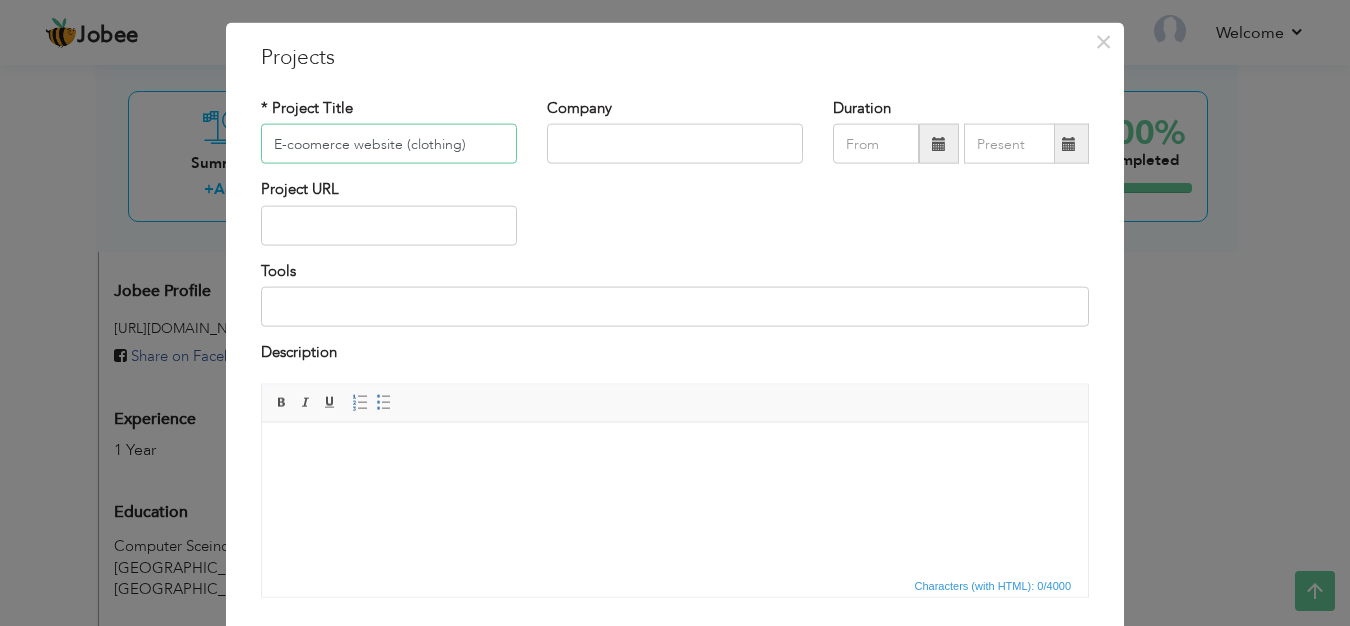 scroll, scrollTop: 47, scrollLeft: 0, axis: vertical 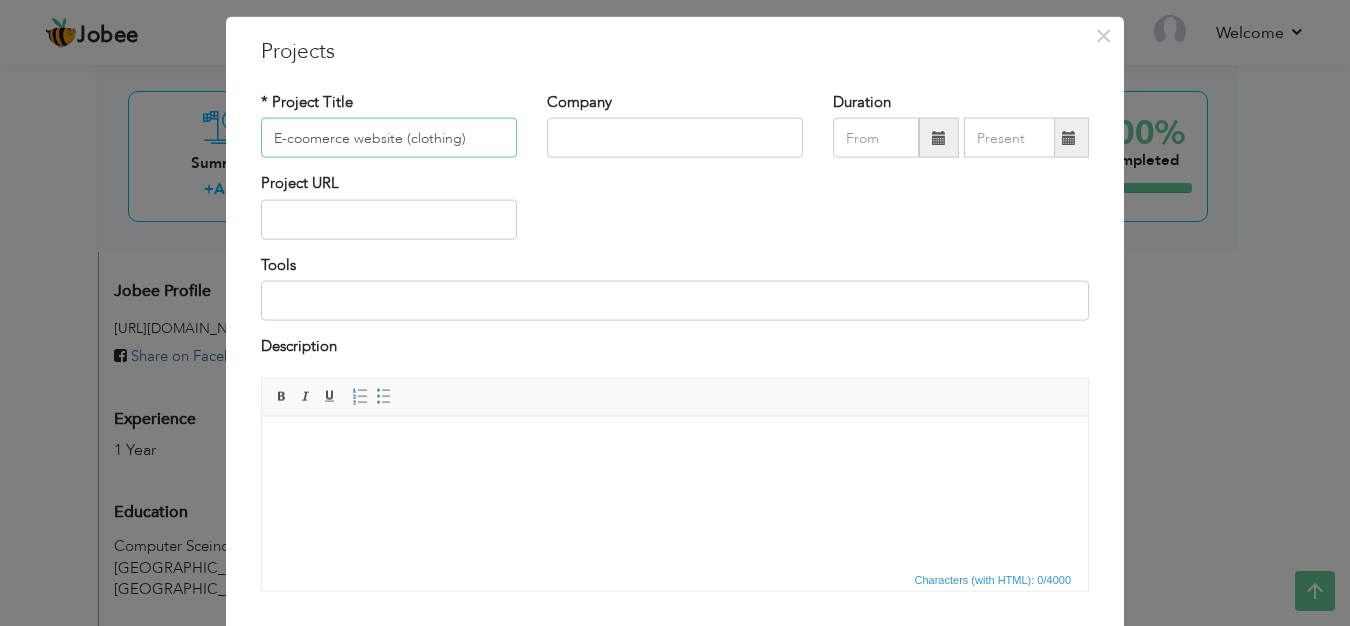 click on "E-coomerce website (clothing)" at bounding box center [389, 138] 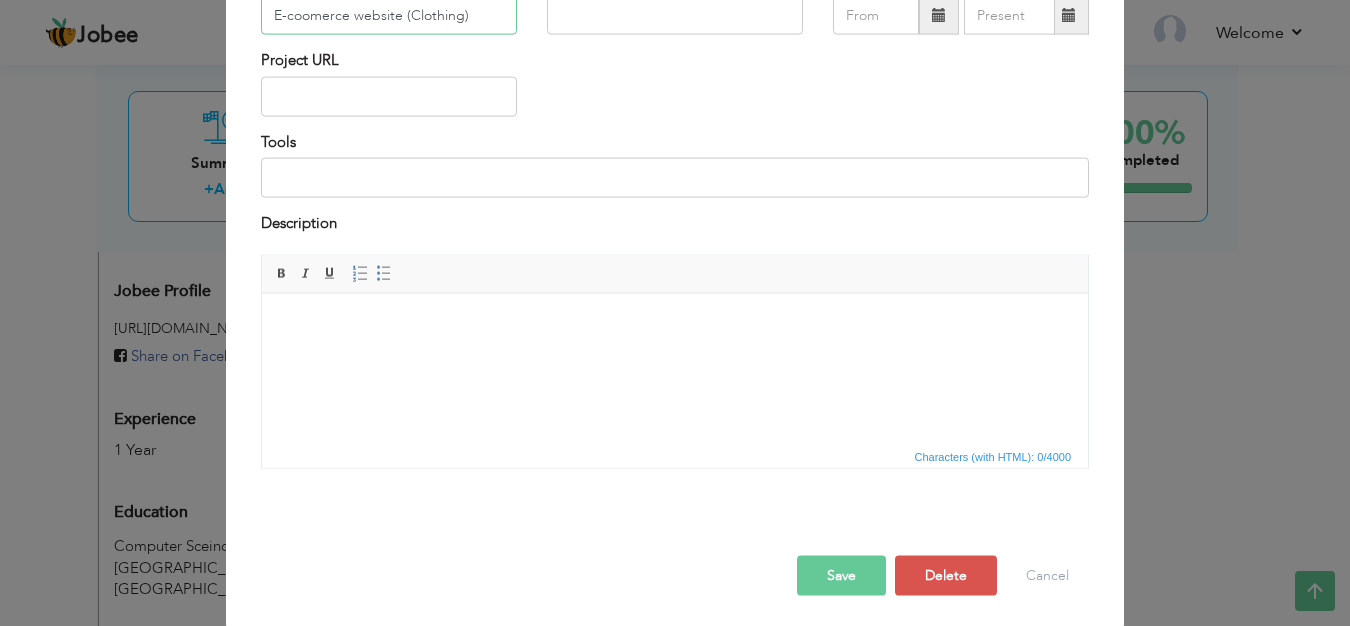scroll, scrollTop: 174, scrollLeft: 0, axis: vertical 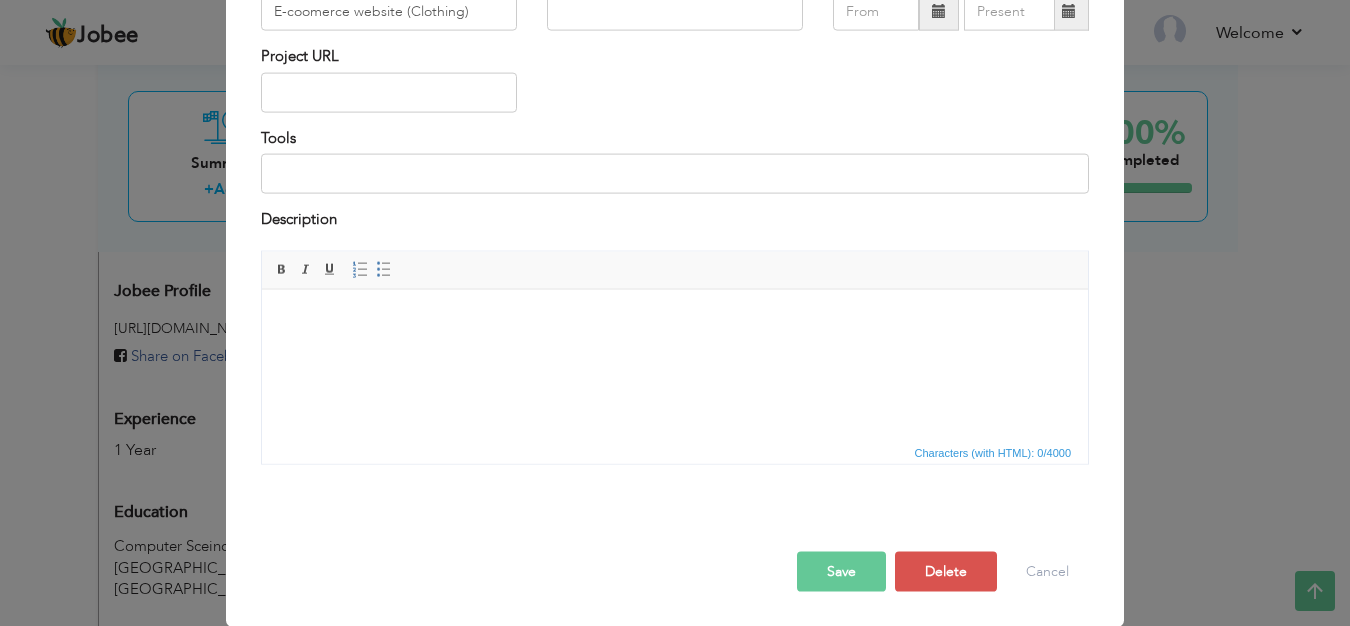 click on "Save" at bounding box center [841, 571] 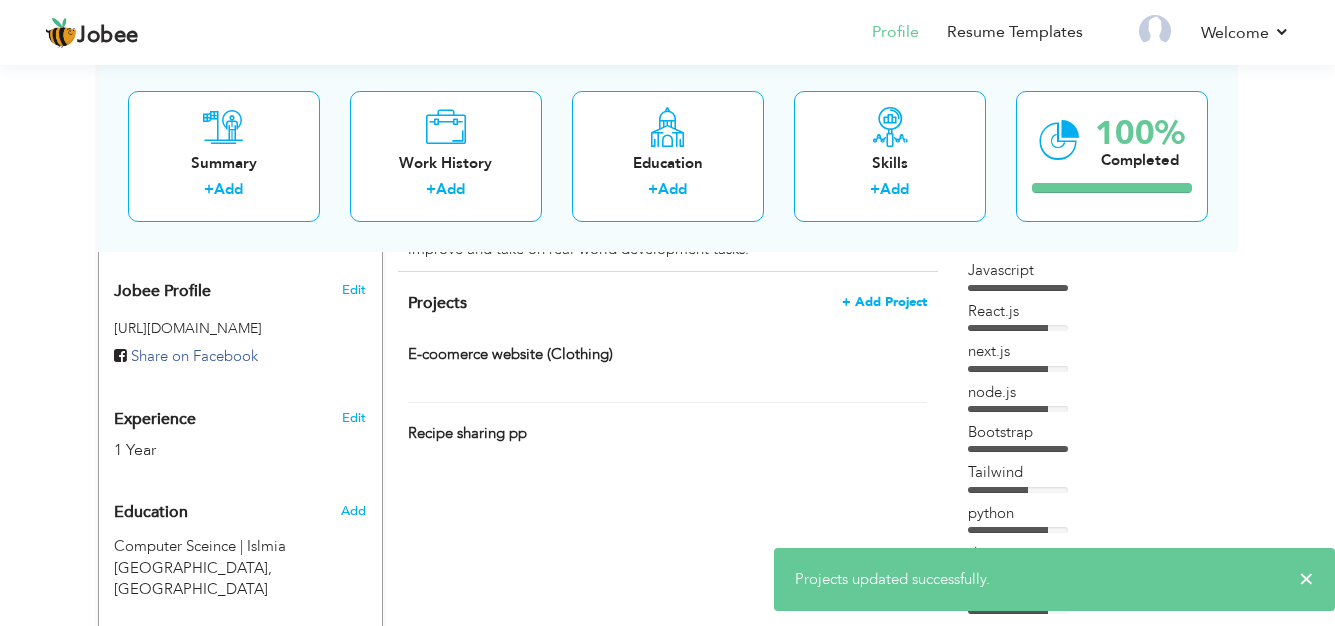 click on "+ Add Project" at bounding box center (884, 302) 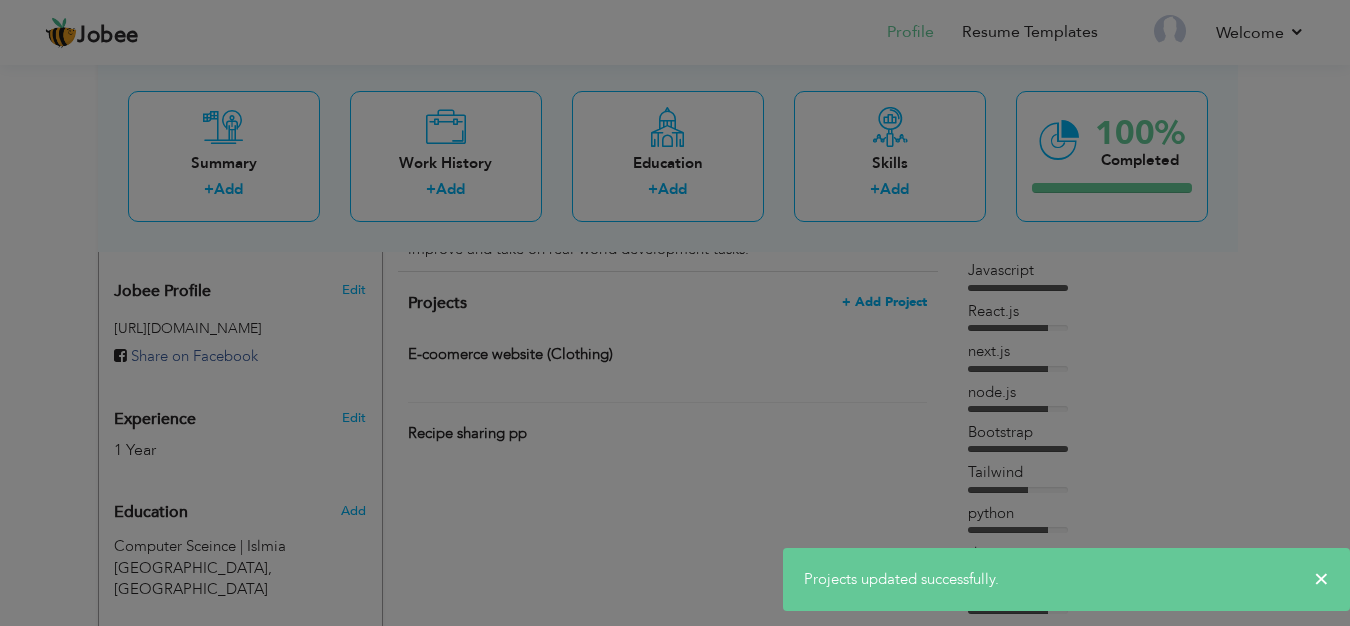 scroll, scrollTop: 0, scrollLeft: 0, axis: both 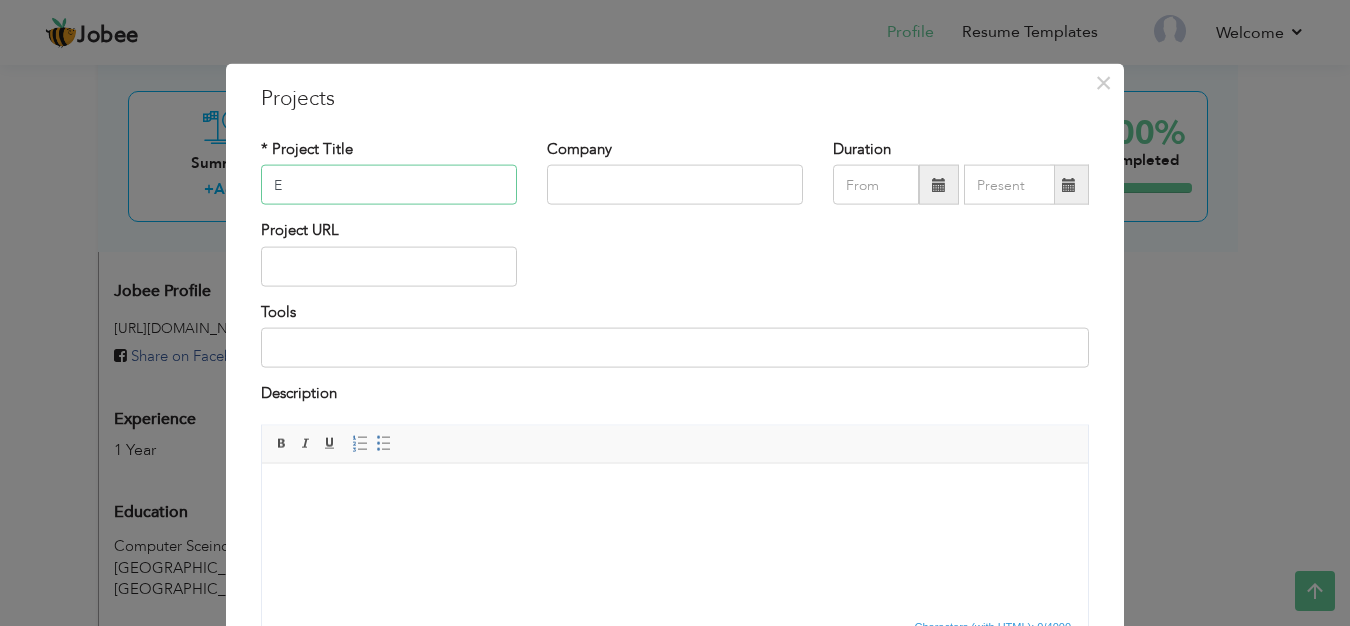 click on "E" at bounding box center [389, 185] 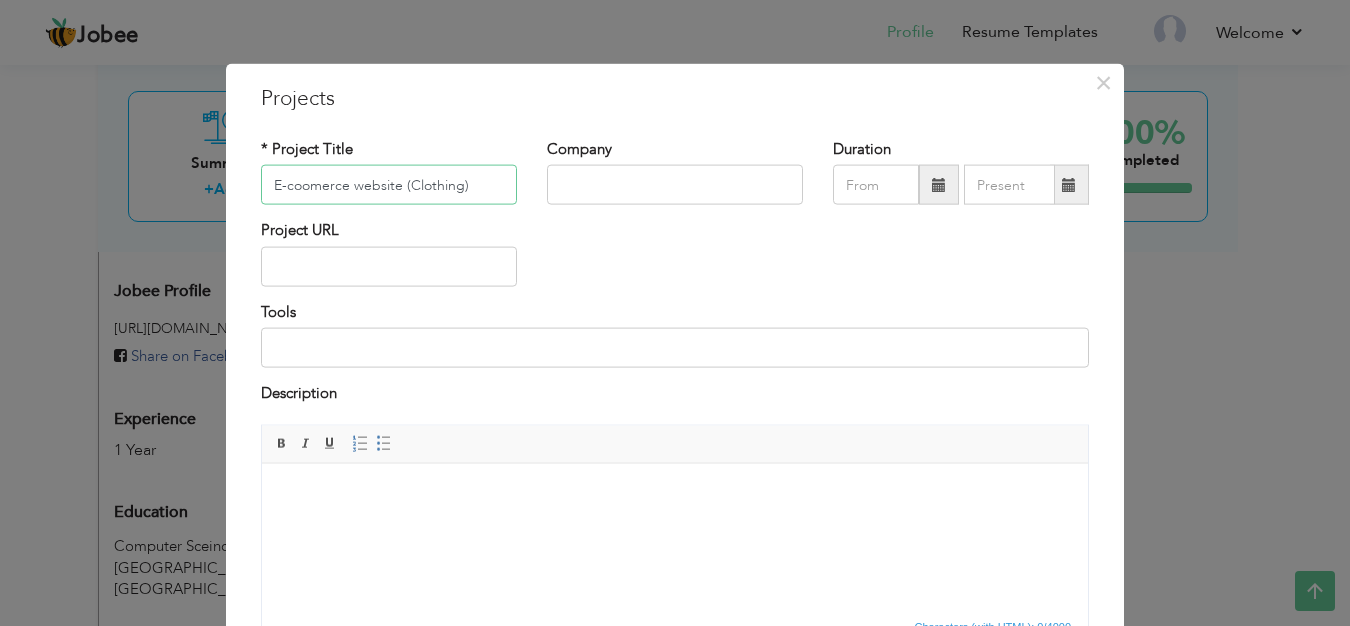 click on "E-coomerce website (Clothing)" at bounding box center [389, 185] 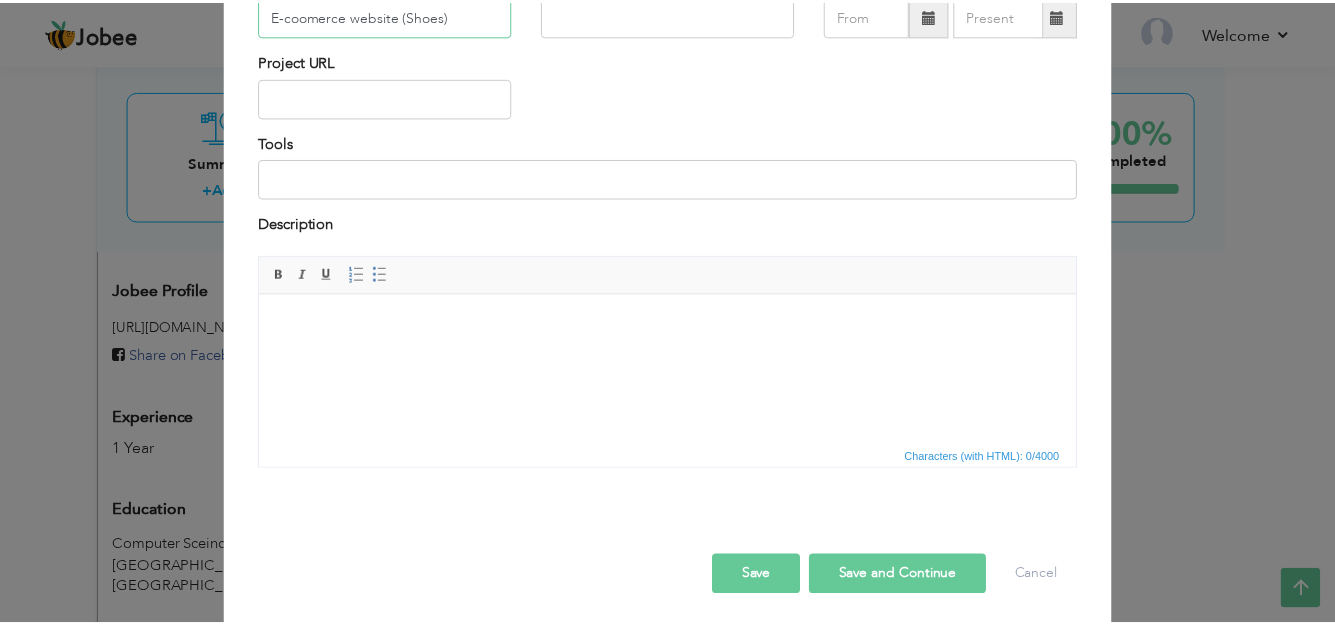 scroll, scrollTop: 174, scrollLeft: 0, axis: vertical 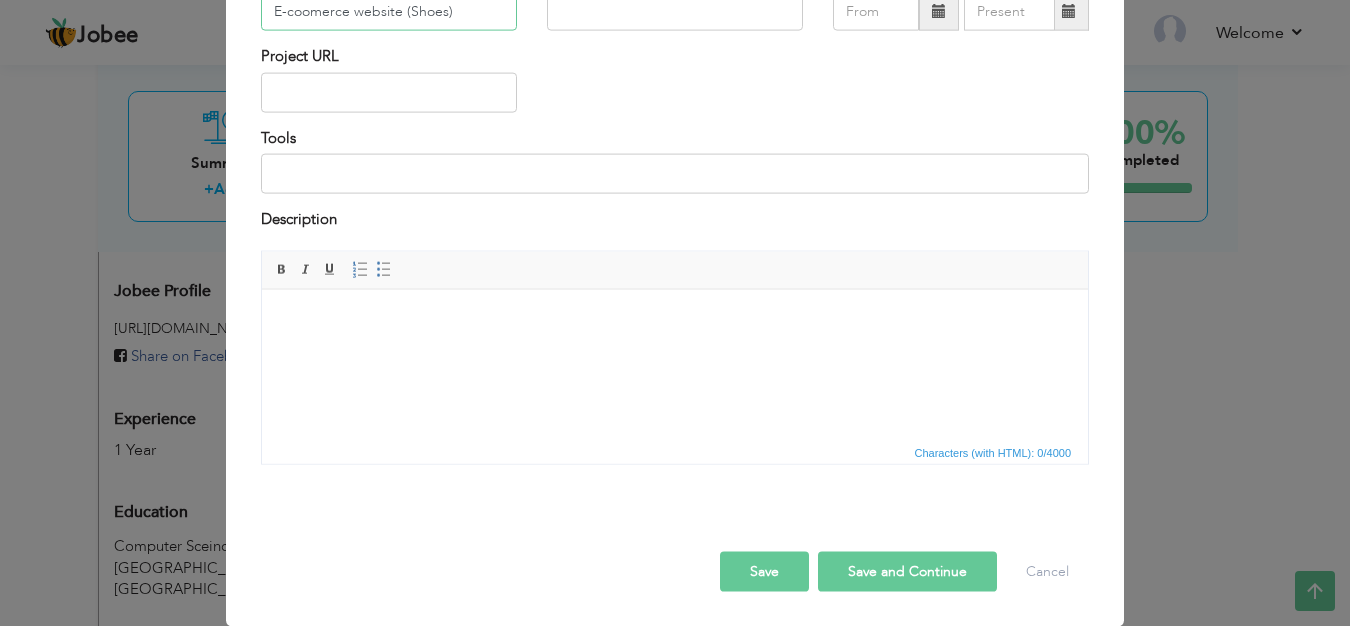 type on "E-coomerce website (Shoes)" 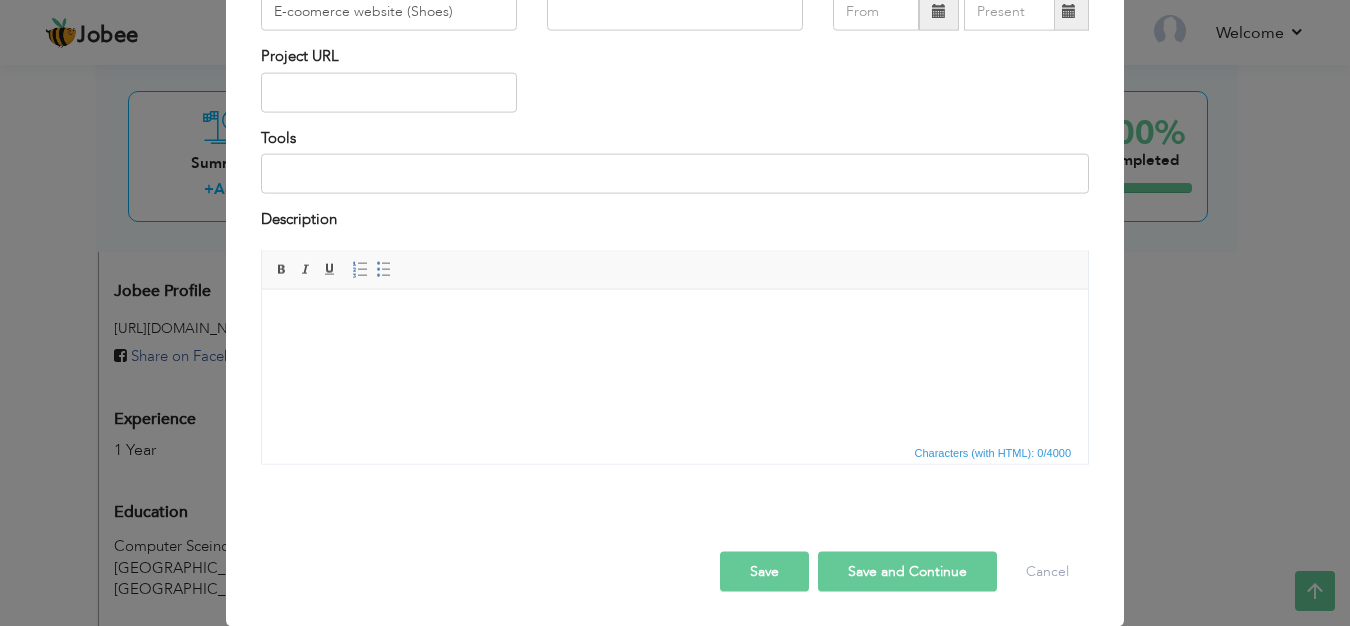 click on "Save" at bounding box center [764, 571] 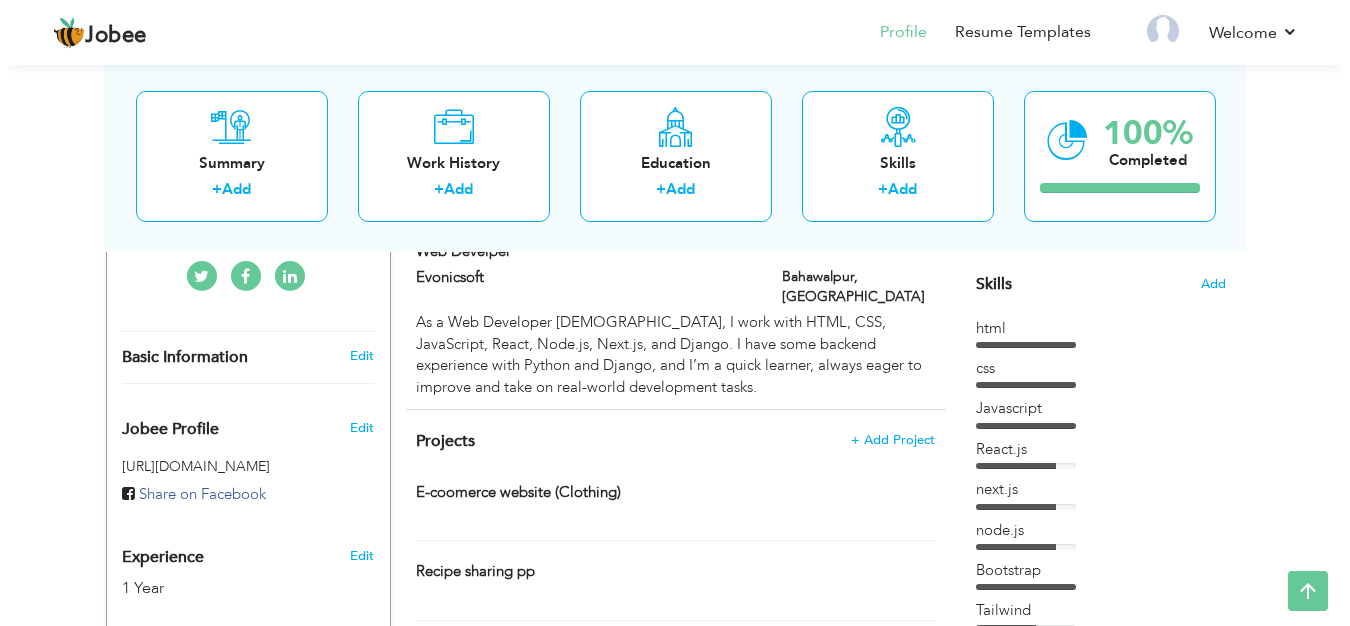 scroll, scrollTop: 502, scrollLeft: 0, axis: vertical 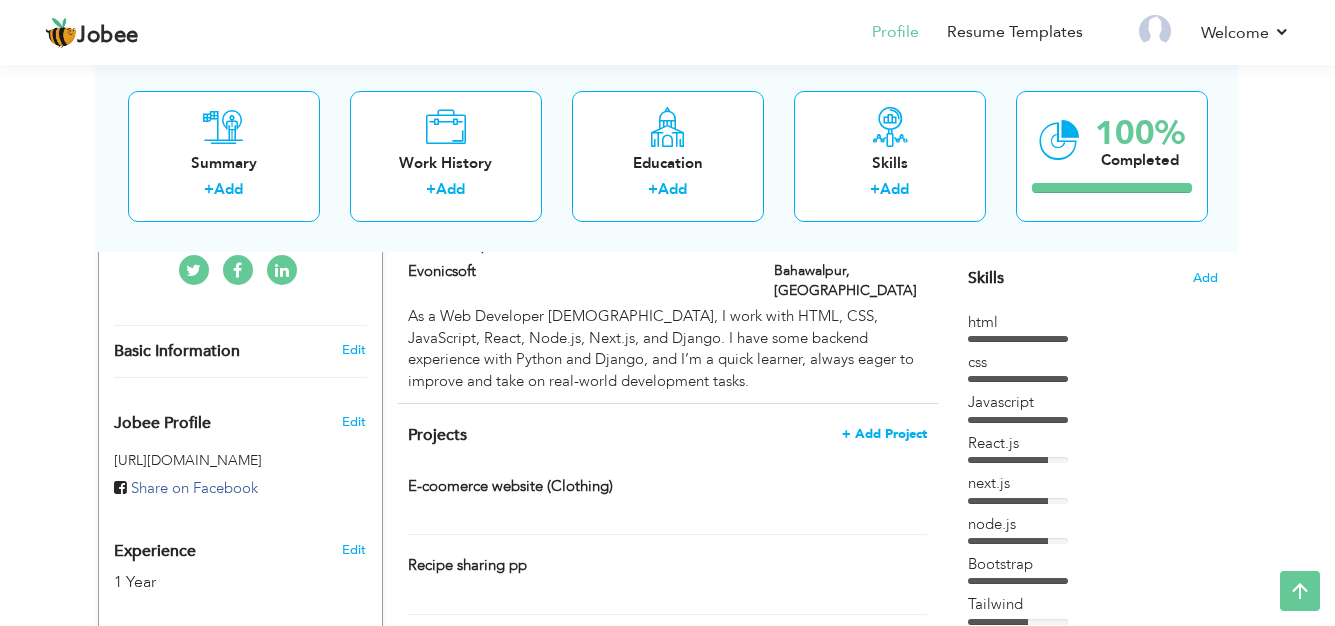 click on "+ Add Project" at bounding box center (884, 434) 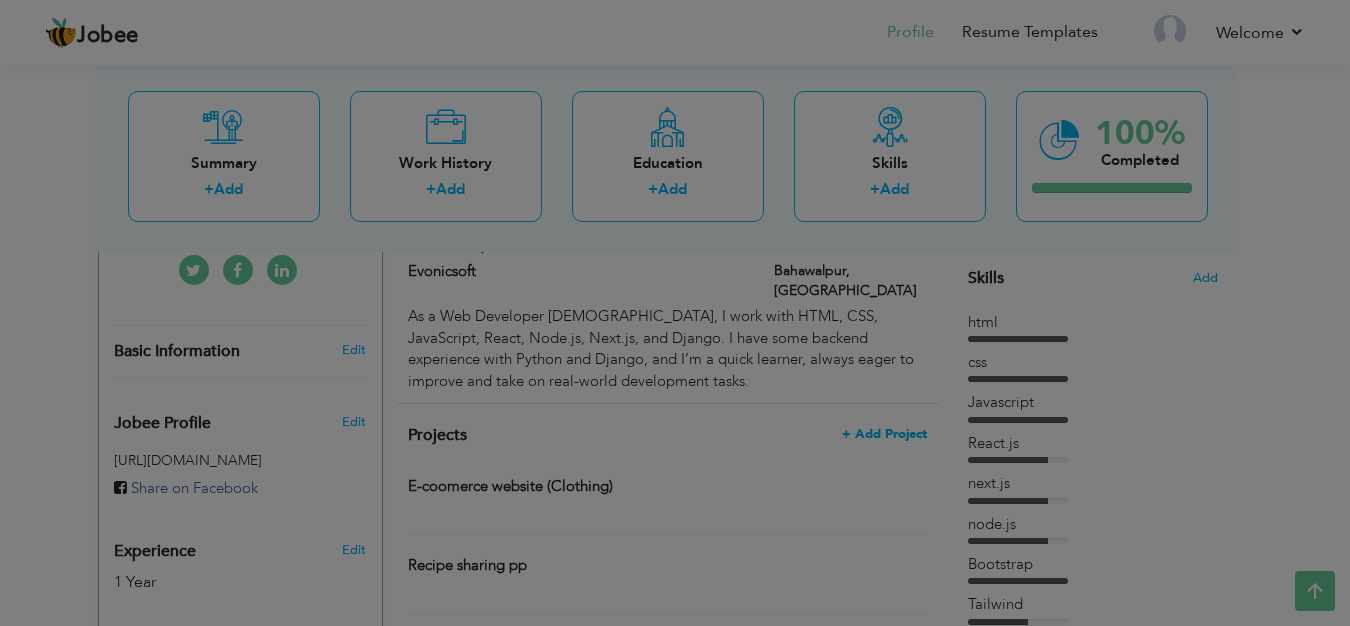 scroll, scrollTop: 0, scrollLeft: 0, axis: both 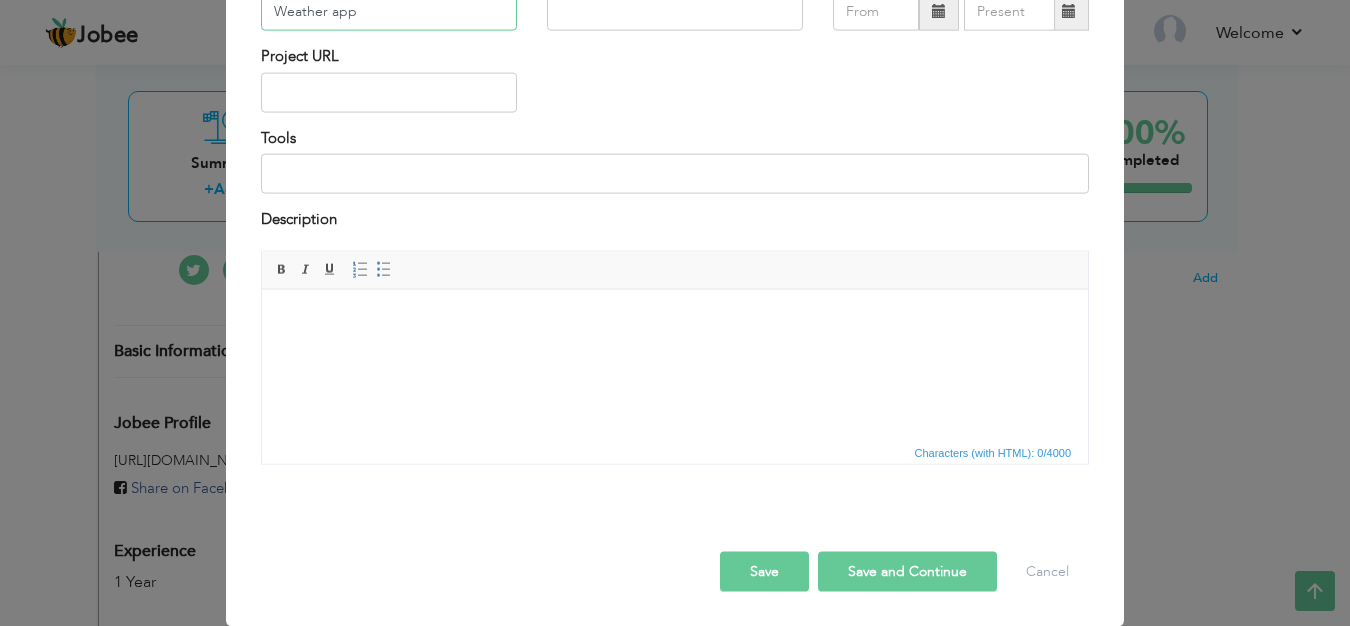 type on "Weather app" 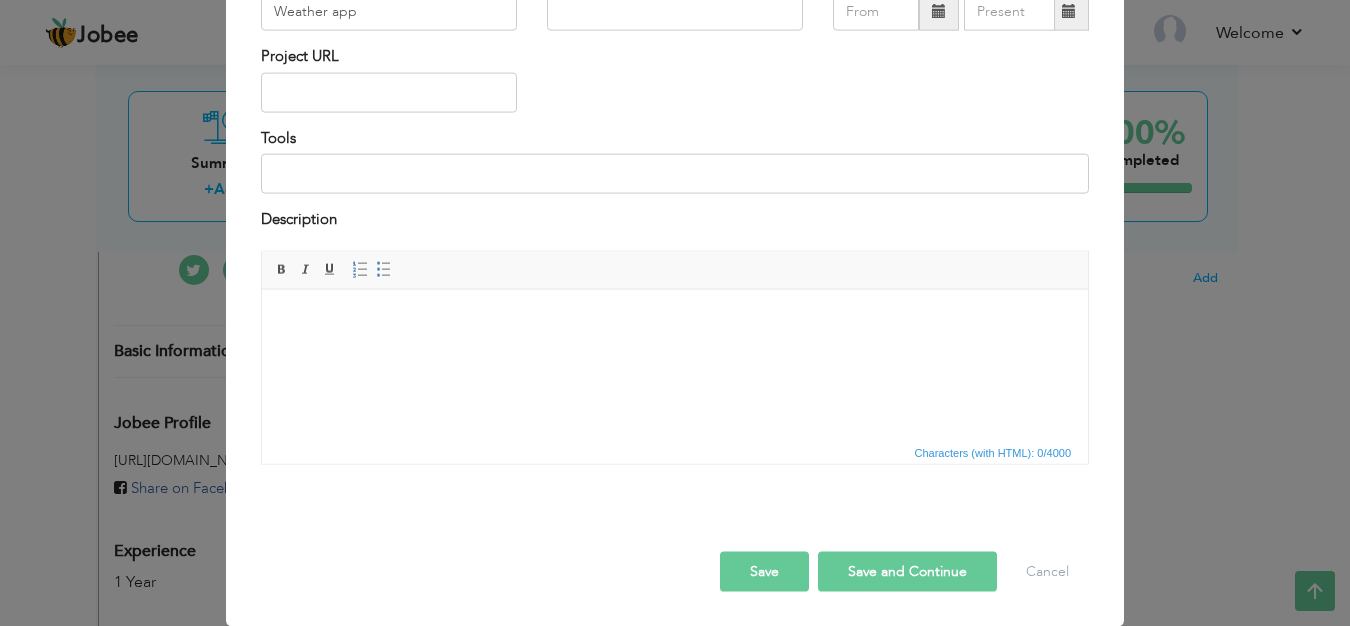 click on "Save" at bounding box center (764, 571) 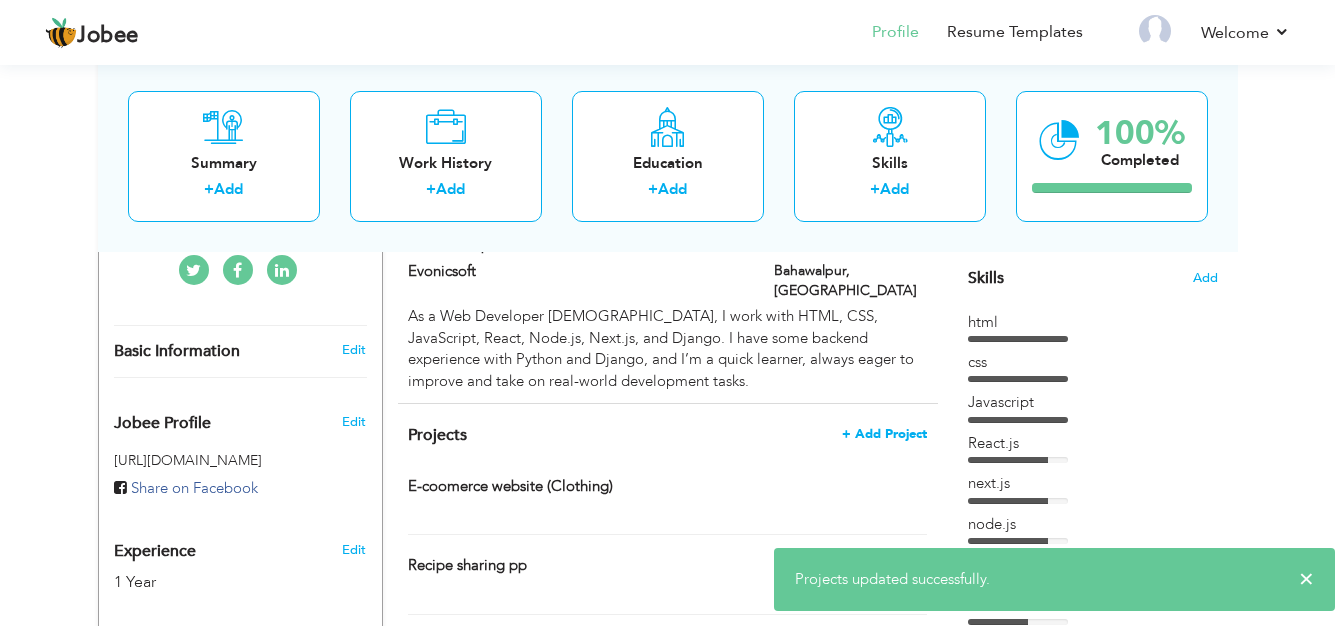 click on "+ Add Project" at bounding box center (884, 434) 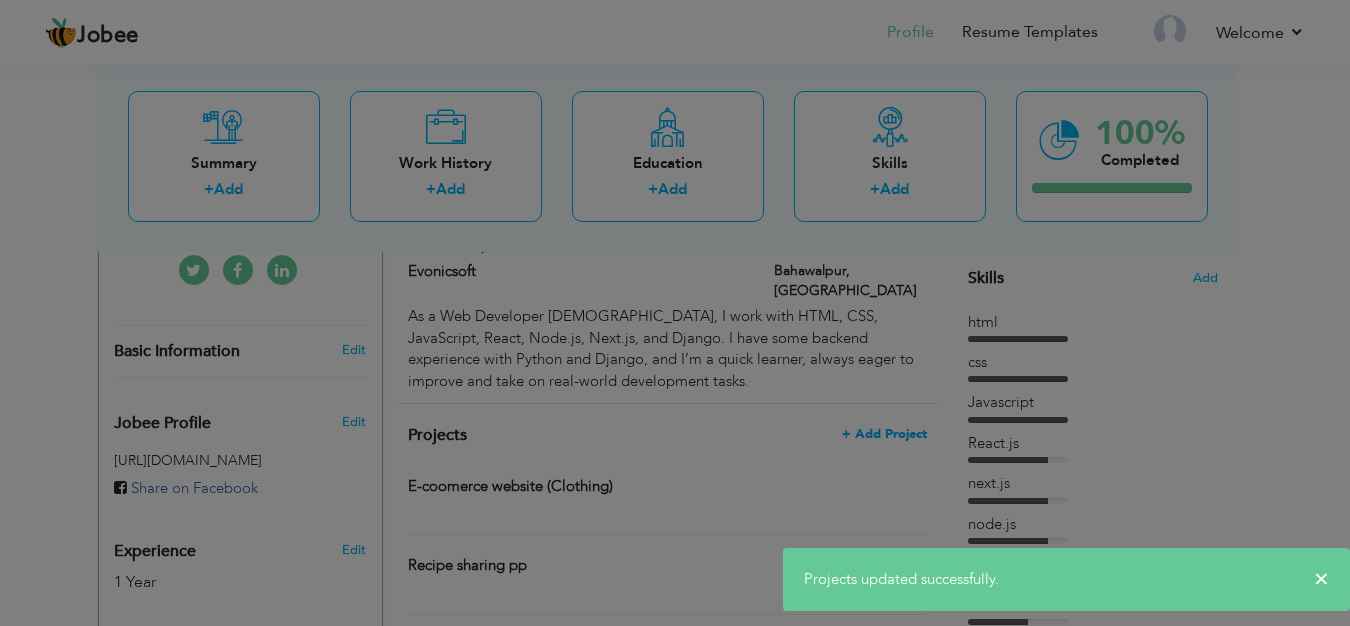 scroll, scrollTop: 0, scrollLeft: 0, axis: both 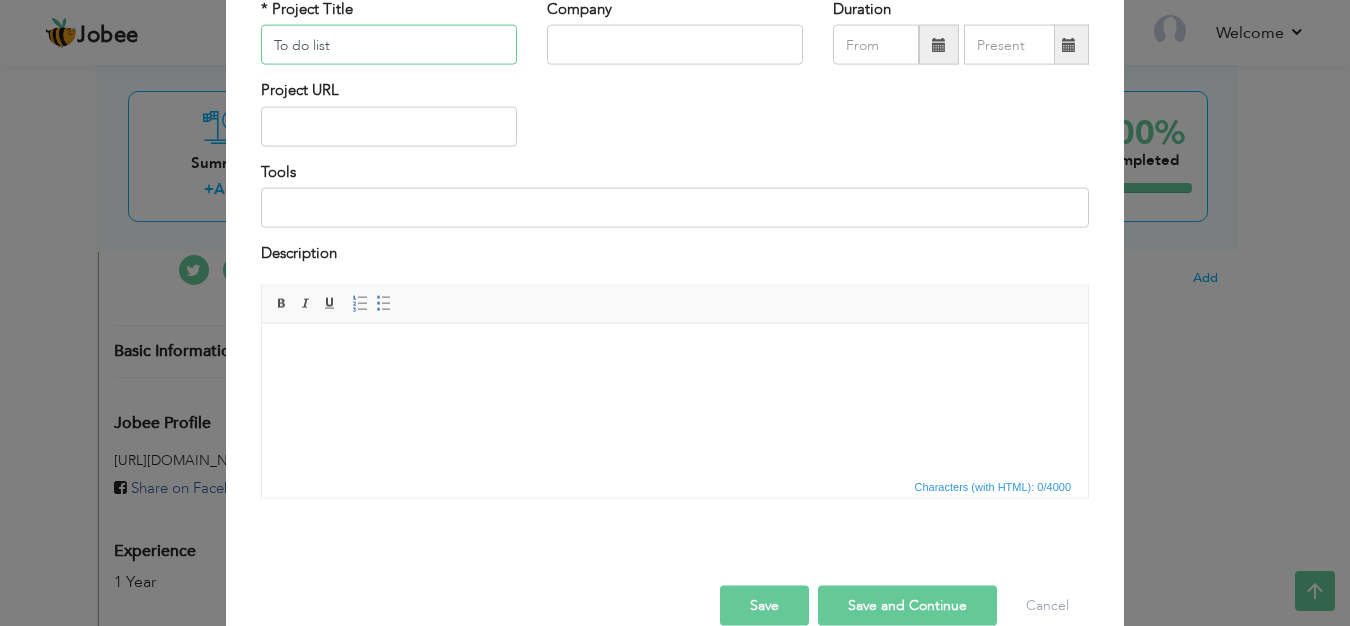 type on "To do list" 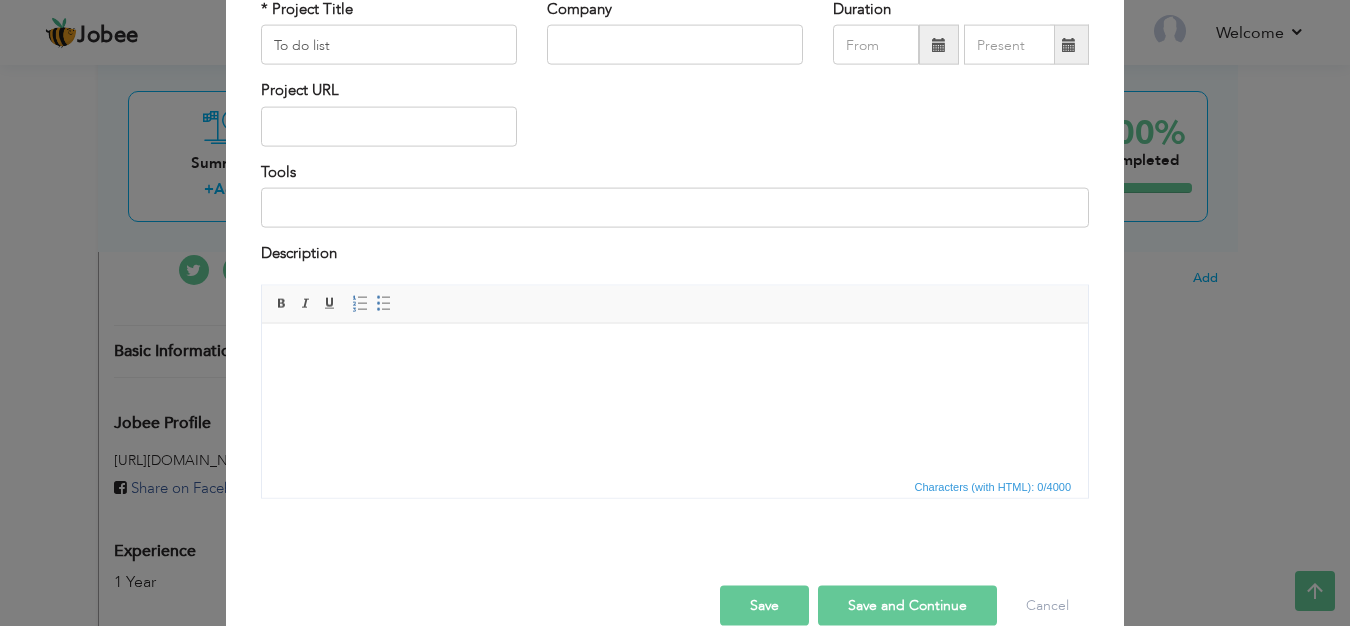 click on "Save" at bounding box center (764, 605) 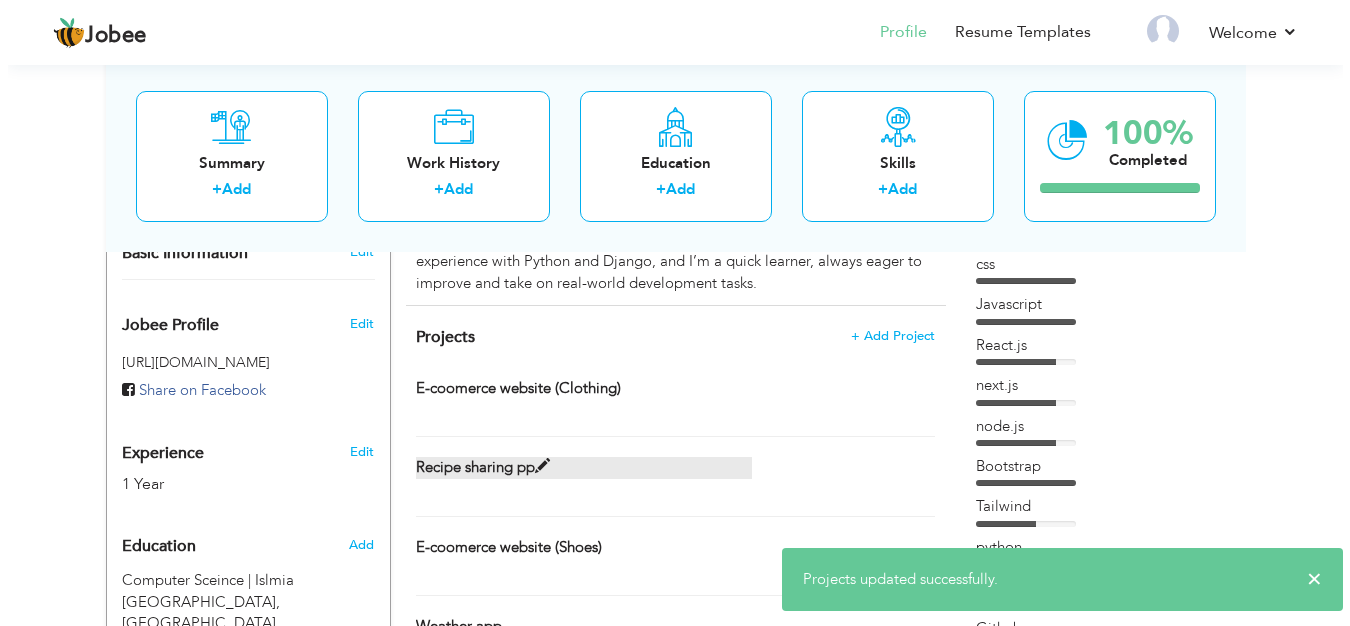 scroll, scrollTop: 587, scrollLeft: 0, axis: vertical 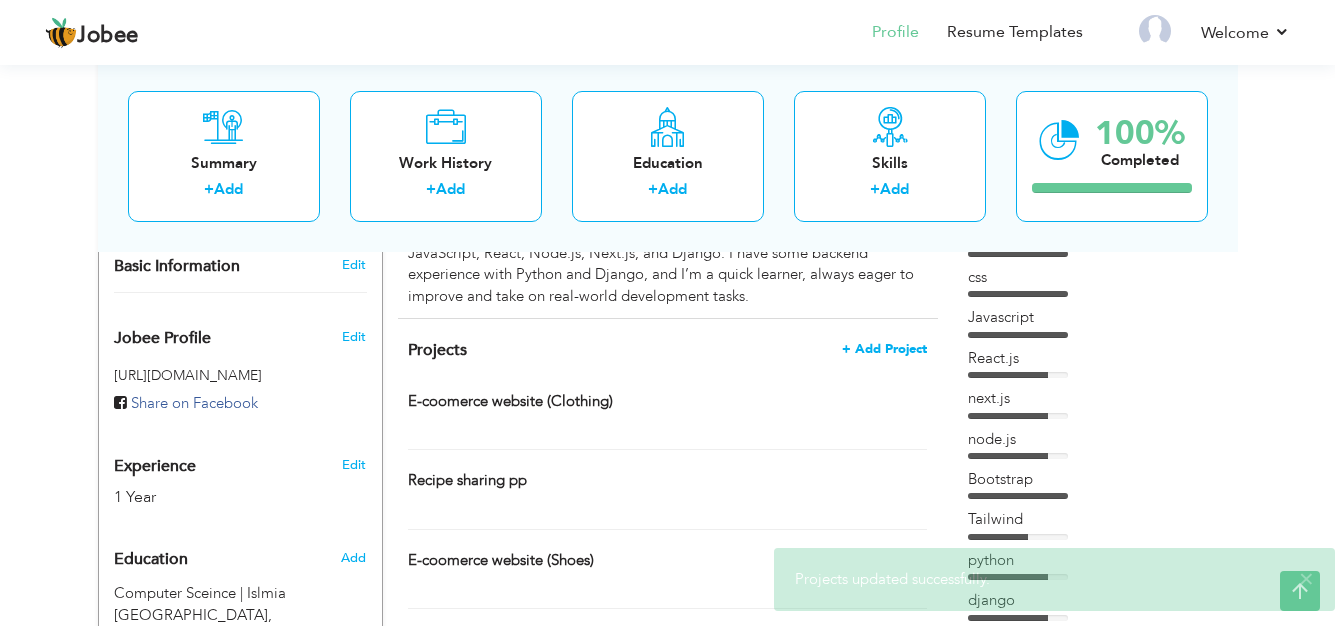 click on "+ Add Project" at bounding box center (884, 349) 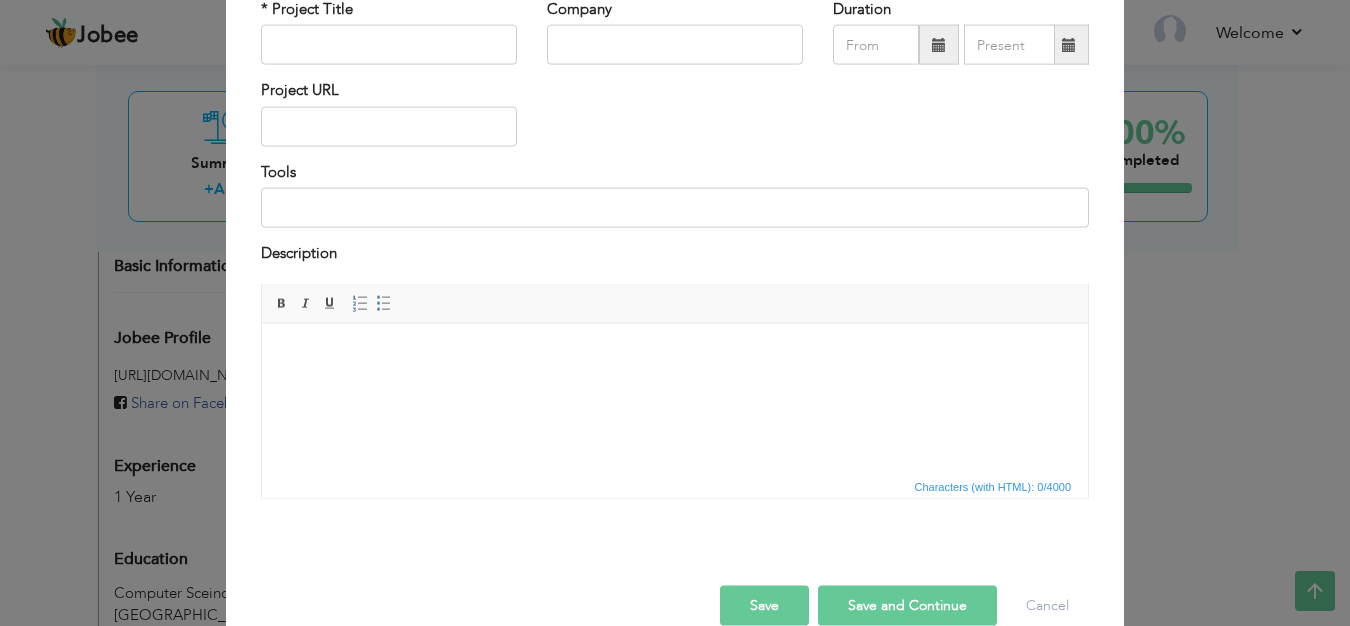 scroll, scrollTop: 0, scrollLeft: 0, axis: both 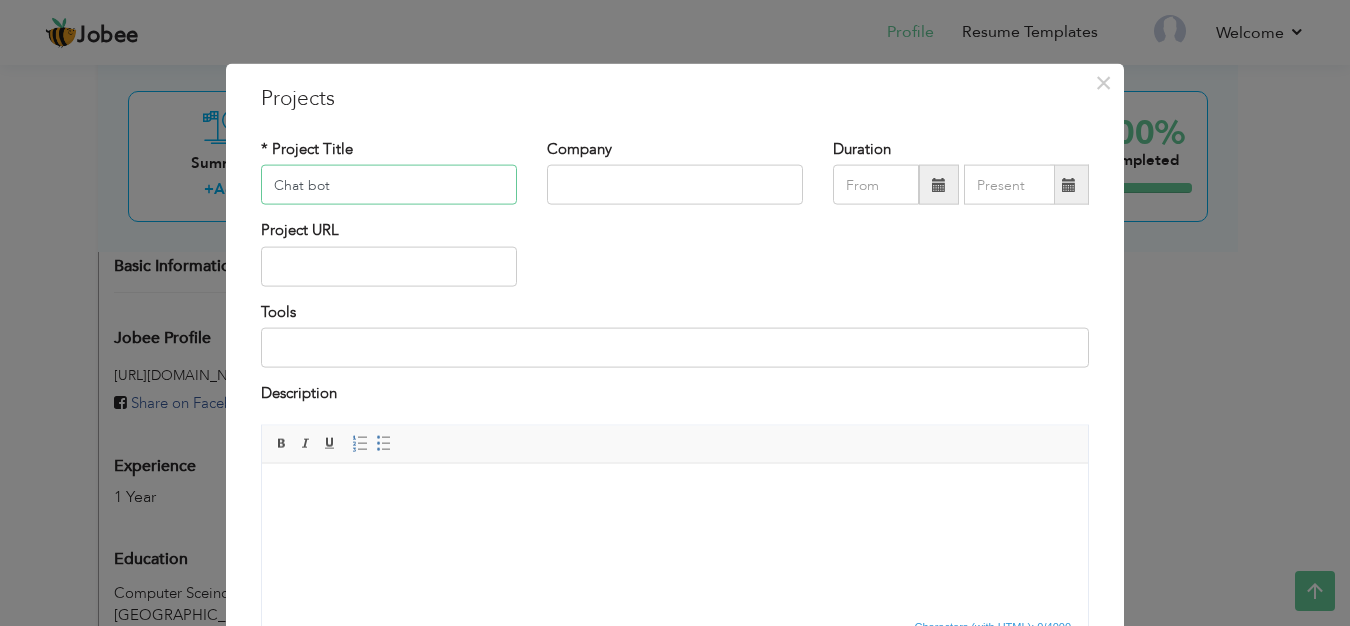 type on "Chat bot" 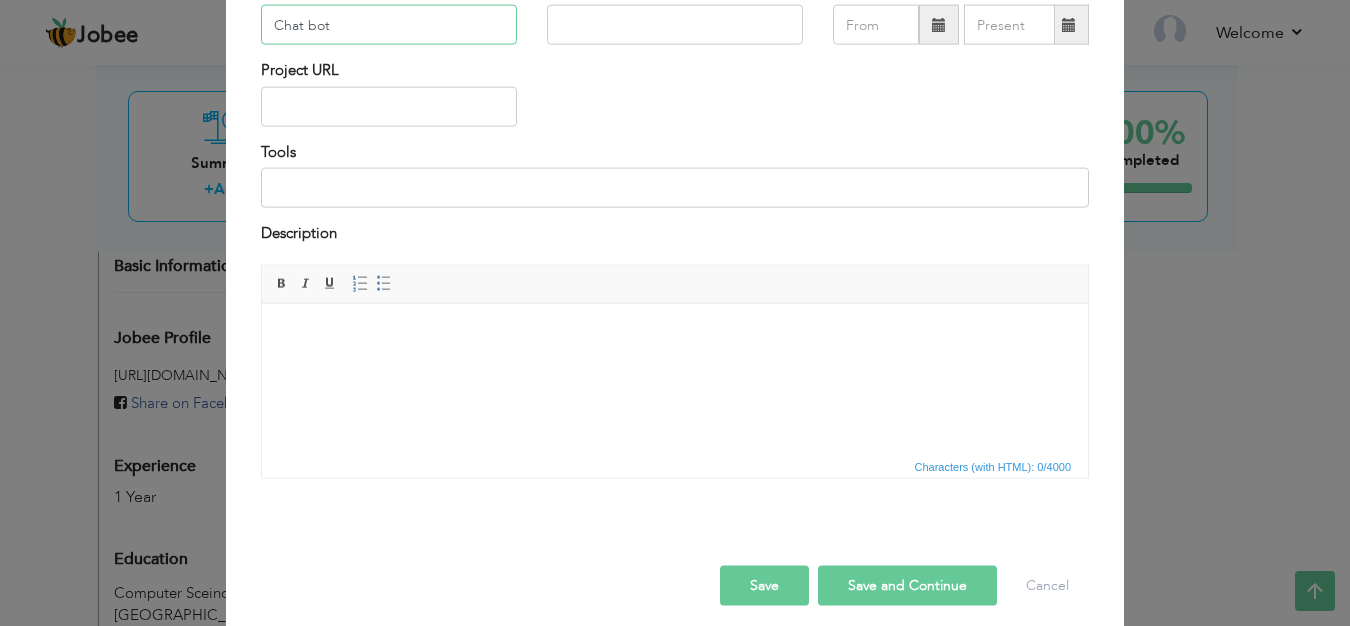 scroll, scrollTop: 174, scrollLeft: 0, axis: vertical 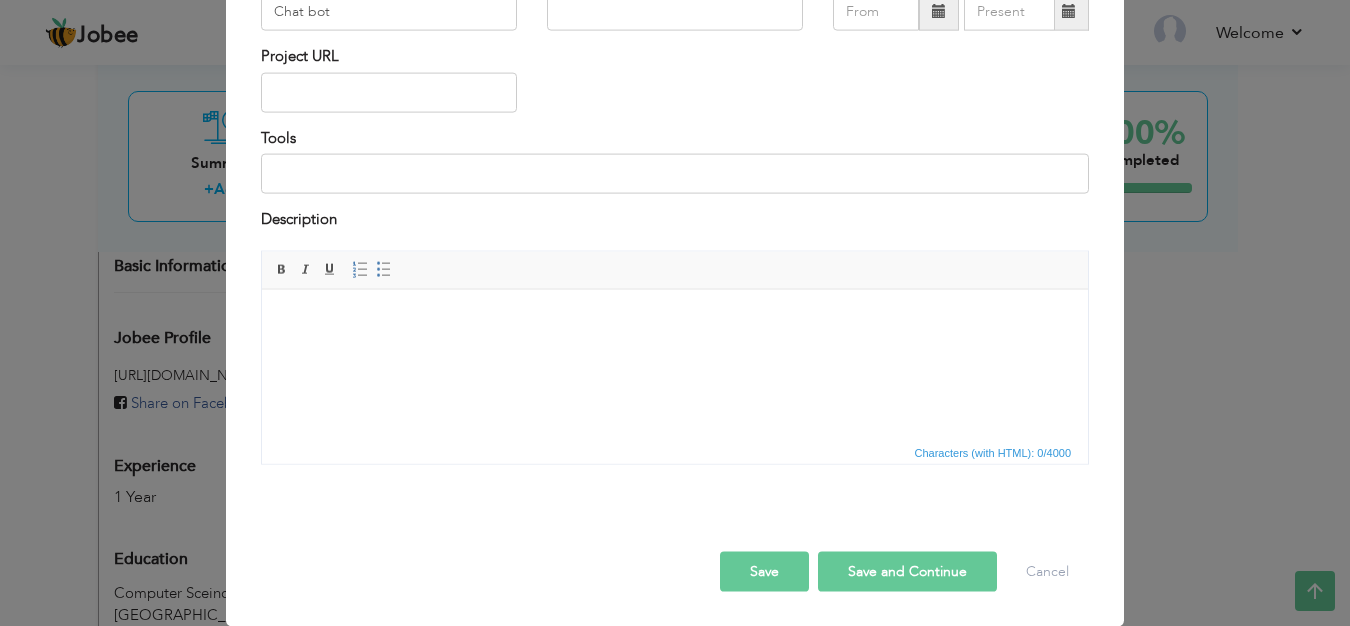 click on "Save" at bounding box center [764, 571] 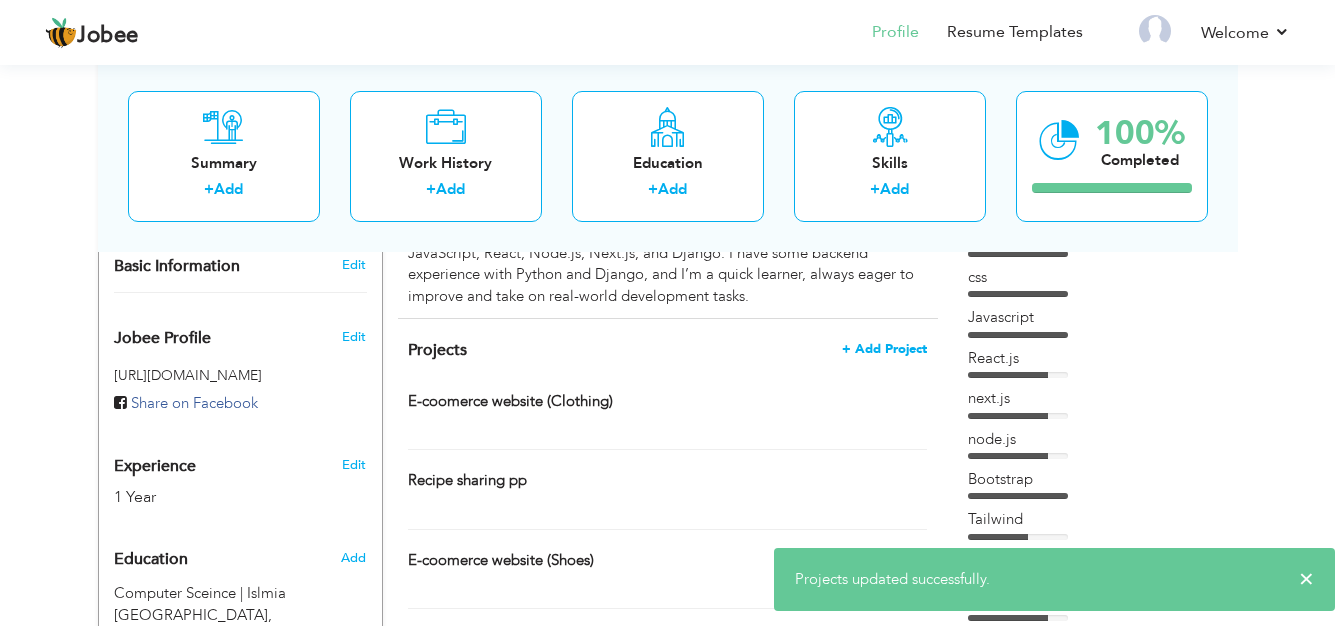 click on "+ Add Project" at bounding box center [884, 349] 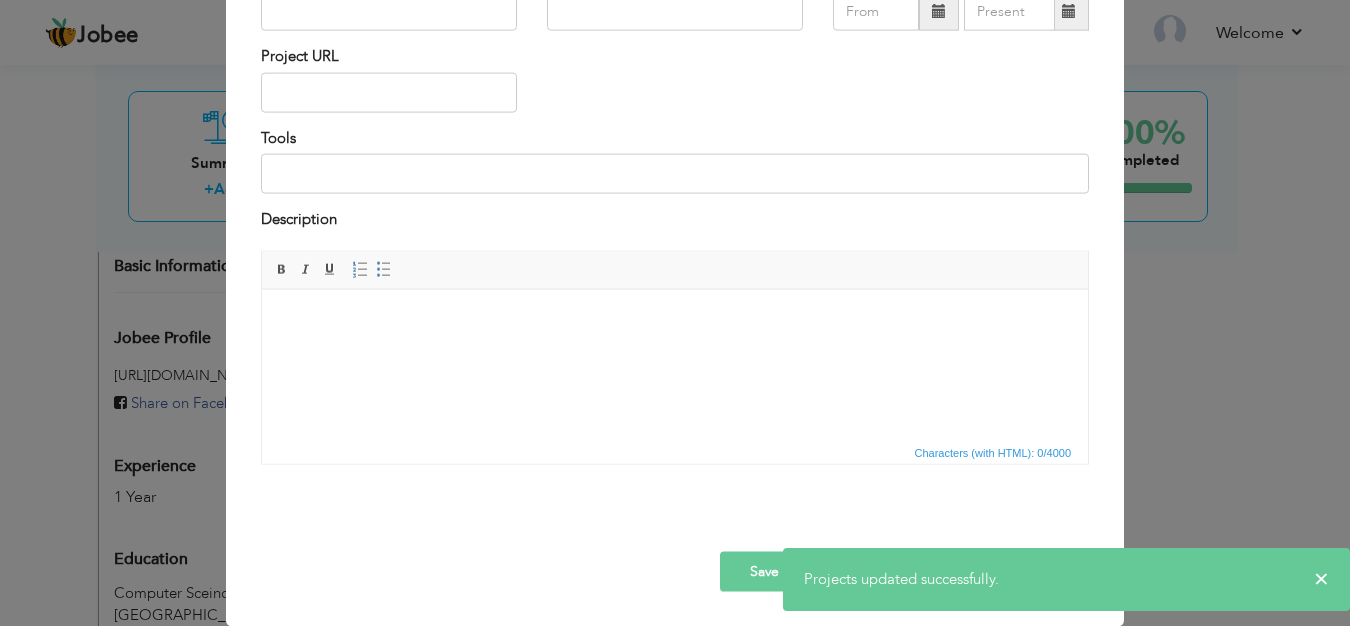 scroll, scrollTop: 0, scrollLeft: 0, axis: both 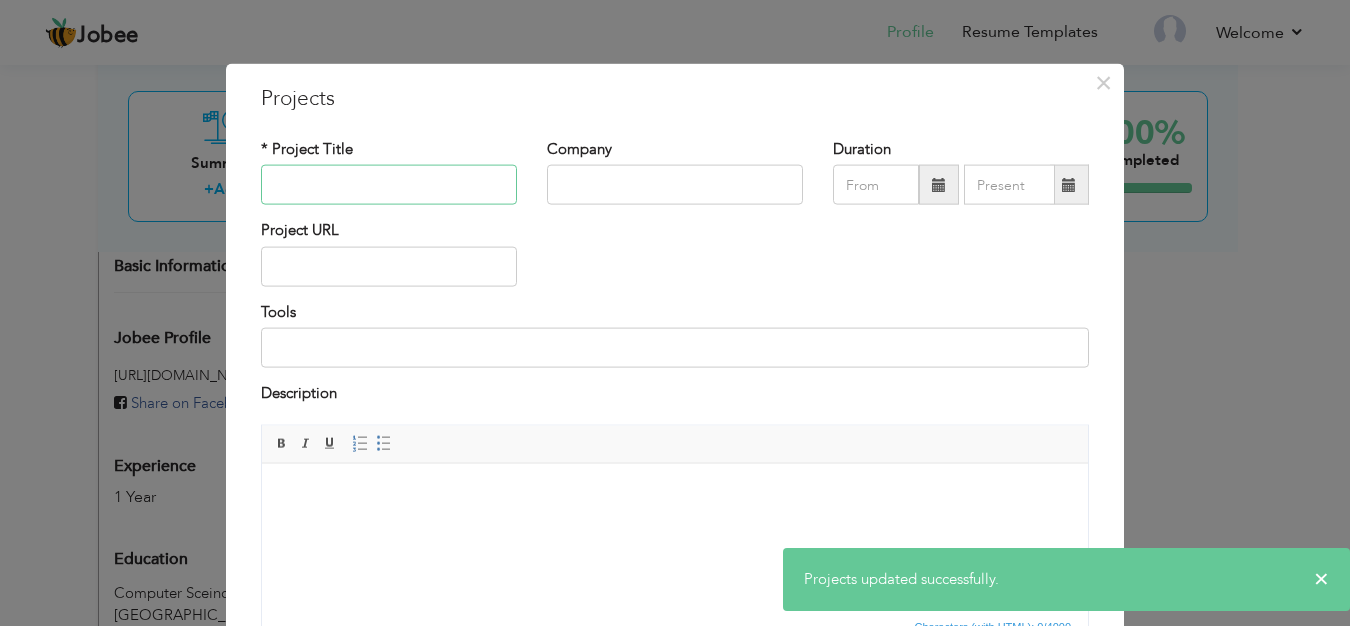 click at bounding box center [389, 185] 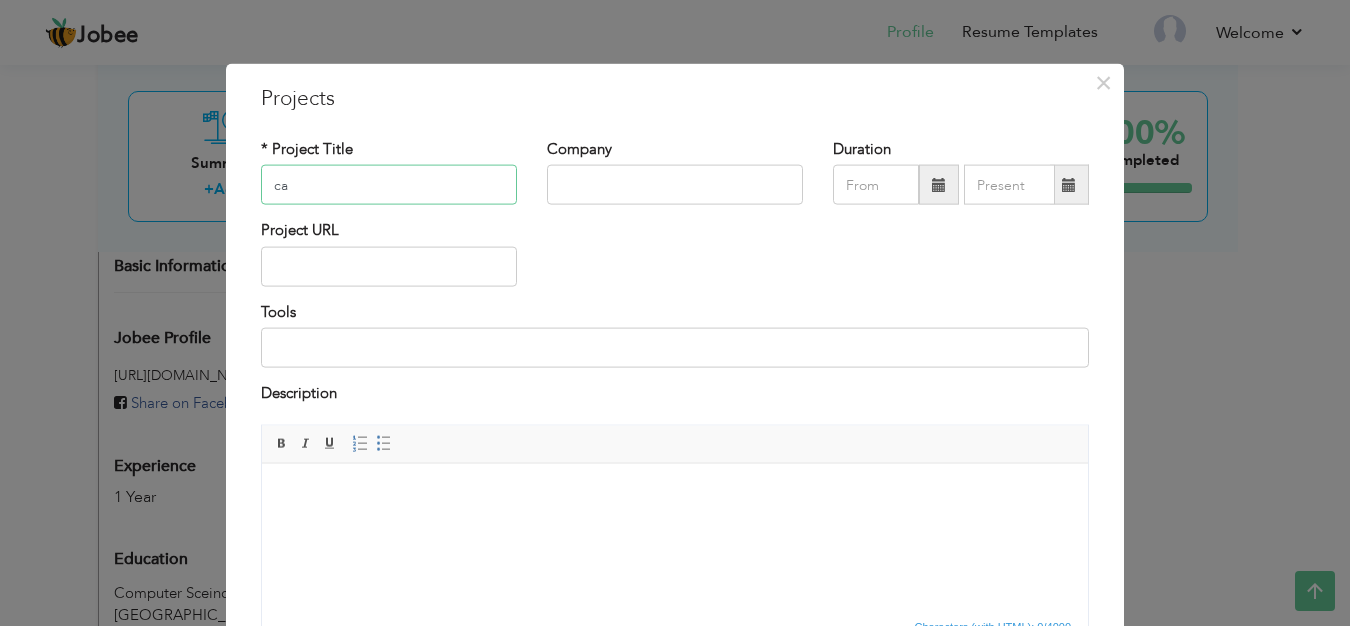 type on "c" 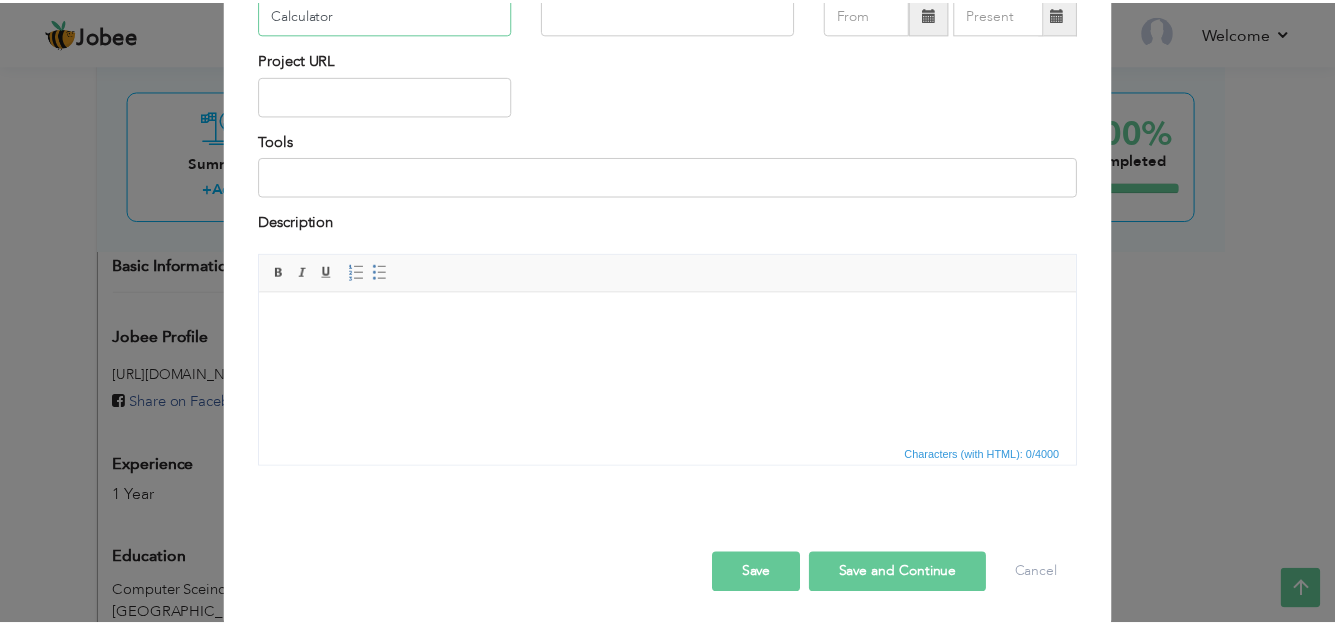 scroll, scrollTop: 174, scrollLeft: 0, axis: vertical 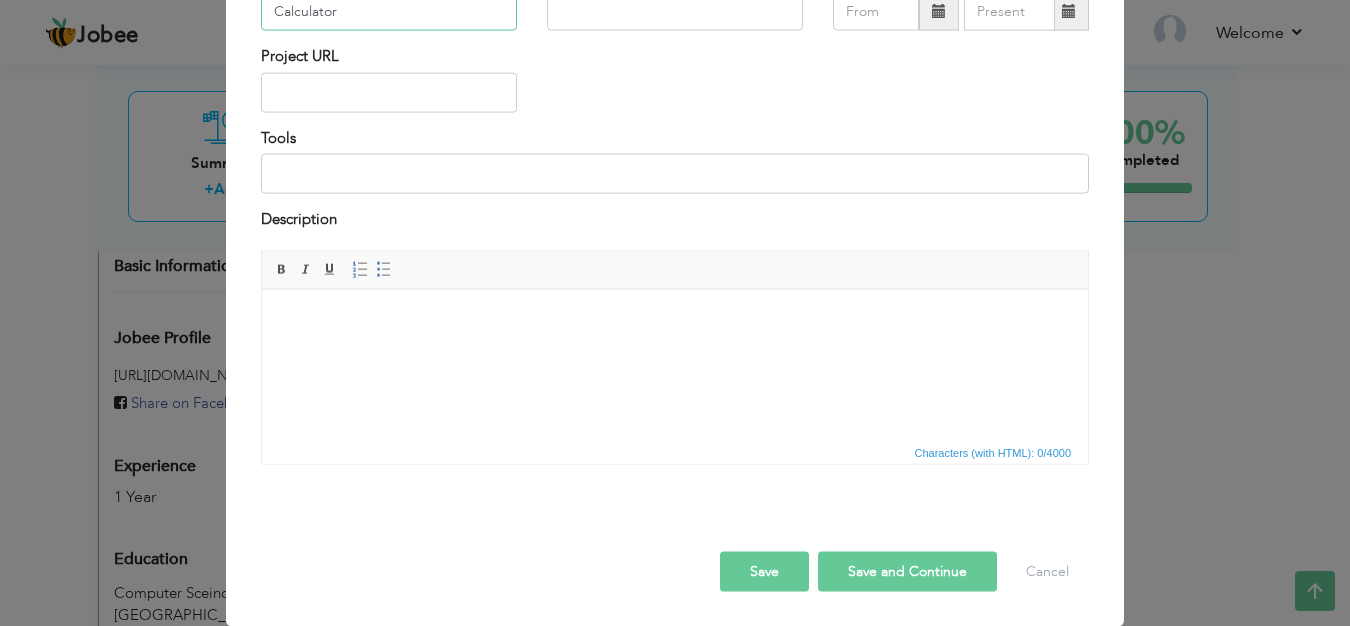type on "Calculator" 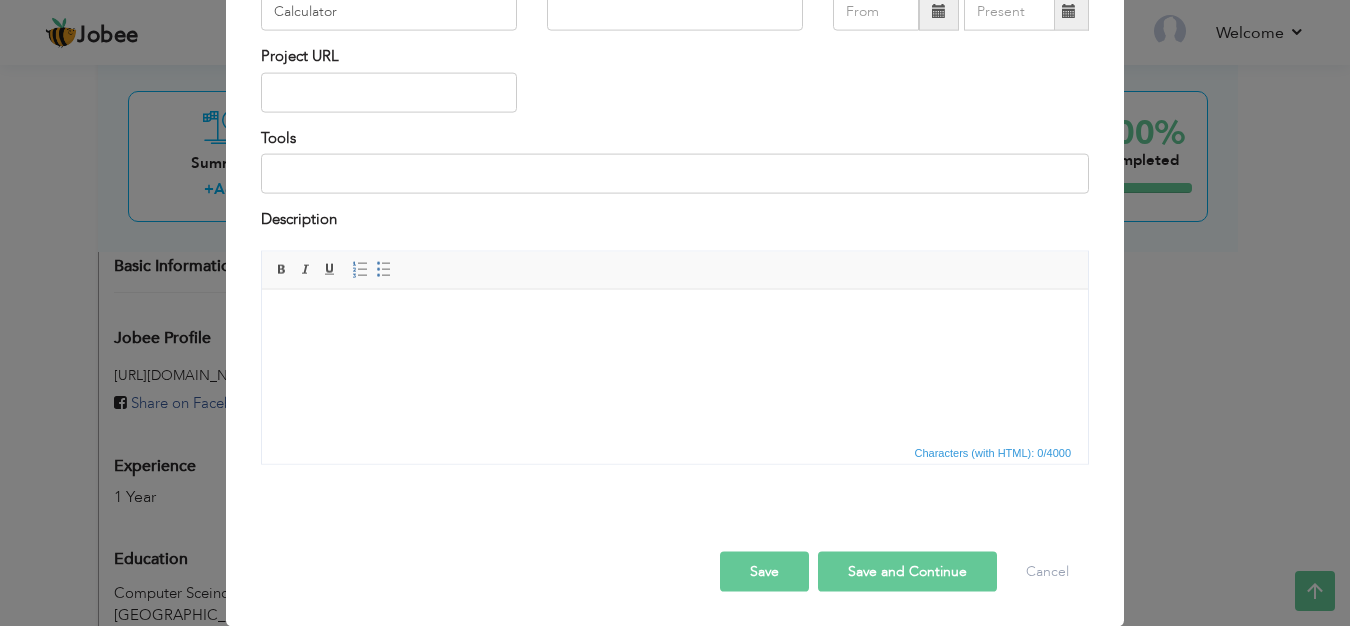 click on "Save" at bounding box center (764, 571) 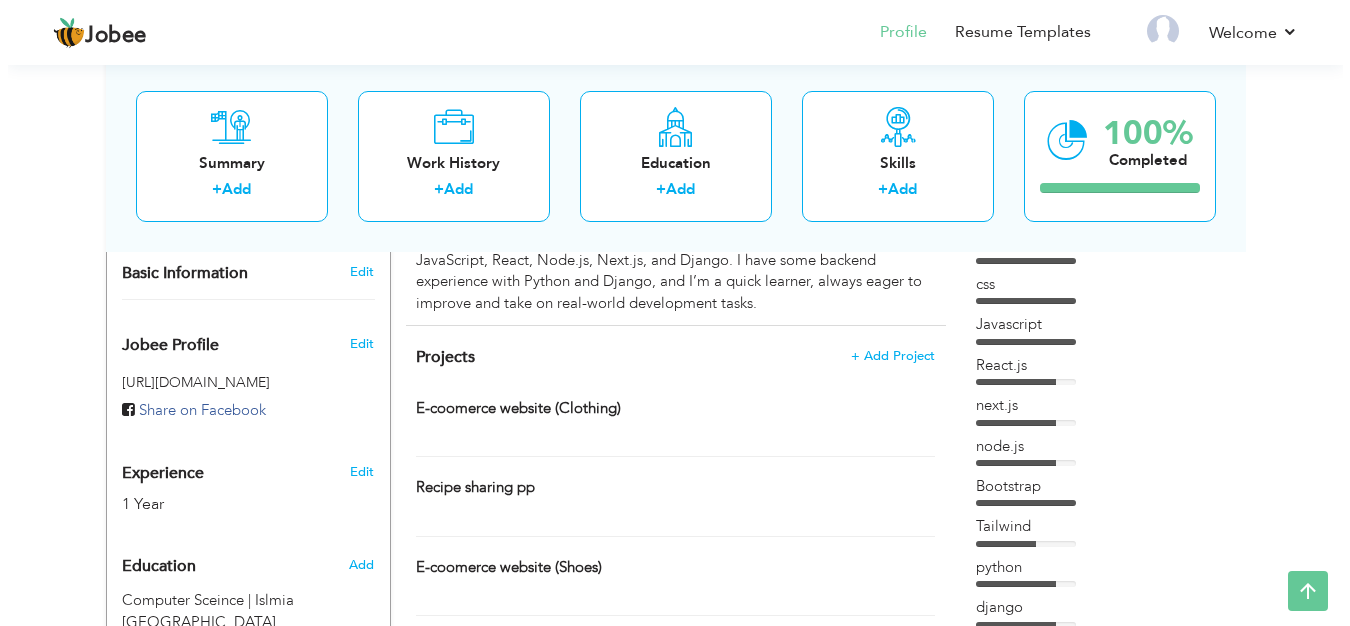 scroll, scrollTop: 584, scrollLeft: 0, axis: vertical 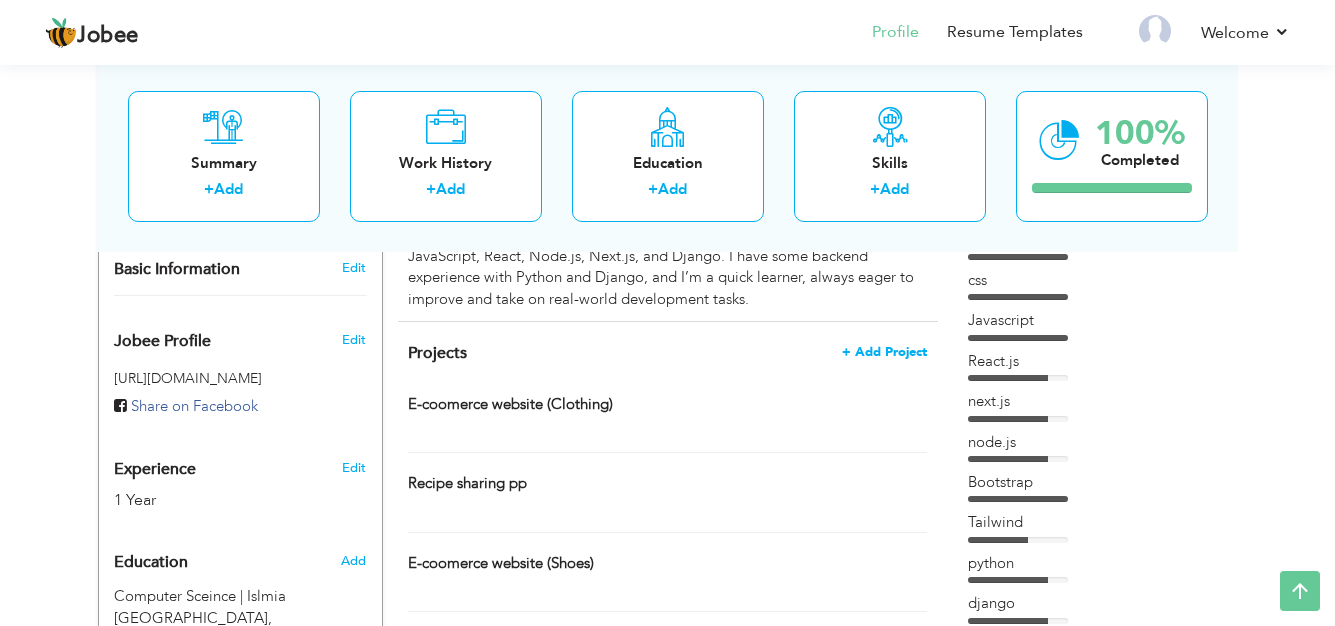 click on "+ Add Project" at bounding box center [884, 352] 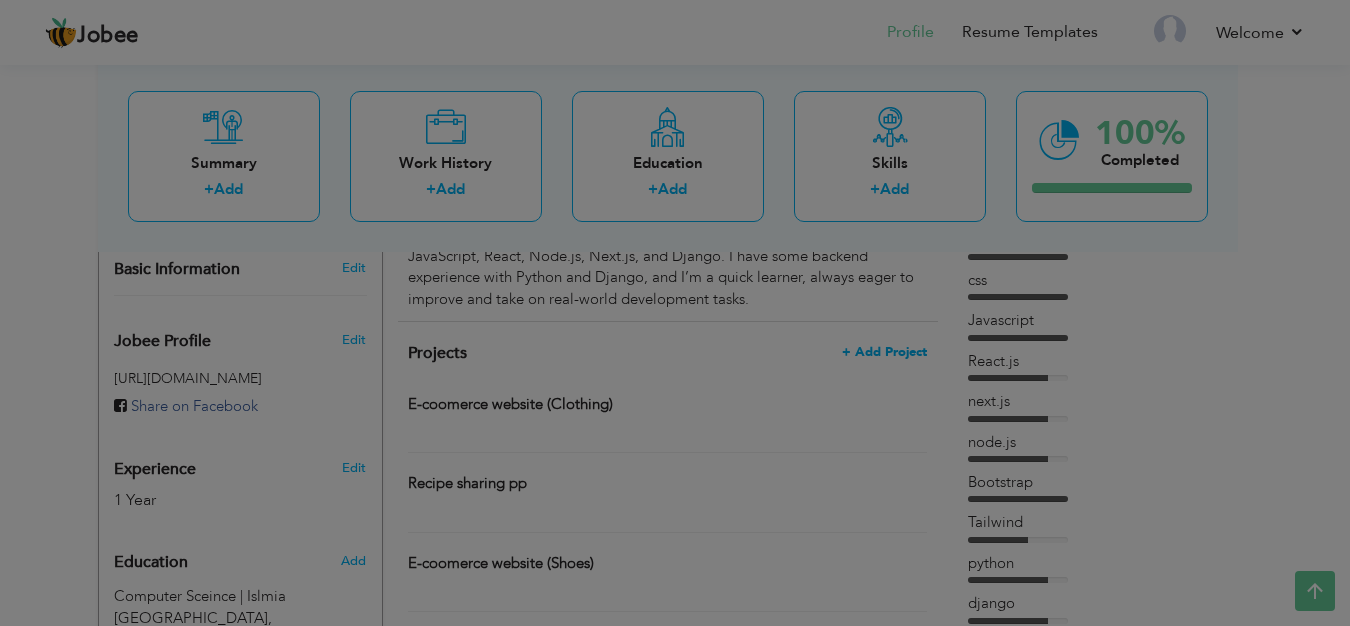 scroll, scrollTop: 0, scrollLeft: 0, axis: both 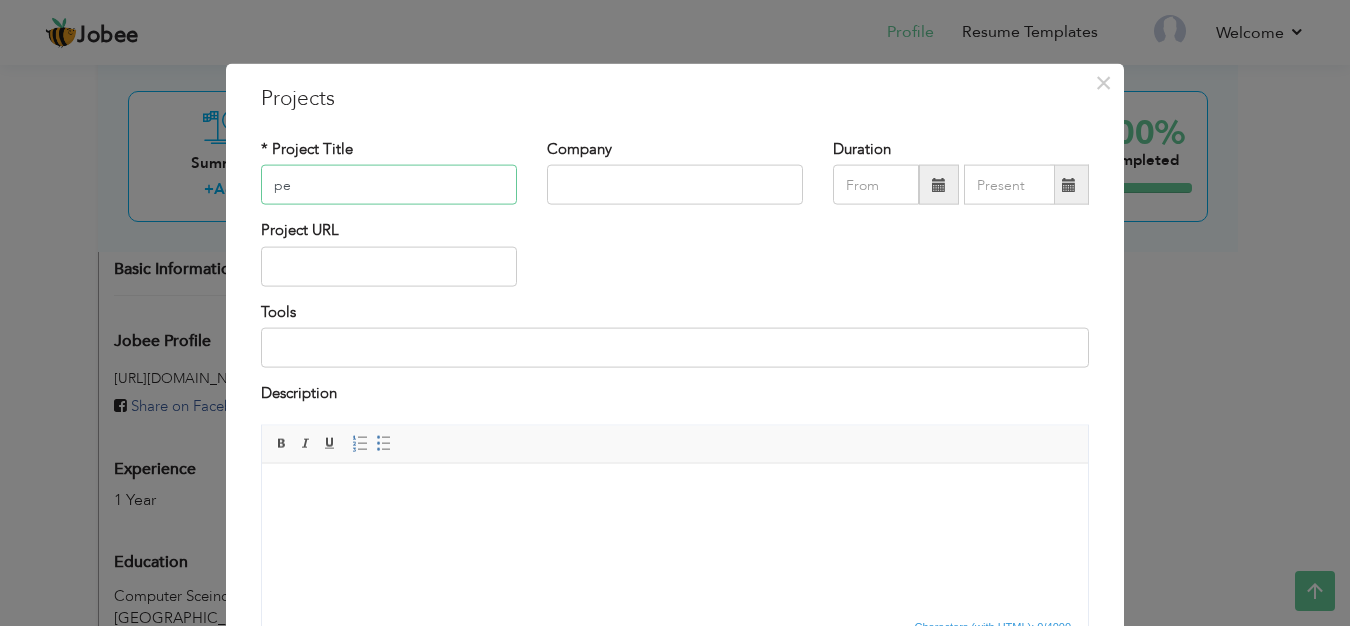 type on "p" 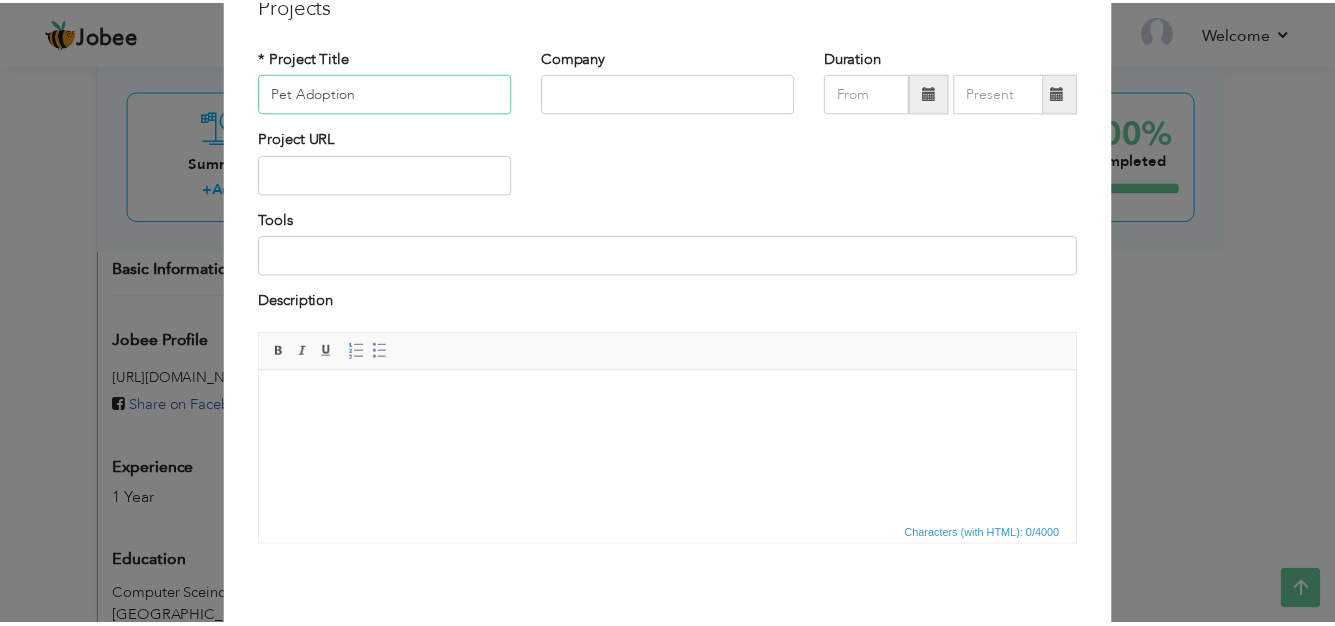 scroll, scrollTop: 124, scrollLeft: 0, axis: vertical 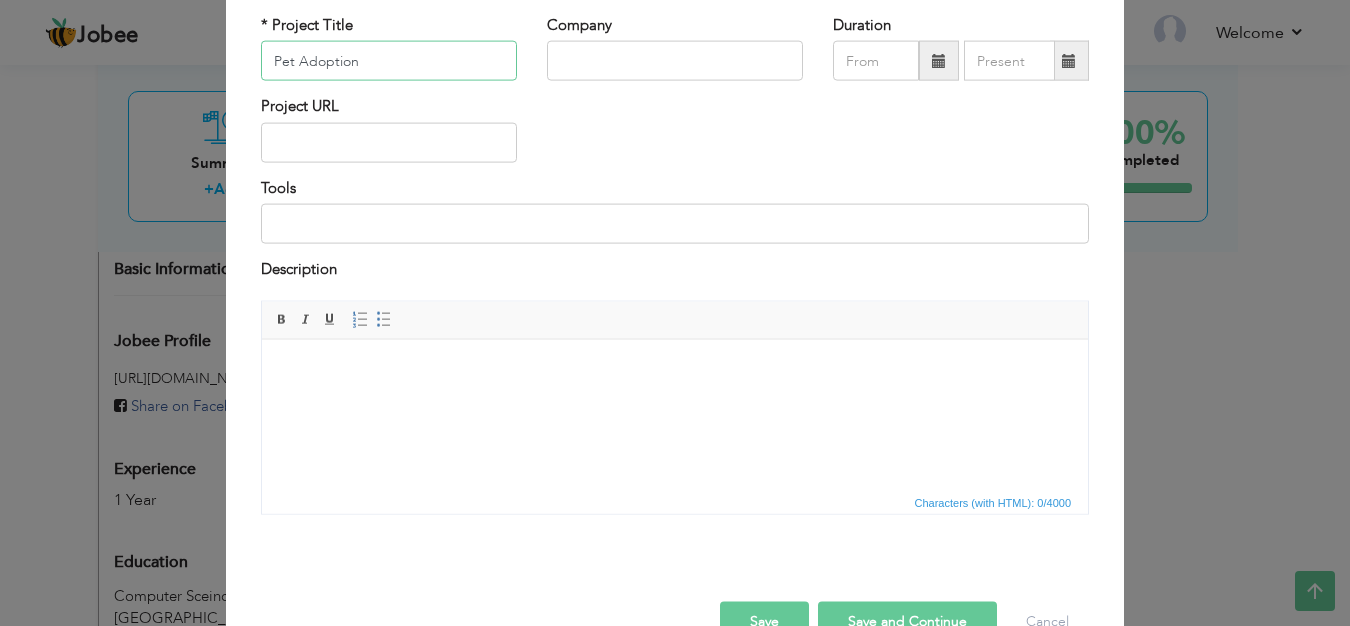 type on "Pet Adoption" 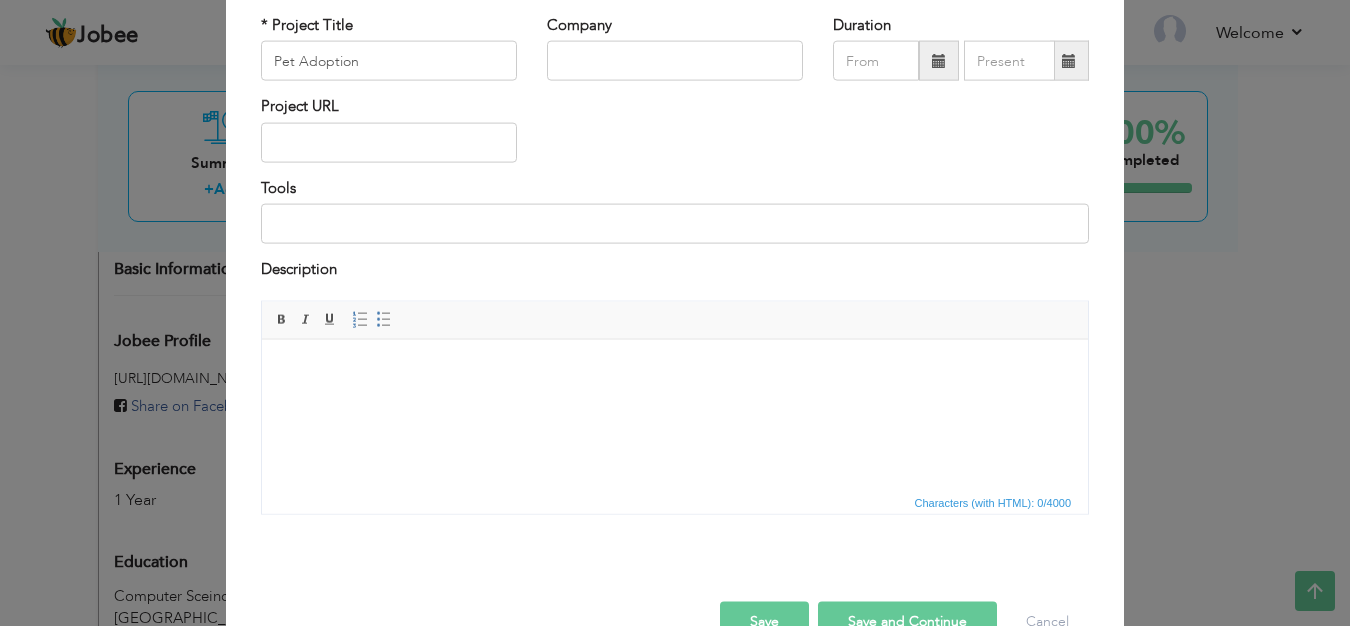 click on "Save" at bounding box center [764, 621] 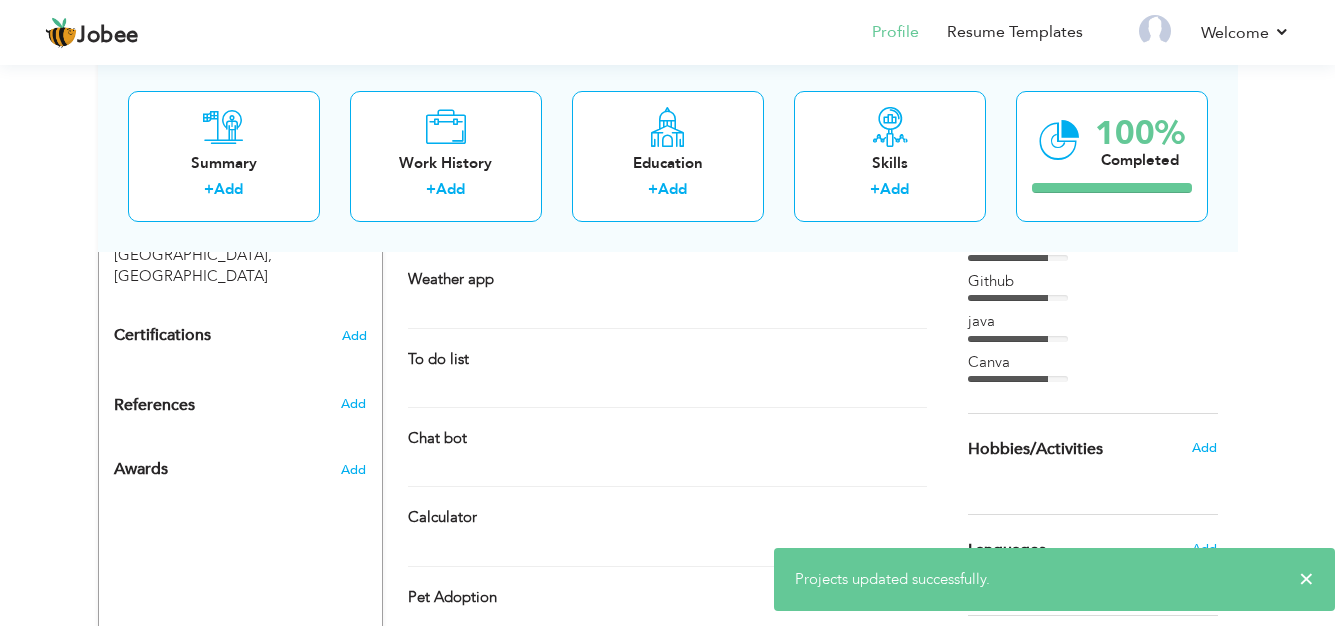 scroll, scrollTop: 1091, scrollLeft: 0, axis: vertical 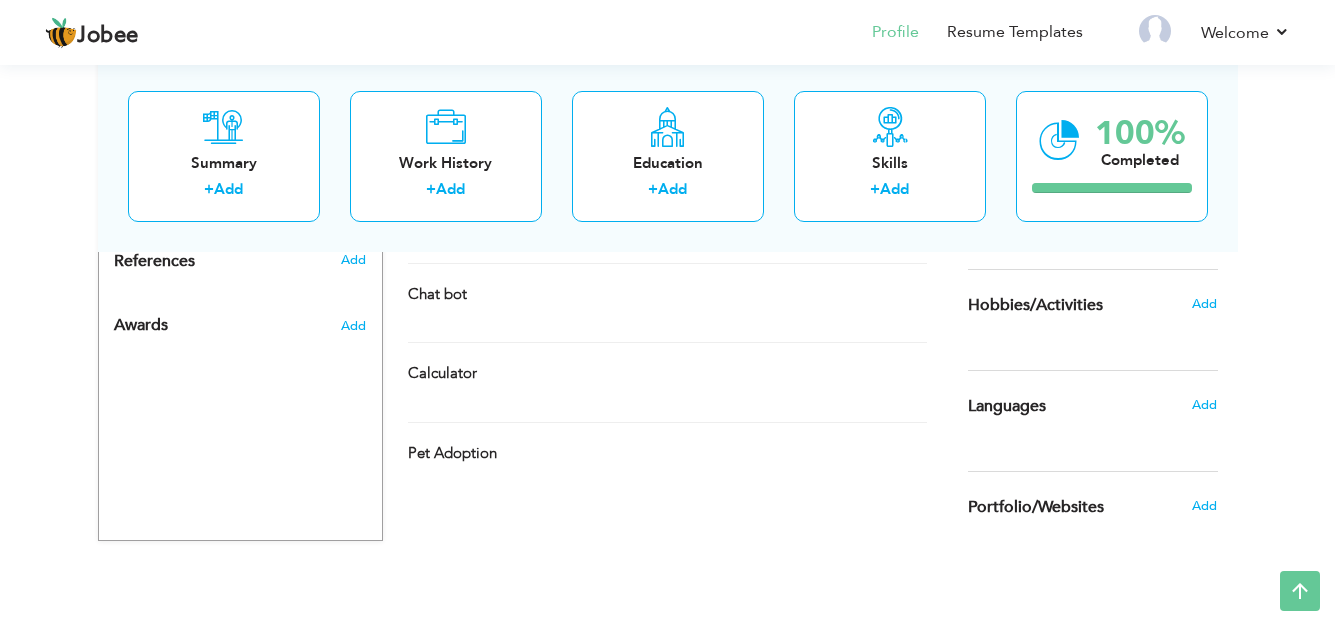 click on "CV Import
Profile Strength
0%
Select an Item from right menu
Work History
* Job Title Tools" at bounding box center [668, -87] 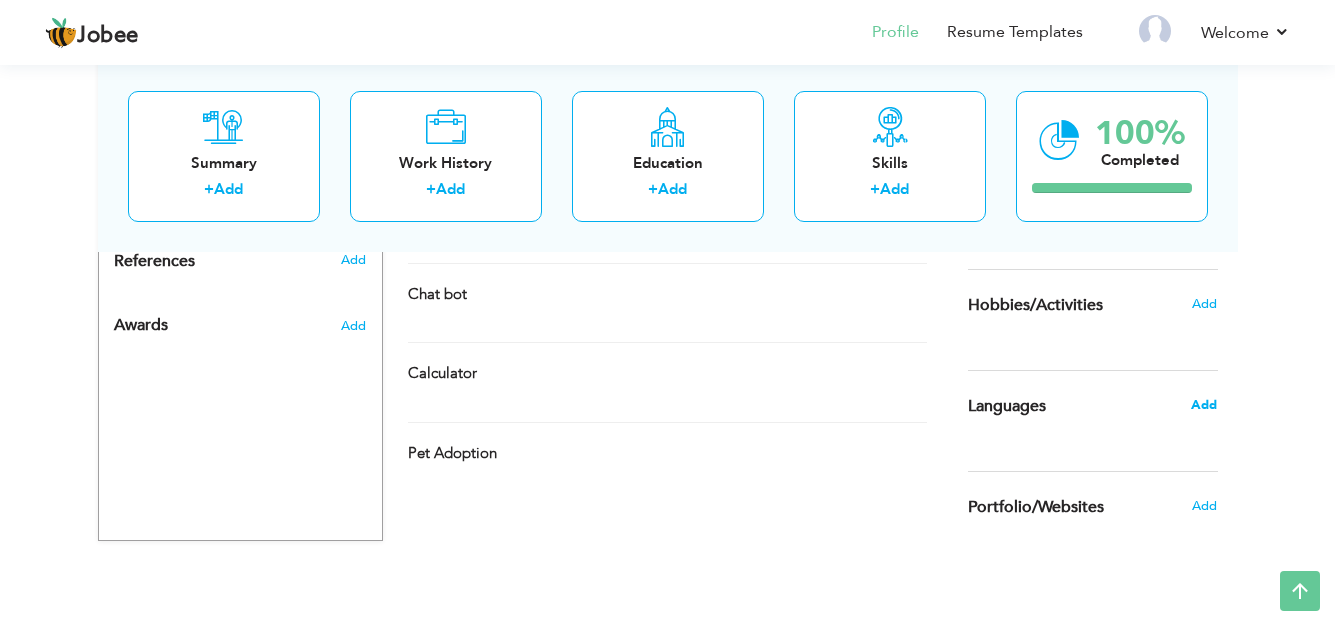 click on "Add" at bounding box center (1204, 405) 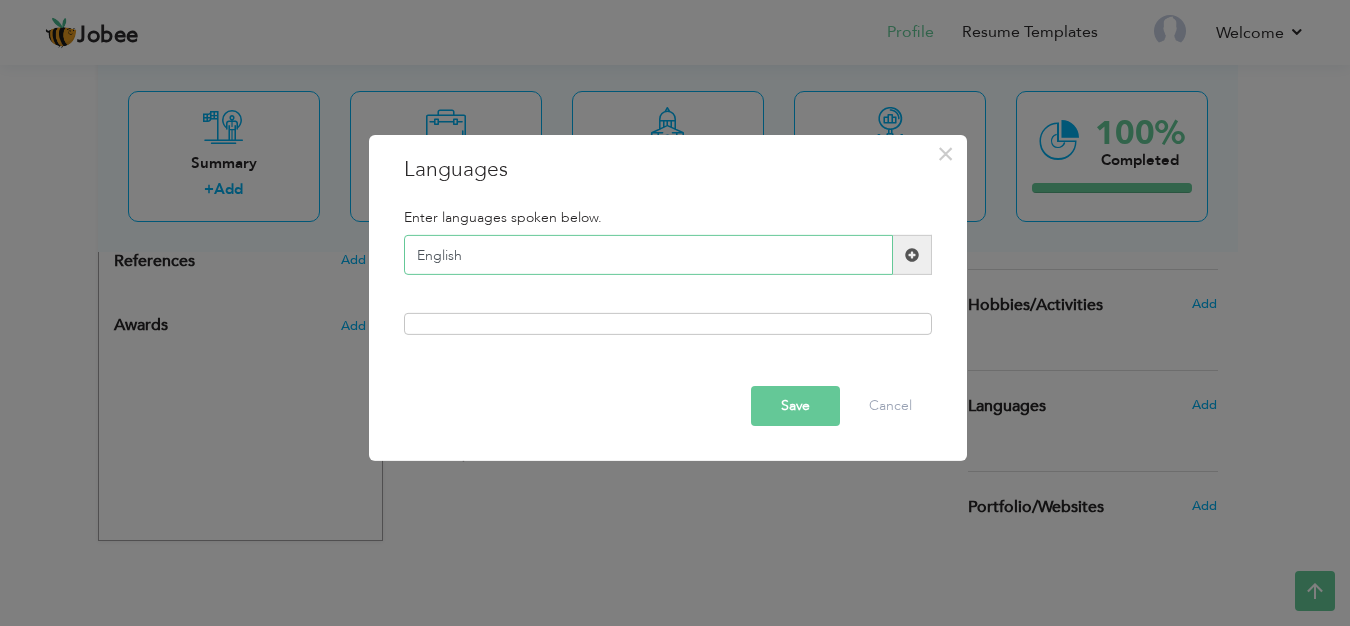 type on "English" 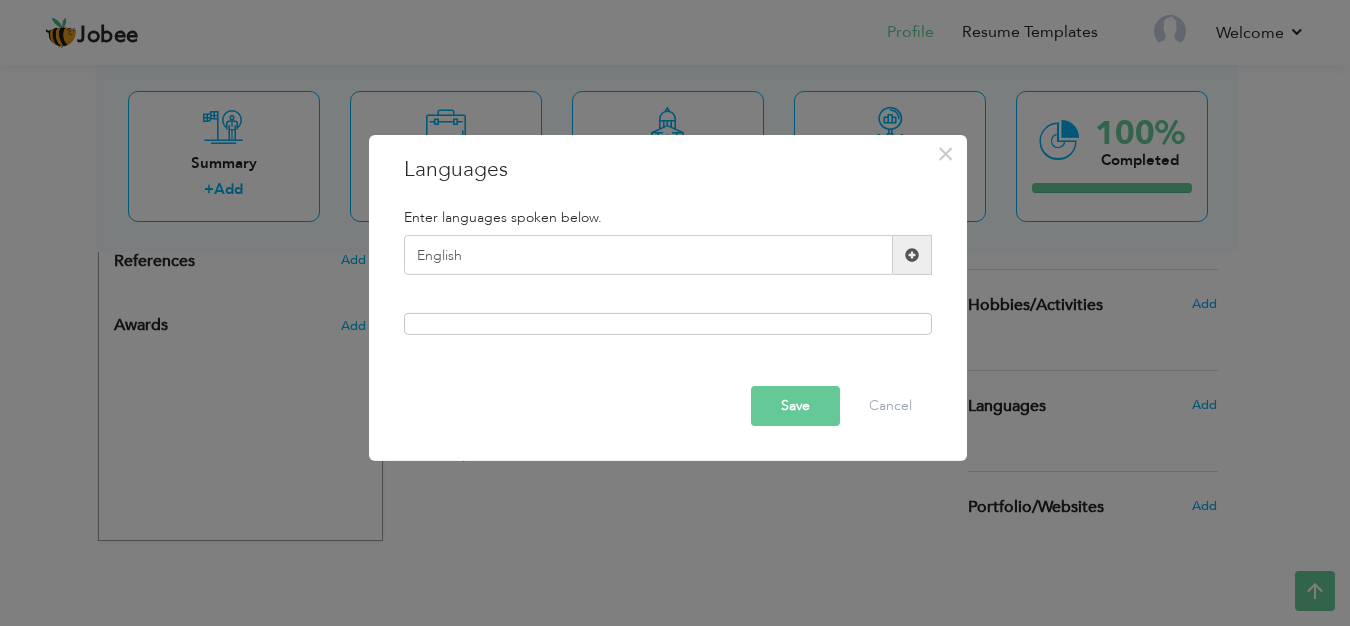 click at bounding box center (912, 255) 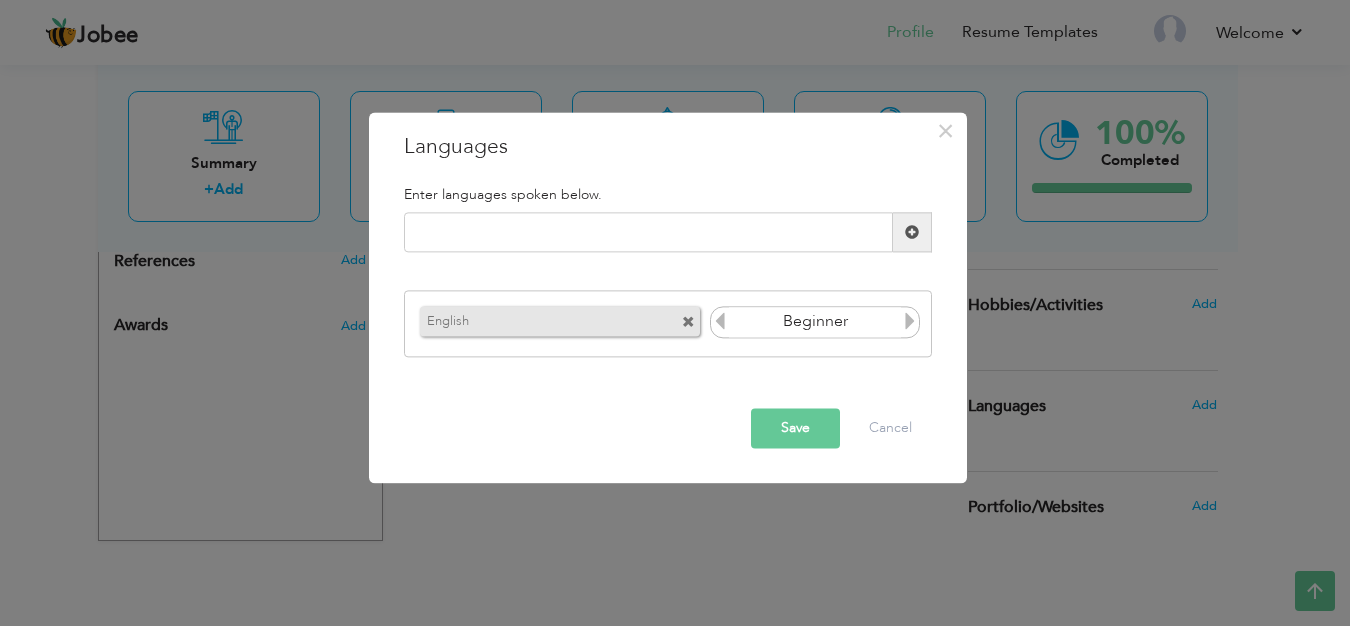 click at bounding box center (910, 321) 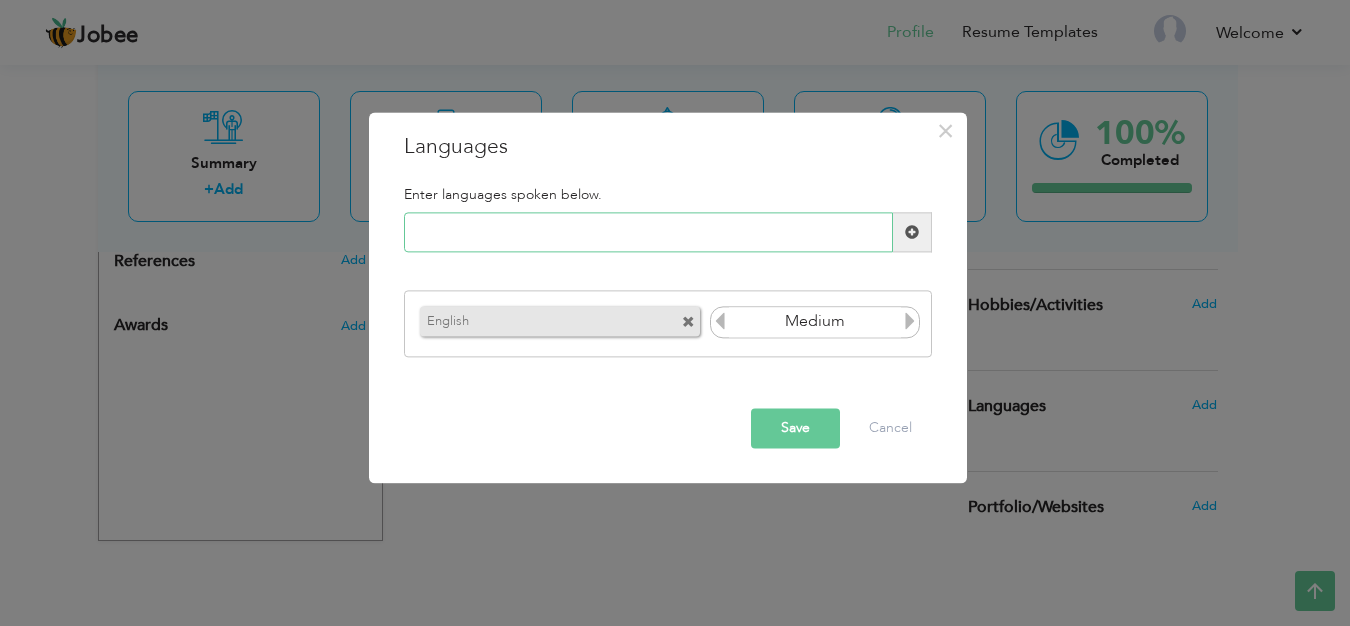 click at bounding box center [648, 233] 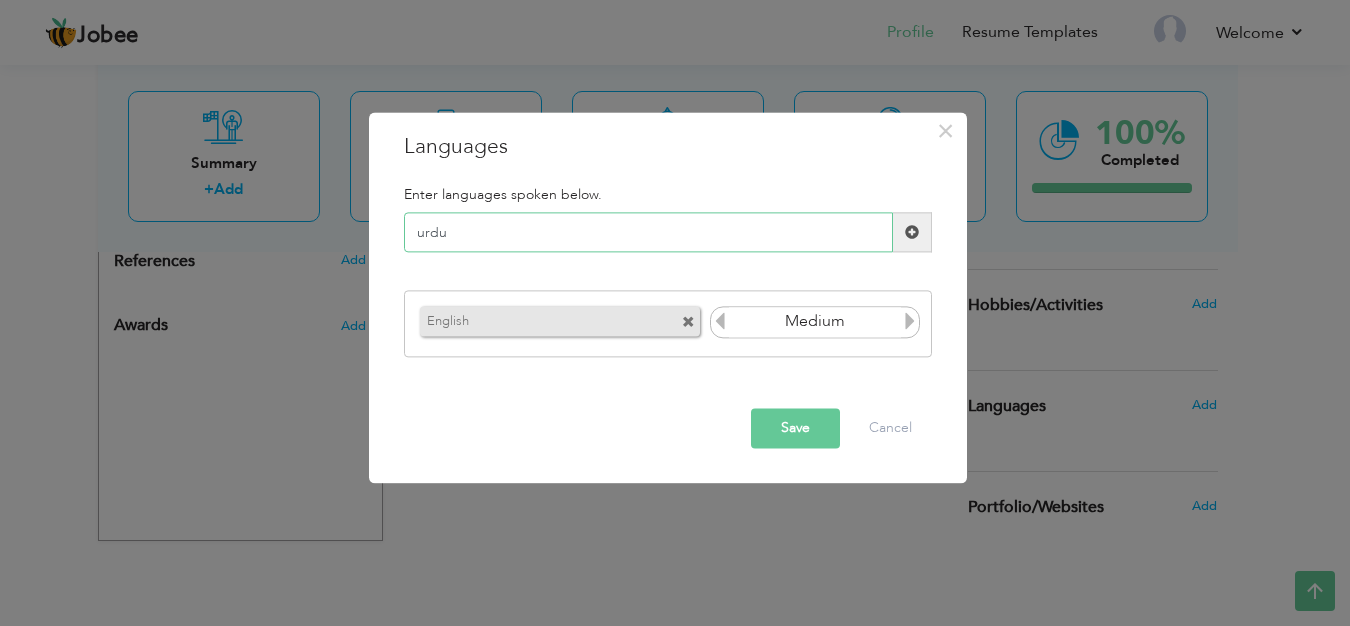 type on "urdu" 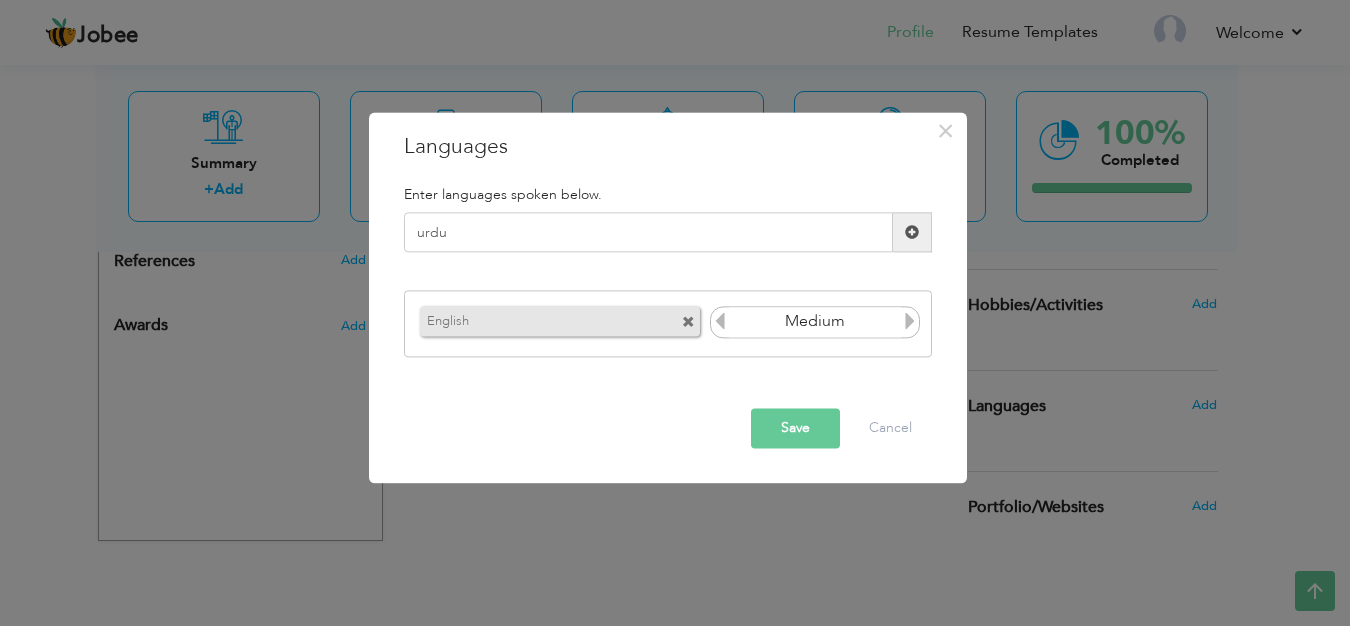 click at bounding box center [912, 233] 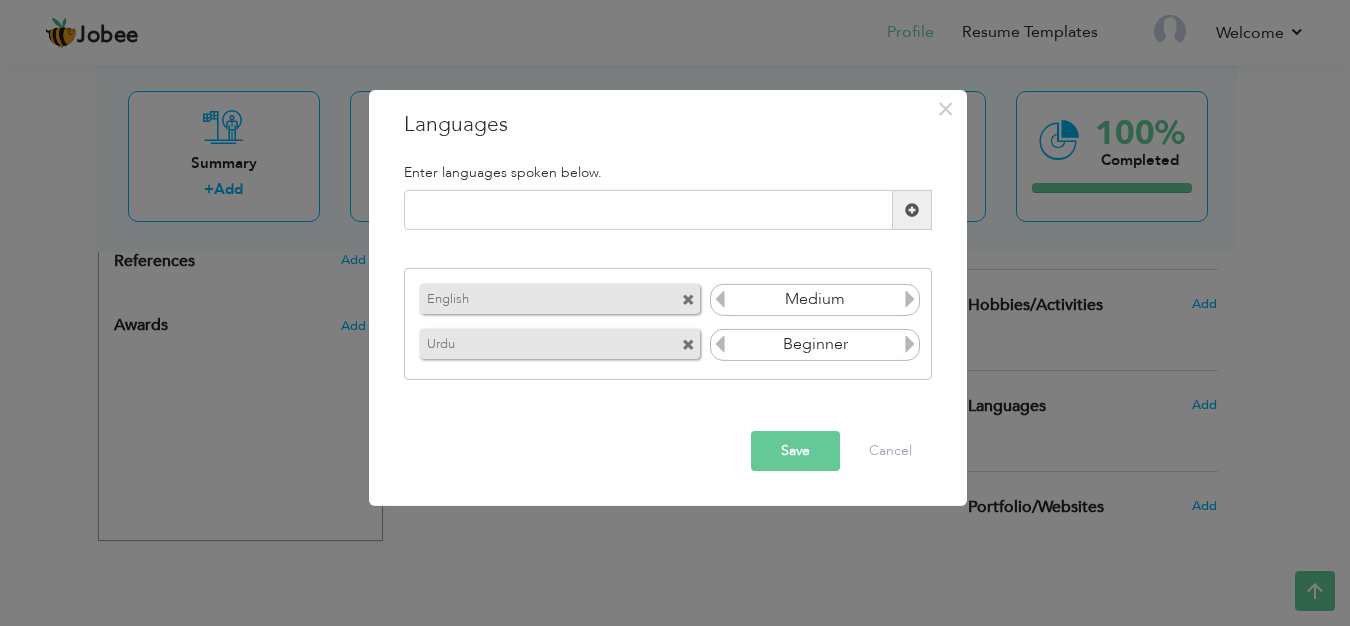 click at bounding box center [910, 299] 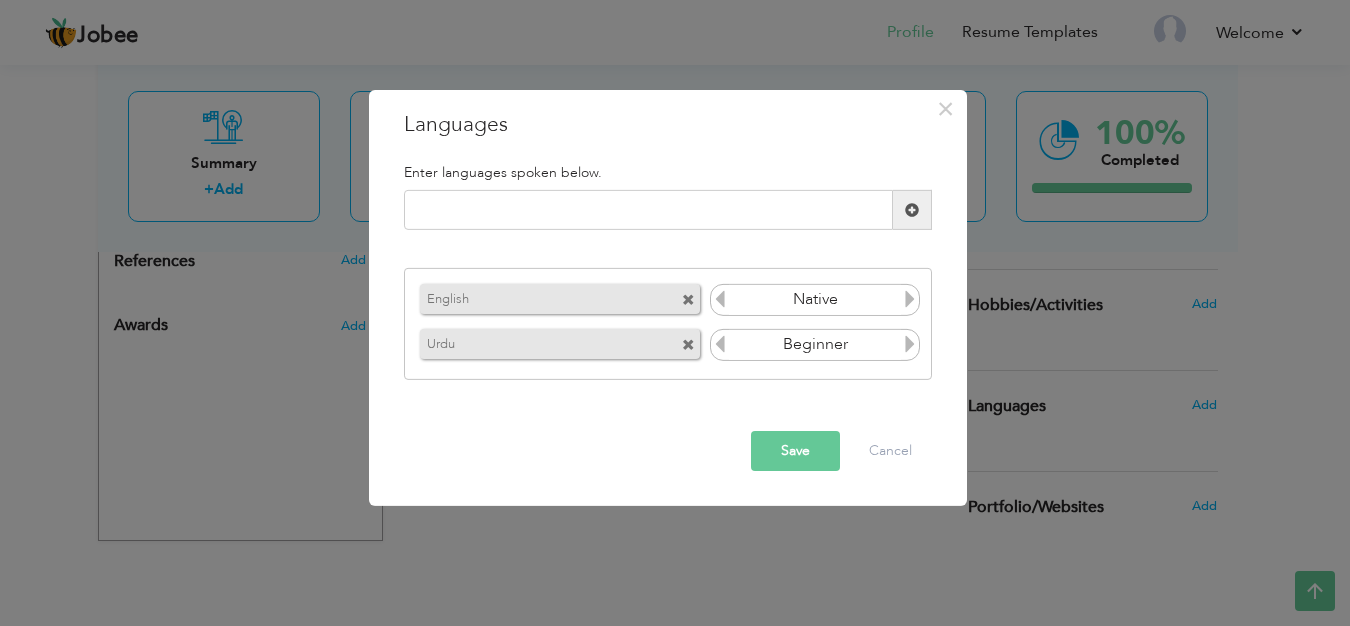 click at bounding box center [910, 299] 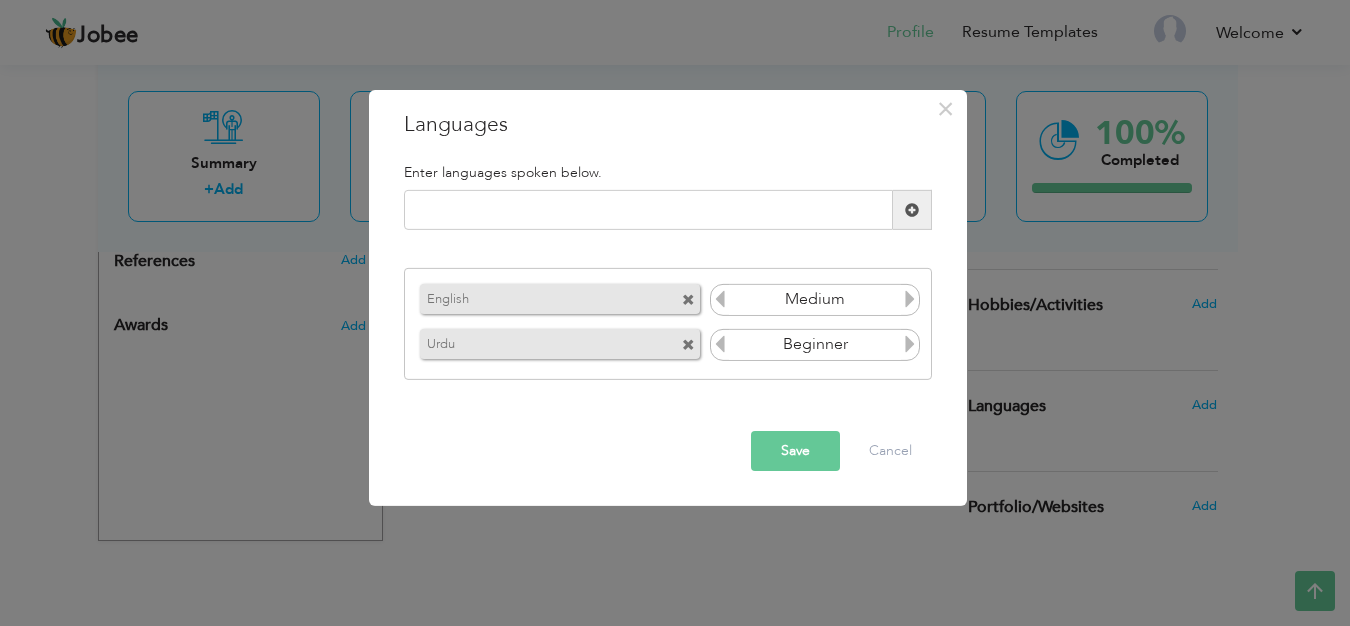 click at bounding box center (910, 299) 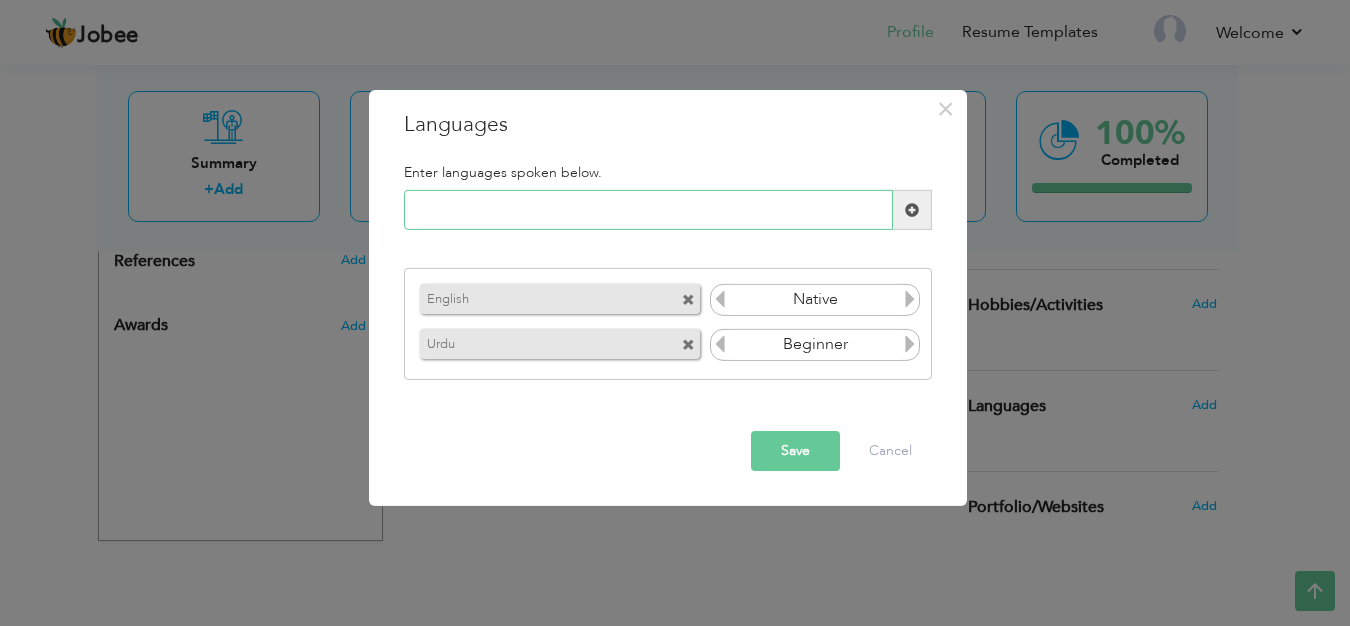 click at bounding box center (648, 210) 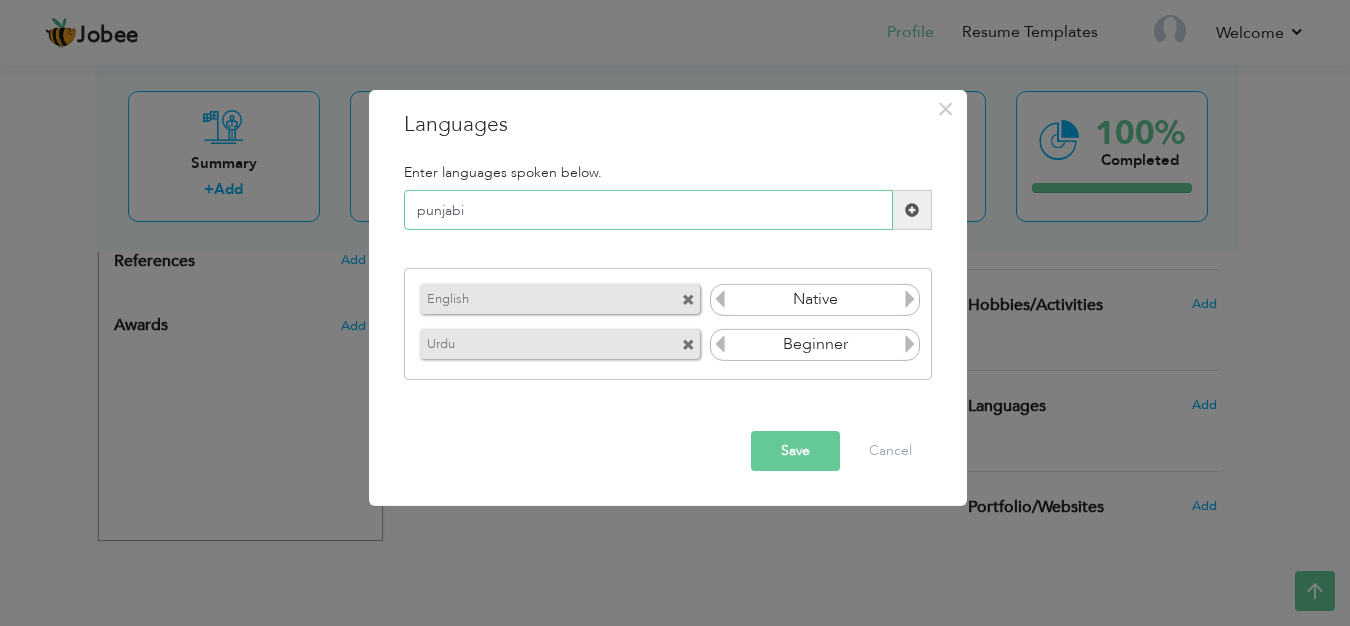 type on "punjabi" 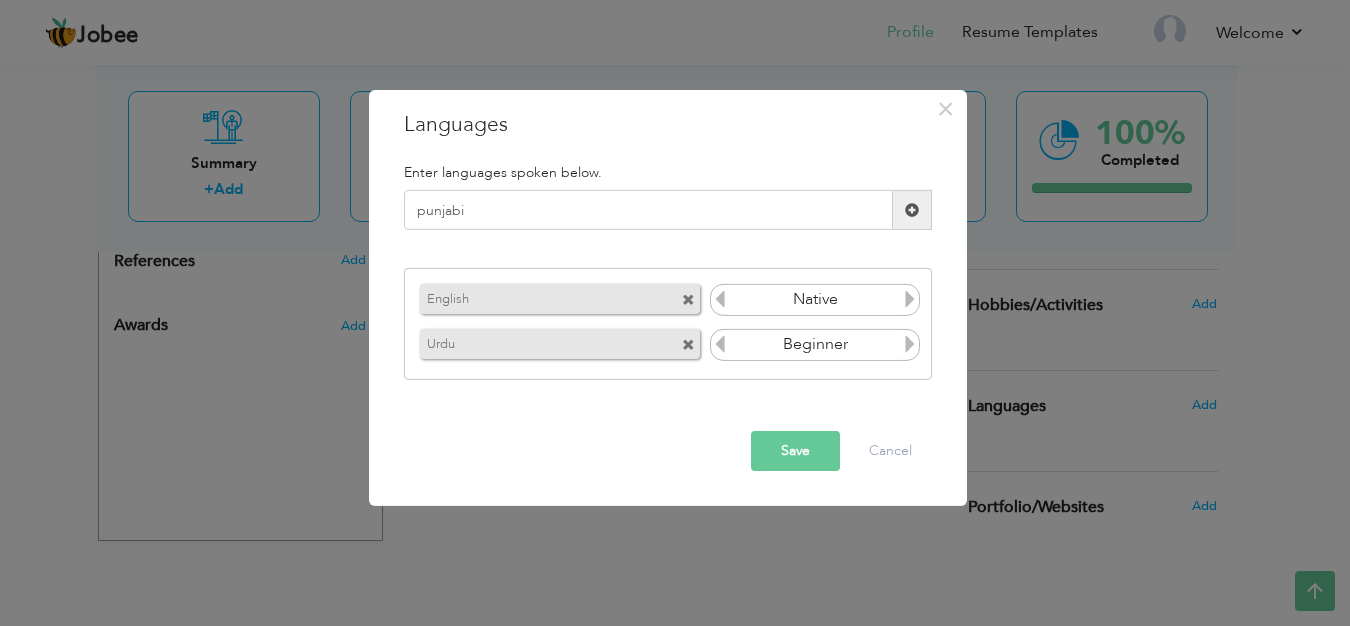 click at bounding box center [912, 210] 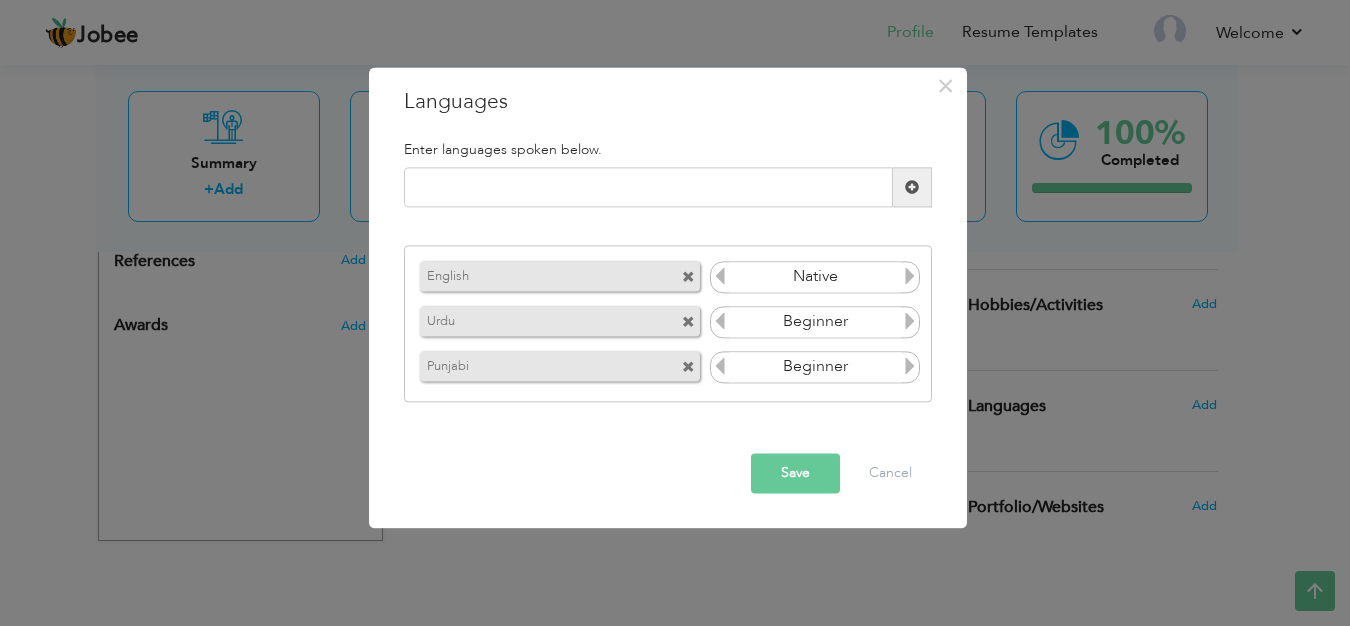 click at bounding box center [720, 276] 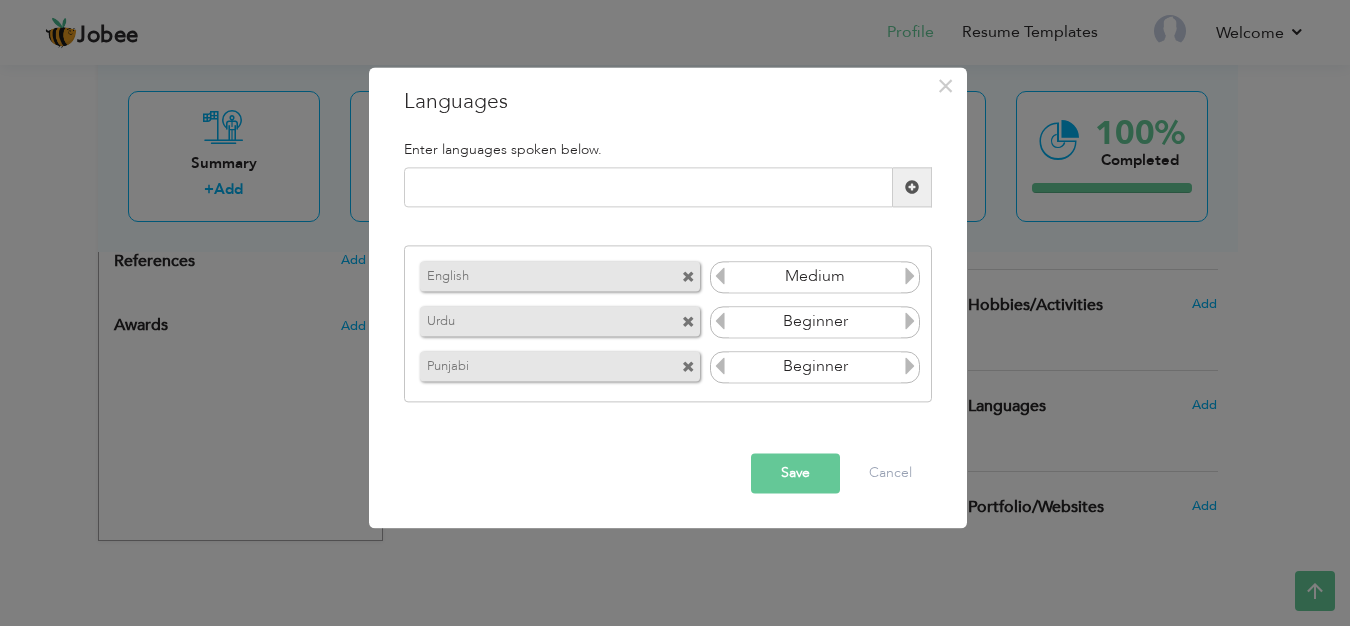 click at bounding box center (910, 321) 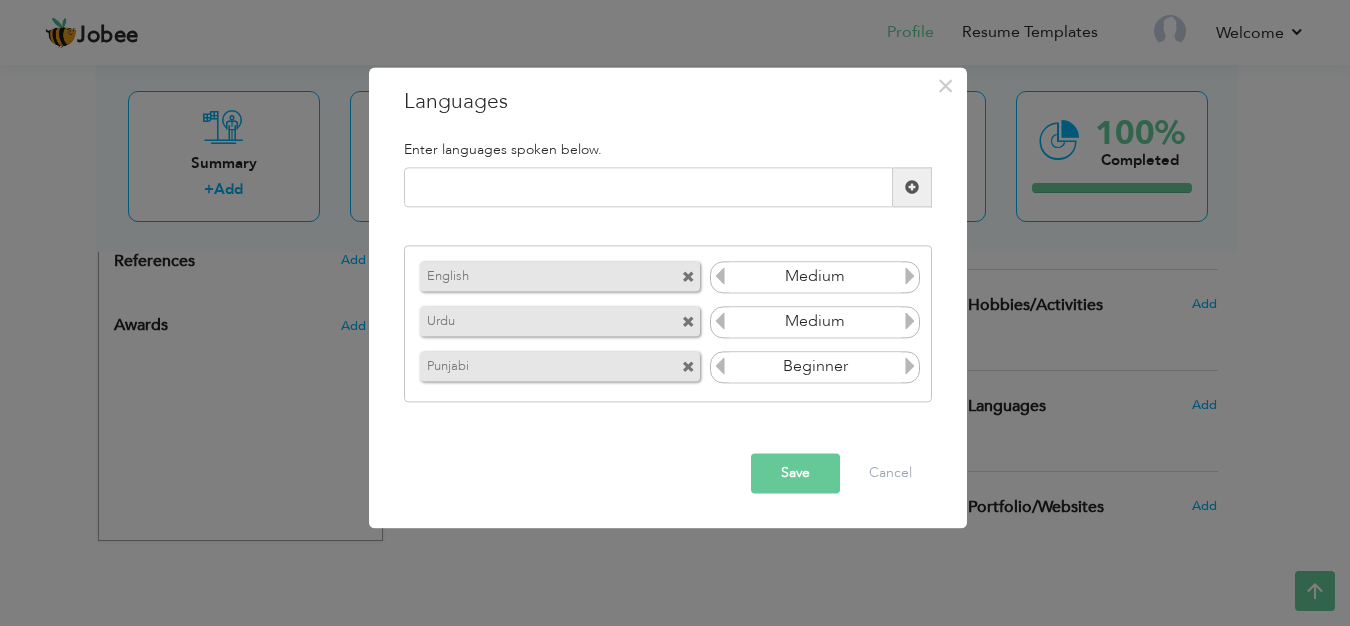 click at bounding box center [910, 321] 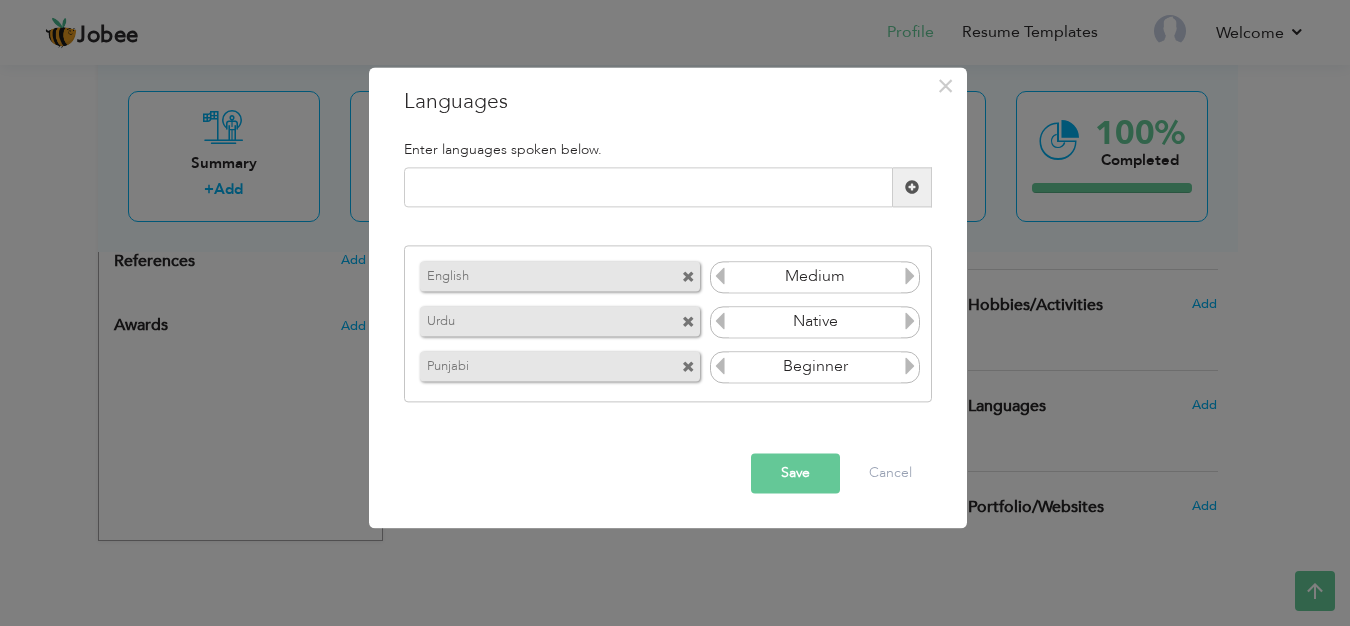 click at bounding box center (910, 366) 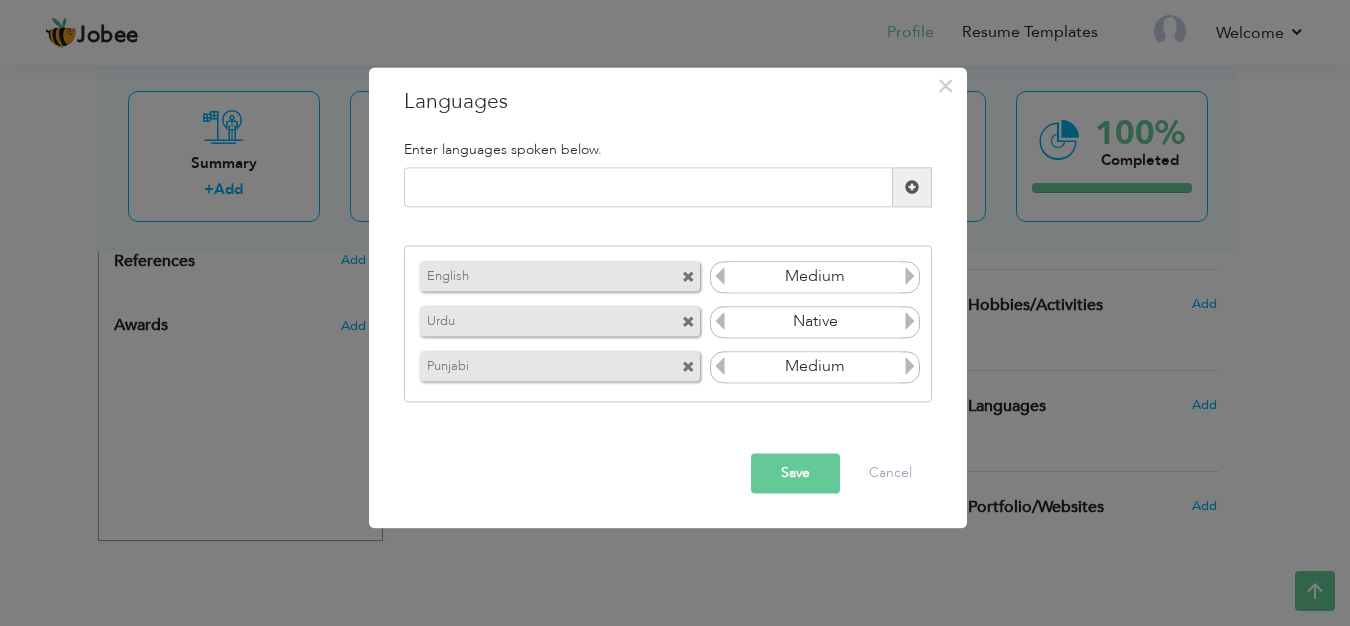 click at bounding box center [910, 366] 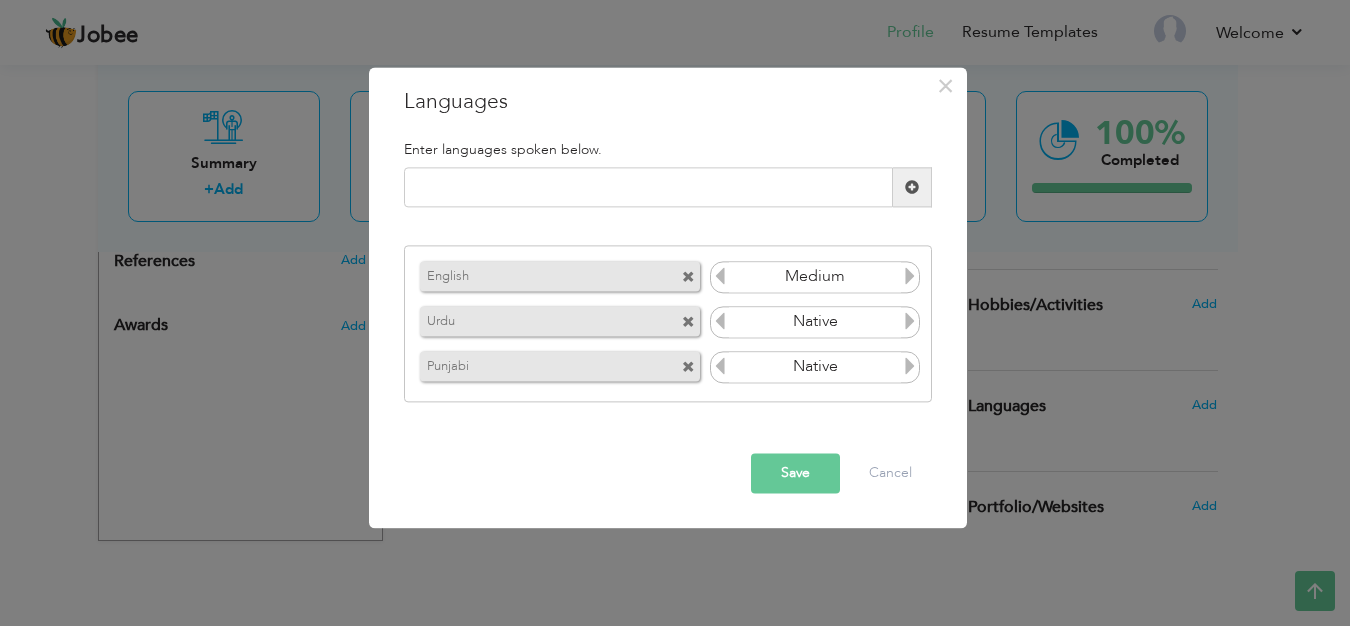 click on "Save" at bounding box center [795, 474] 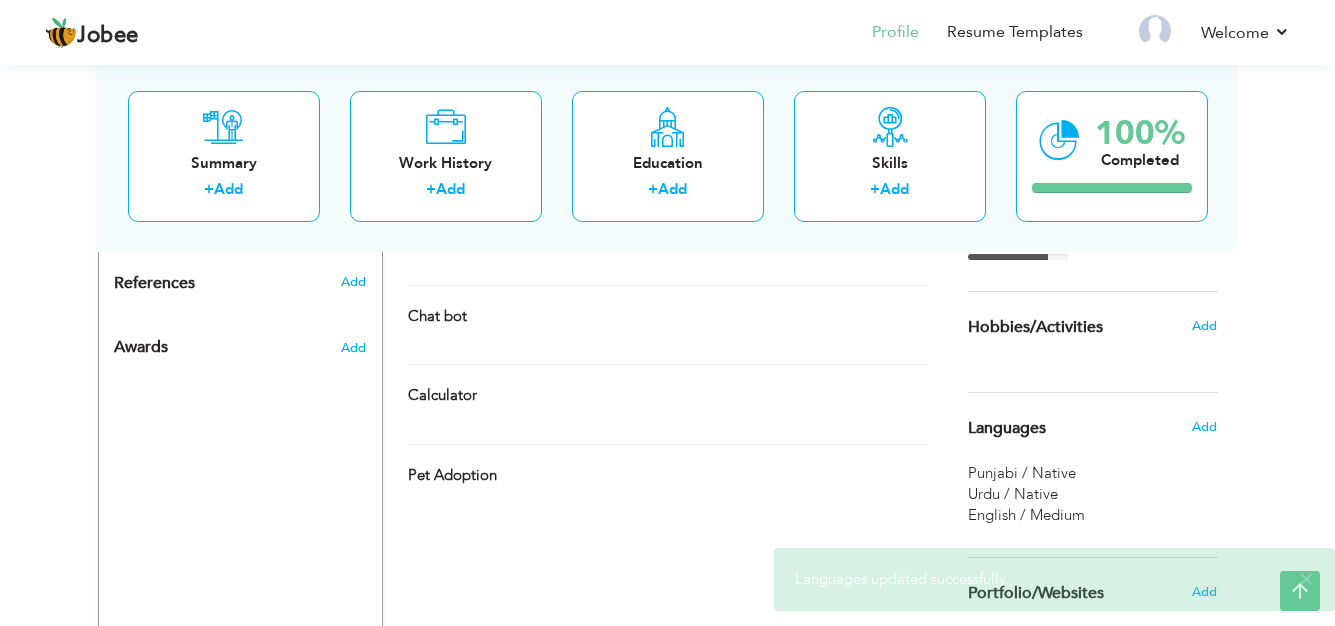 scroll, scrollTop: 1062, scrollLeft: 0, axis: vertical 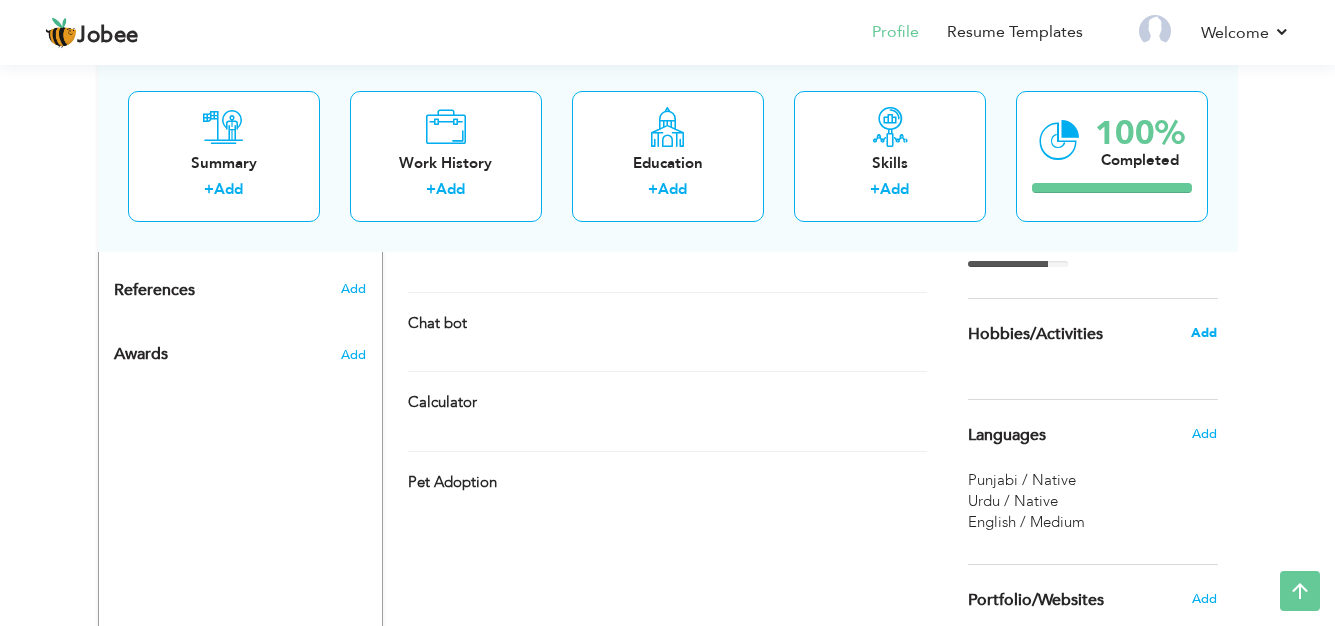 click on "Add" at bounding box center (1204, 333) 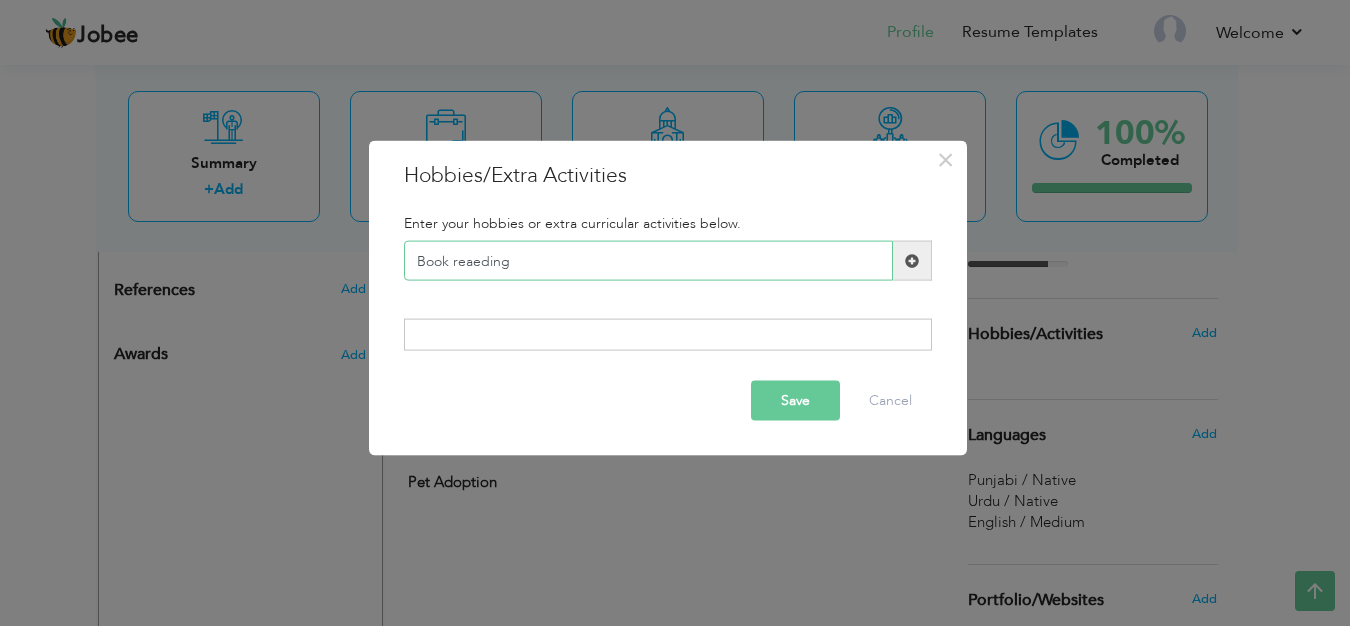 click on "Book reaeding" at bounding box center [648, 261] 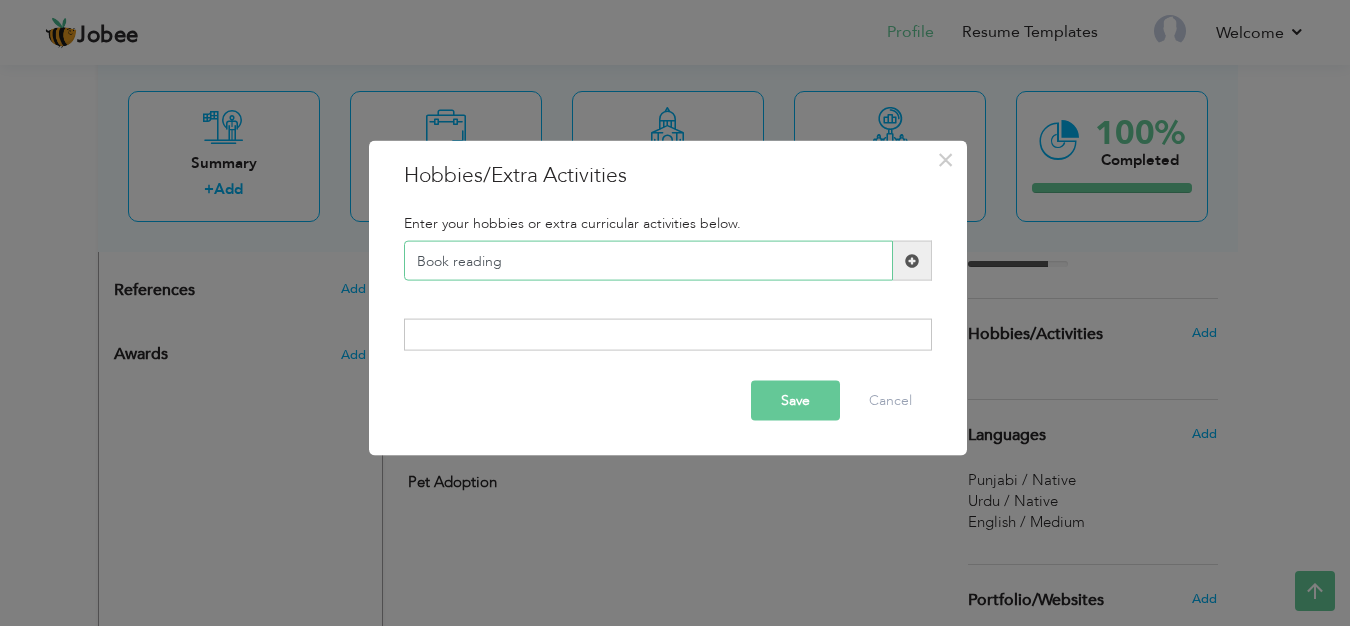 type on "Book reading" 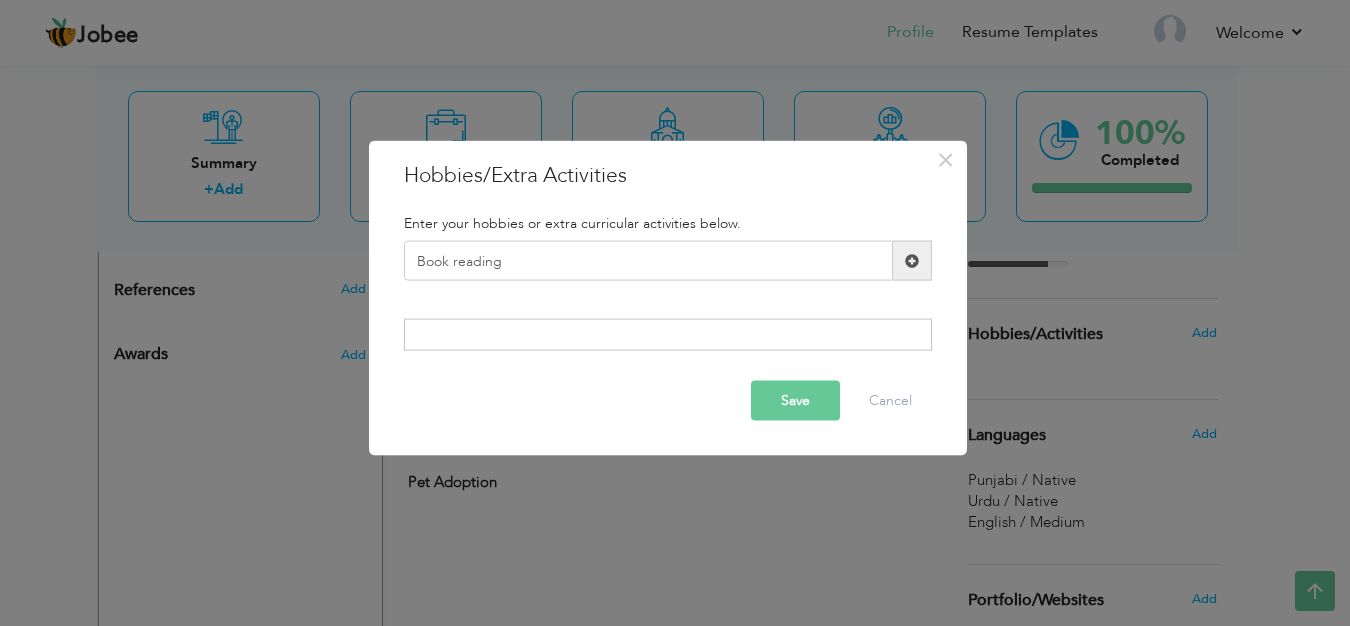 click on "Save" at bounding box center [795, 400] 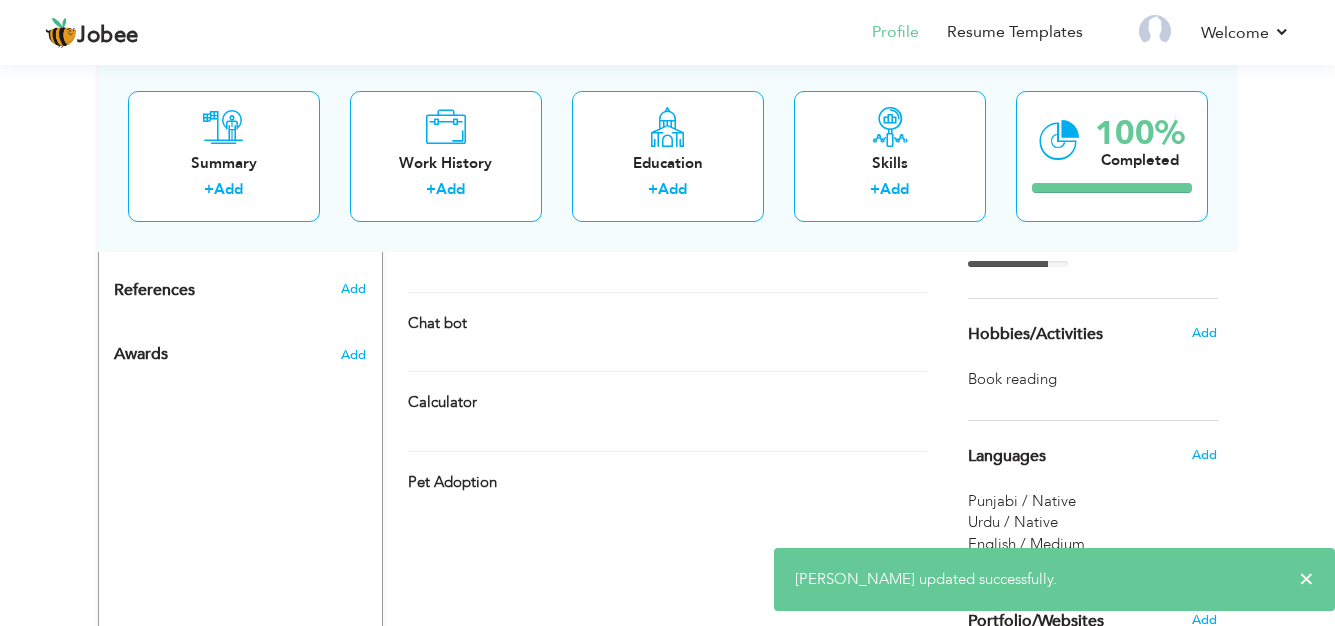 click on "Hobbies/Activities" at bounding box center (1069, 334) 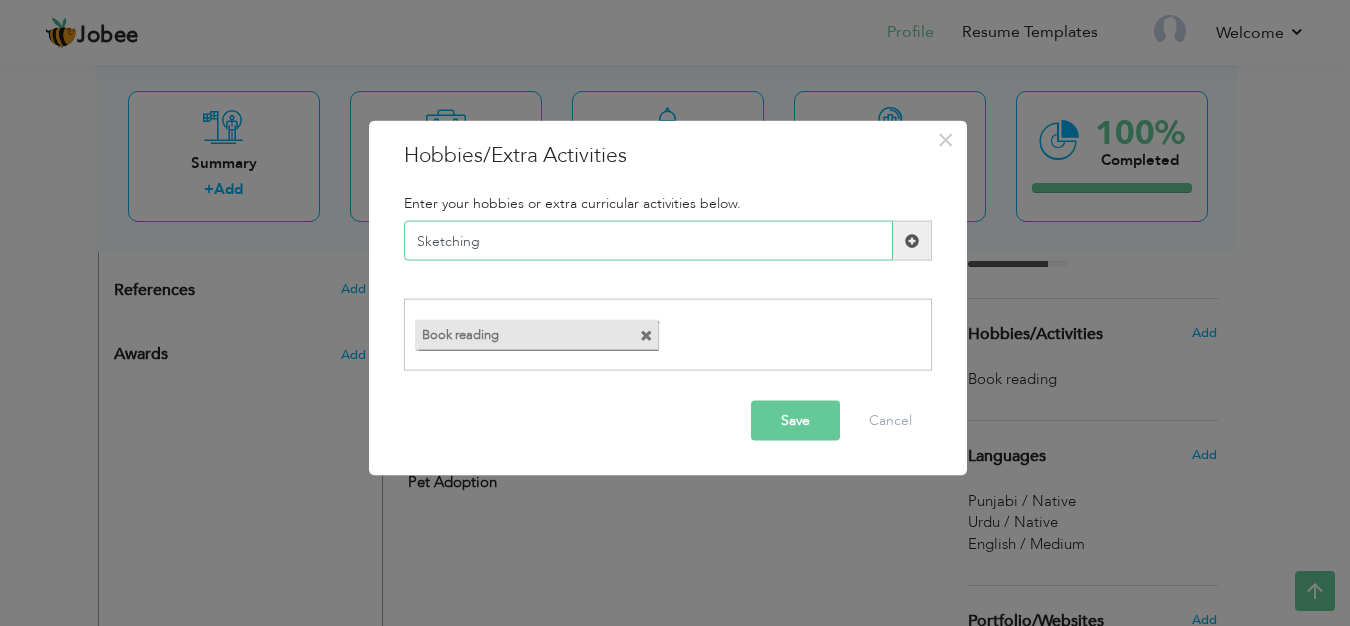 type on "Sketching" 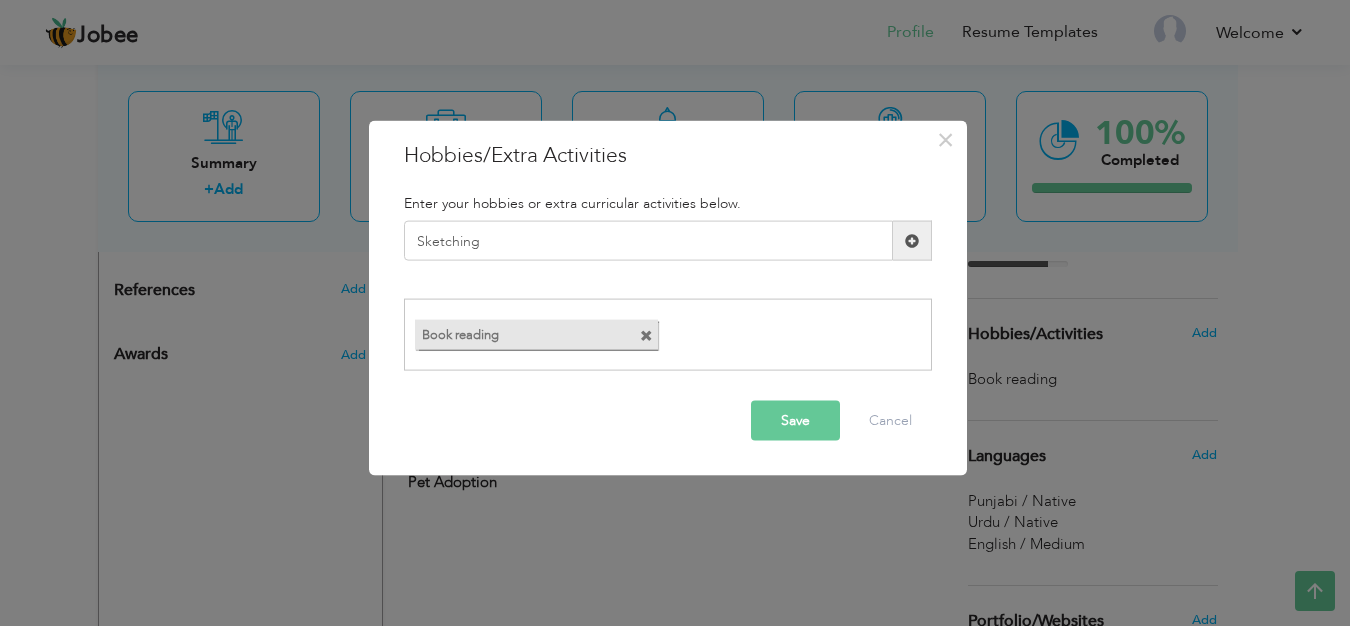 click on "Save" at bounding box center (795, 420) 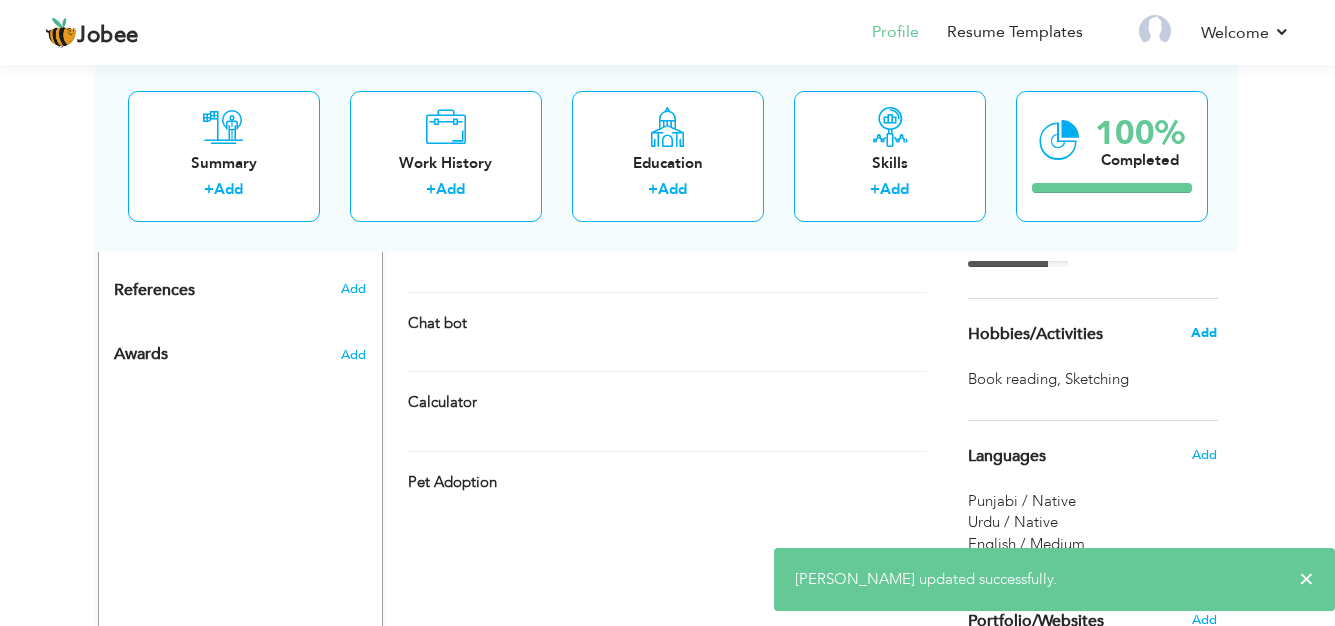 click on "Add" at bounding box center (1204, 333) 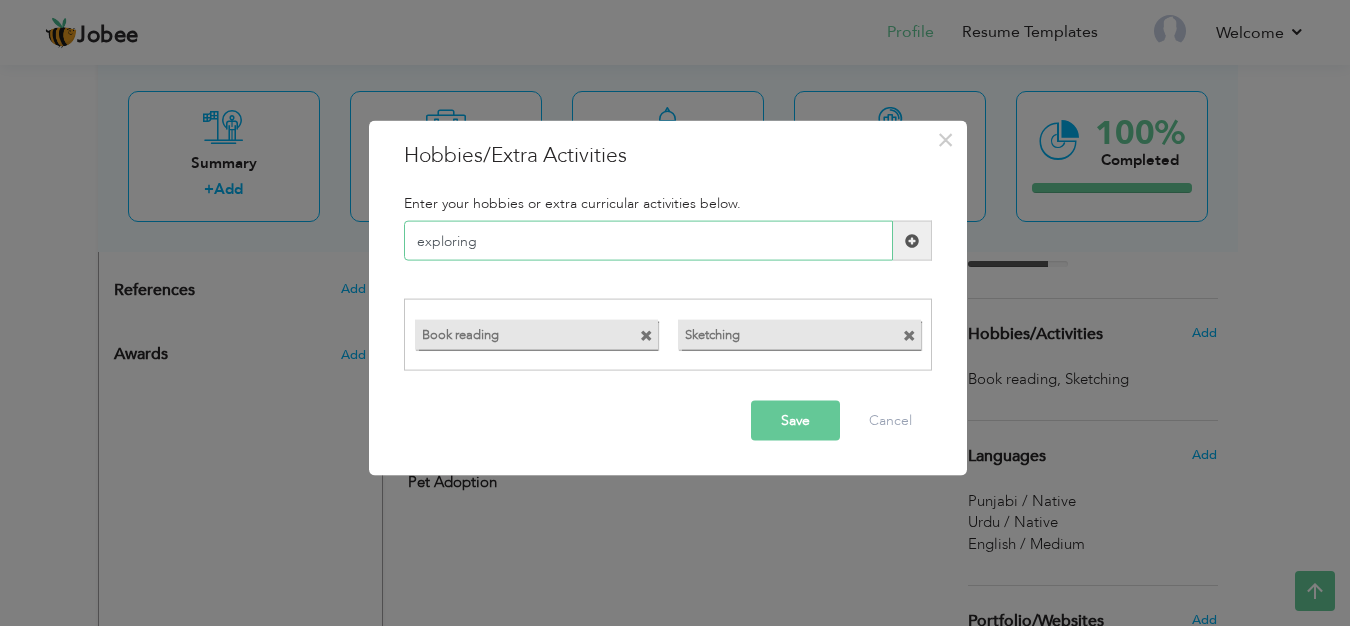 click on "exploring" at bounding box center (648, 241) 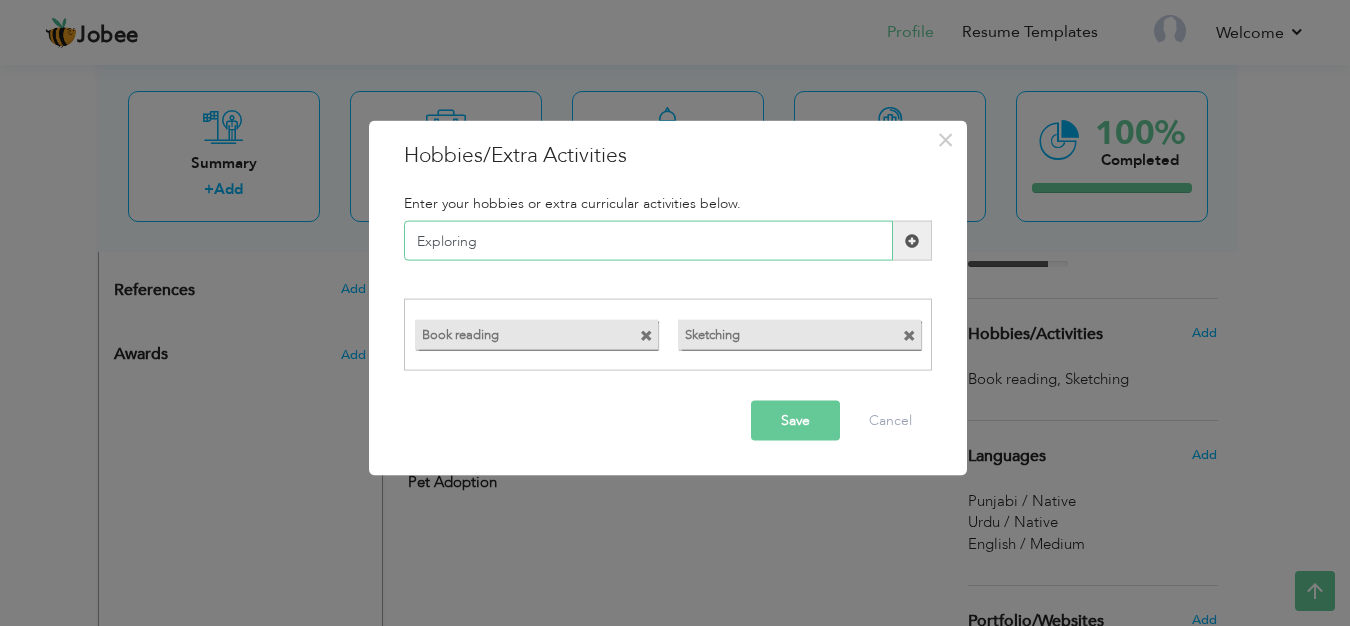 click on "Exploring" at bounding box center [648, 241] 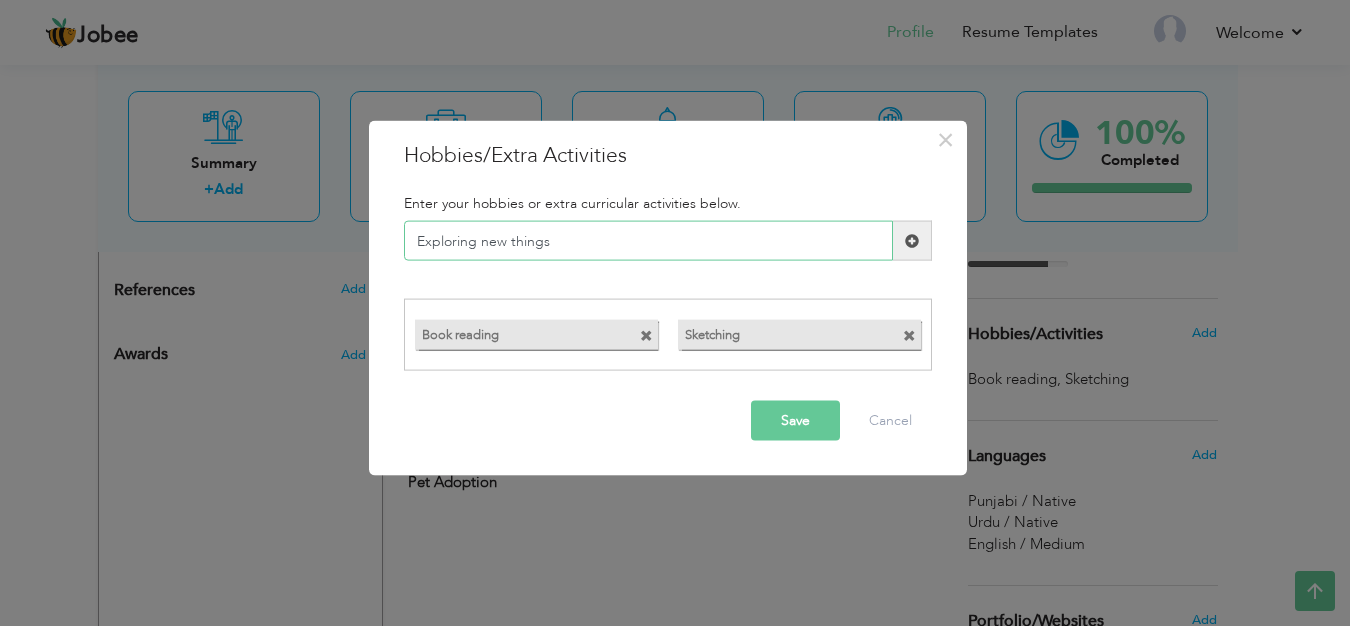 type on "Exploring new things" 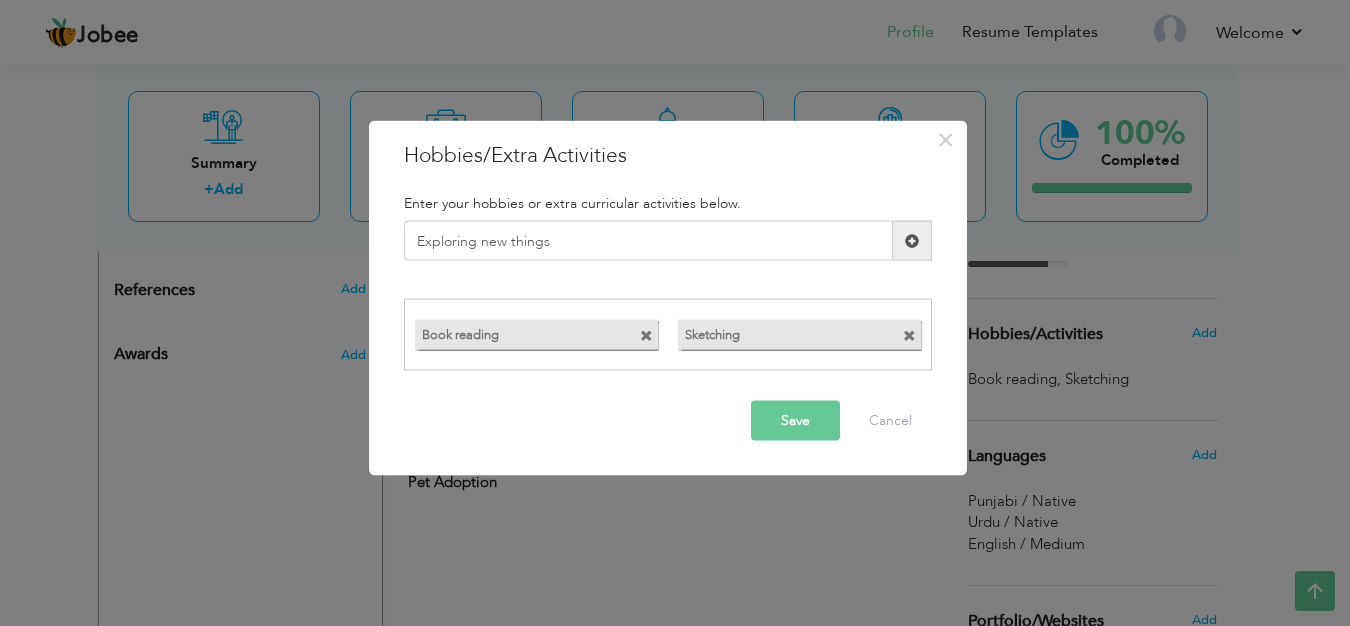 click on "Save" at bounding box center (795, 420) 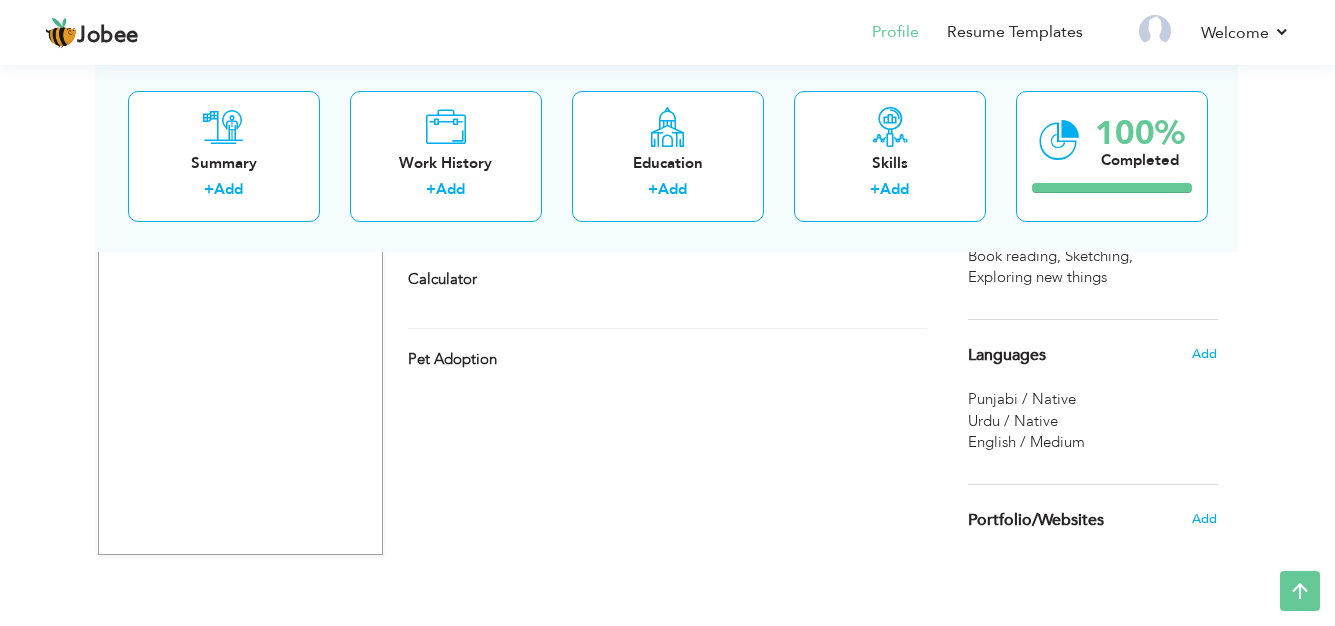 scroll, scrollTop: 1198, scrollLeft: 0, axis: vertical 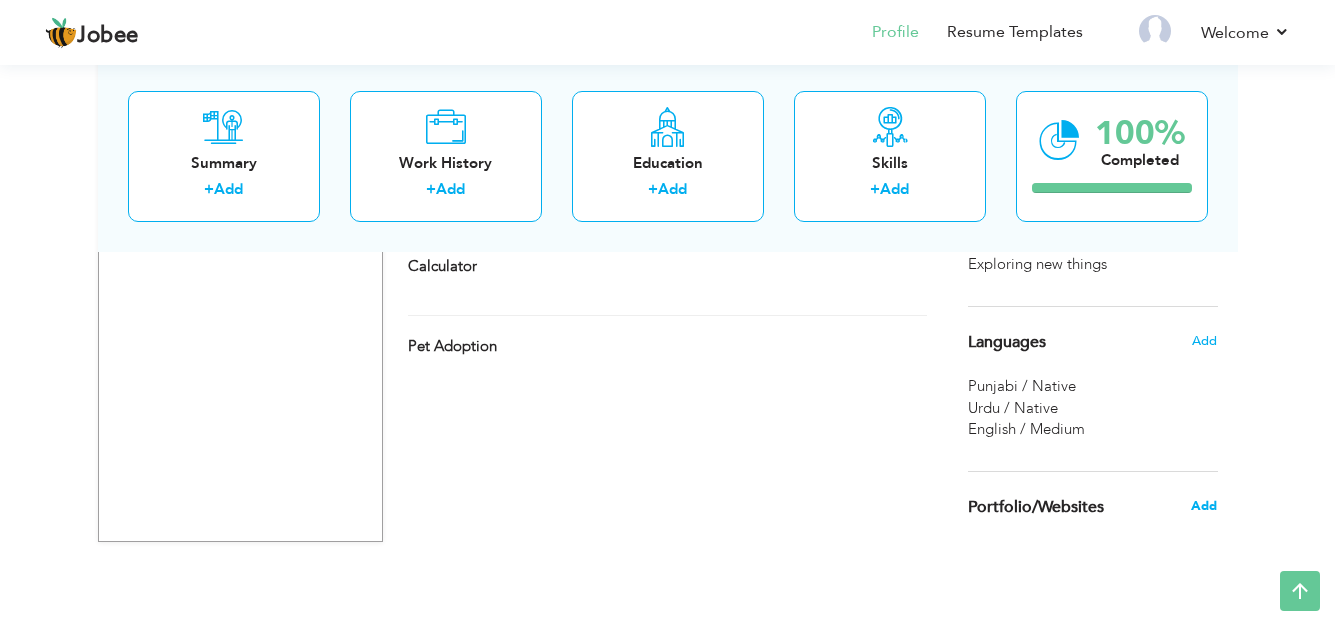 click on "Add" at bounding box center (1204, 506) 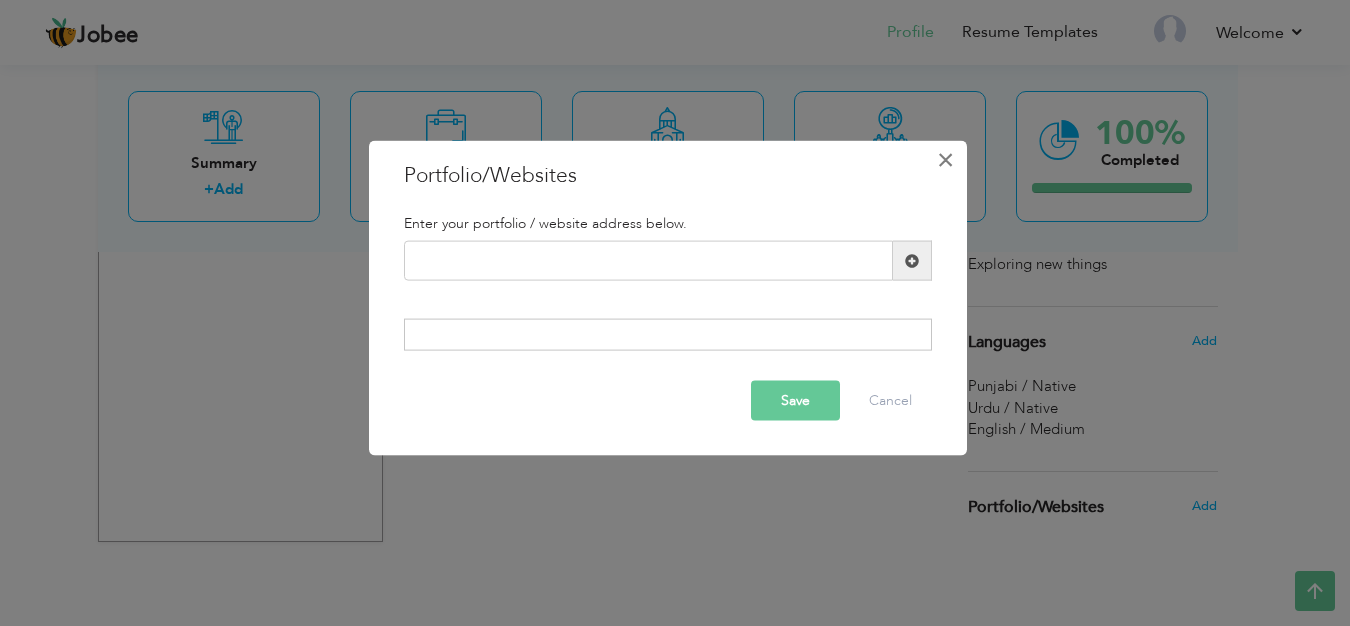 click on "×" at bounding box center [945, 160] 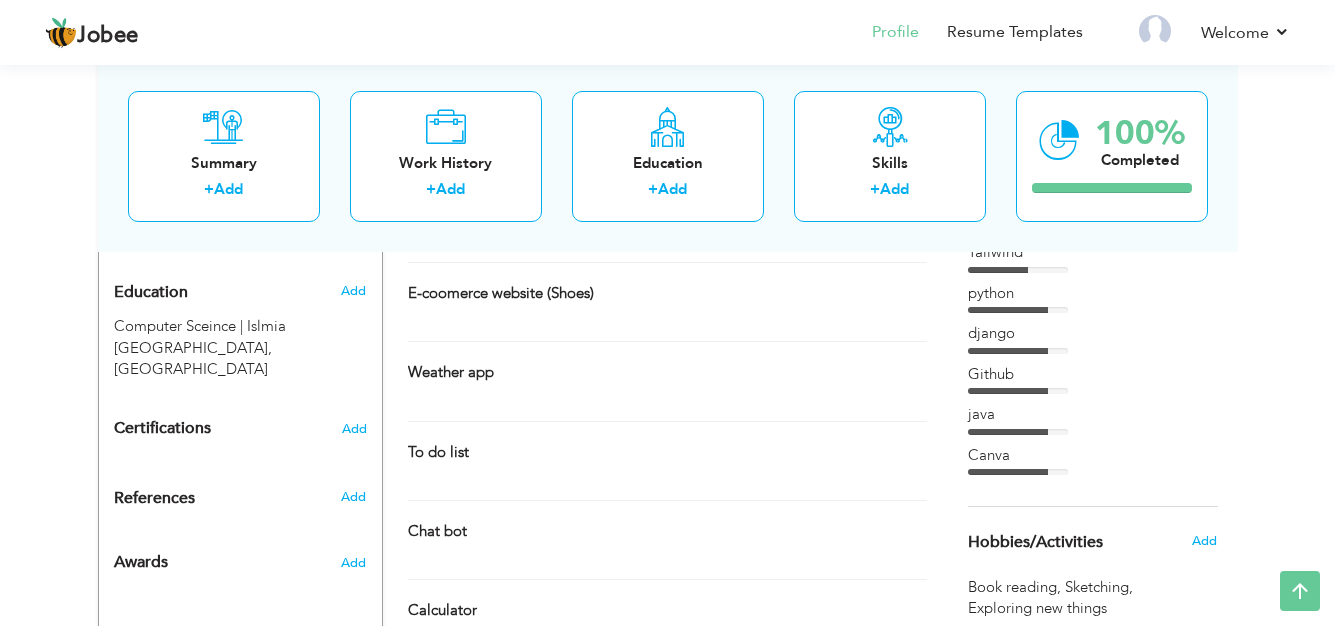 scroll, scrollTop: 856, scrollLeft: 0, axis: vertical 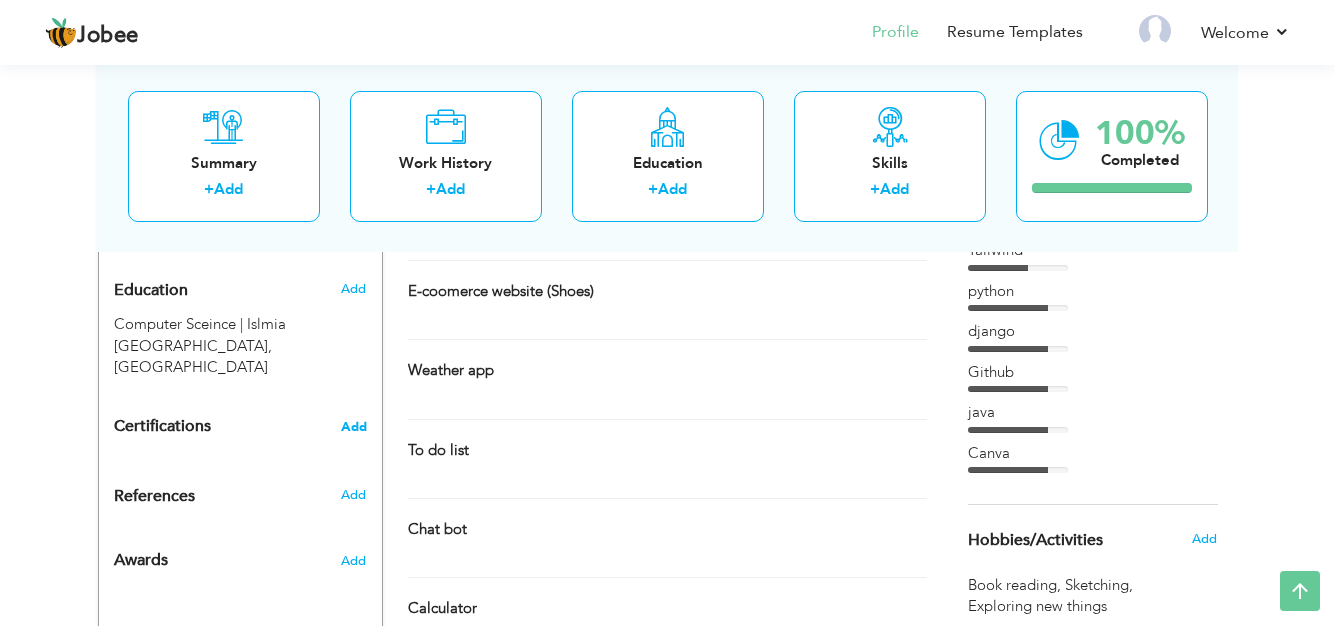 click on "Add" at bounding box center [354, 427] 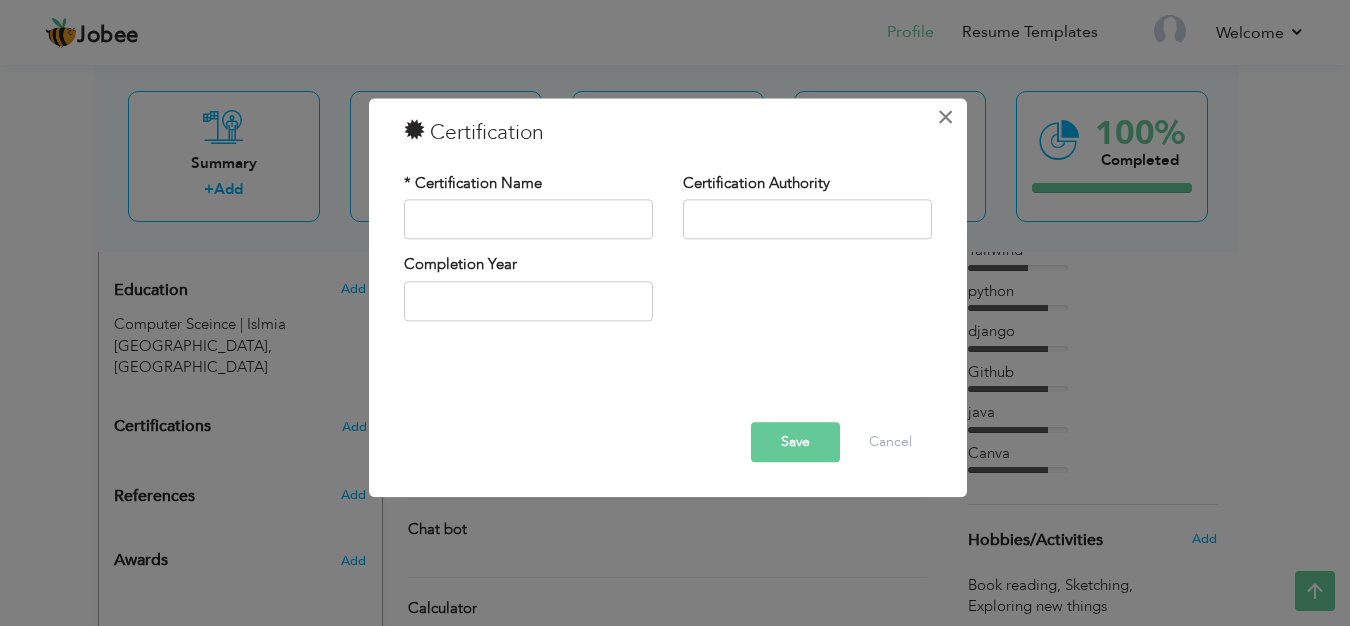 click on "×" at bounding box center [945, 117] 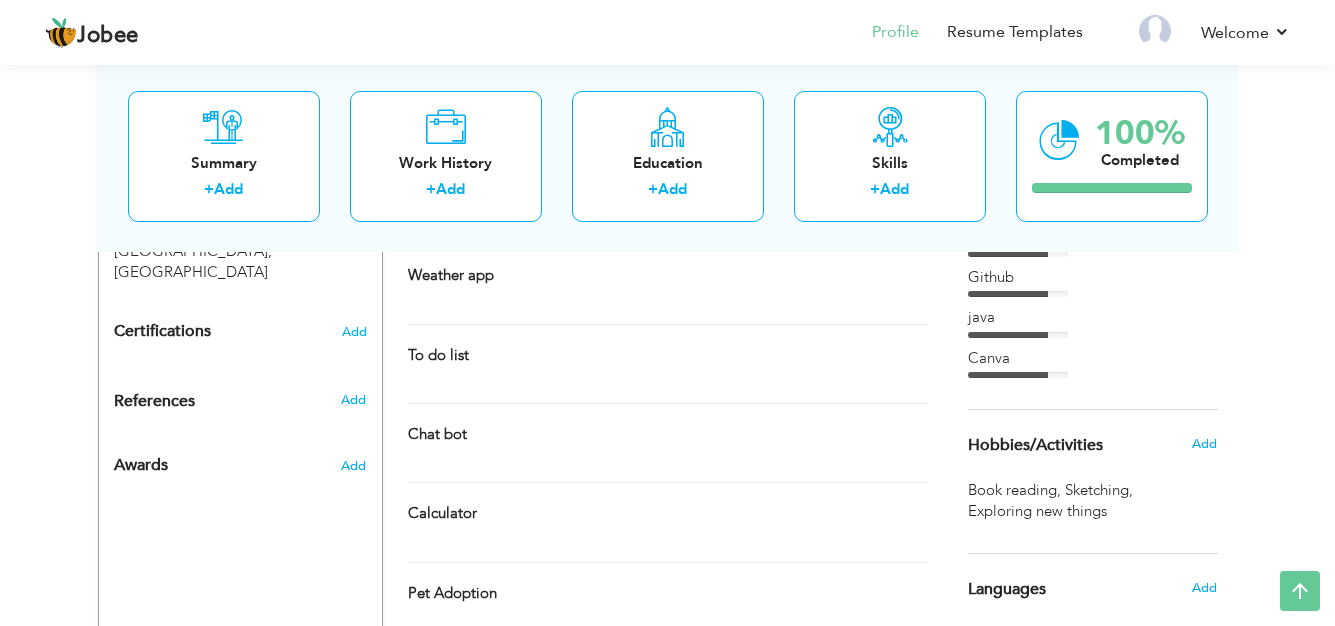 scroll, scrollTop: 924, scrollLeft: 0, axis: vertical 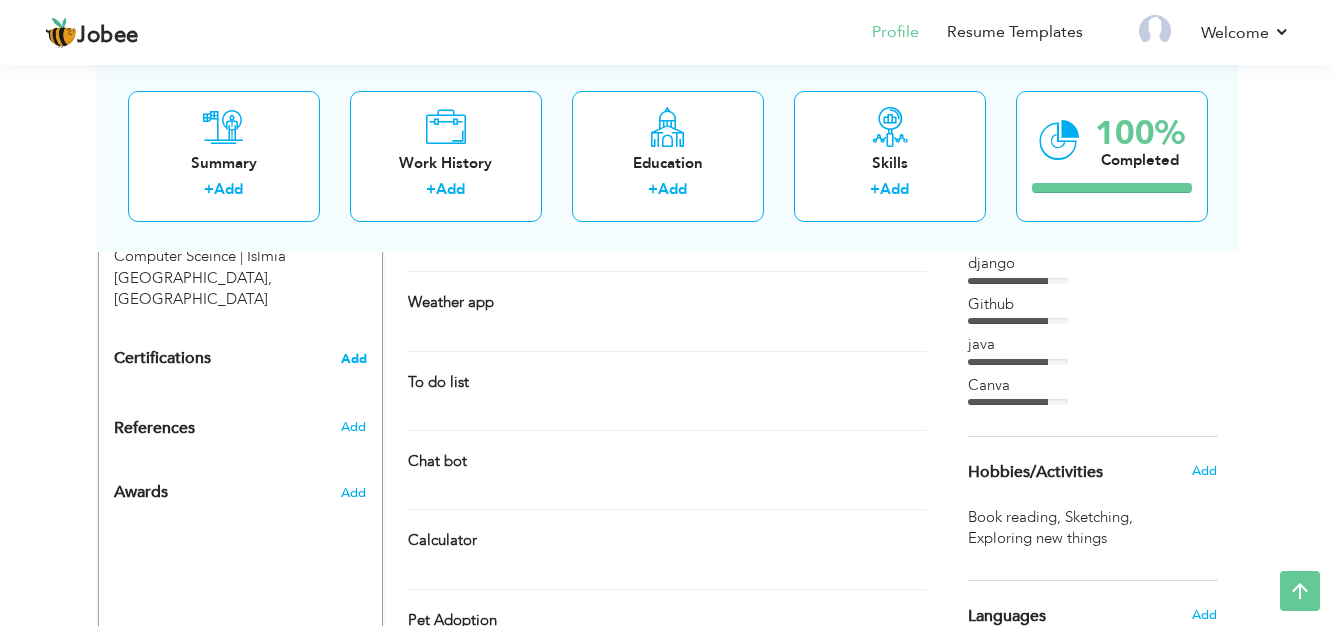 click on "Add" at bounding box center [354, 359] 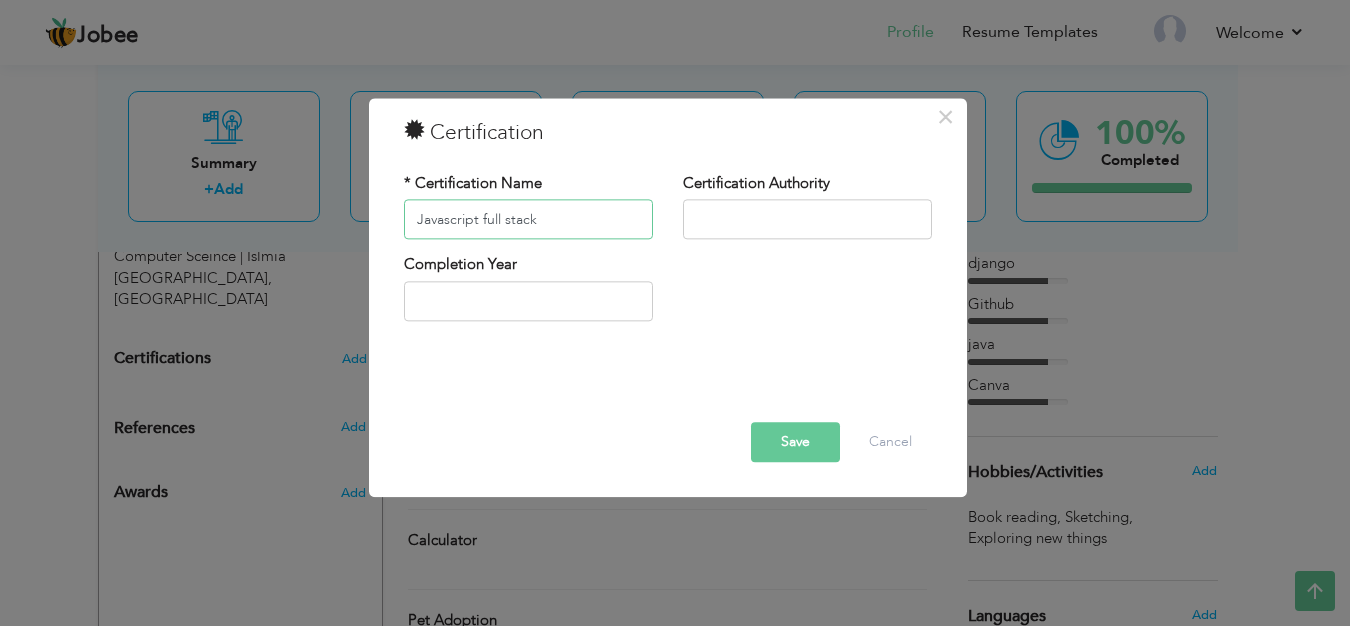 type on "Javascript full stack" 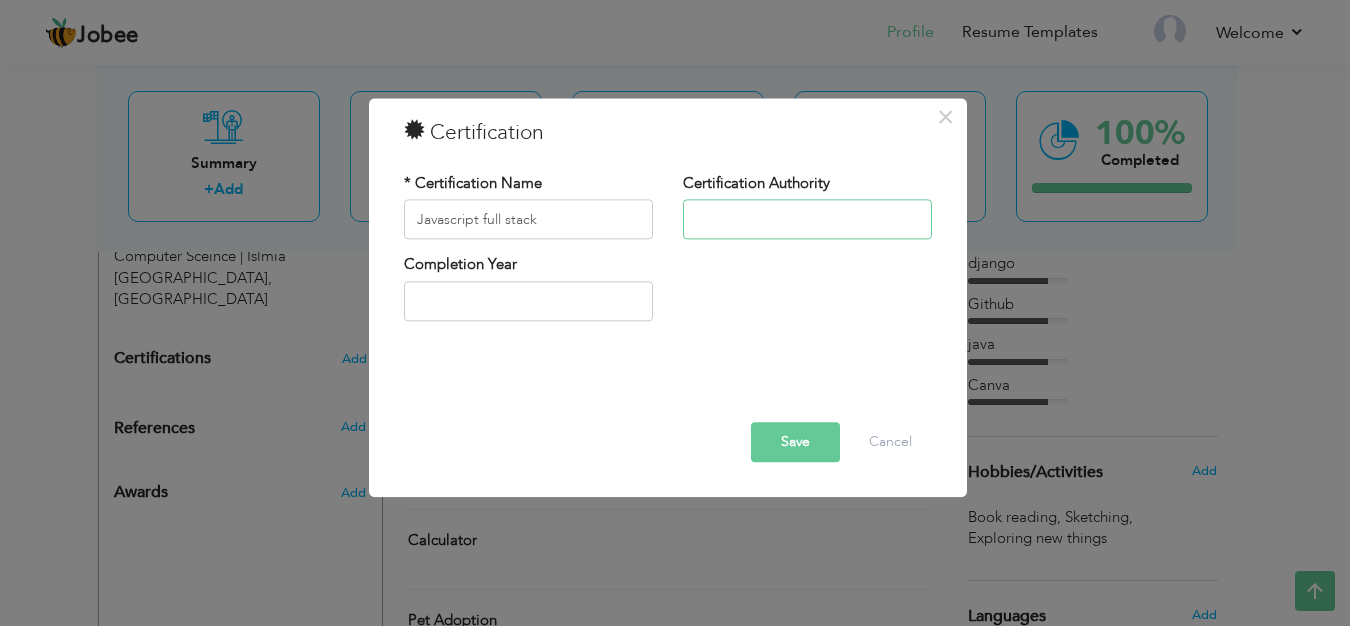 click at bounding box center [807, 220] 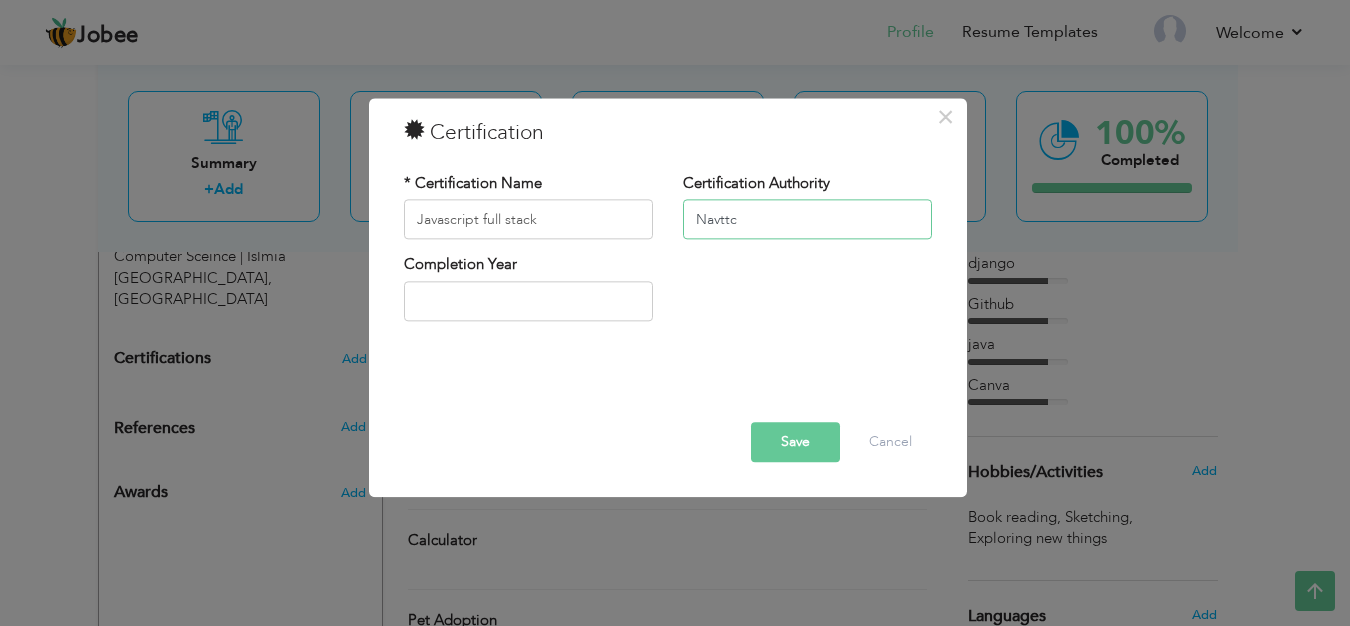 type on "Navttc" 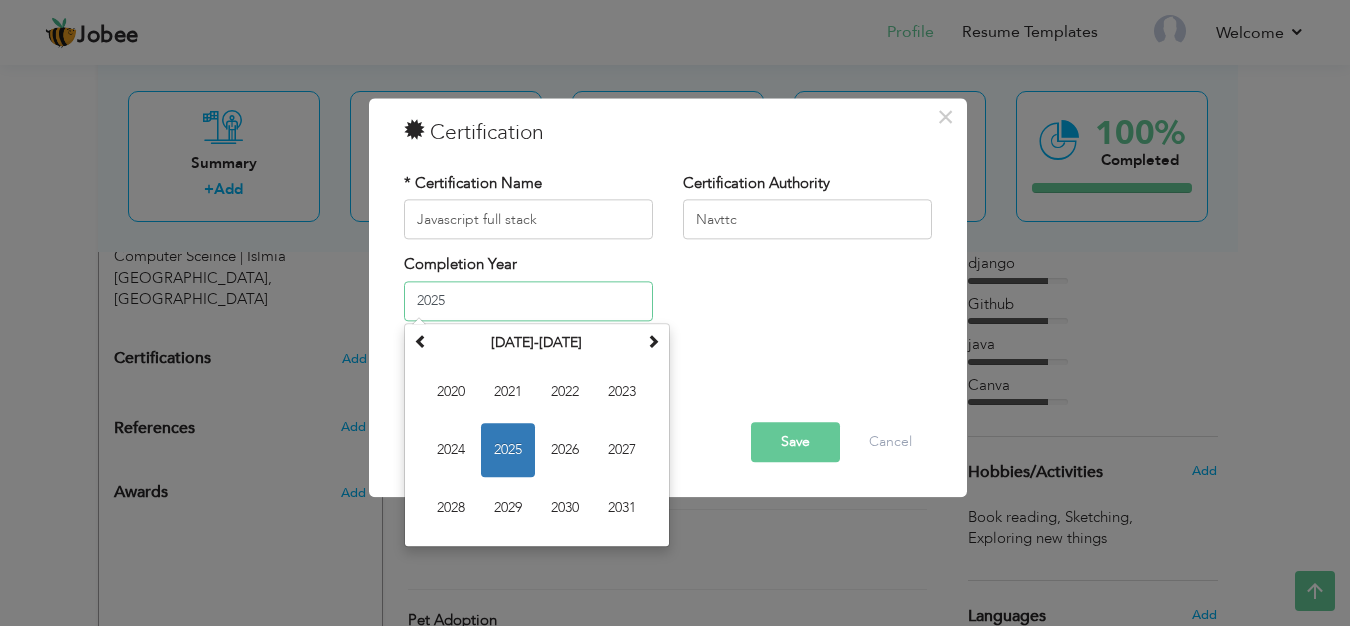click on "2025" at bounding box center [528, 301] 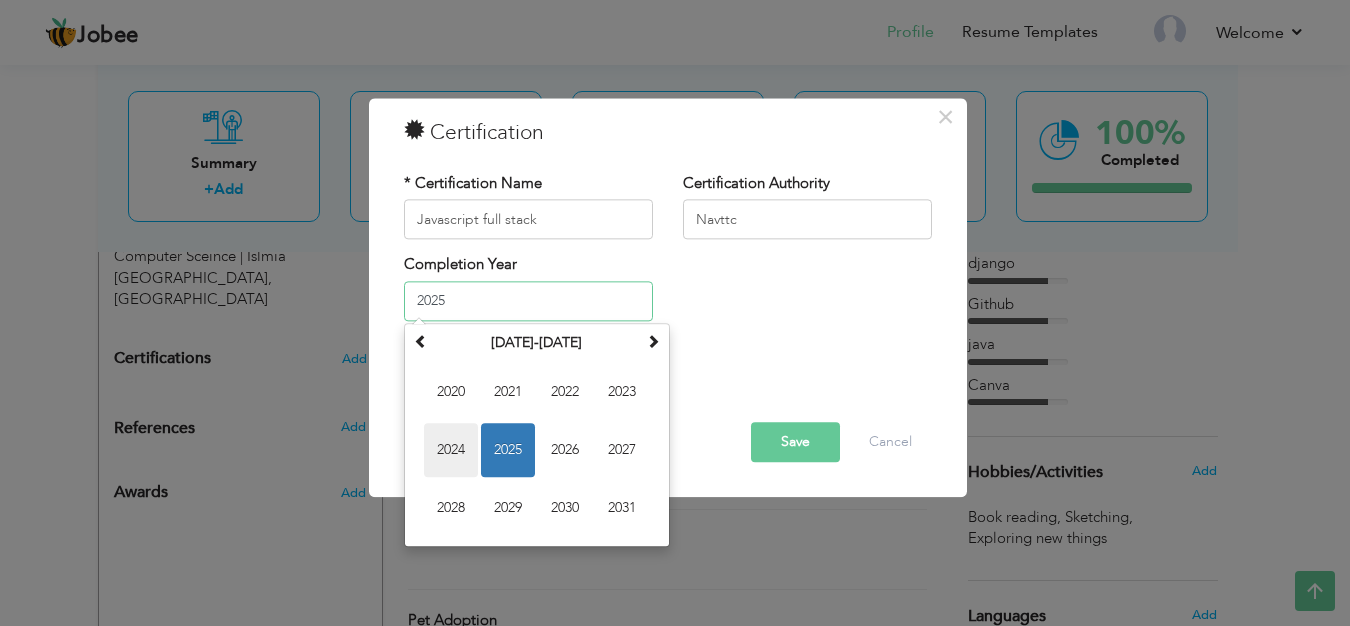 click on "2024" at bounding box center (451, 450) 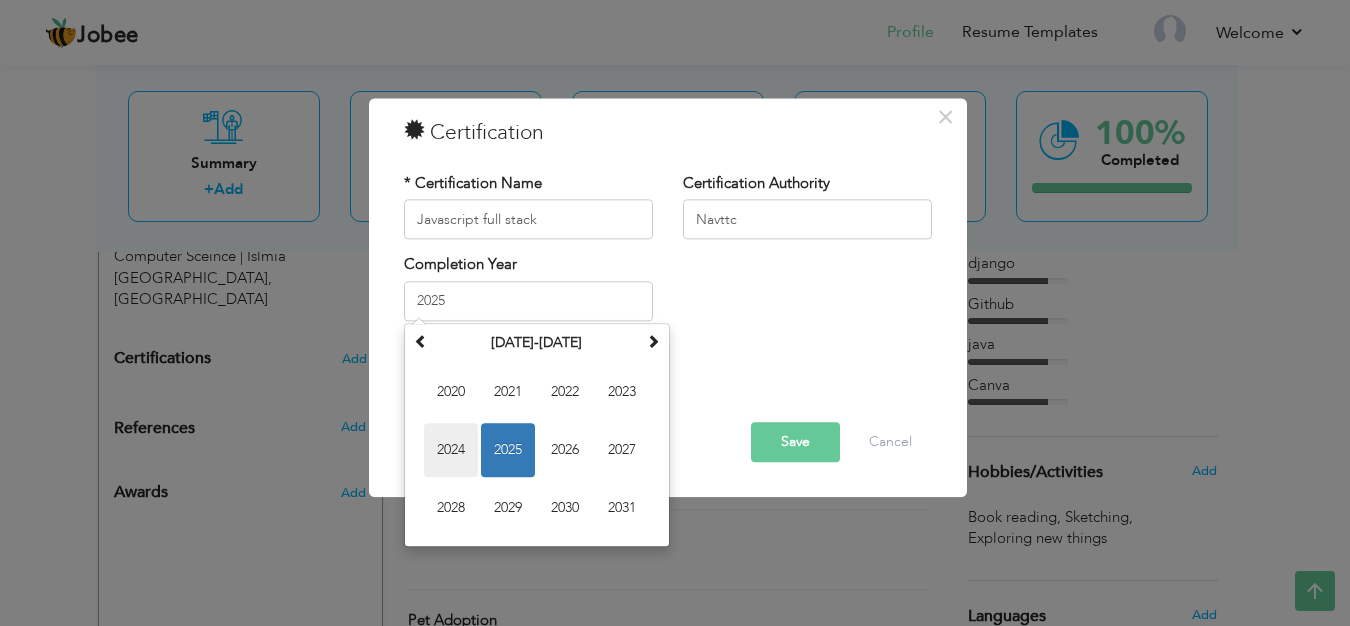 type on "2024" 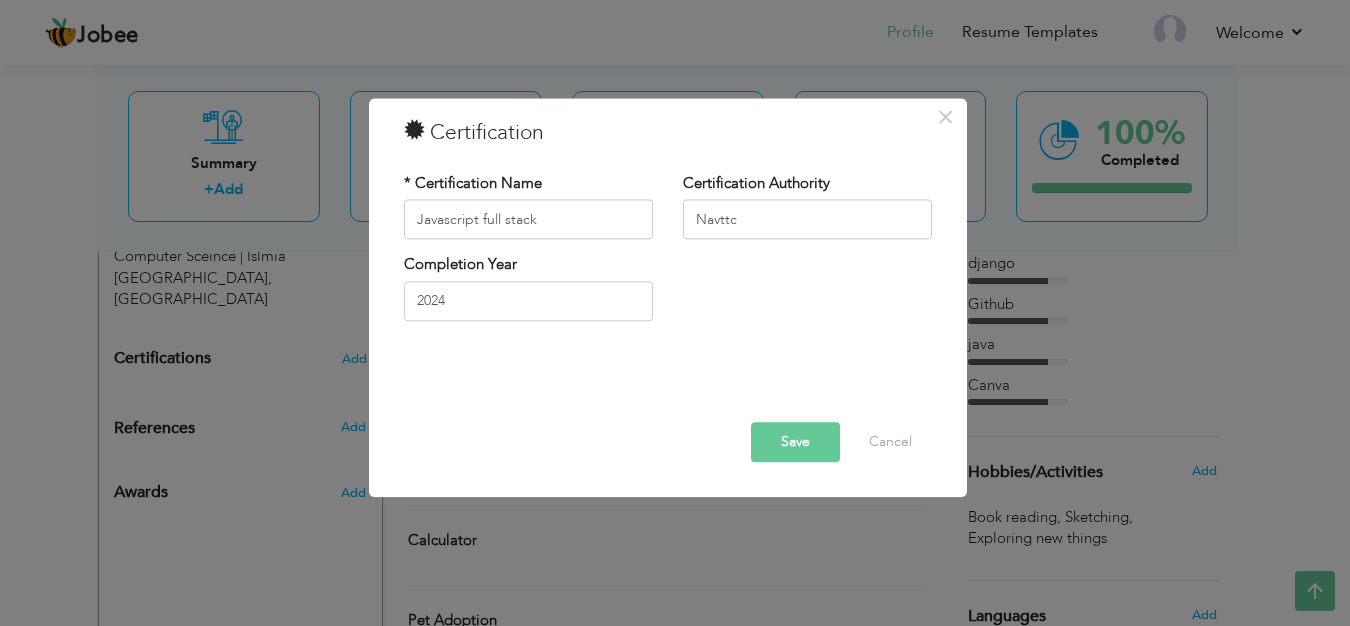 click on "Save" at bounding box center [795, 443] 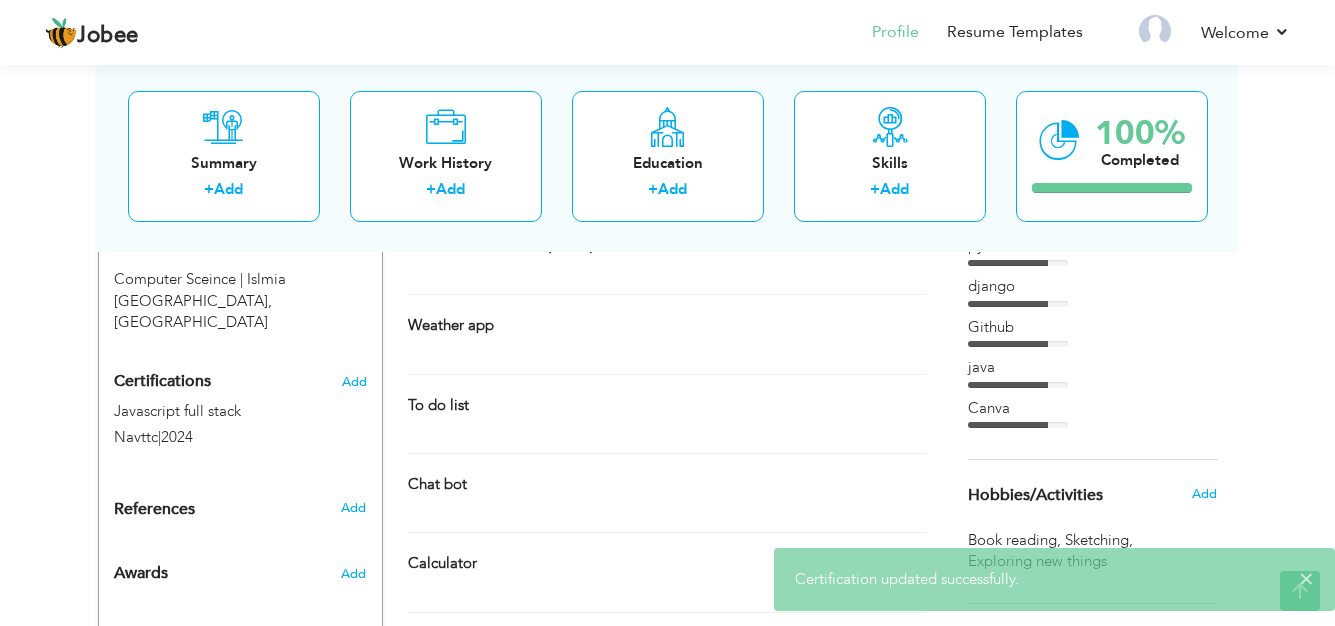 scroll, scrollTop: 895, scrollLeft: 0, axis: vertical 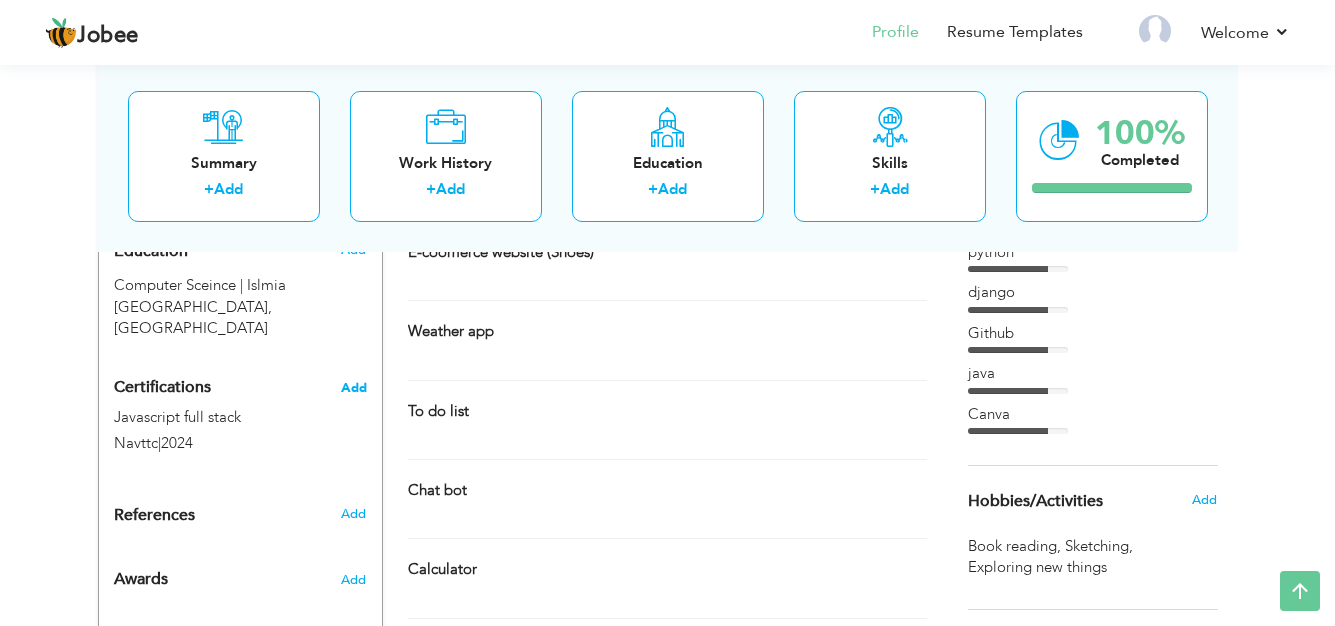 click on "Add" at bounding box center [354, 388] 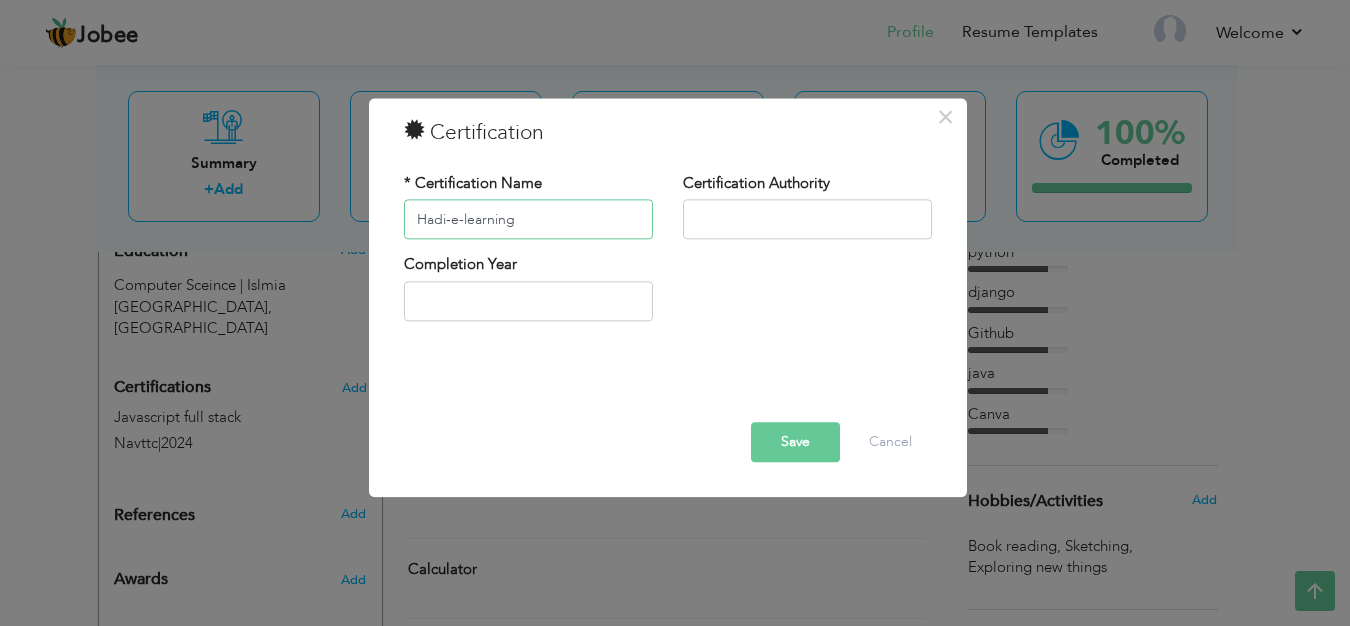 drag, startPoint x: 525, startPoint y: 214, endPoint x: 399, endPoint y: 213, distance: 126.00397 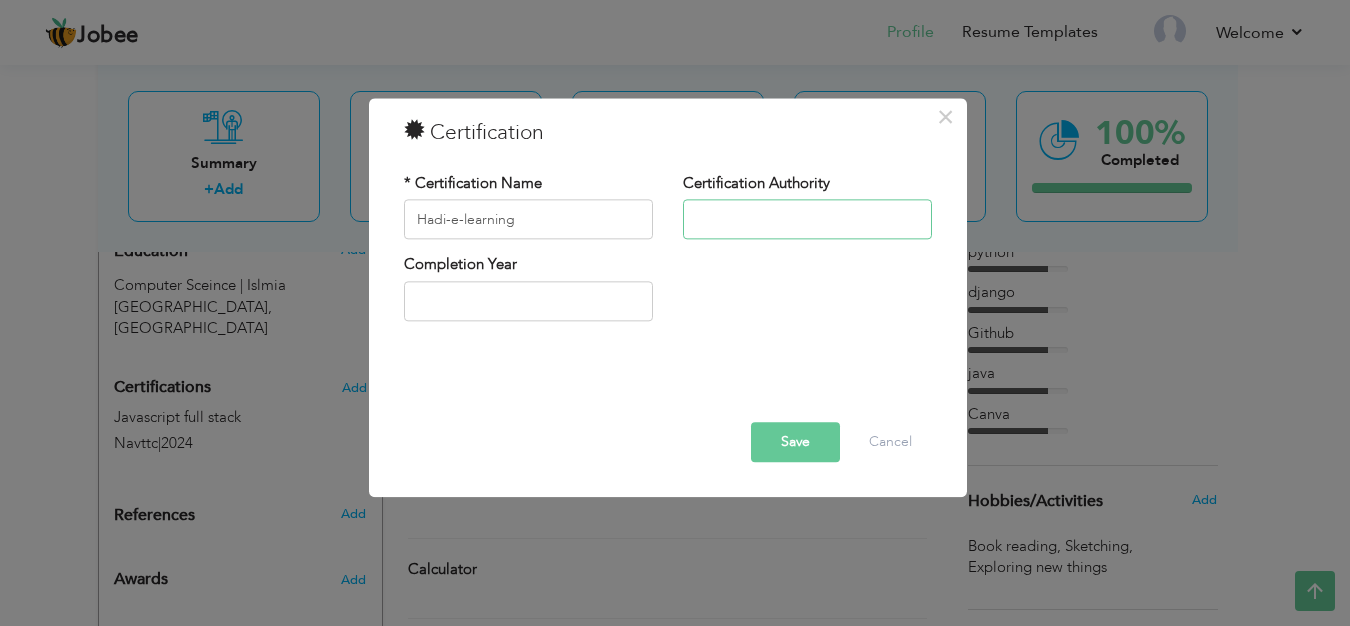 click at bounding box center (807, 220) 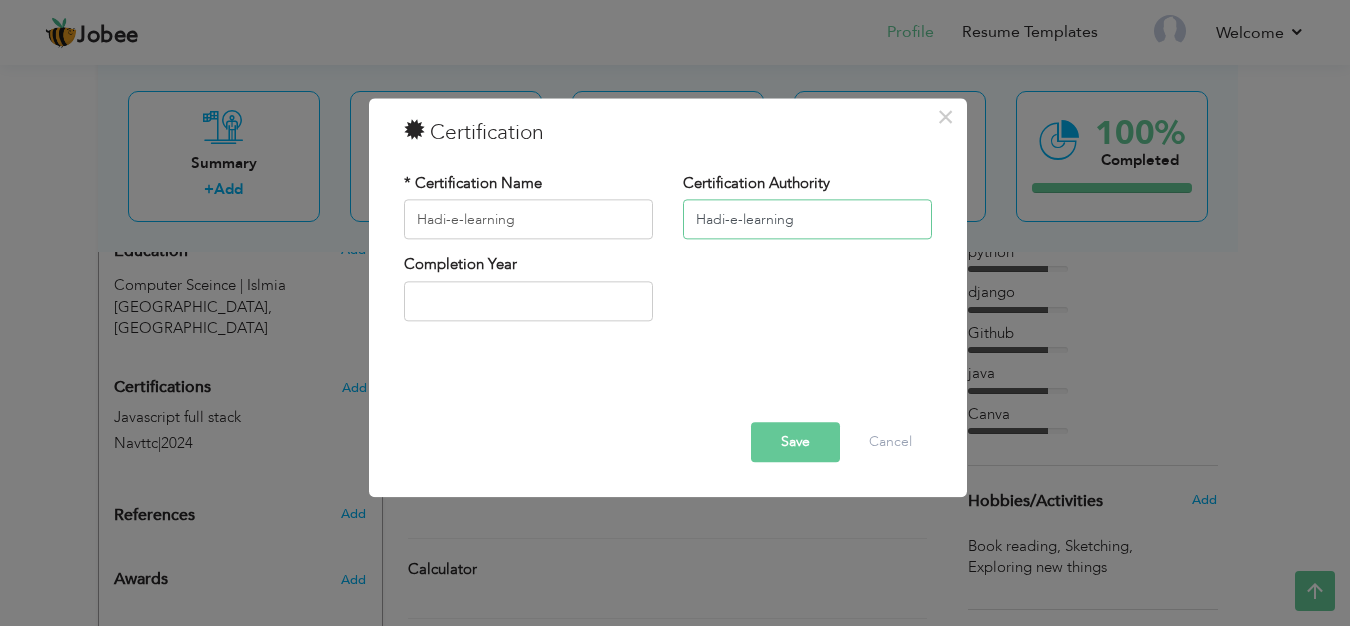 type on "Hadi-e-learning" 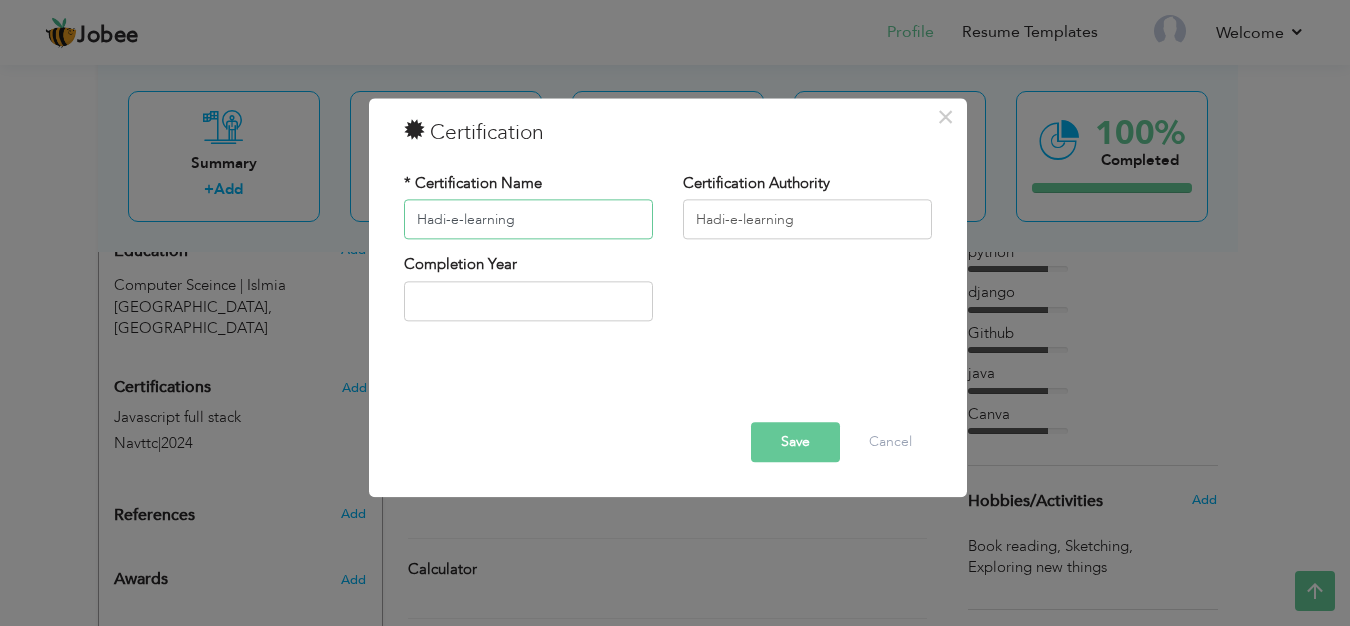 drag, startPoint x: 548, startPoint y: 219, endPoint x: 381, endPoint y: 218, distance: 167.00299 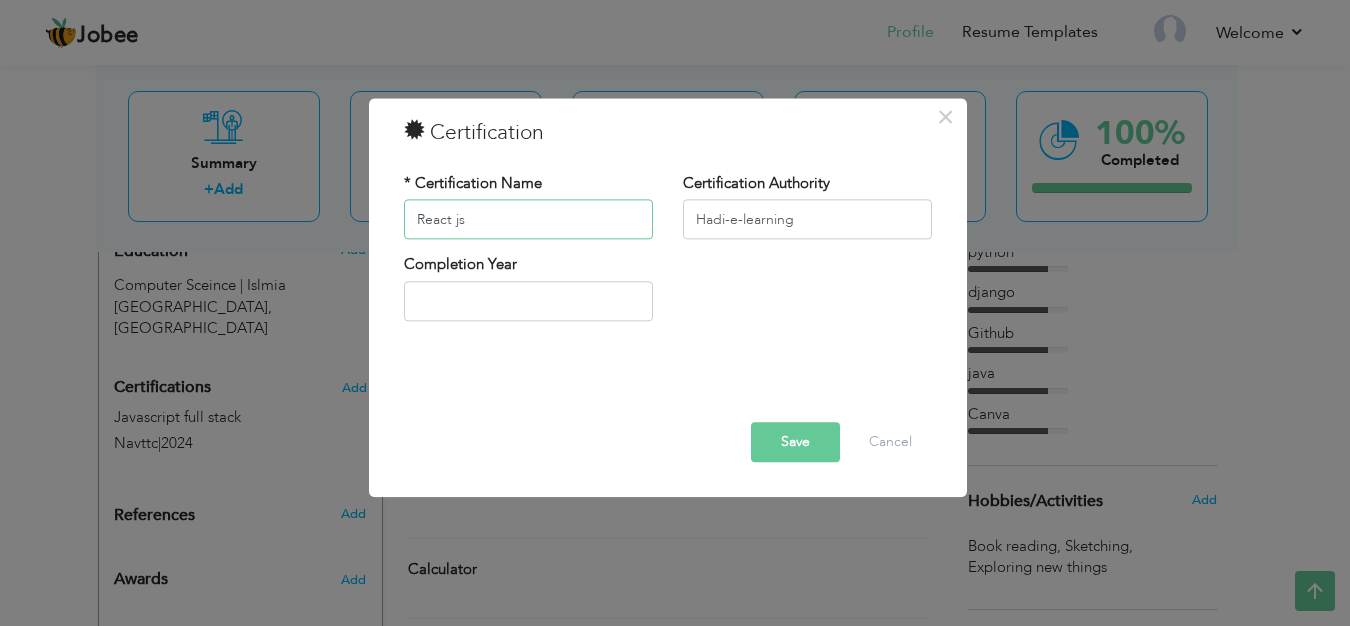 type on "React js" 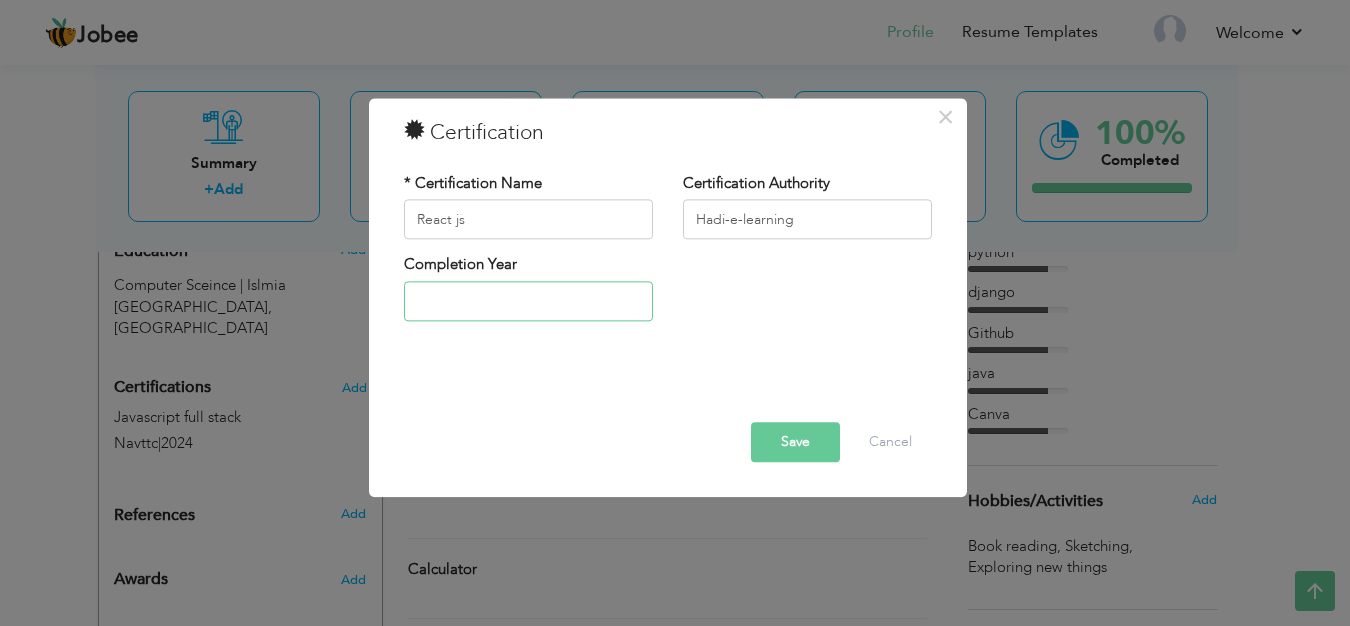 click at bounding box center [528, 301] 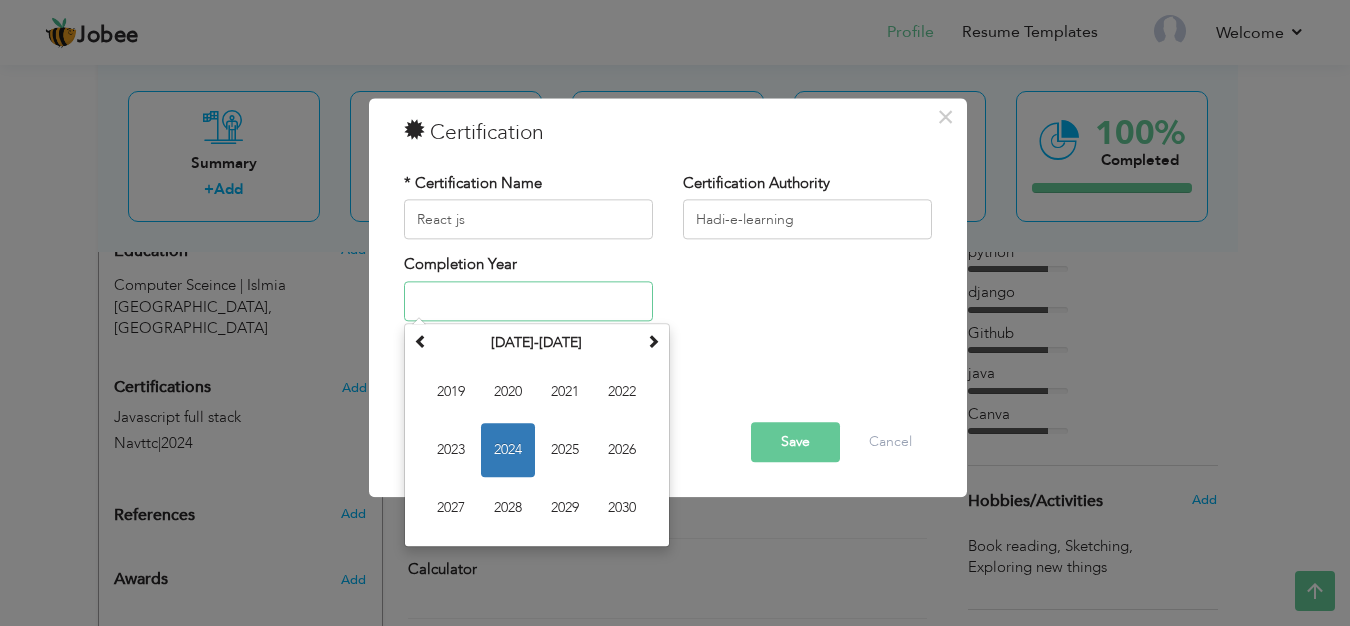 click on "2024" at bounding box center (508, 450) 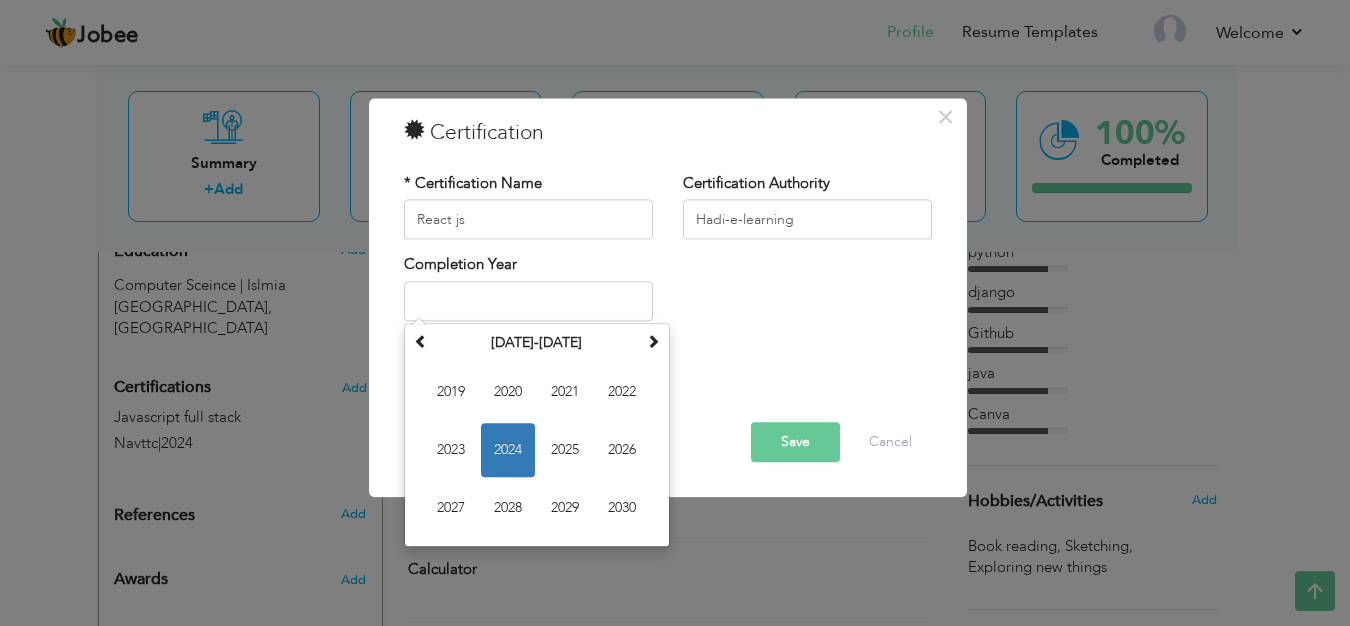 type on "2024" 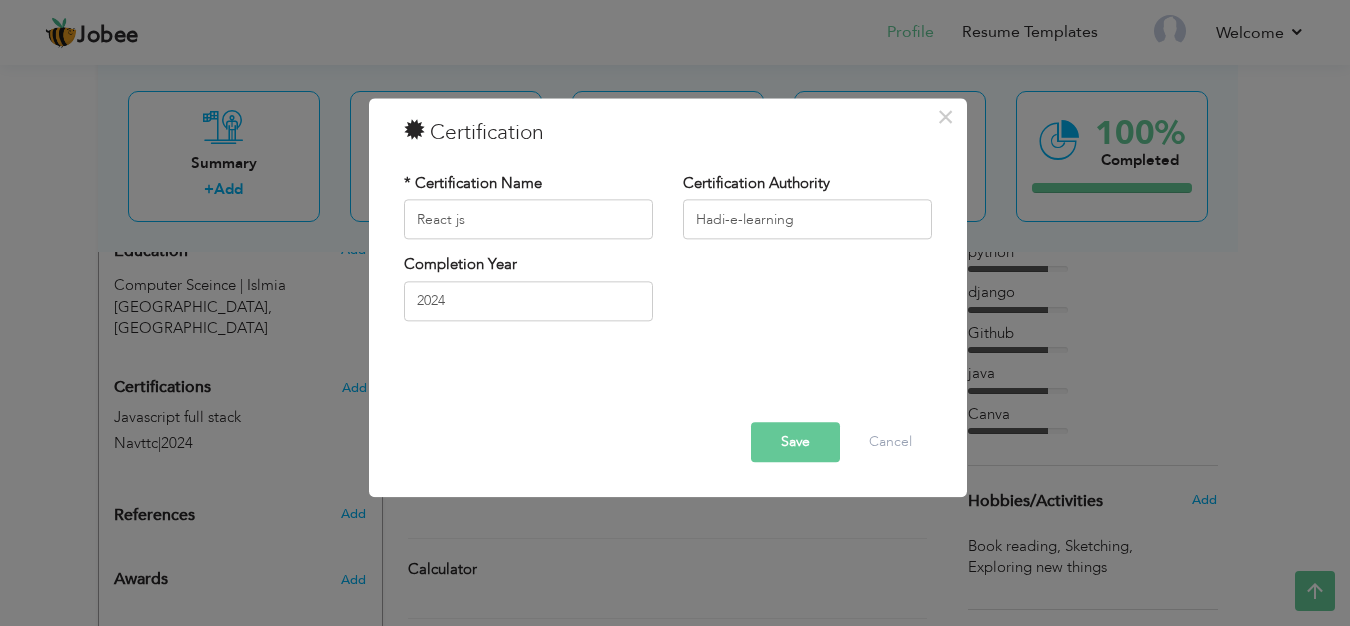 click on "Save" at bounding box center (795, 443) 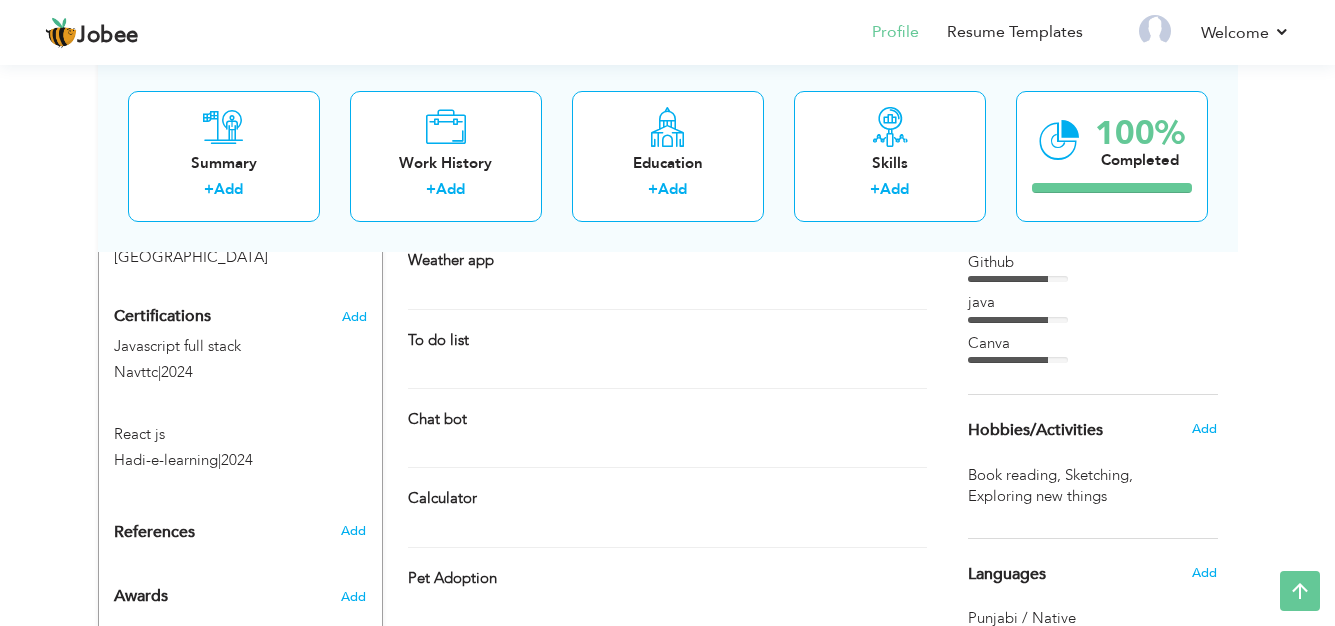 scroll, scrollTop: 965, scrollLeft: 0, axis: vertical 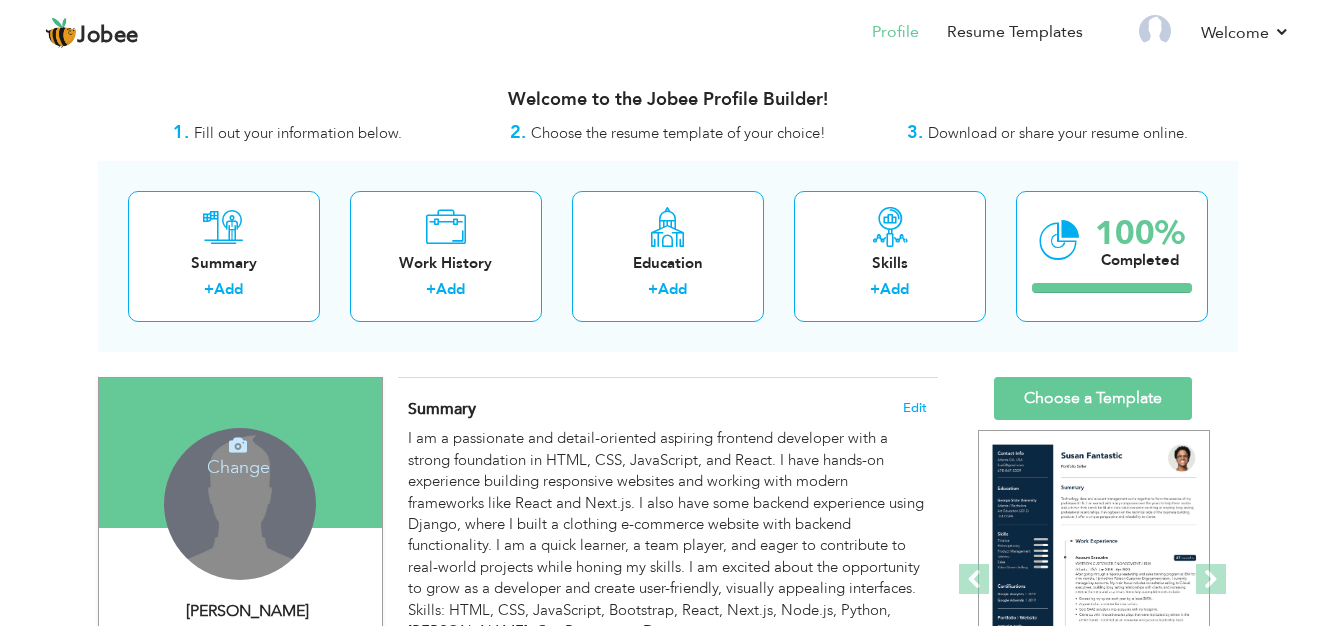 click at bounding box center (238, 445) 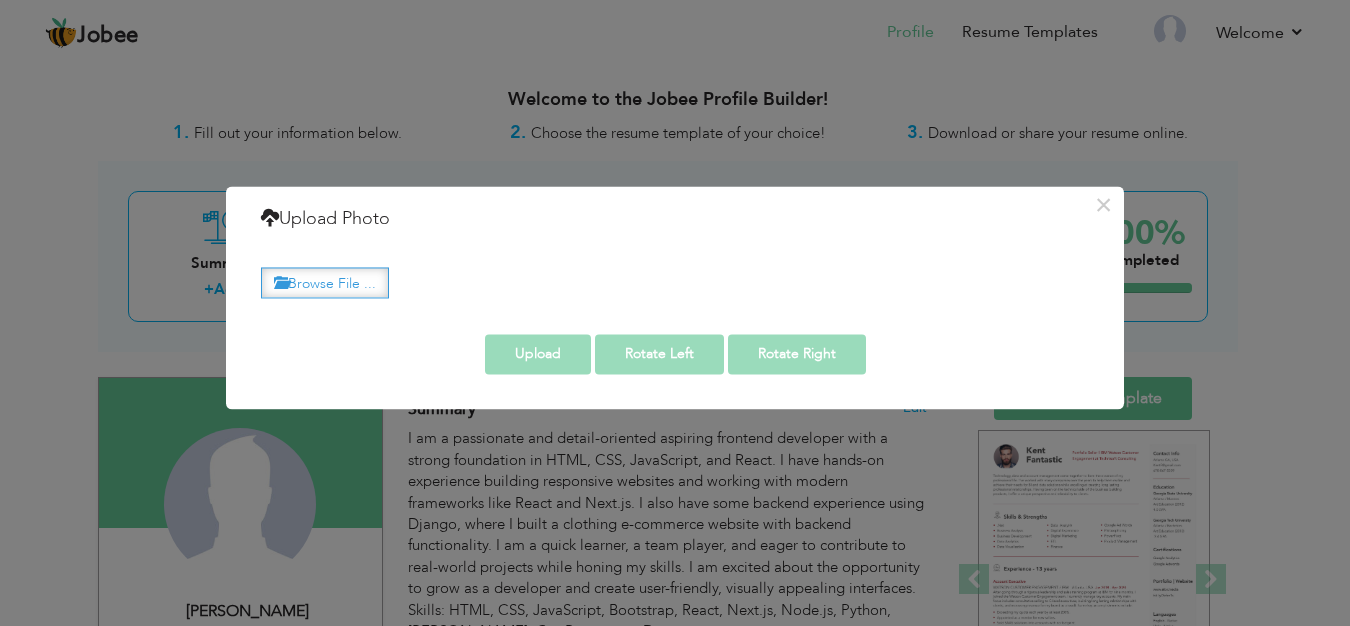 click on "Browse File ..." at bounding box center [325, 282] 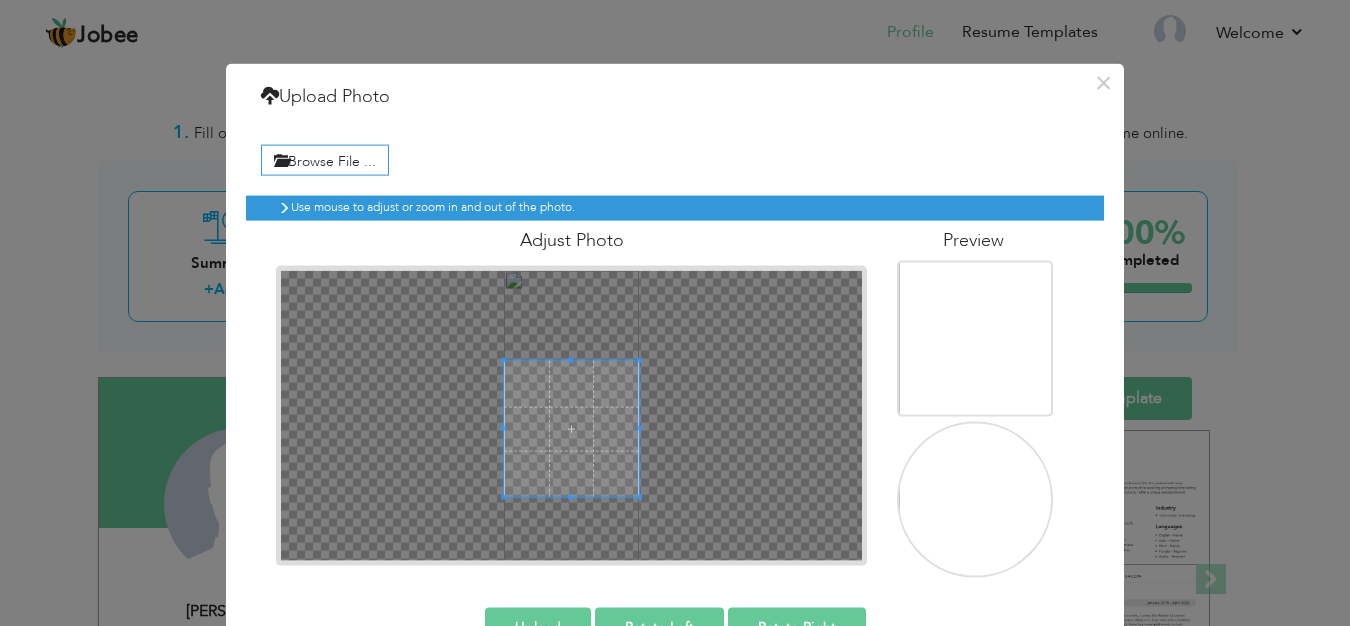 click at bounding box center [571, 428] 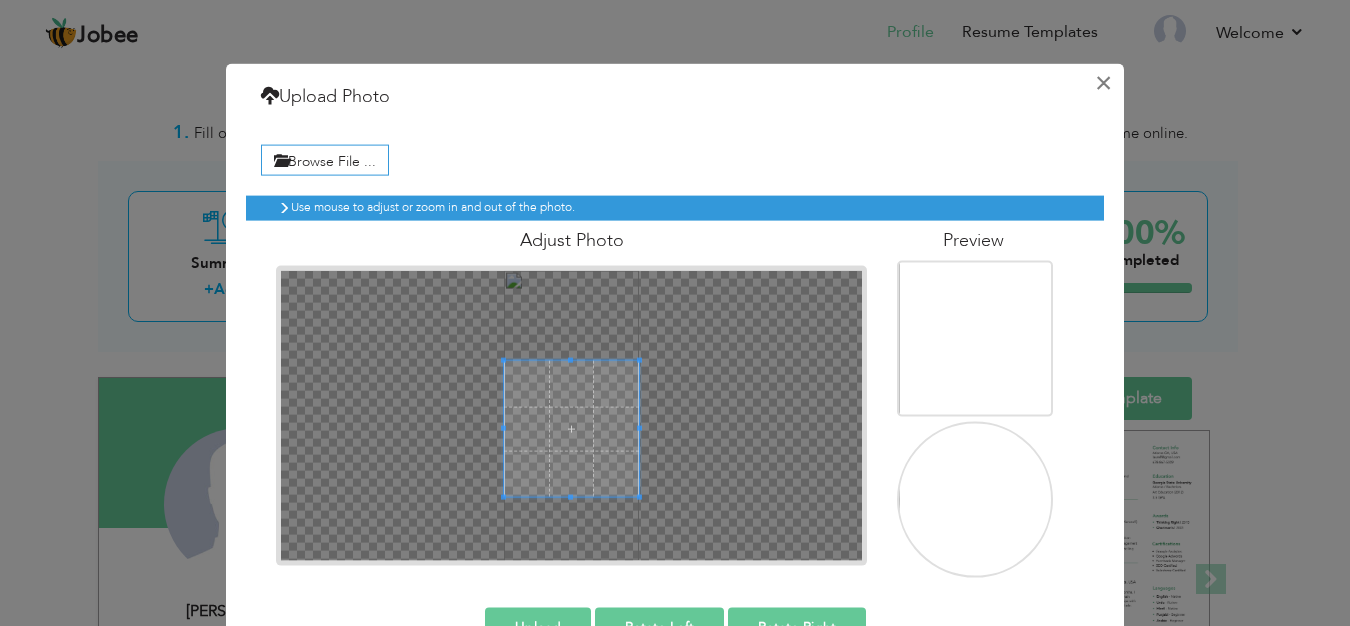 click on "×" at bounding box center (1103, 83) 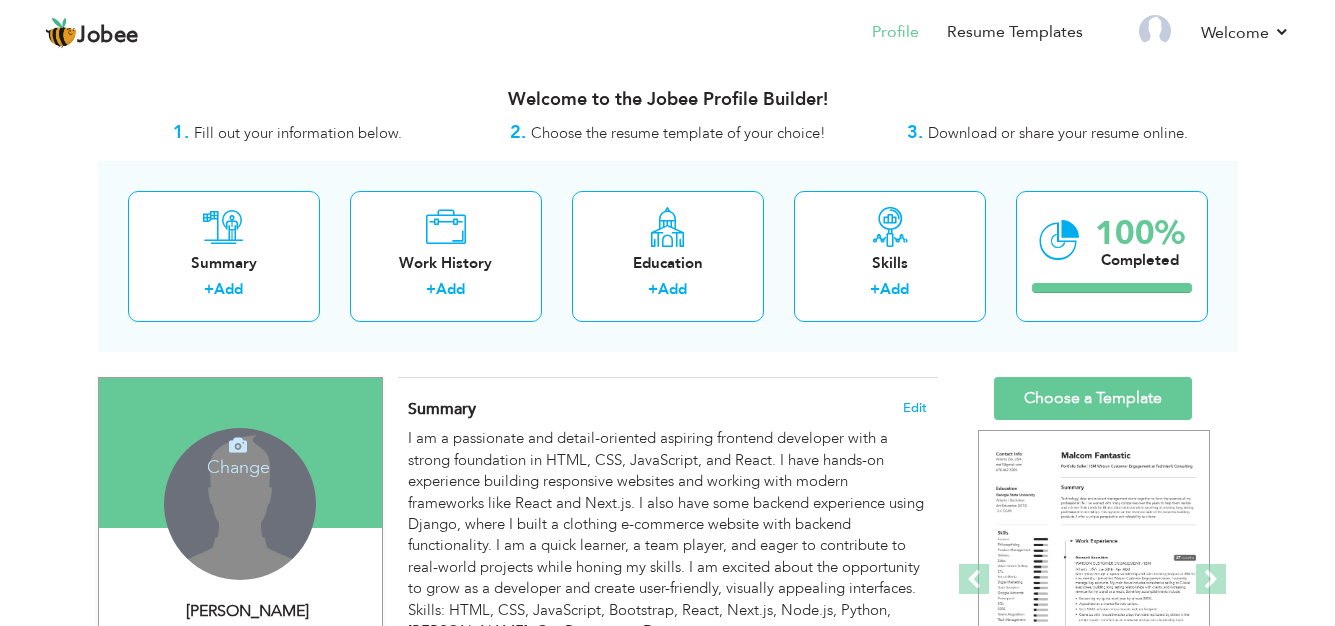 click on "Change
Remove" at bounding box center (240, 504) 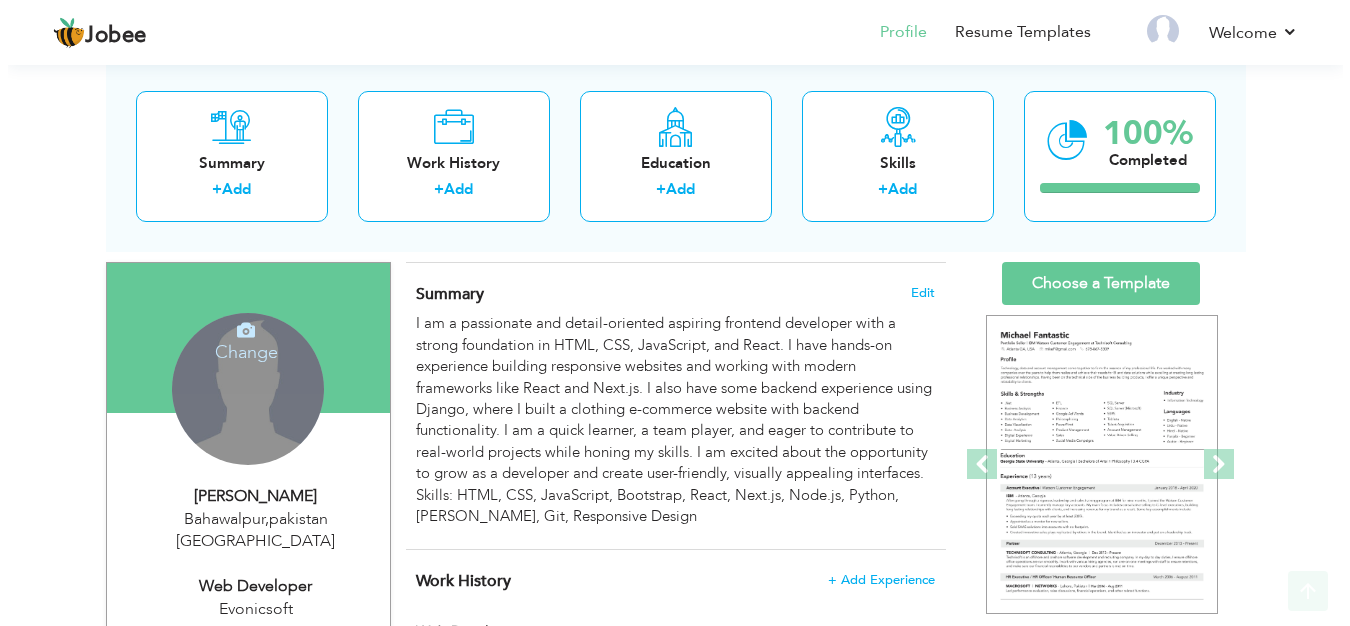 scroll, scrollTop: 124, scrollLeft: 0, axis: vertical 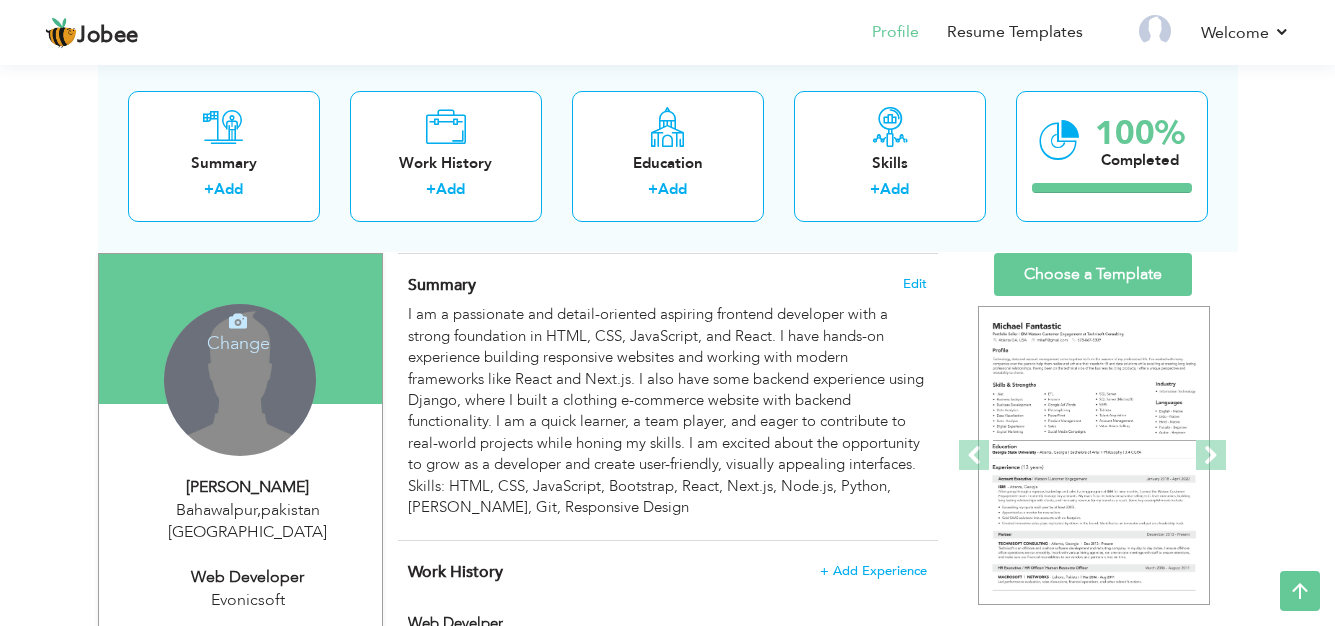 click on "Change" at bounding box center [238, 330] 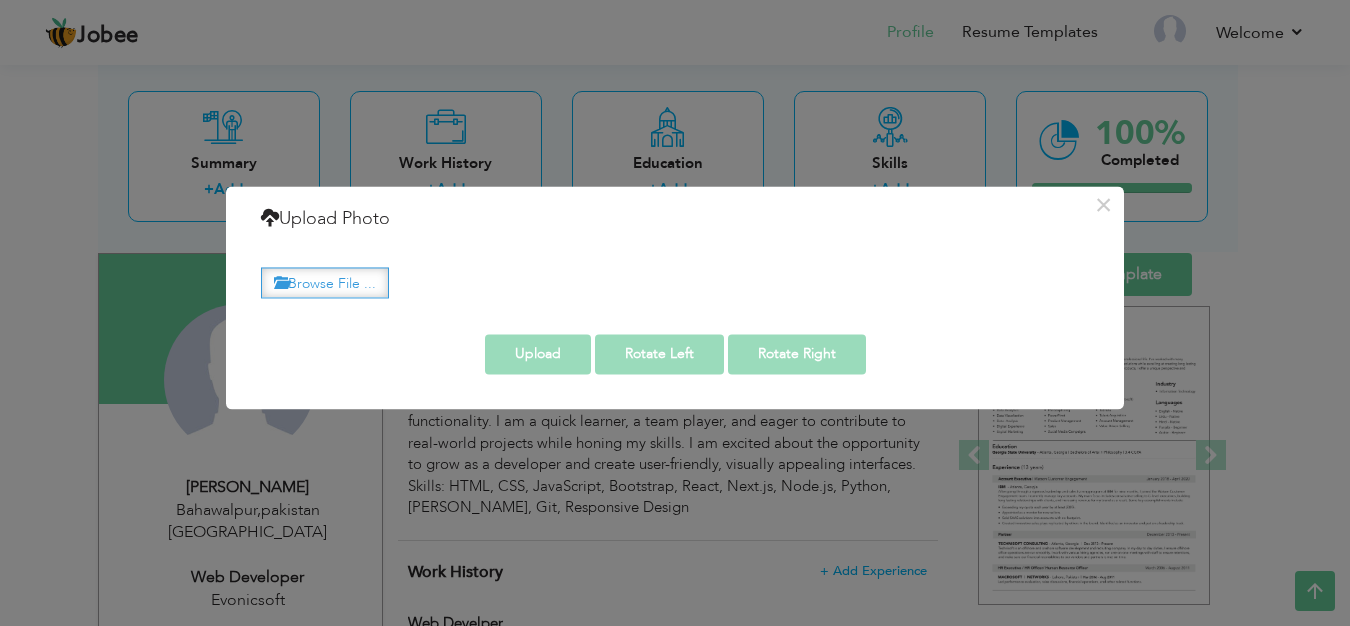 click on "Browse File ..." at bounding box center (325, 282) 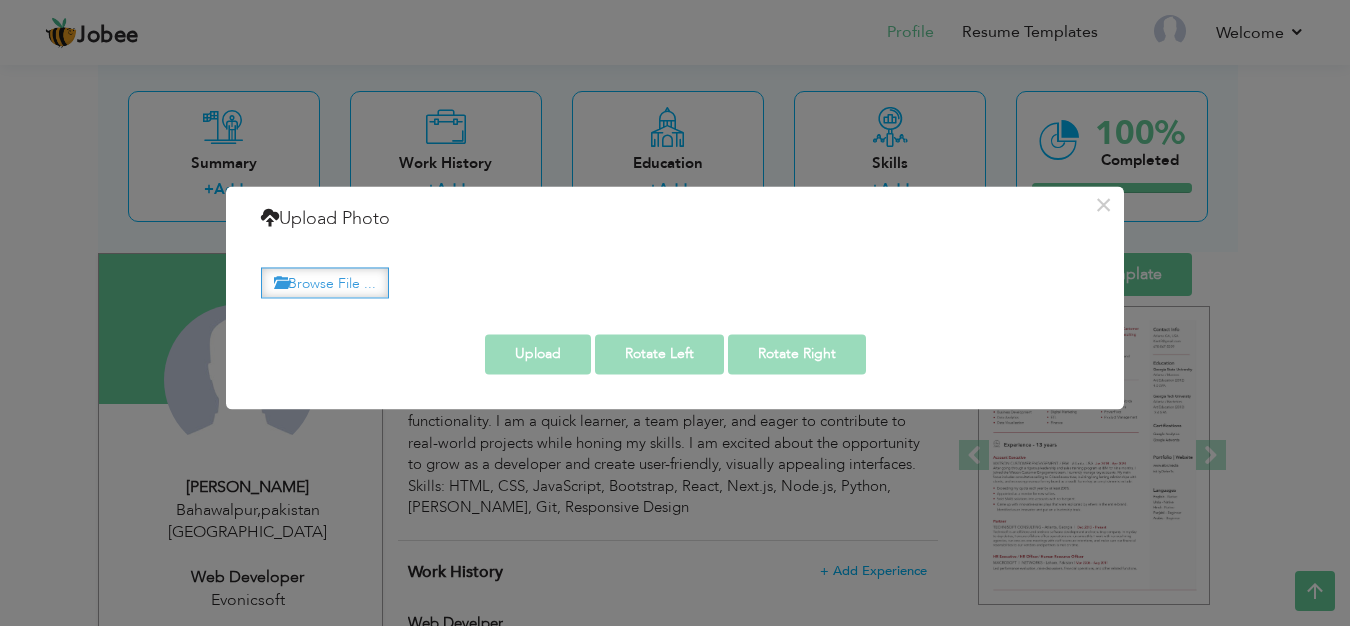 click on "Browse File ..." at bounding box center [325, 282] 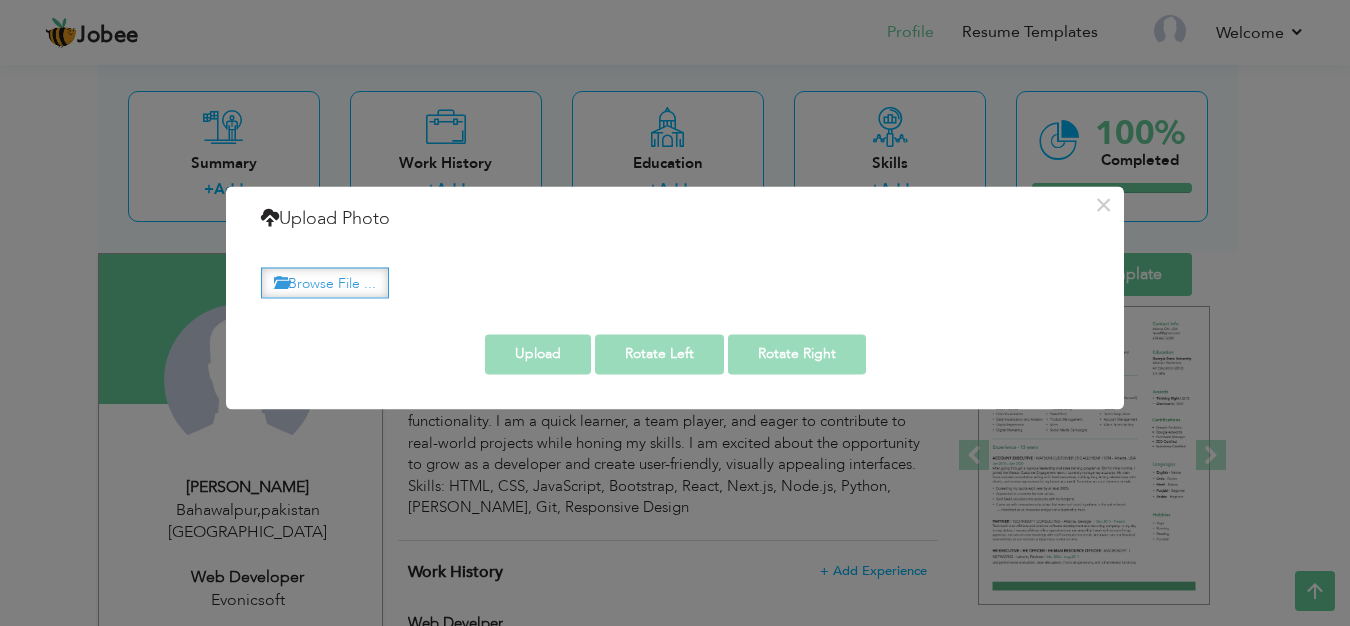 click on "Browse File ..." at bounding box center [325, 282] 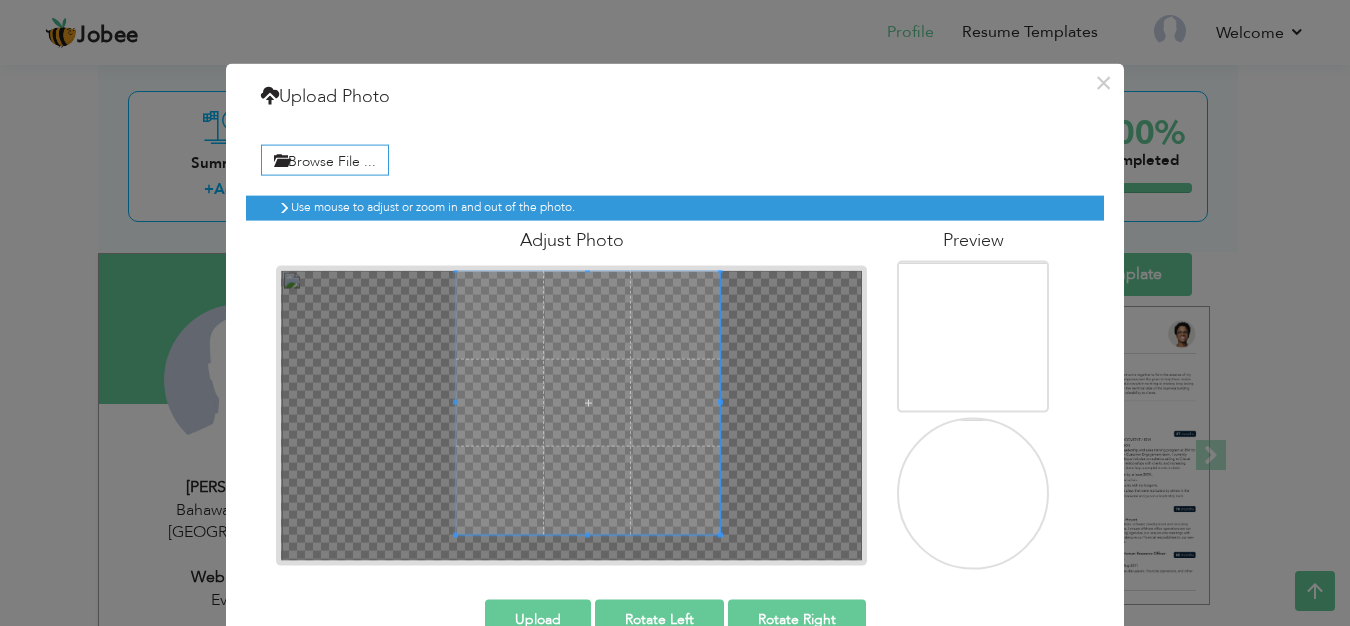 click on "Use mouse to adjust or zoom in and out of the photo.
Adjust Photo" at bounding box center (675, 375) 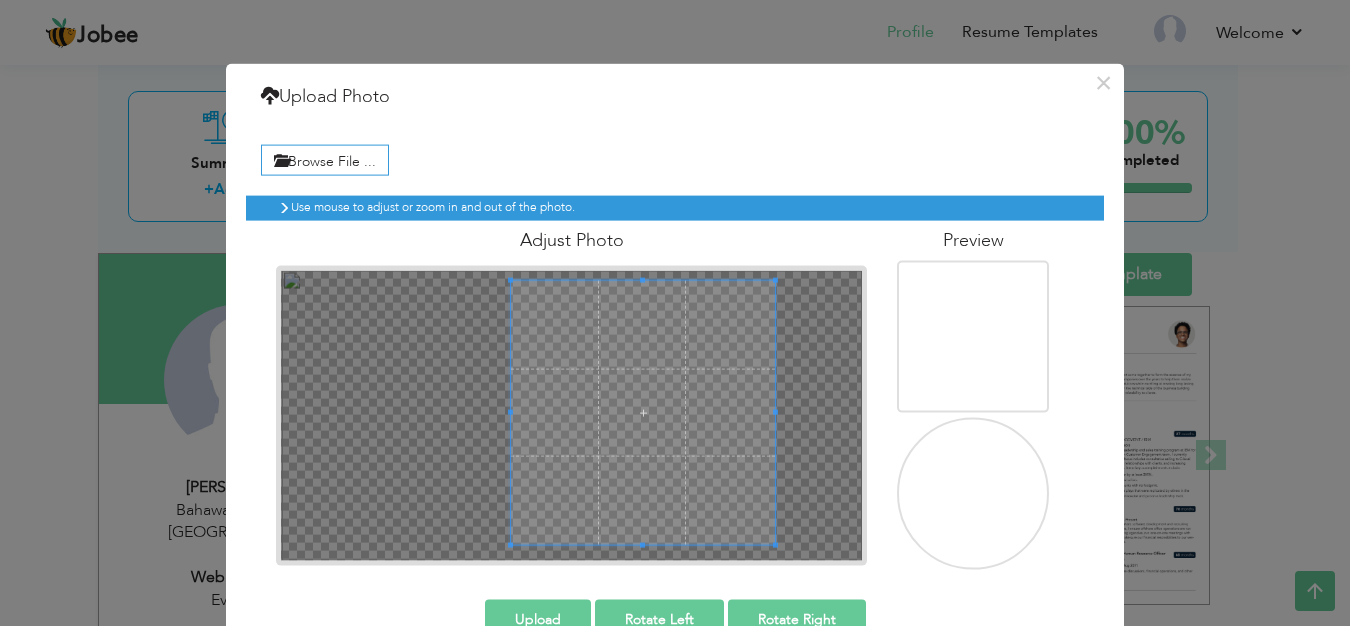 click at bounding box center (643, 413) 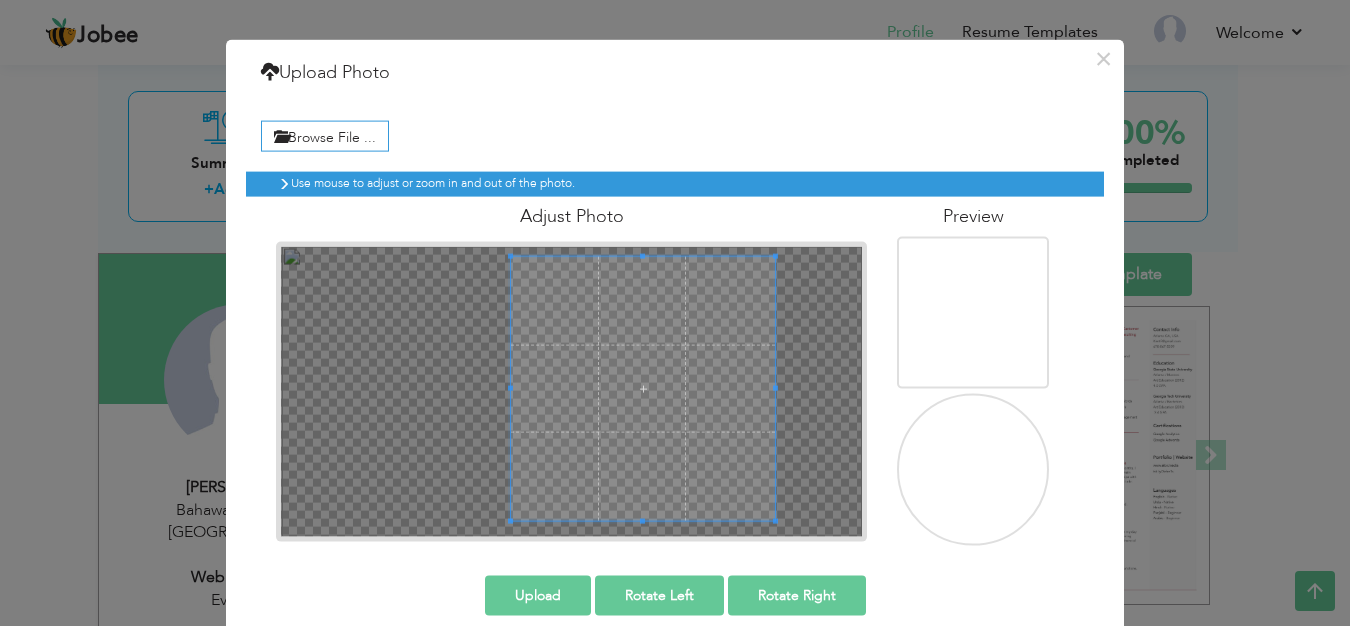 scroll, scrollTop: 49, scrollLeft: 0, axis: vertical 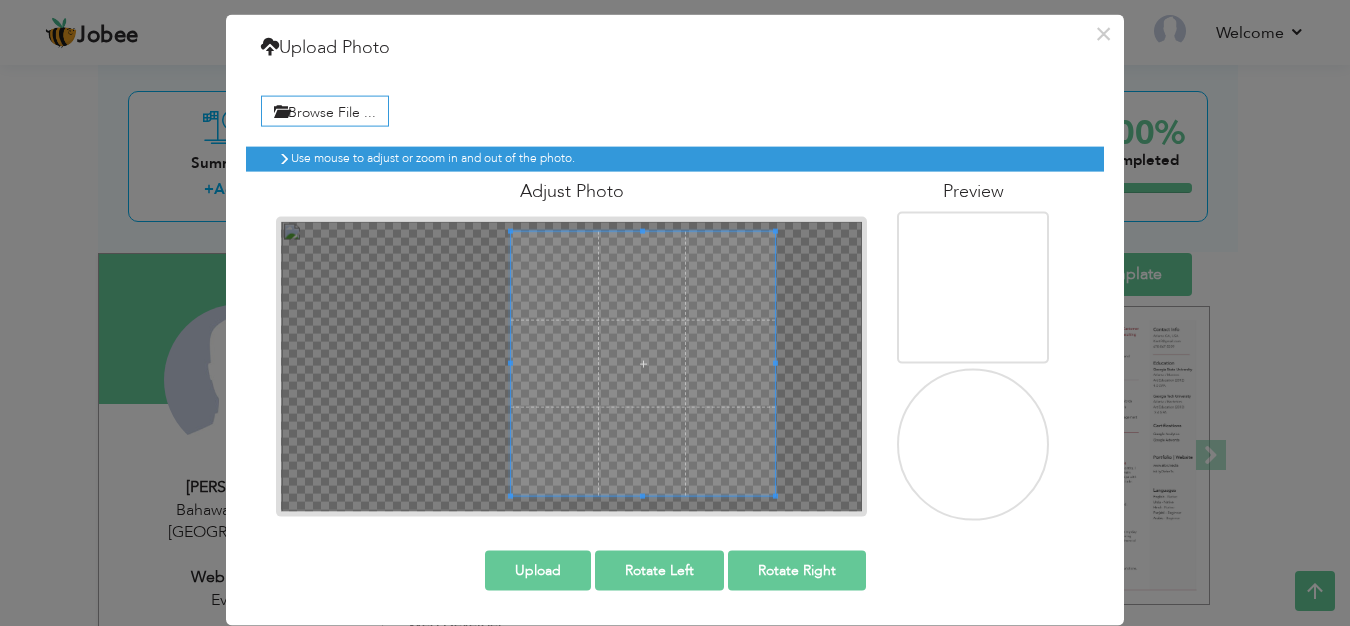 click on "Upload" at bounding box center (538, 571) 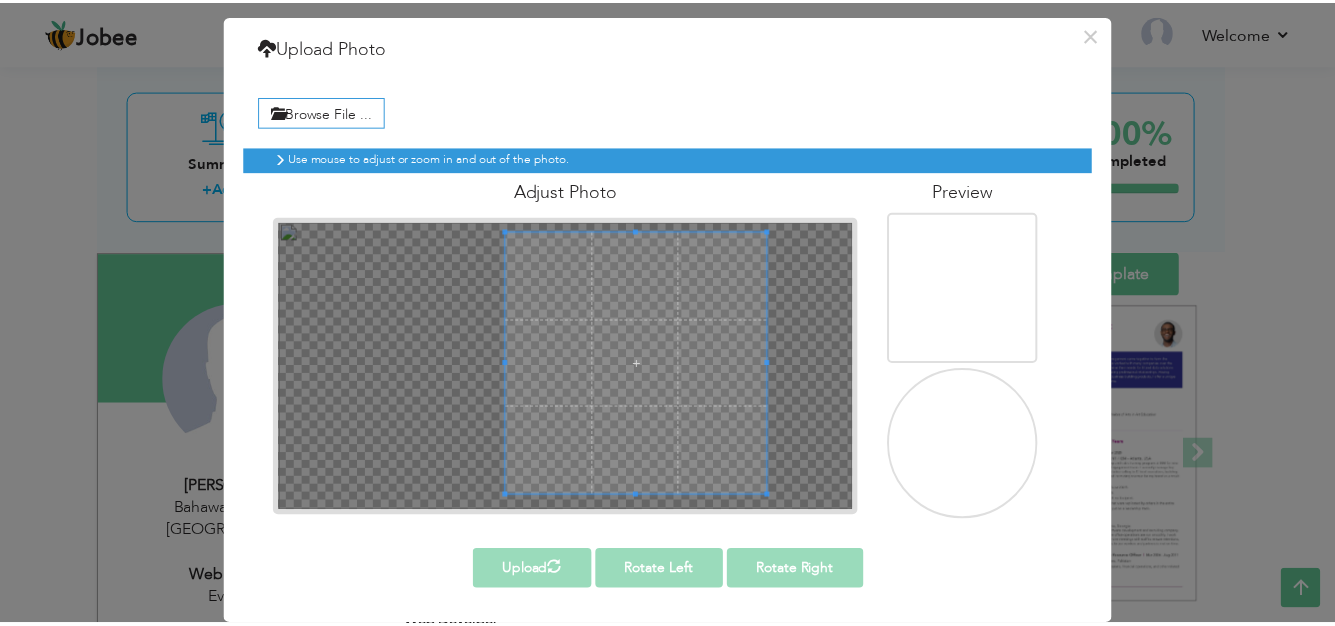 scroll, scrollTop: 0, scrollLeft: 0, axis: both 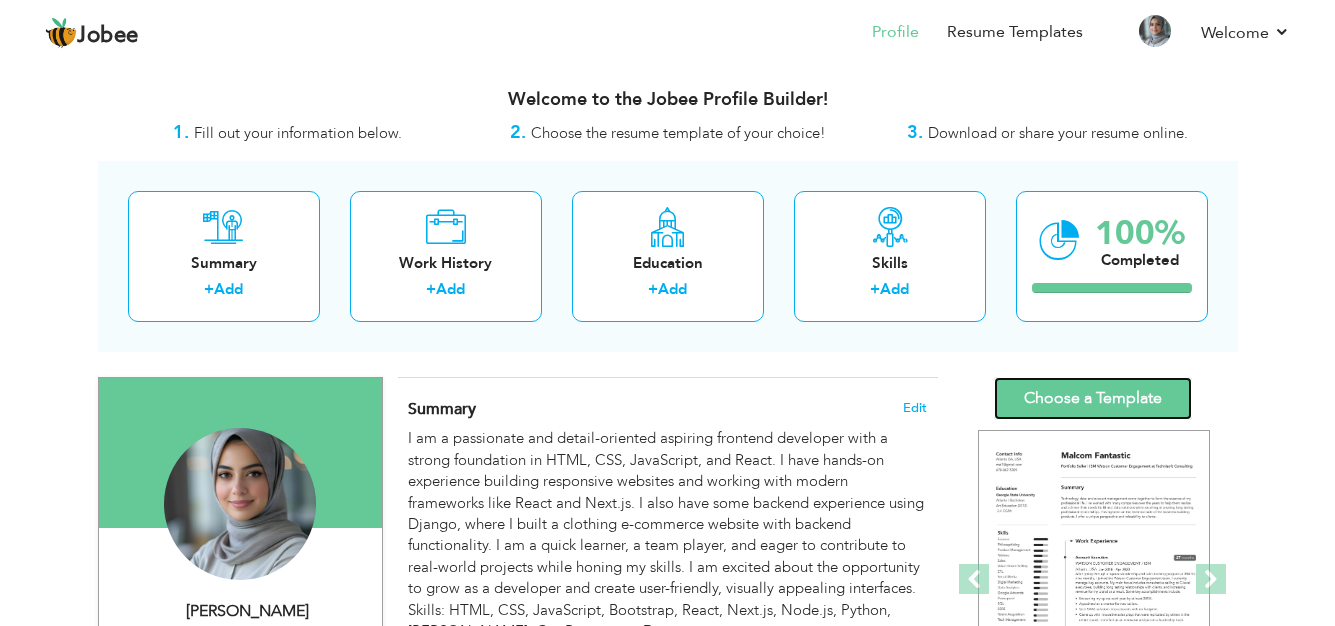 click on "Choose a Template" at bounding box center (1093, 398) 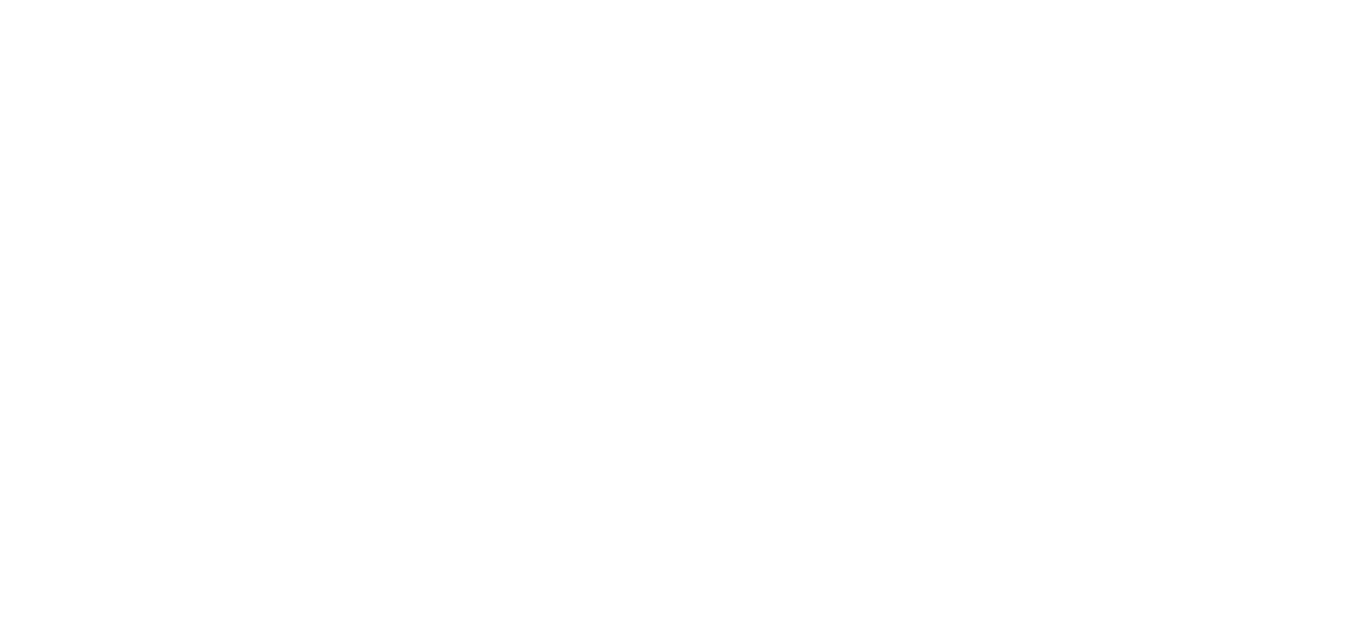 scroll, scrollTop: 0, scrollLeft: 0, axis: both 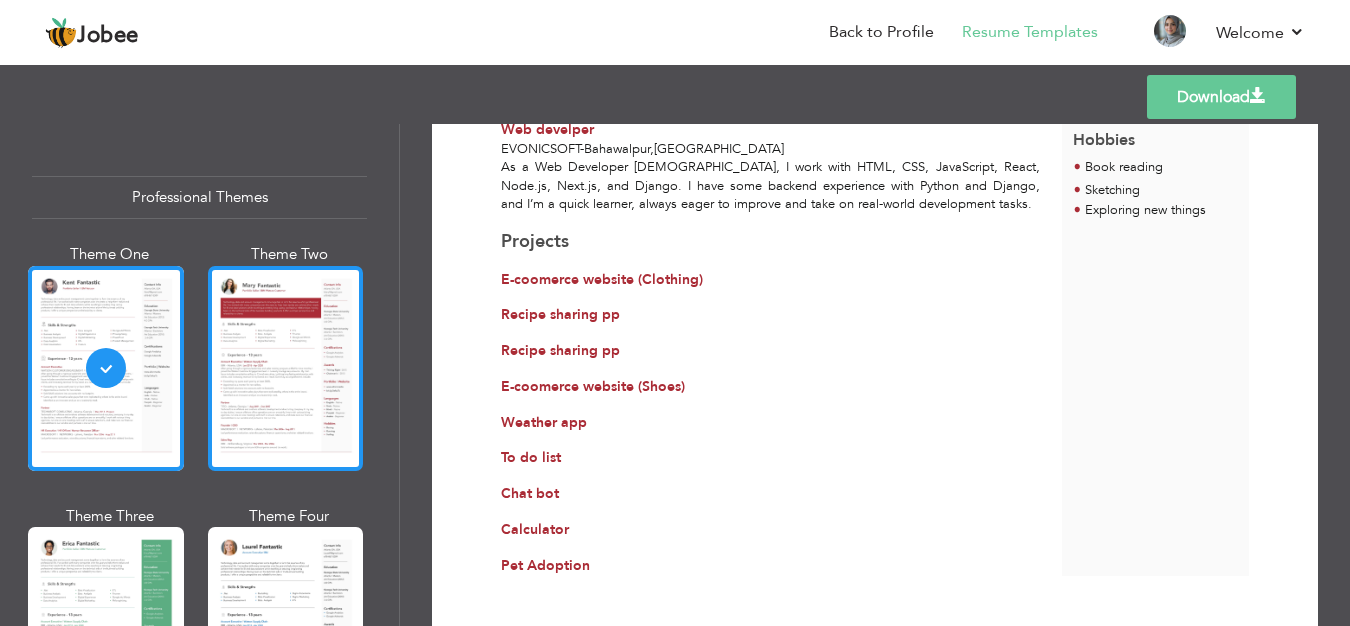 click at bounding box center (286, 368) 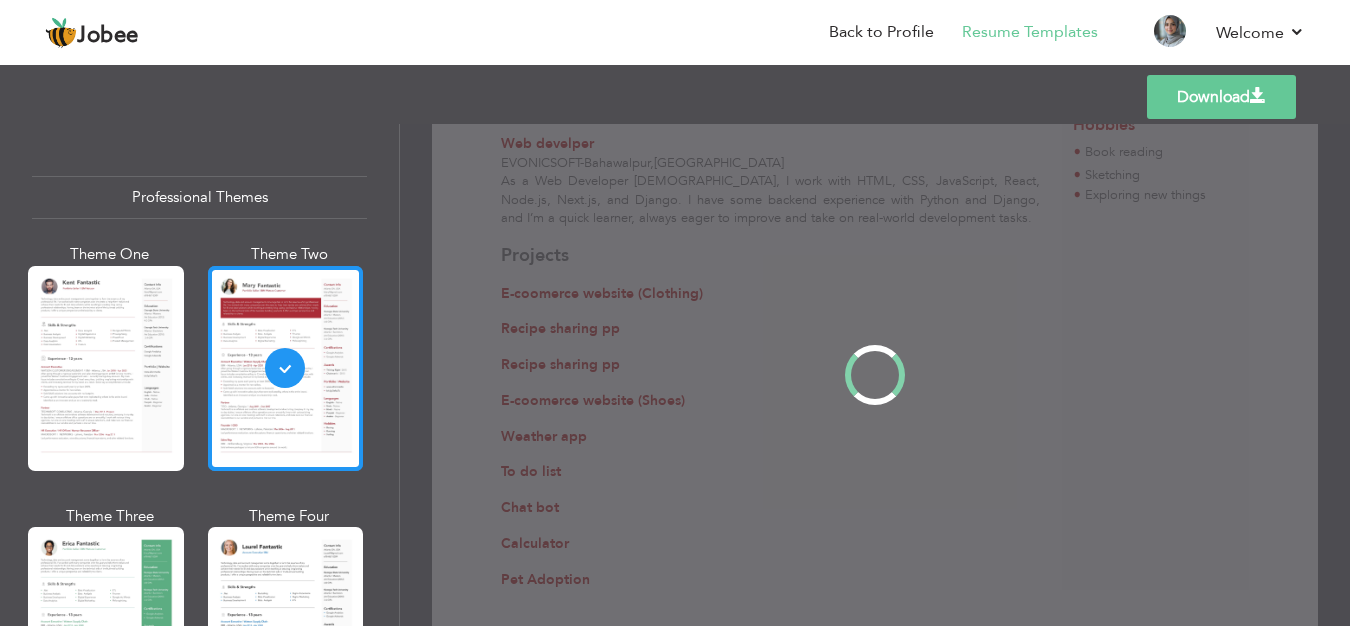 scroll, scrollTop: 0, scrollLeft: 0, axis: both 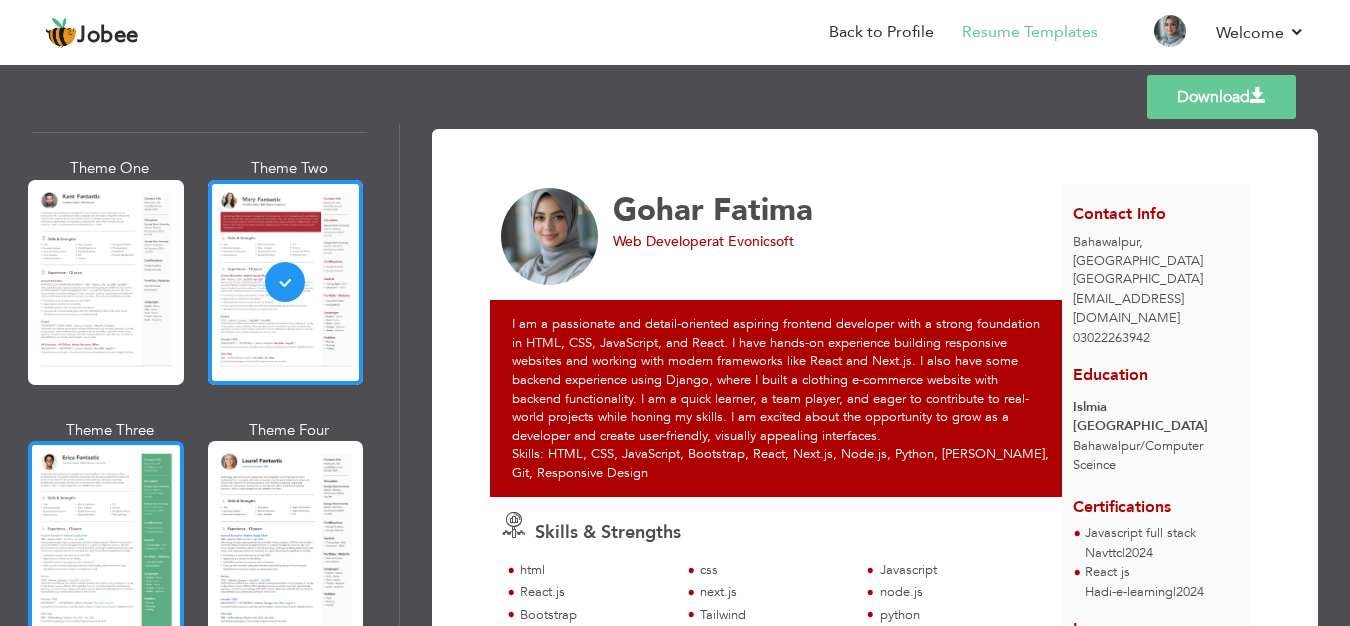 click at bounding box center [106, 543] 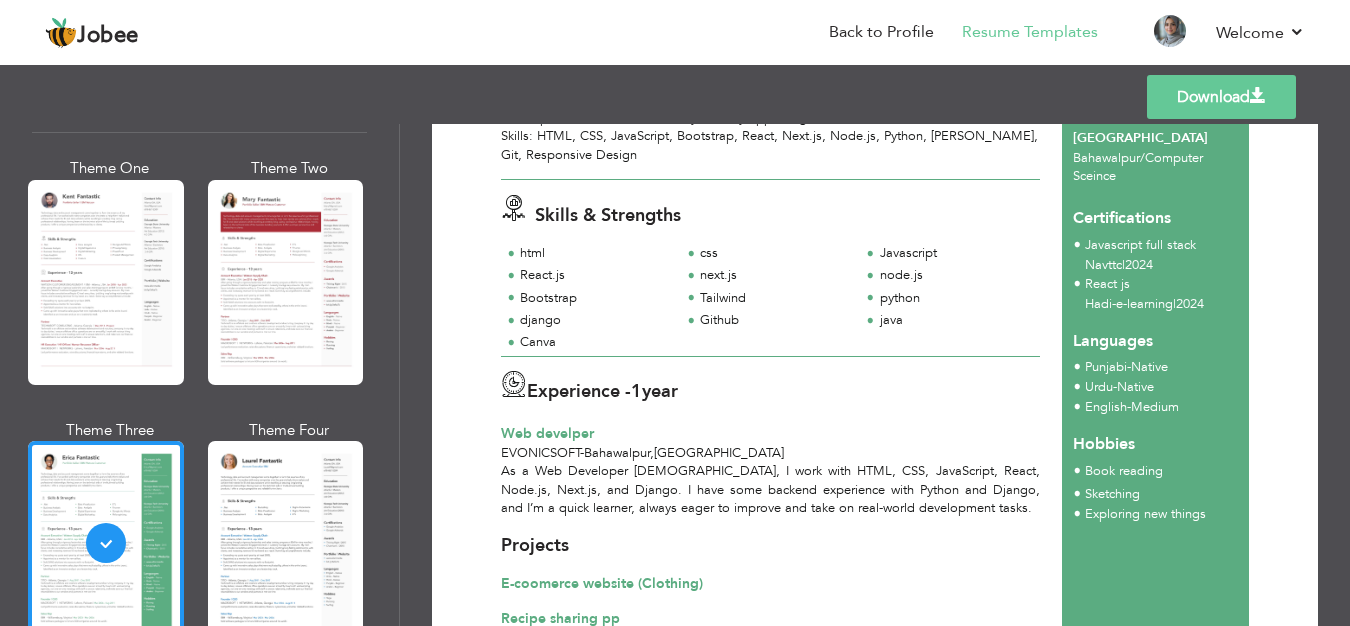 scroll, scrollTop: 0, scrollLeft: 0, axis: both 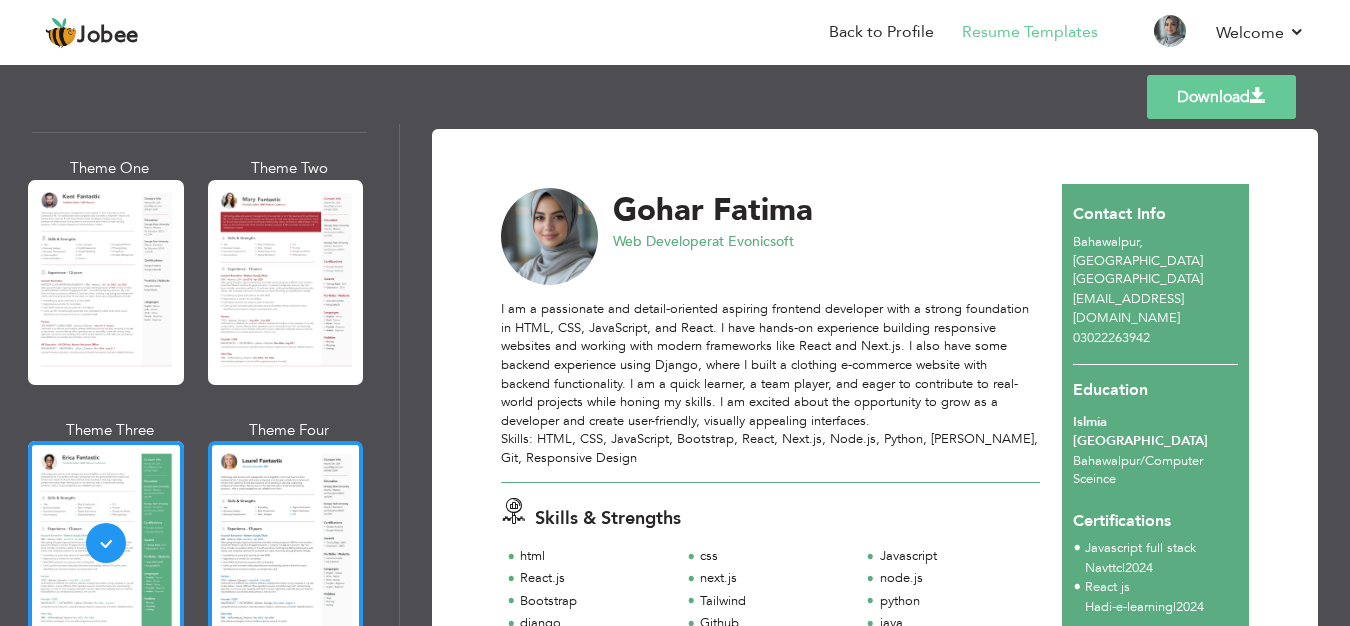 click at bounding box center (286, 543) 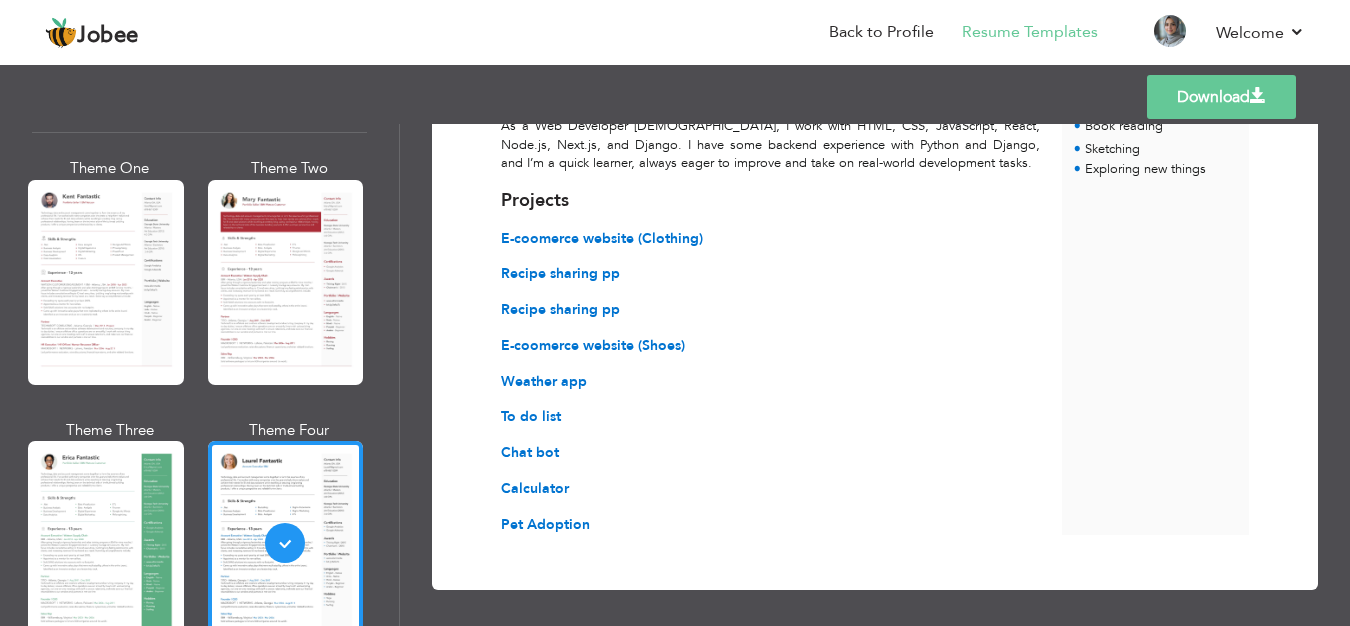 scroll, scrollTop: 654, scrollLeft: 0, axis: vertical 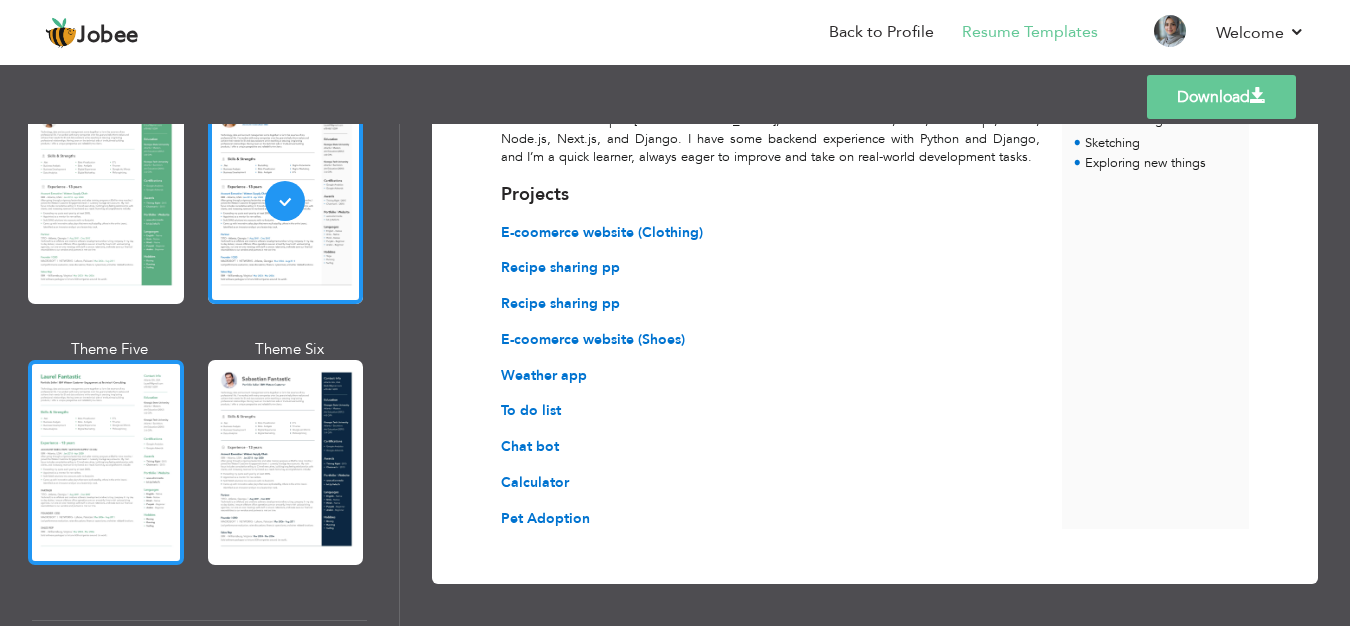 click at bounding box center [106, 462] 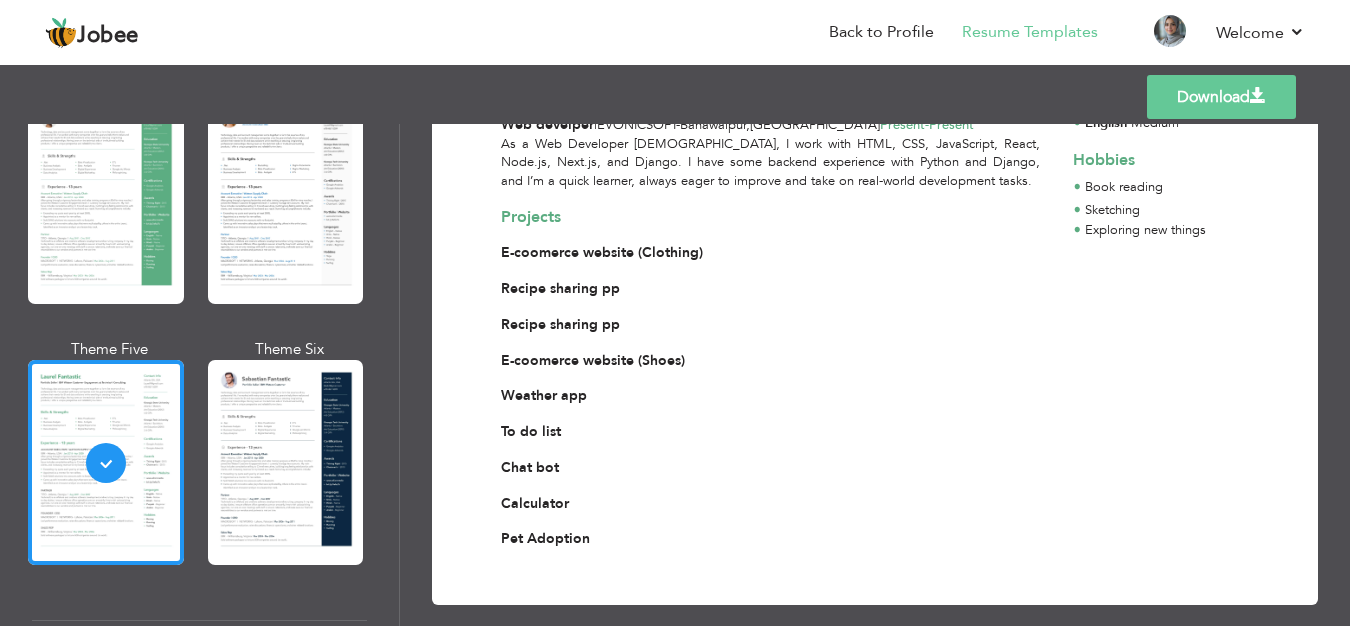 scroll, scrollTop: 539, scrollLeft: 0, axis: vertical 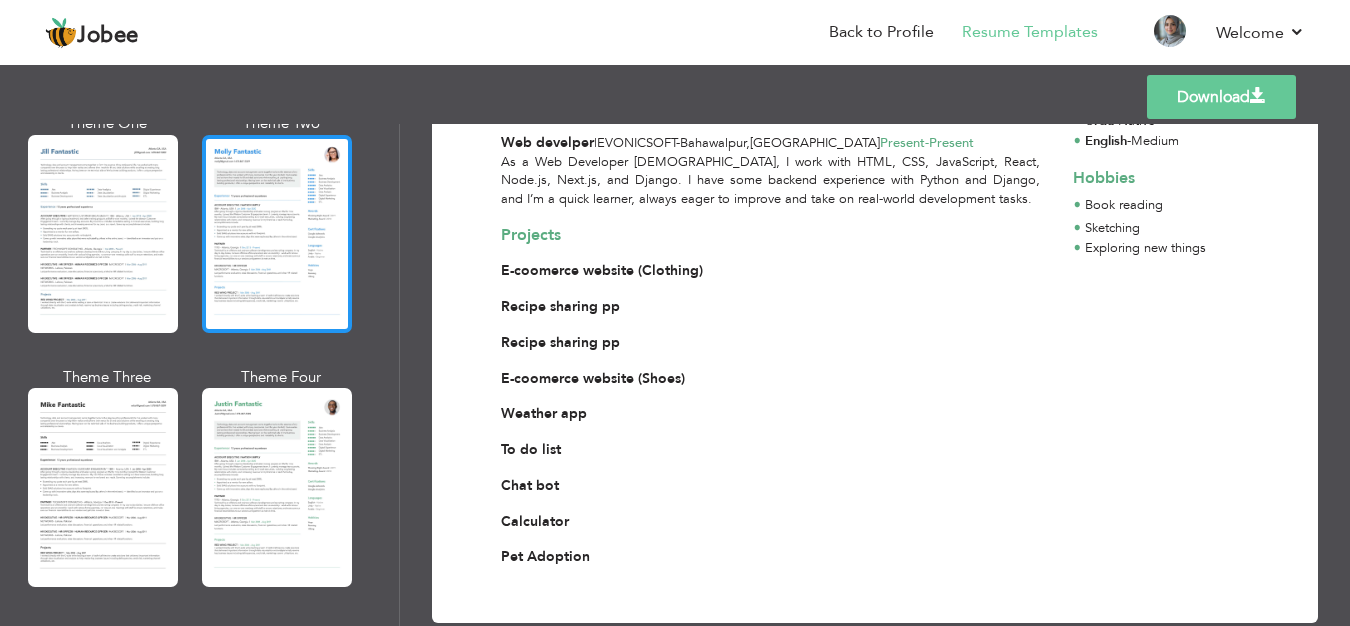 click at bounding box center [277, 234] 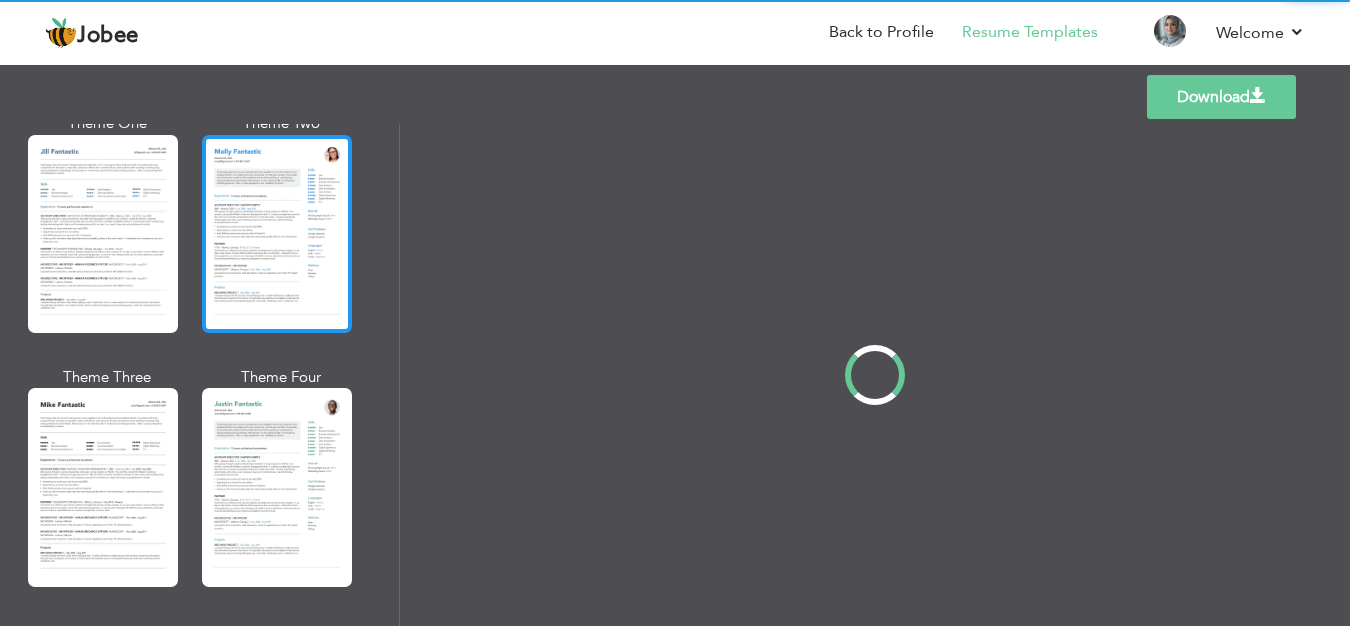 scroll, scrollTop: 0, scrollLeft: 0, axis: both 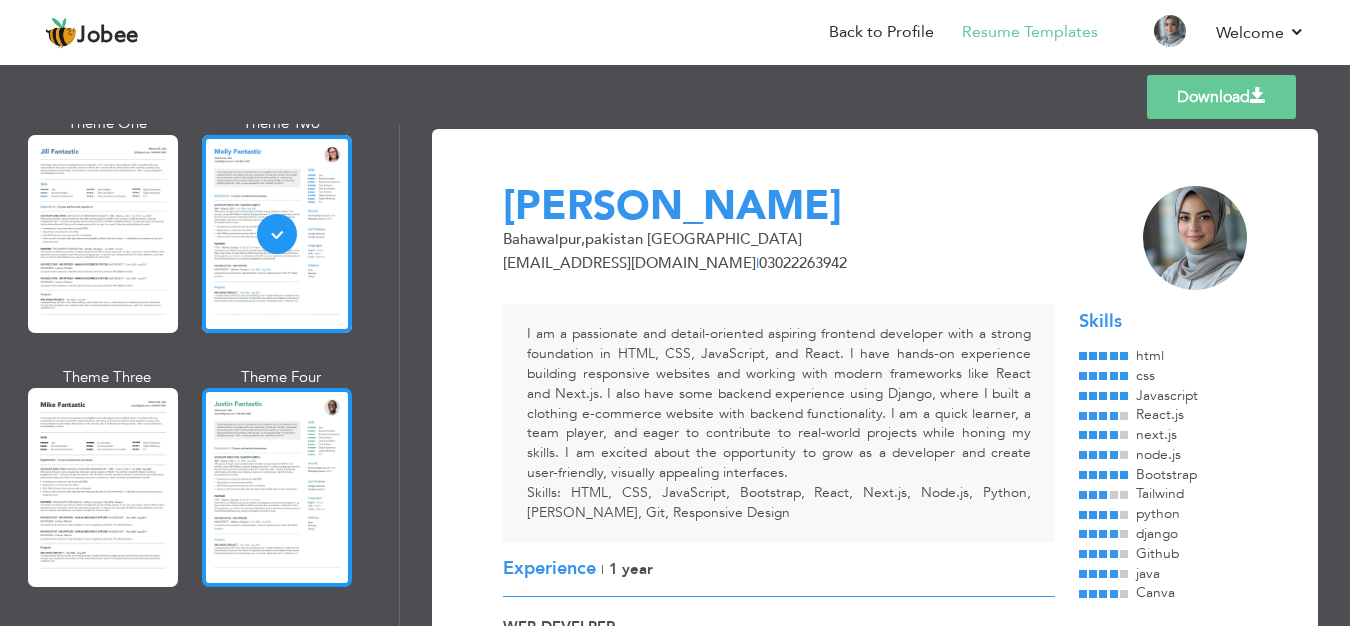 click at bounding box center [277, 487] 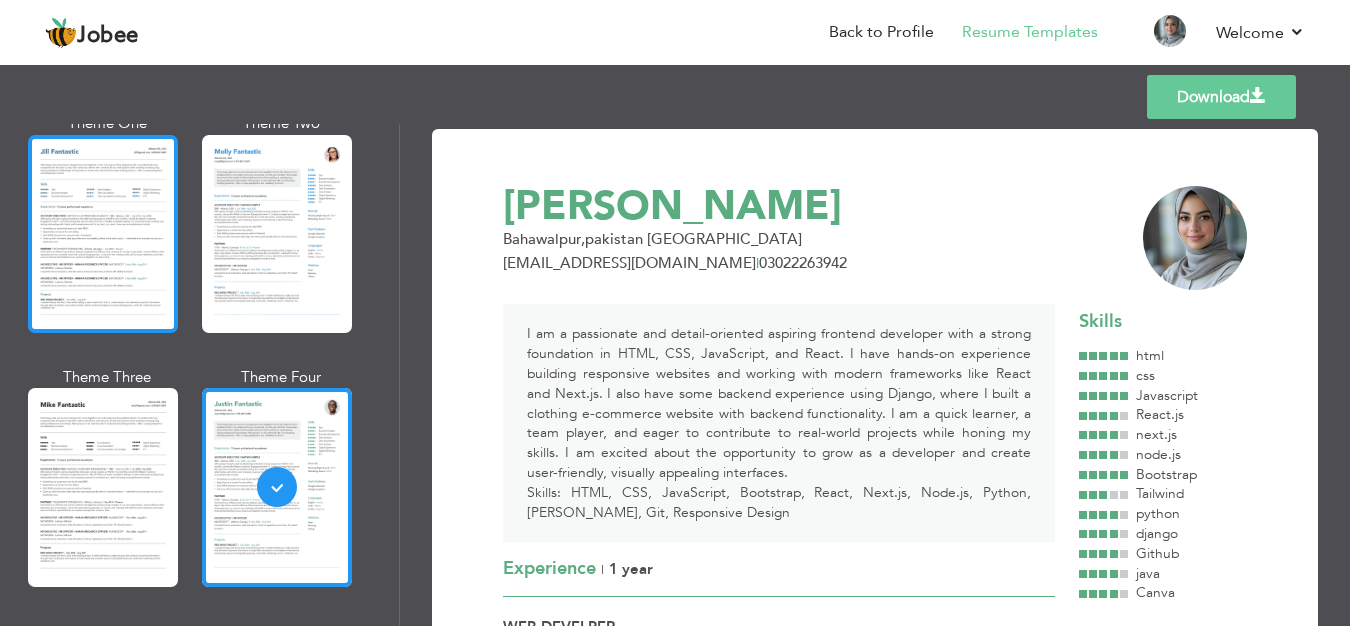 click at bounding box center (103, 234) 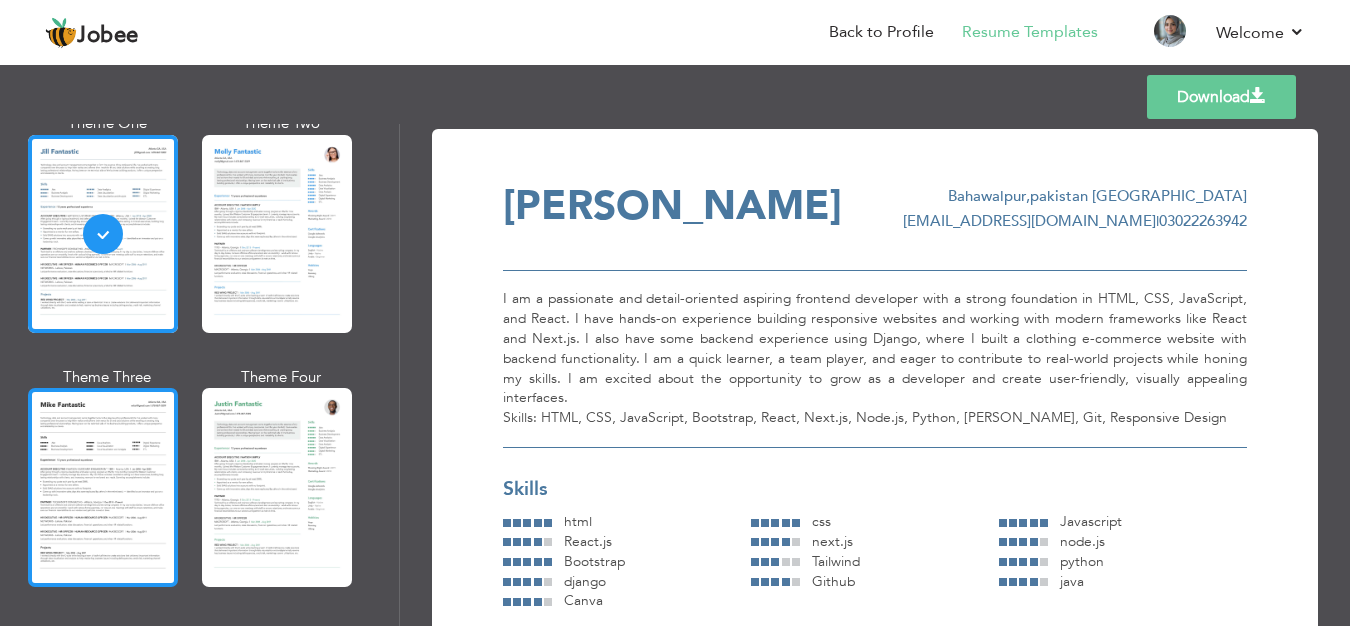 click at bounding box center (103, 487) 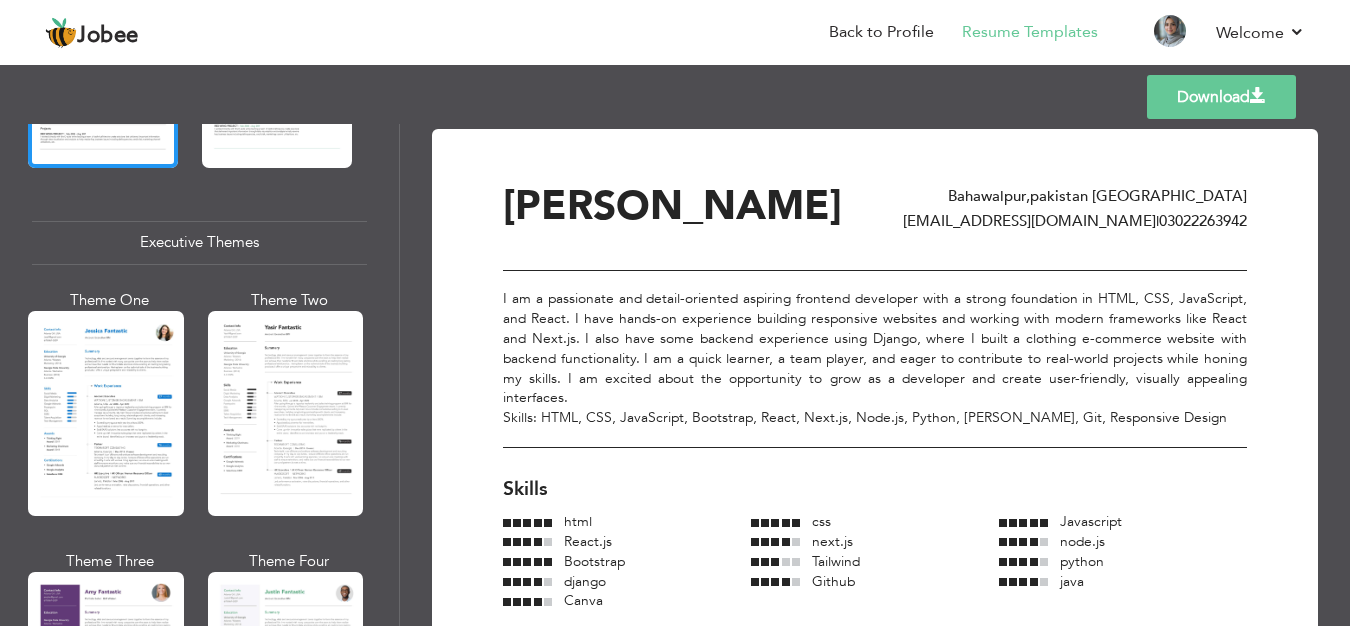 scroll, scrollTop: 1423, scrollLeft: 0, axis: vertical 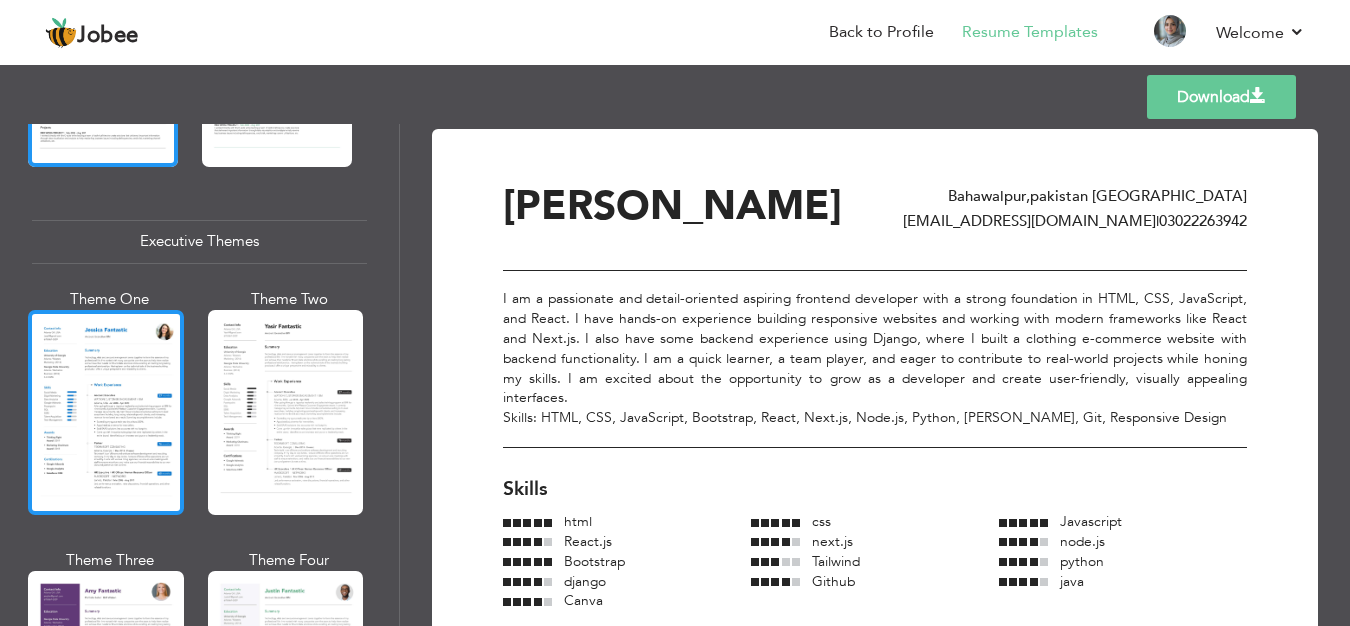 click at bounding box center (106, 412) 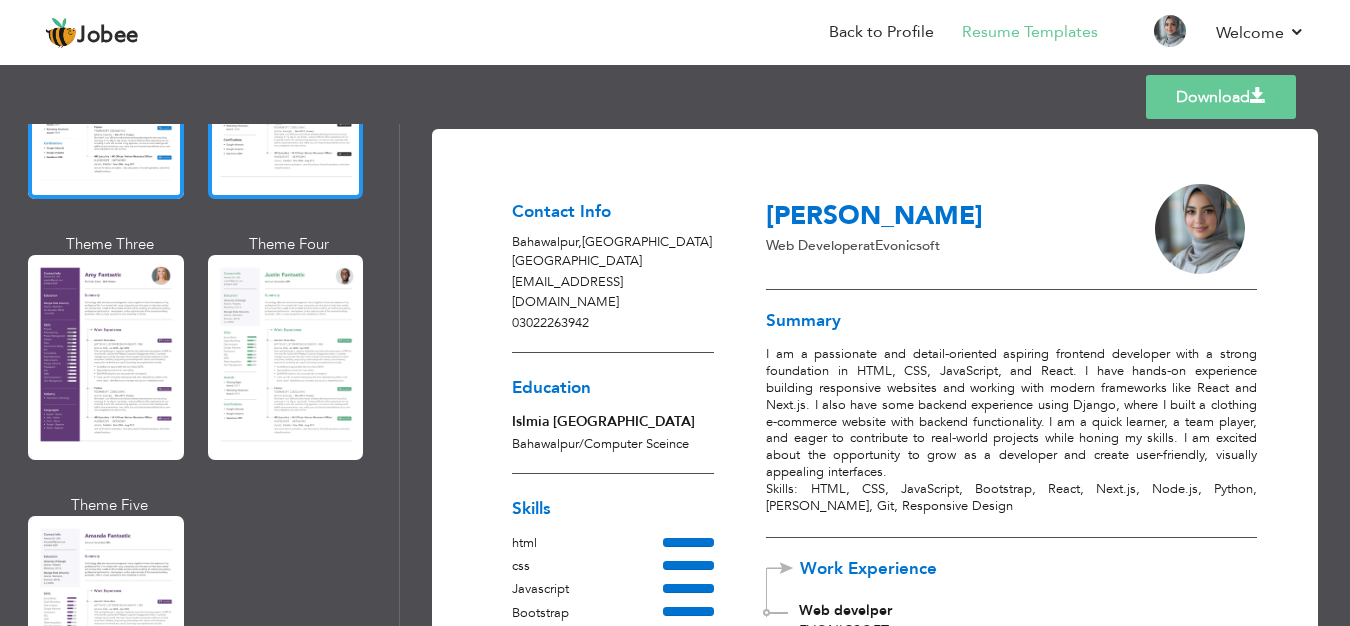 scroll, scrollTop: 1741, scrollLeft: 0, axis: vertical 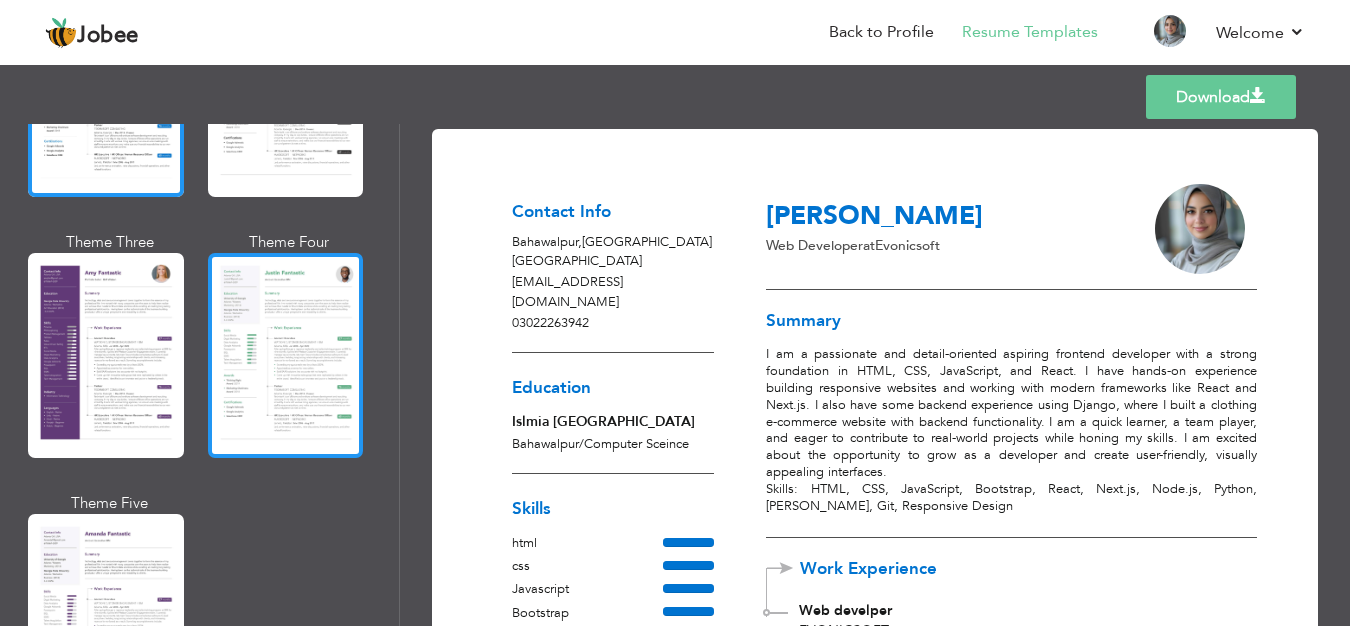 click at bounding box center (286, 355) 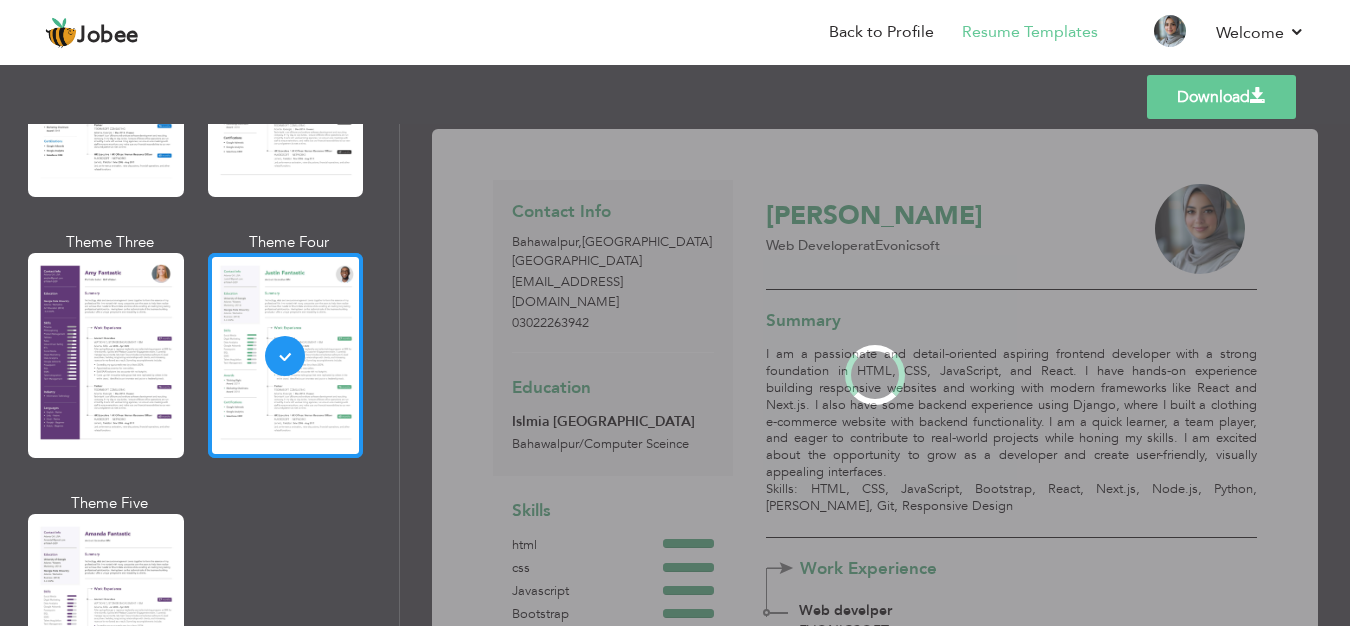 scroll, scrollTop: 1743, scrollLeft: 0, axis: vertical 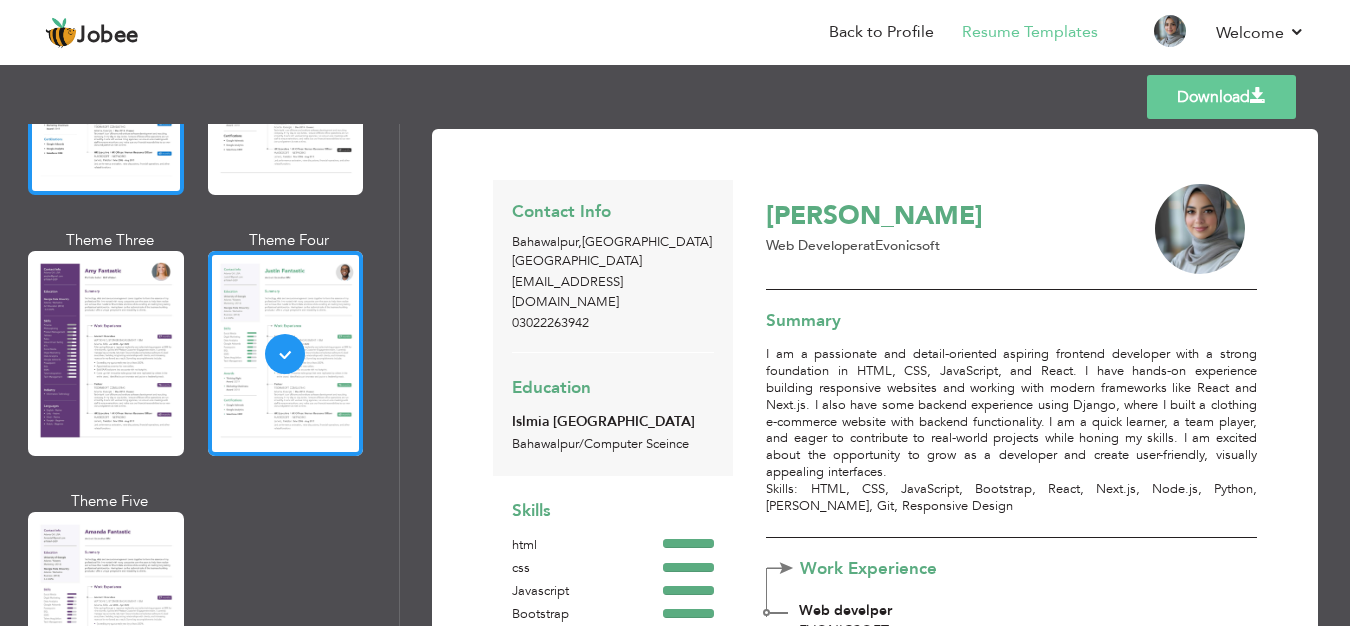 click at bounding box center [106, 92] 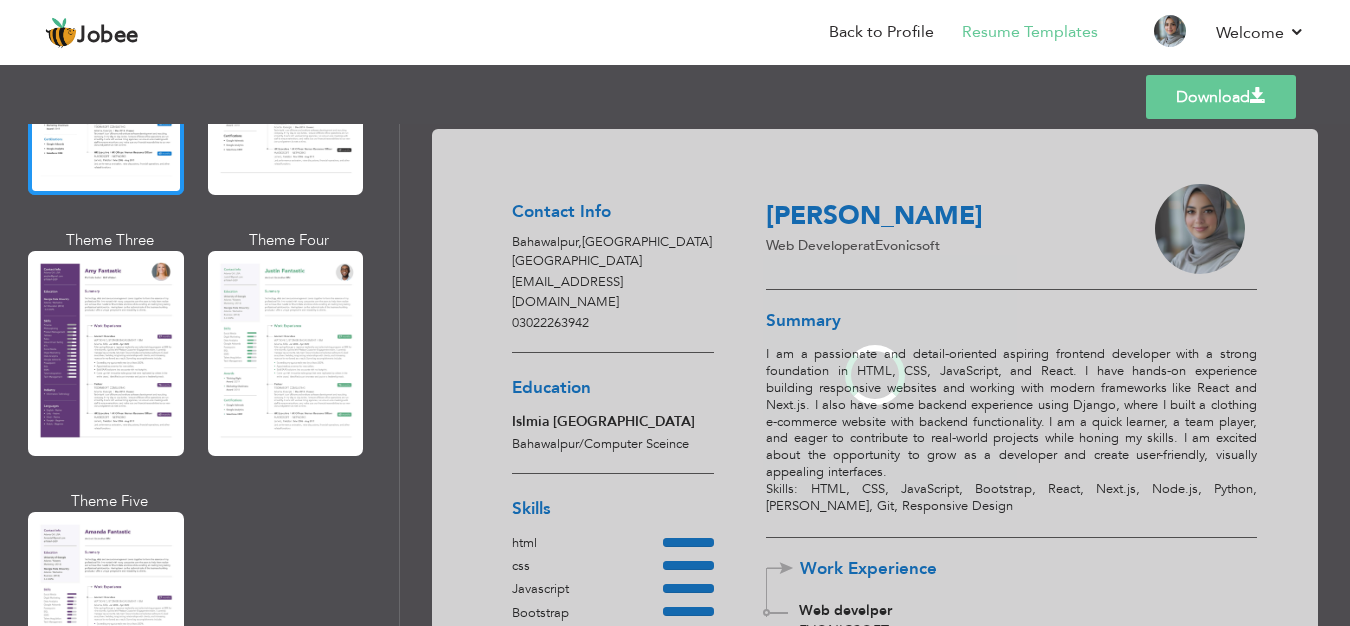 scroll, scrollTop: 1741, scrollLeft: 0, axis: vertical 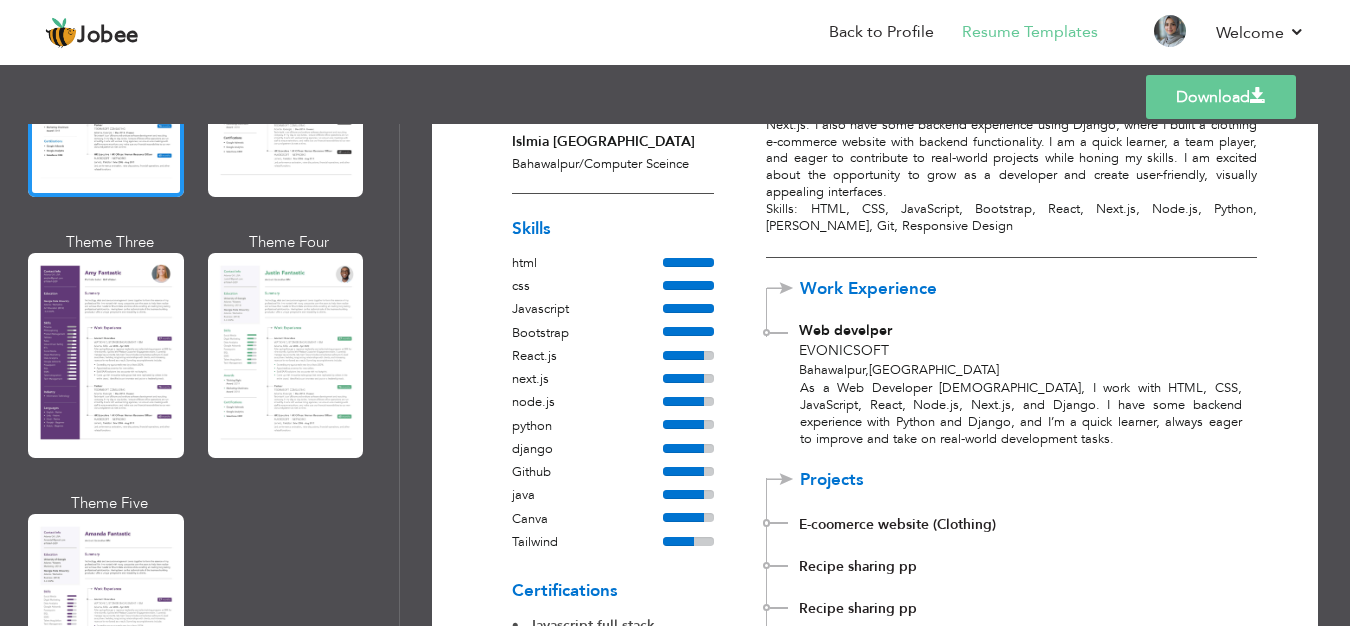 click on "Download" at bounding box center [1221, 97] 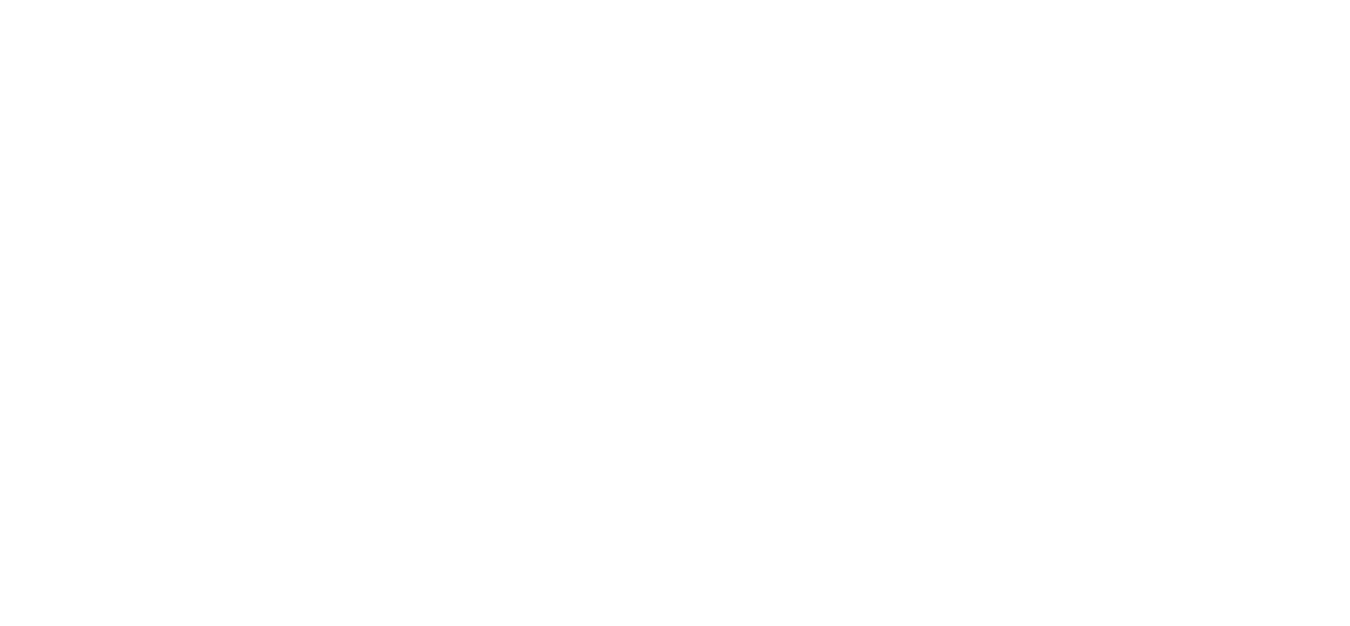 scroll, scrollTop: 0, scrollLeft: 0, axis: both 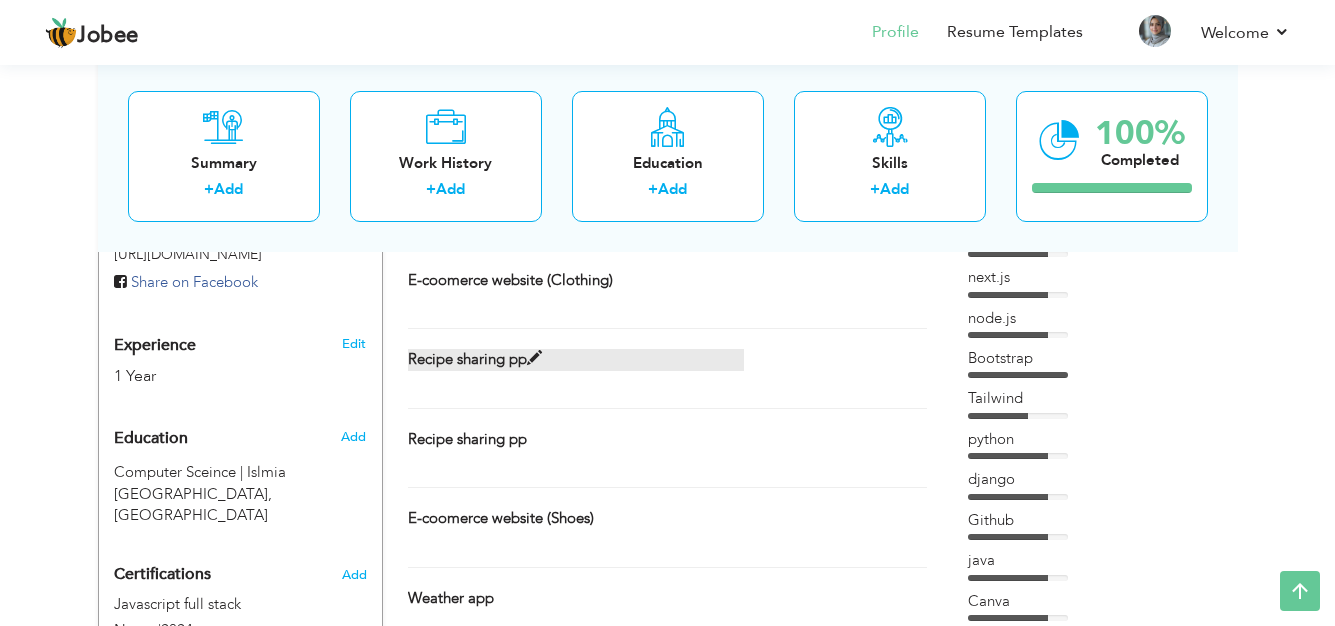 click on "Recipe sharing pp" at bounding box center (576, 359) 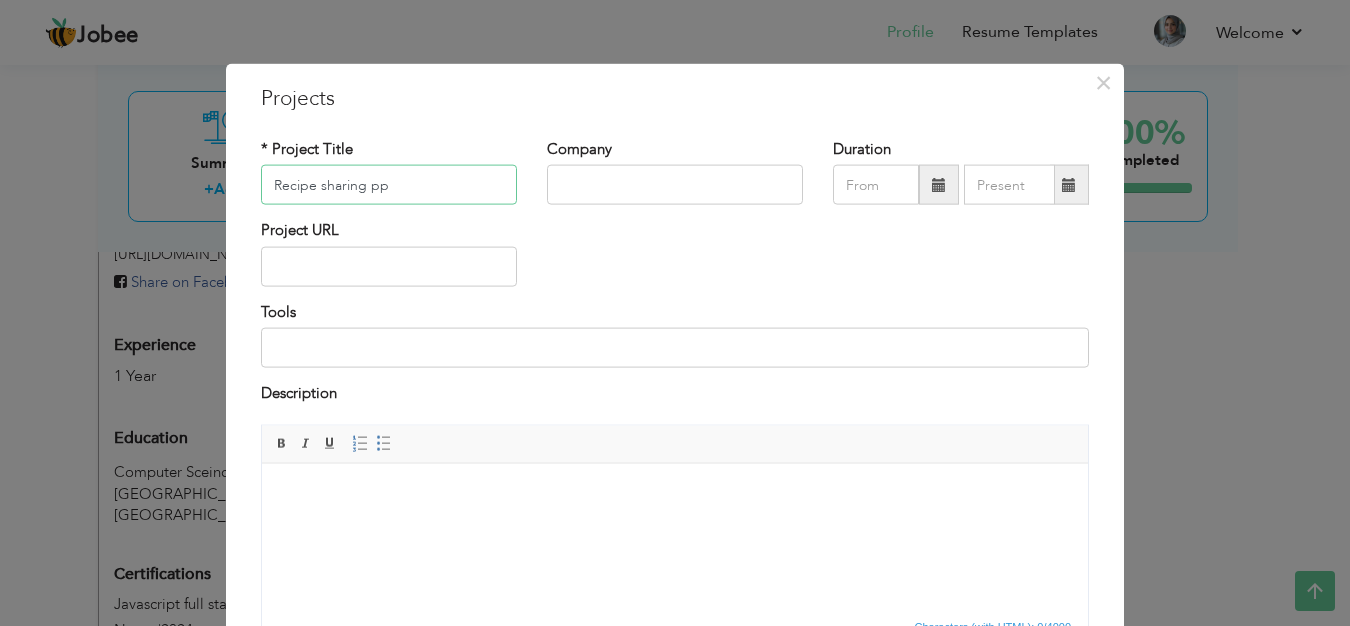 click on "Recipe sharing pp" at bounding box center (389, 185) 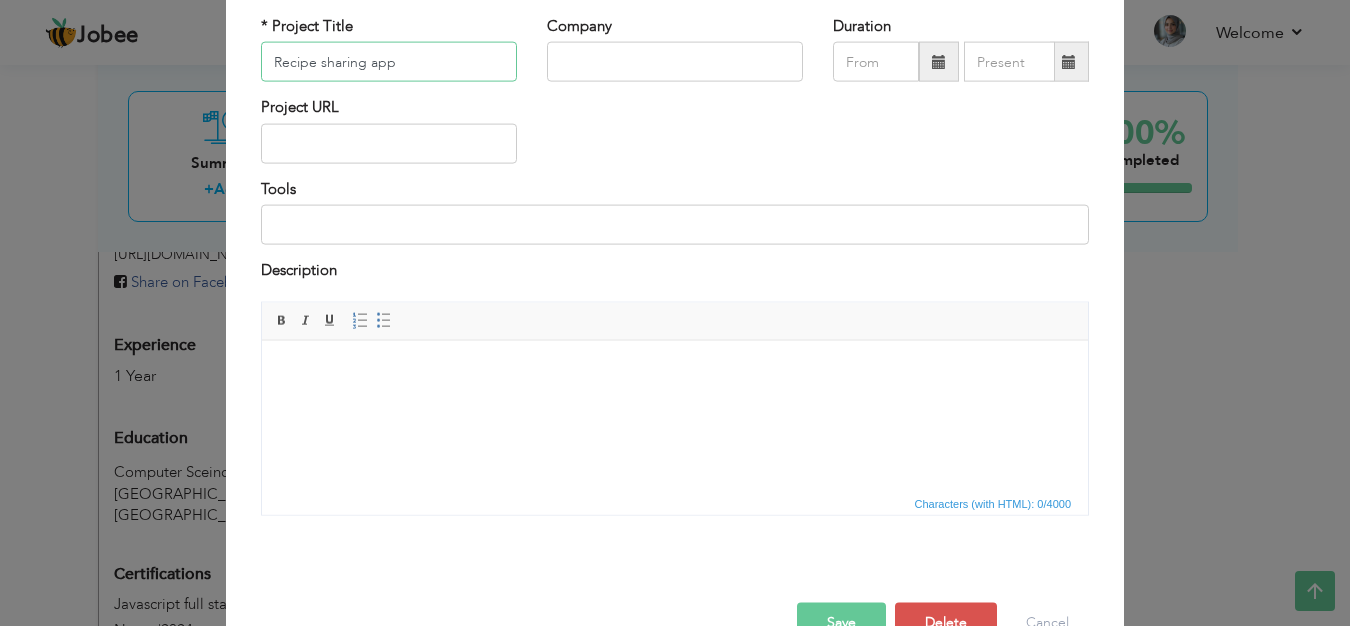 scroll, scrollTop: 174, scrollLeft: 0, axis: vertical 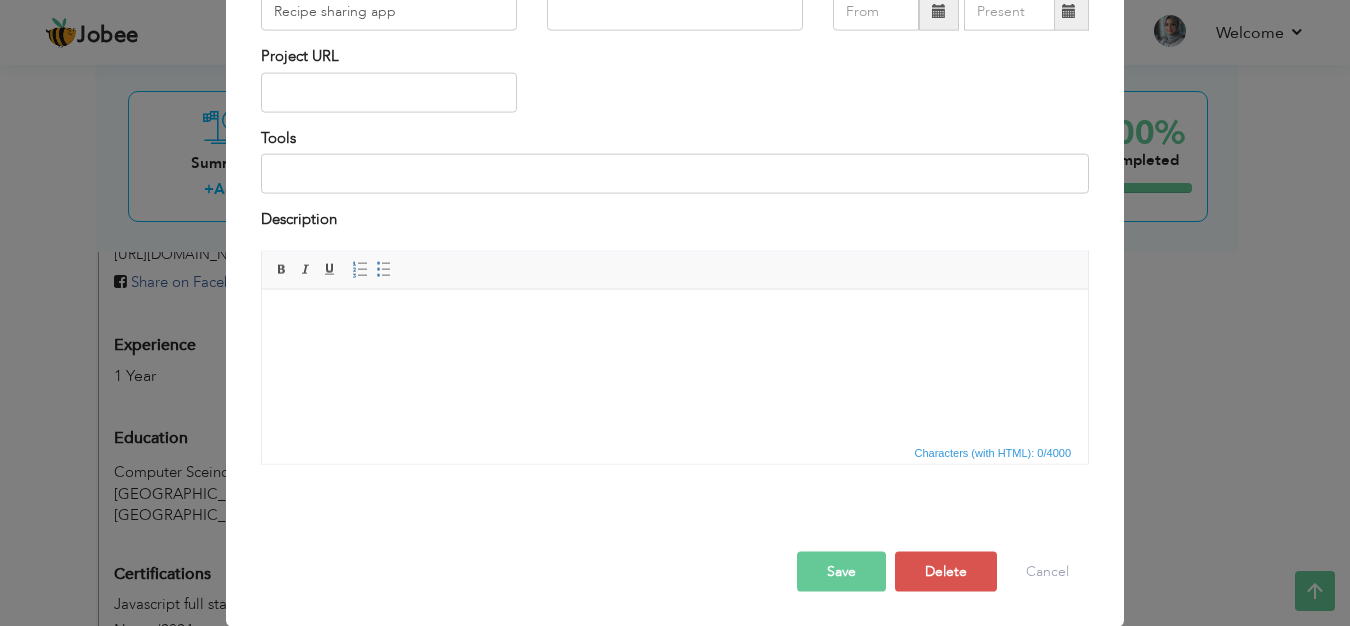 click on "Save" at bounding box center [841, 571] 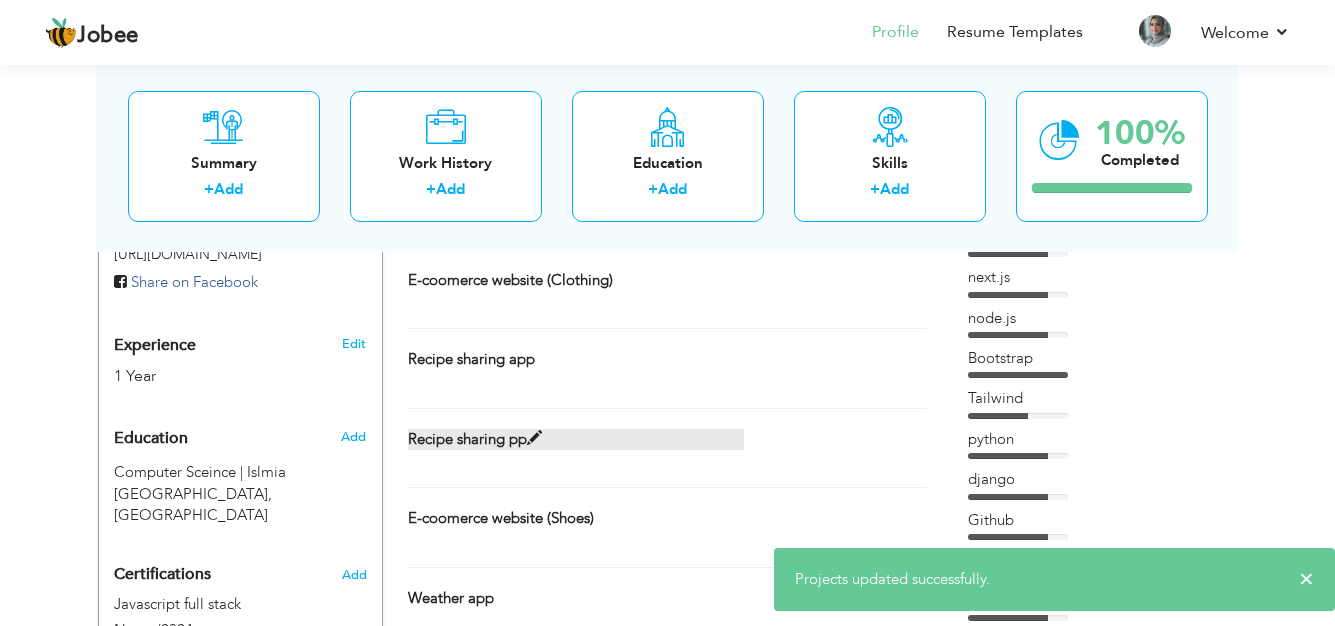 click on "Recipe sharing pp" at bounding box center [576, 439] 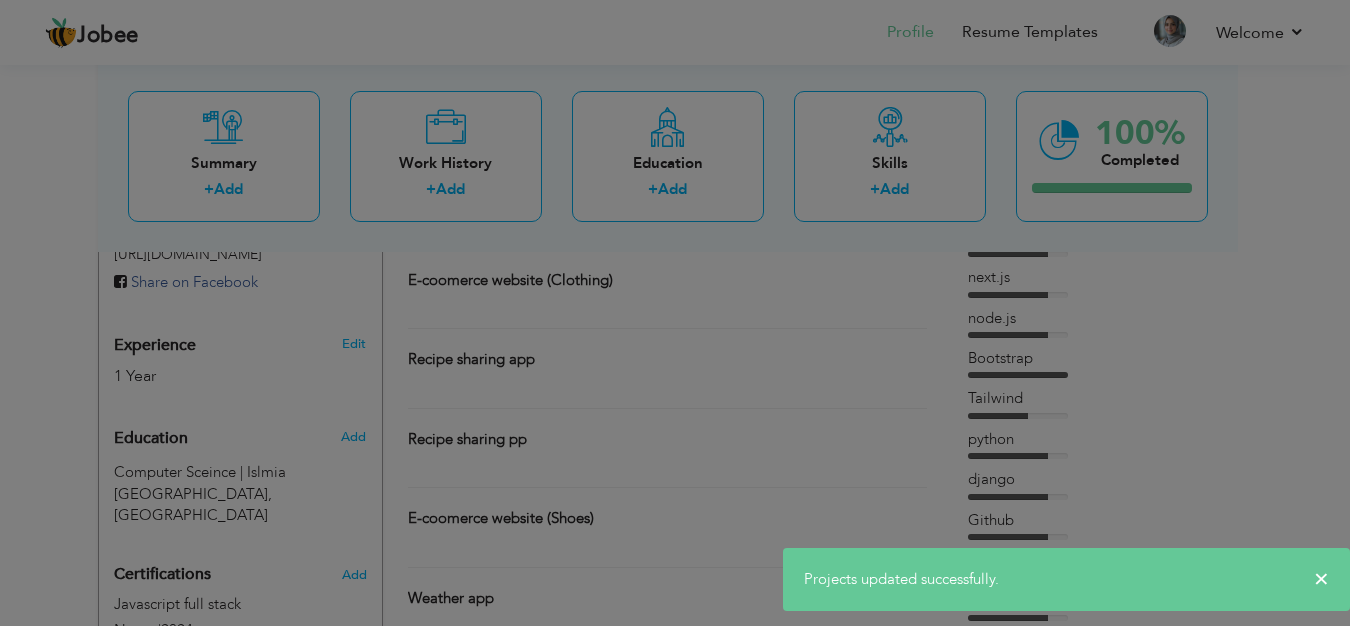 scroll, scrollTop: 0, scrollLeft: 0, axis: both 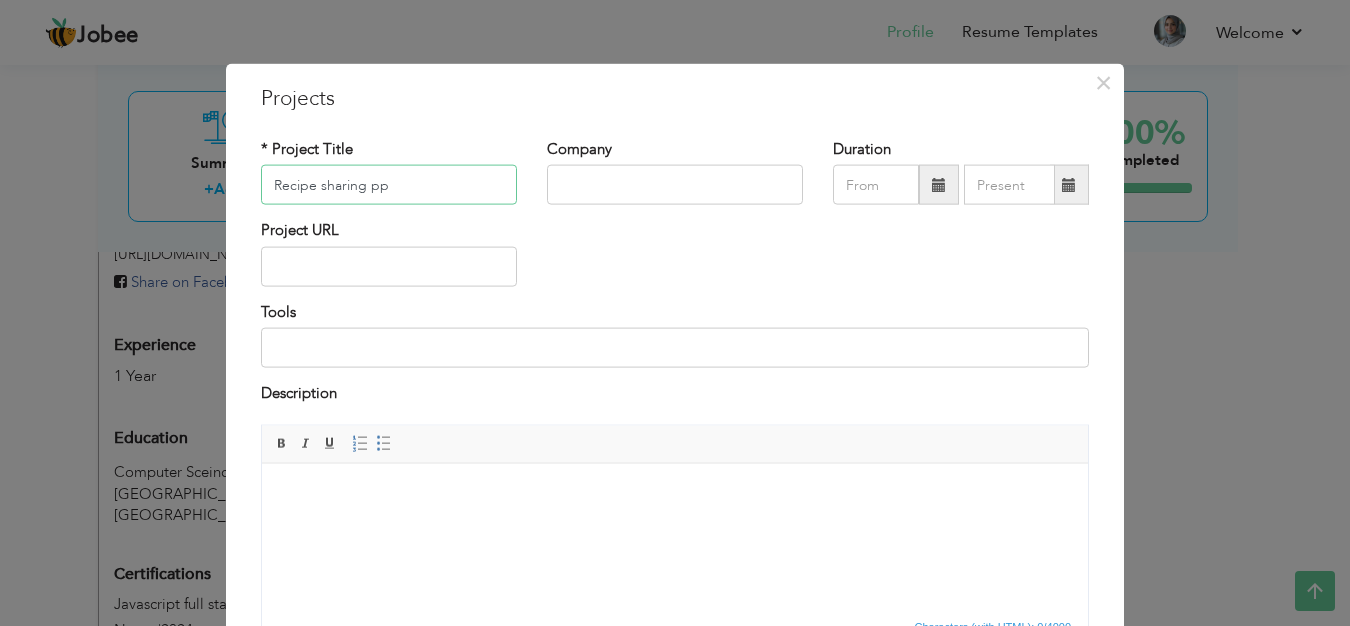 click on "Recipe sharing pp" at bounding box center [389, 185] 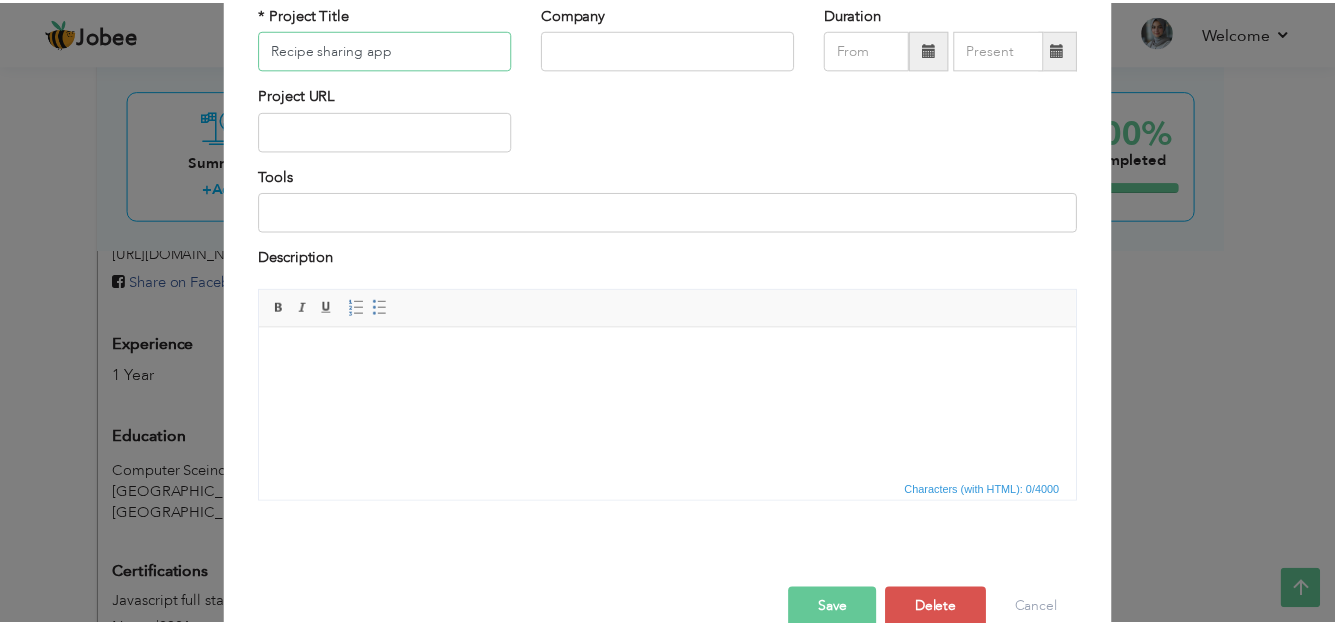 scroll, scrollTop: 174, scrollLeft: 0, axis: vertical 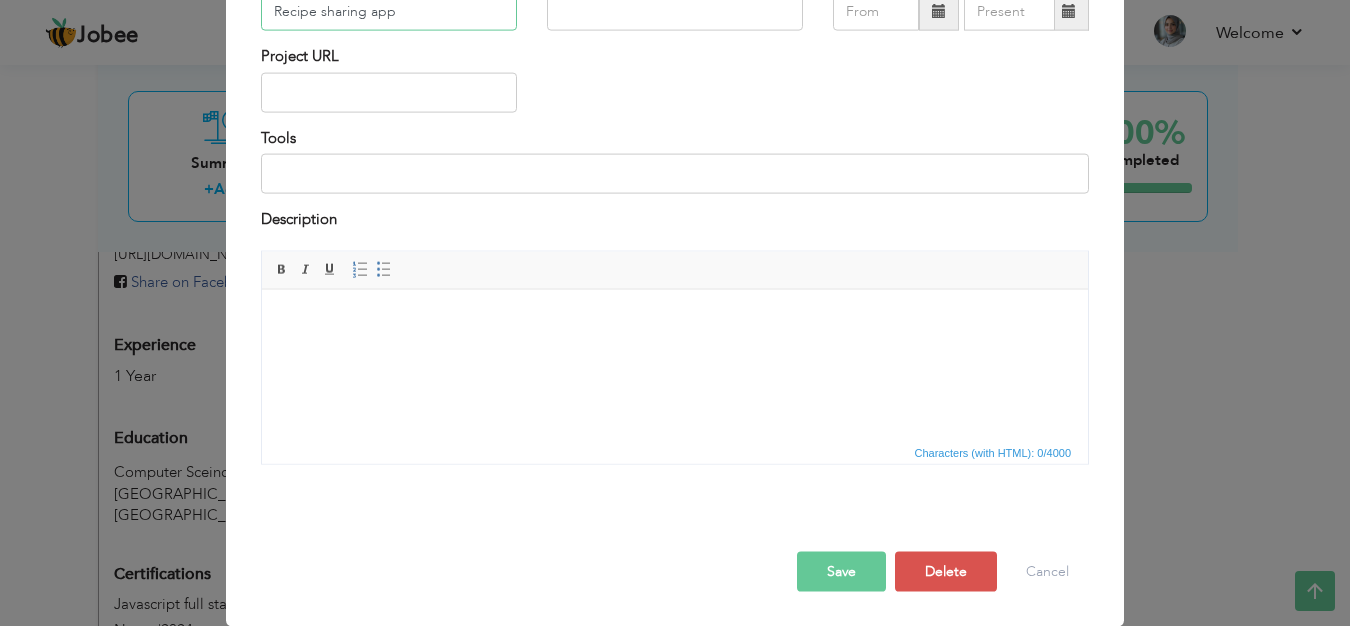 type on "Recipe sharing app" 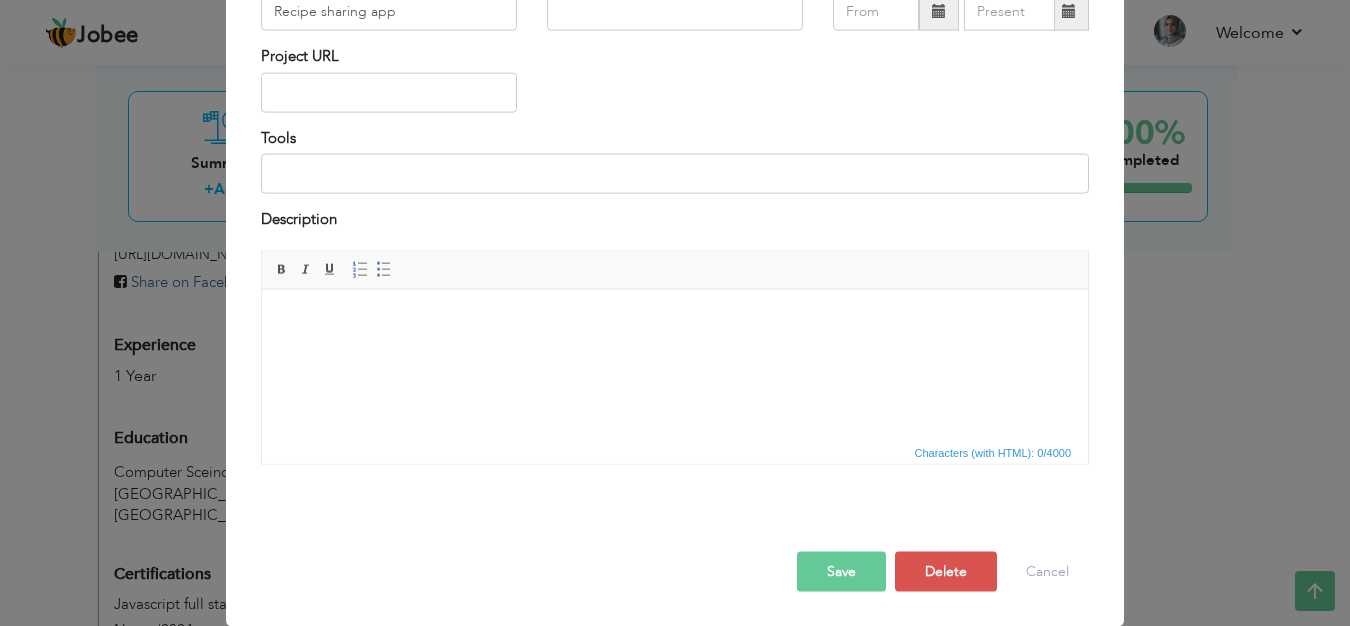 click on "Save" at bounding box center [841, 571] 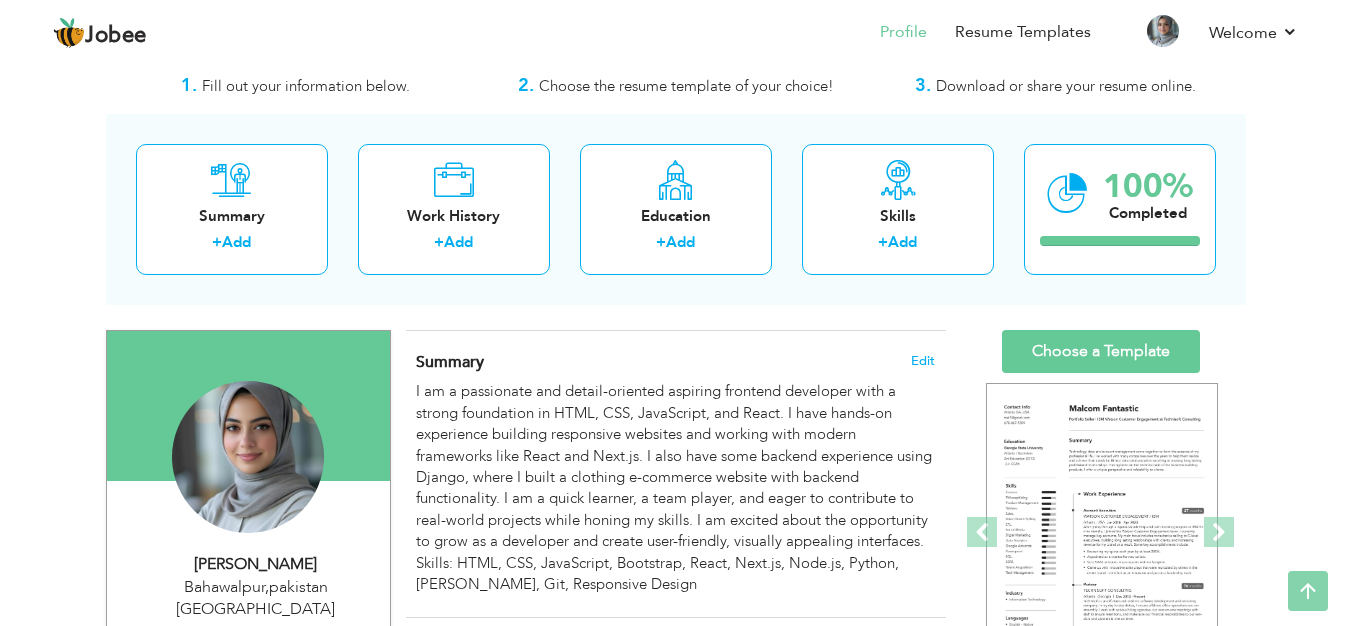 scroll, scrollTop: 0, scrollLeft: 0, axis: both 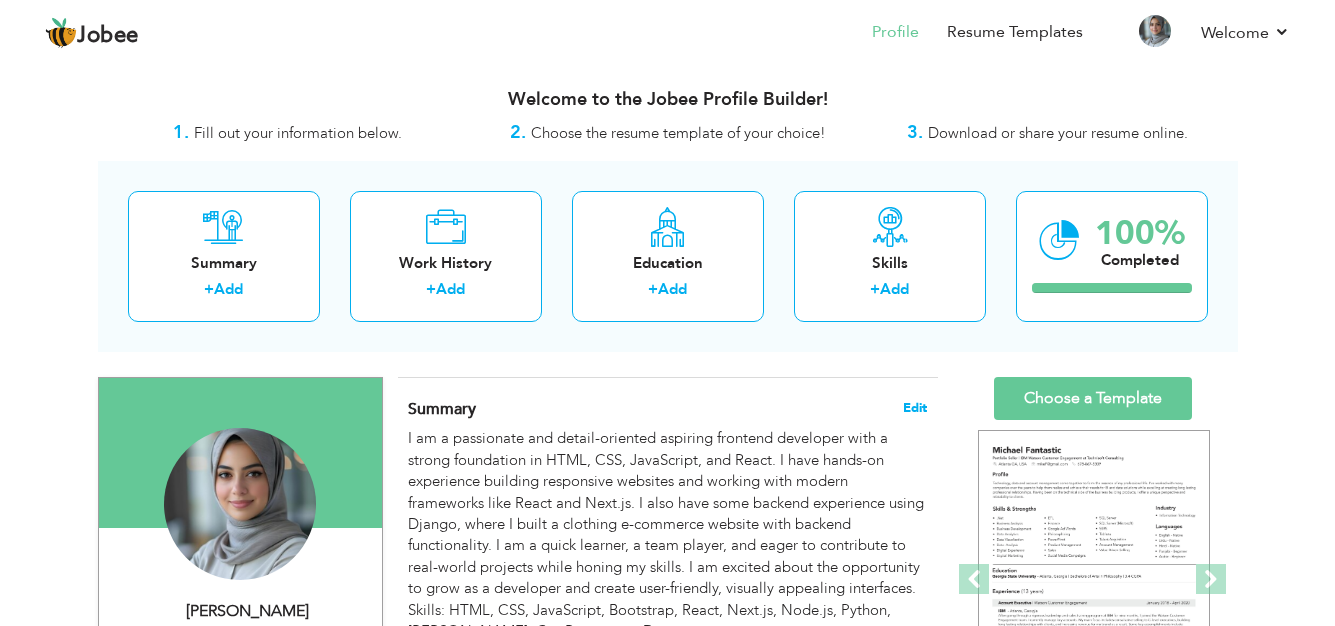 click on "Edit" at bounding box center [915, 408] 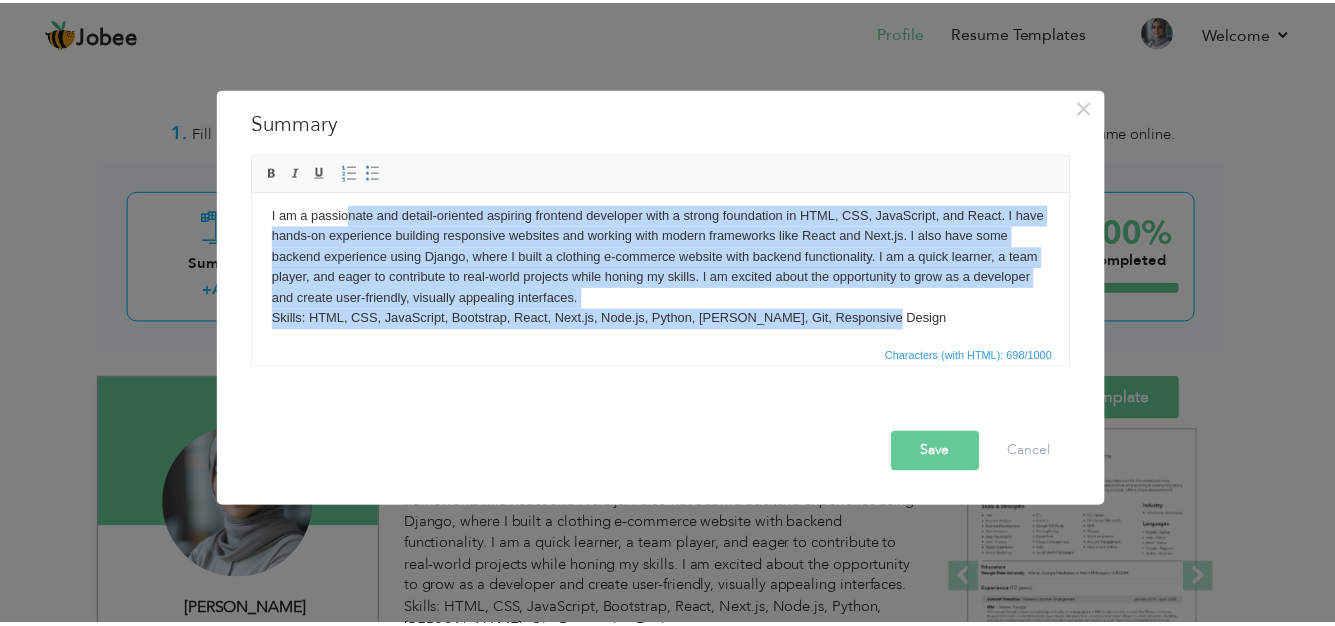 scroll, scrollTop: 0, scrollLeft: 0, axis: both 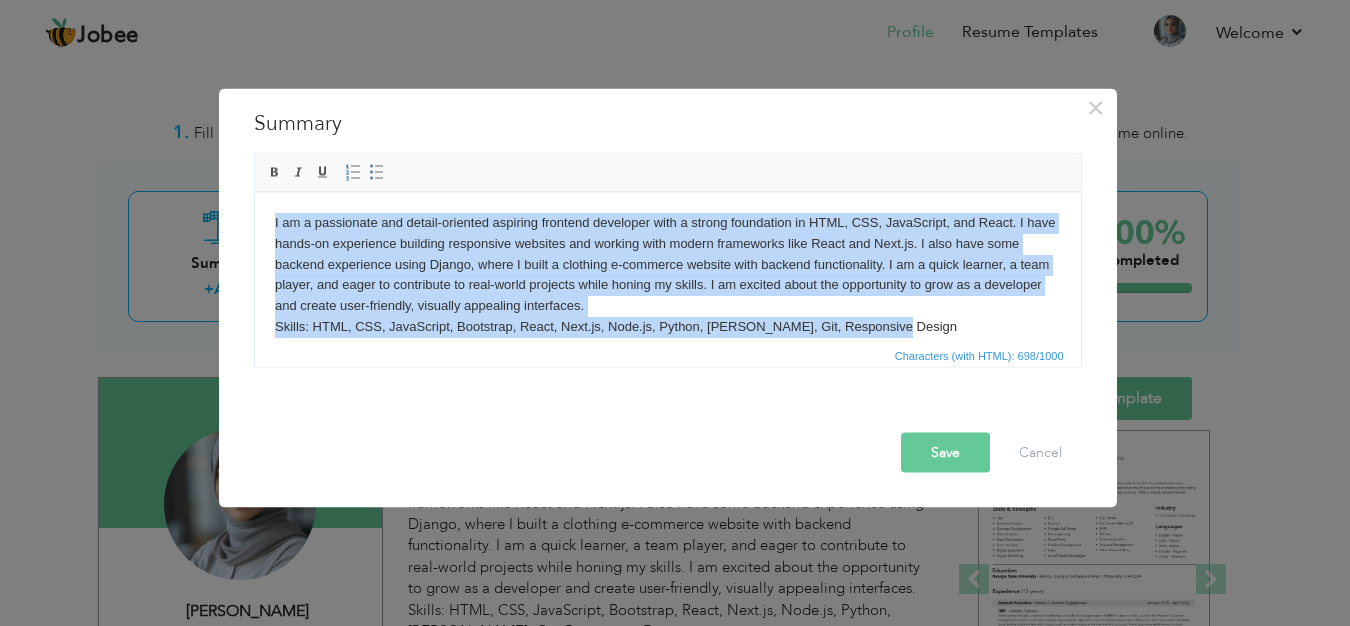 drag, startPoint x: 872, startPoint y: 327, endPoint x: 250, endPoint y: 203, distance: 634.2397 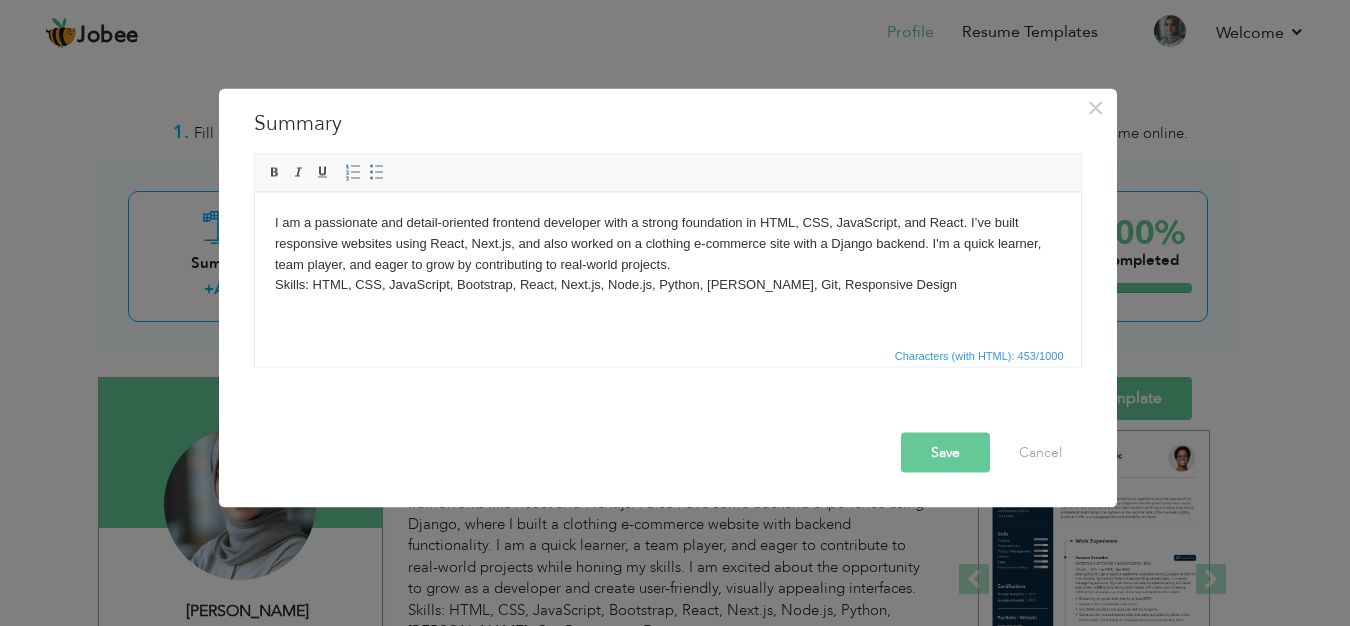 click on "Save" at bounding box center (945, 453) 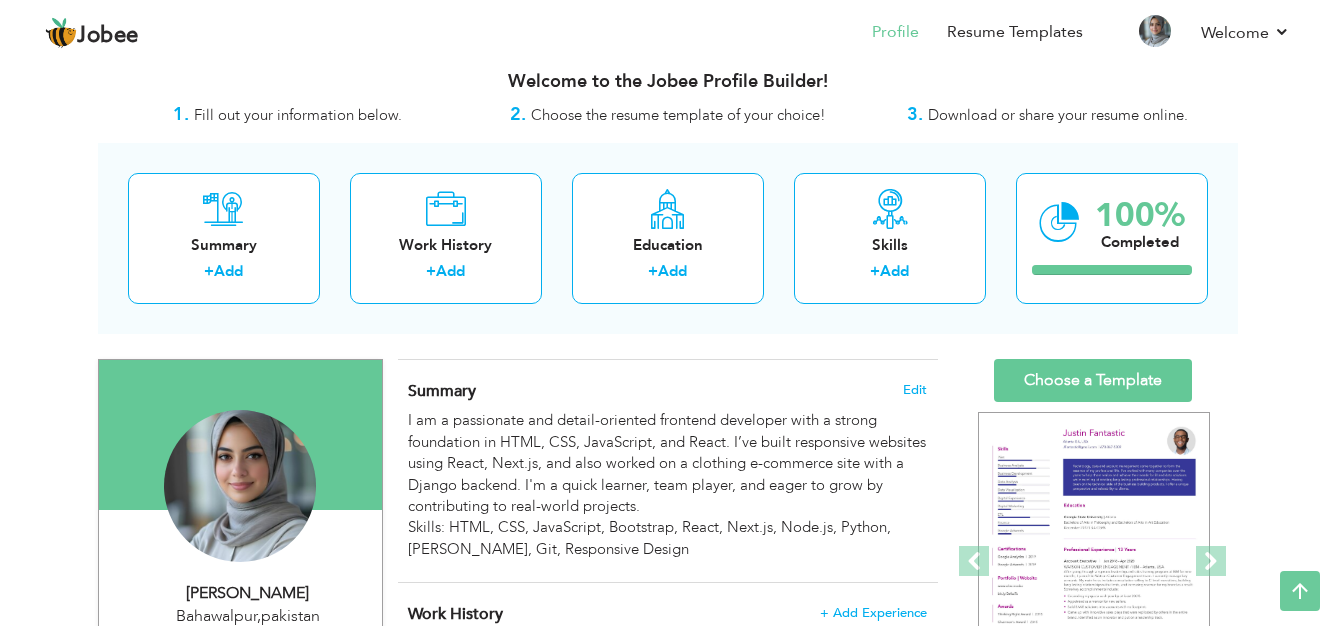 scroll, scrollTop: 0, scrollLeft: 0, axis: both 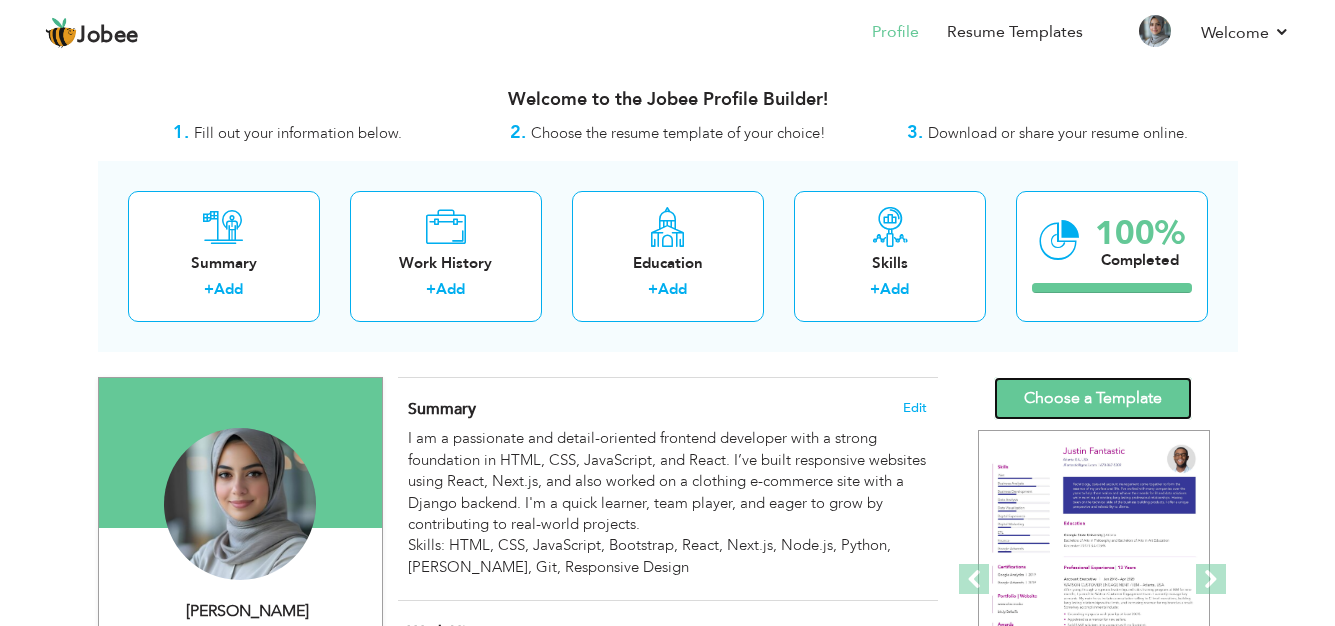 click on "Choose a Template" at bounding box center (1093, 398) 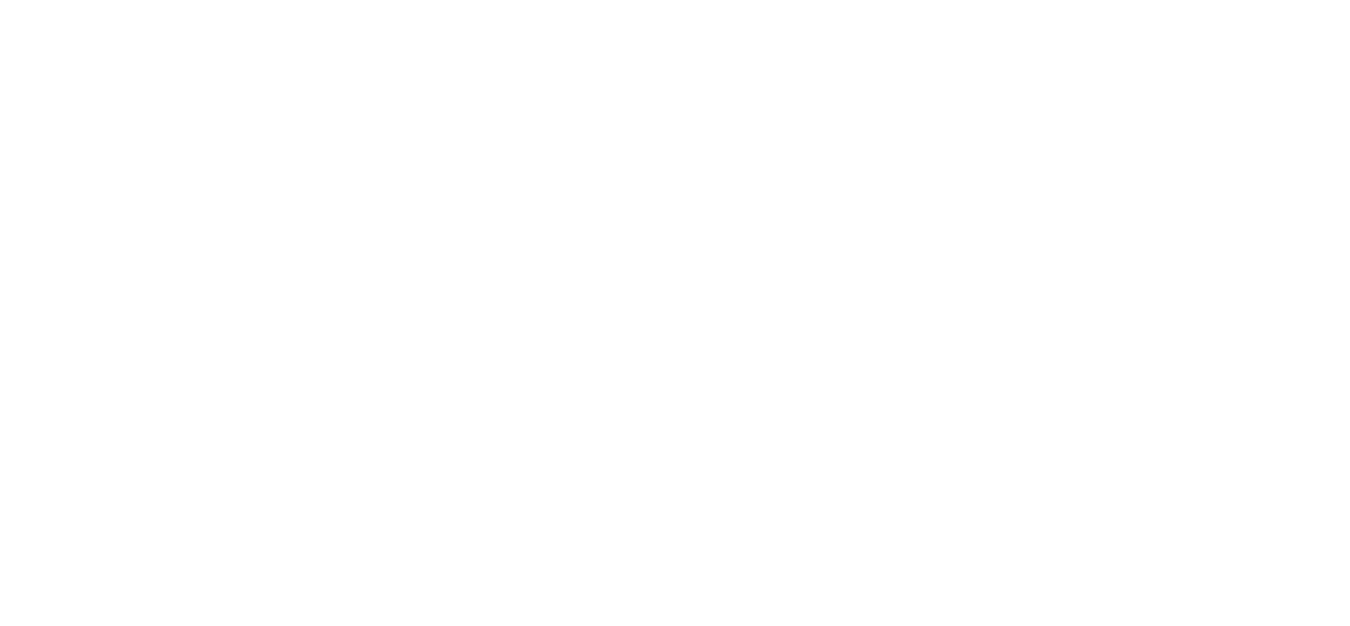 scroll, scrollTop: 0, scrollLeft: 0, axis: both 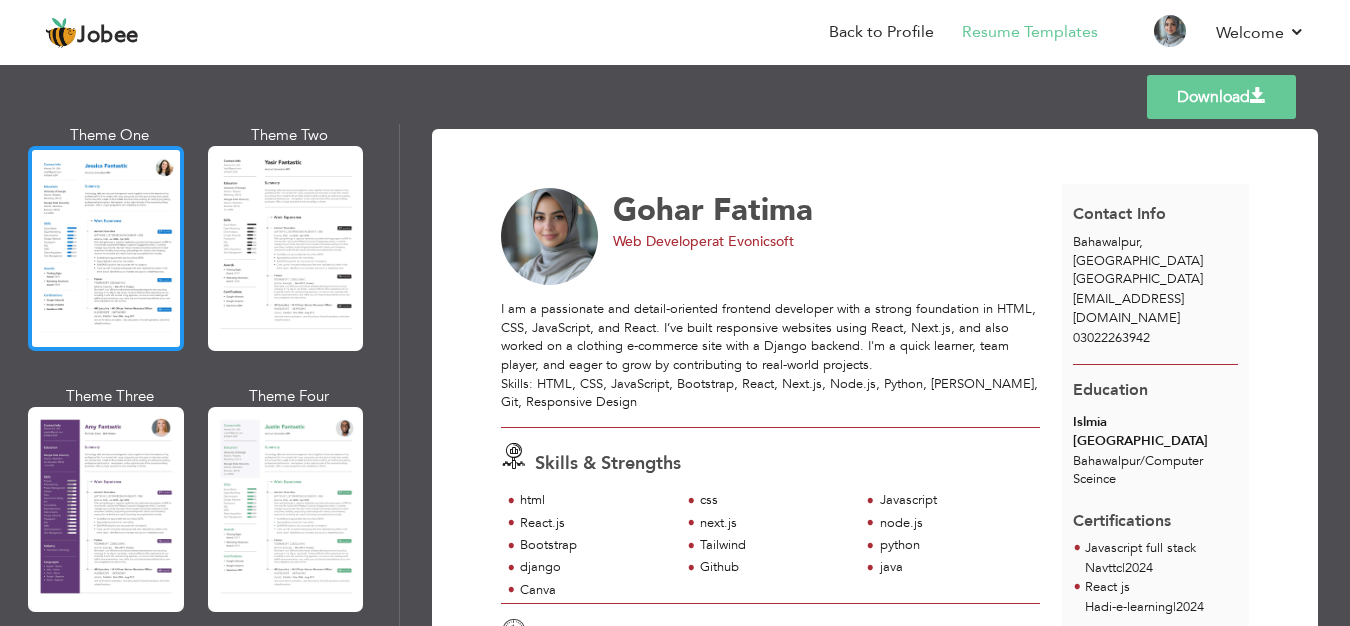 click at bounding box center (106, 248) 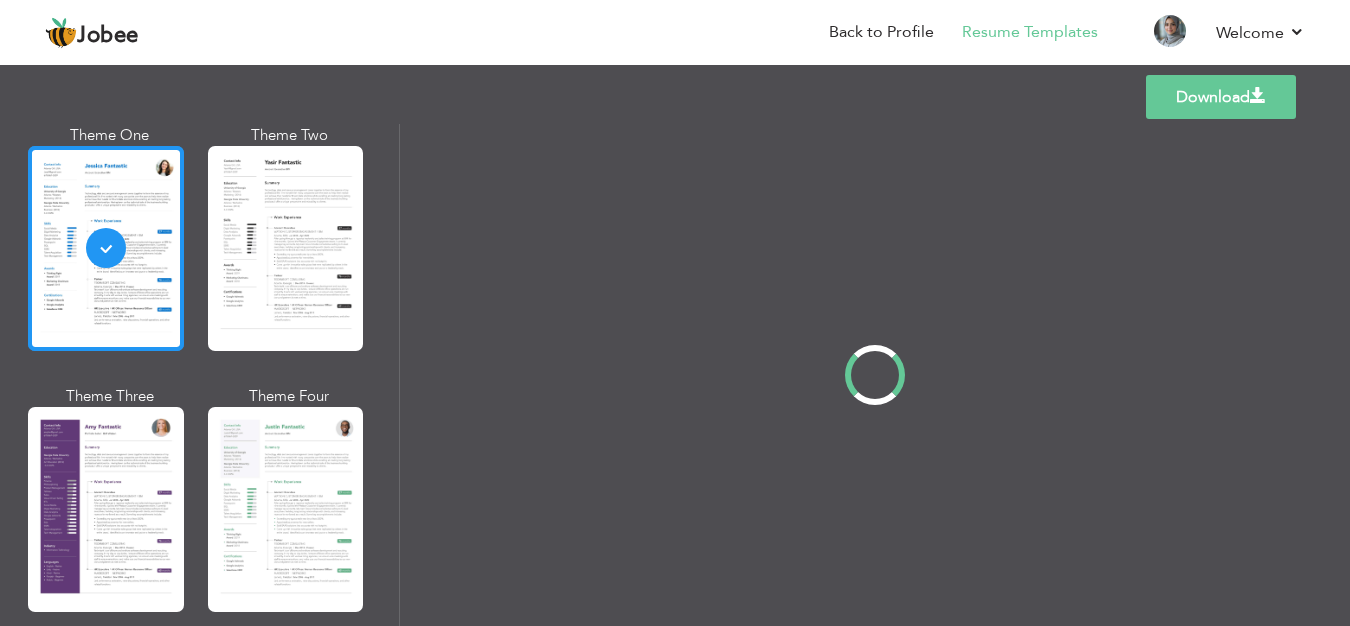 scroll, scrollTop: 1585, scrollLeft: 0, axis: vertical 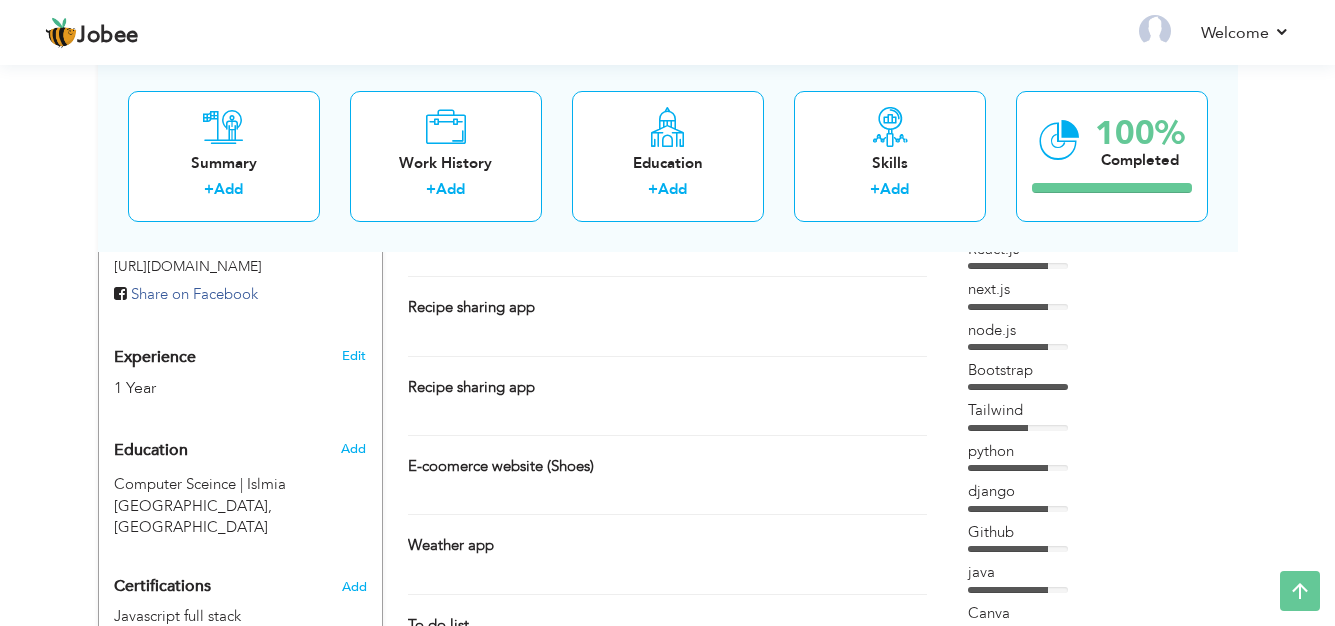 click on "Recipe sharing app" at bounding box center (576, 310) 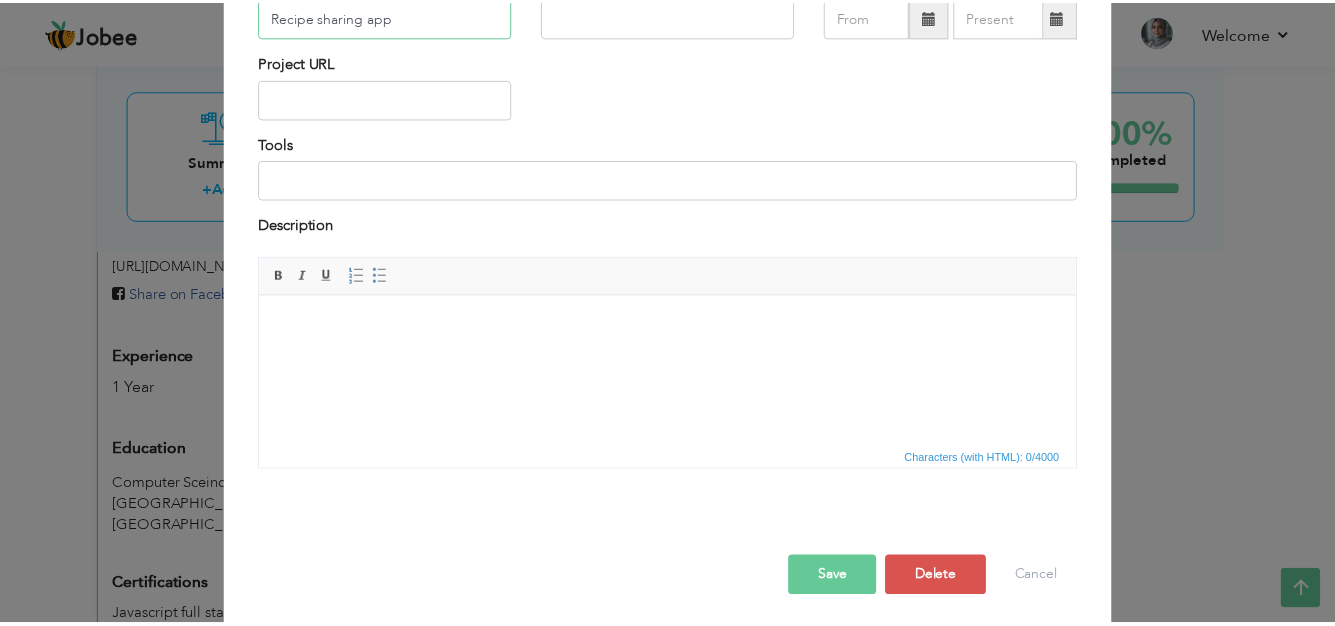scroll, scrollTop: 174, scrollLeft: 0, axis: vertical 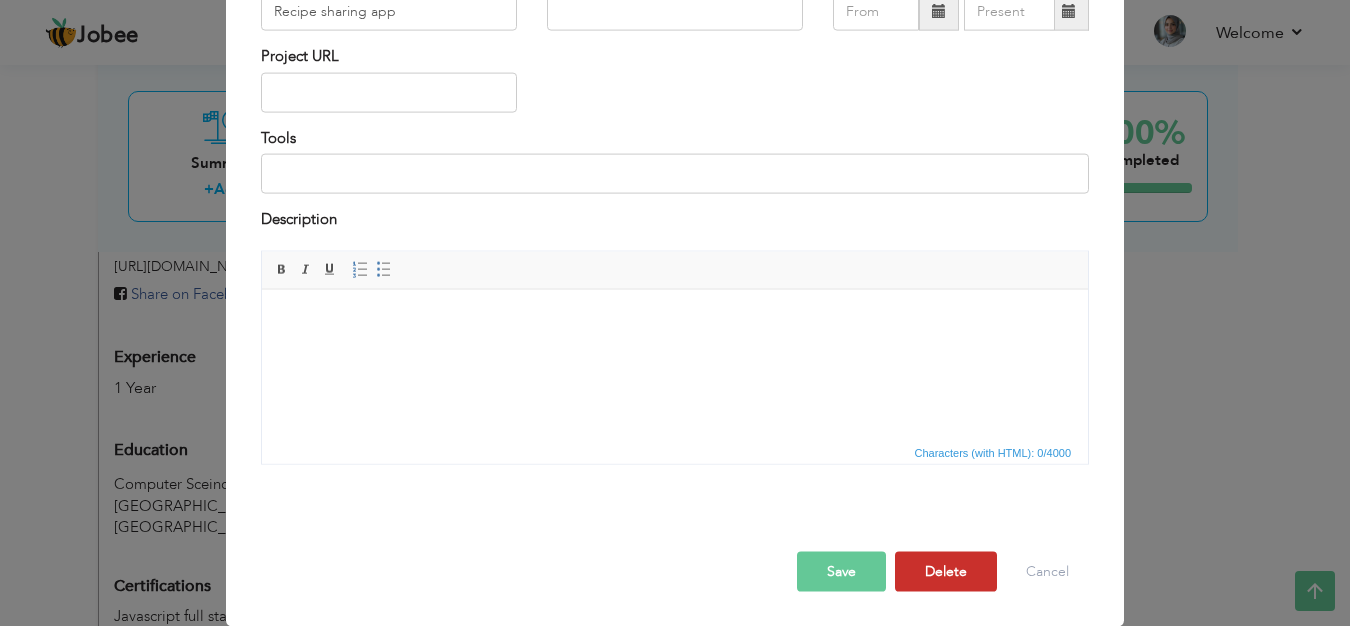 click on "Delete" at bounding box center (946, 571) 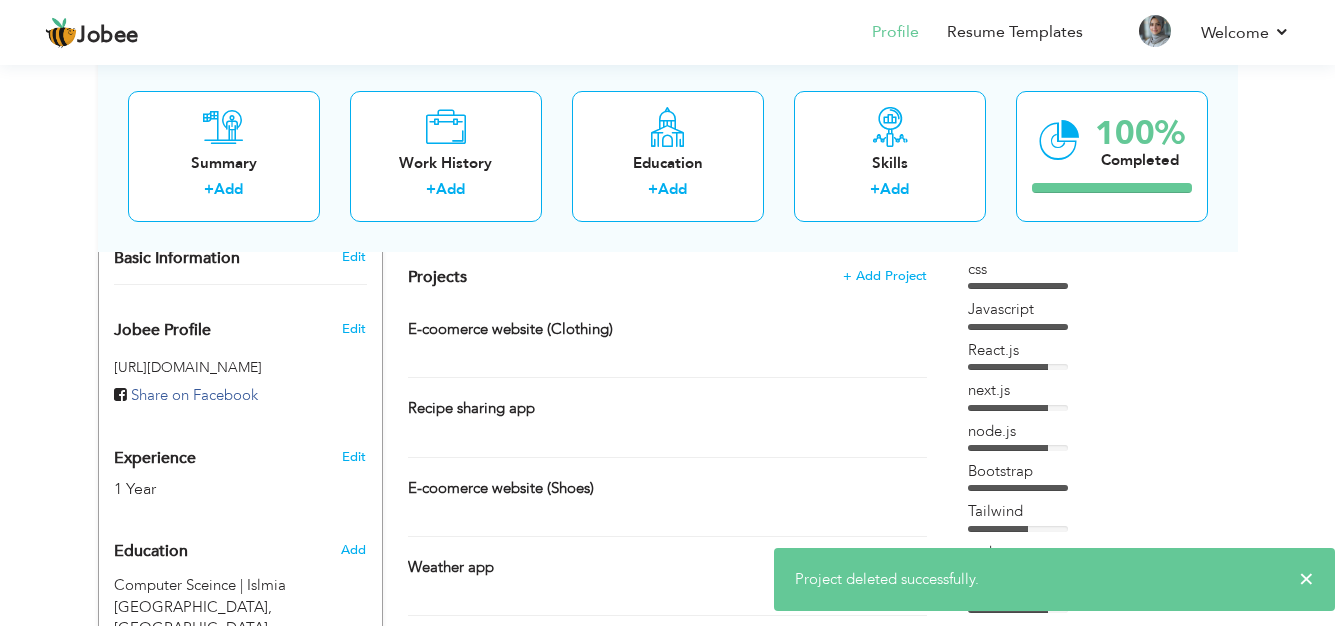 scroll, scrollTop: 0, scrollLeft: 0, axis: both 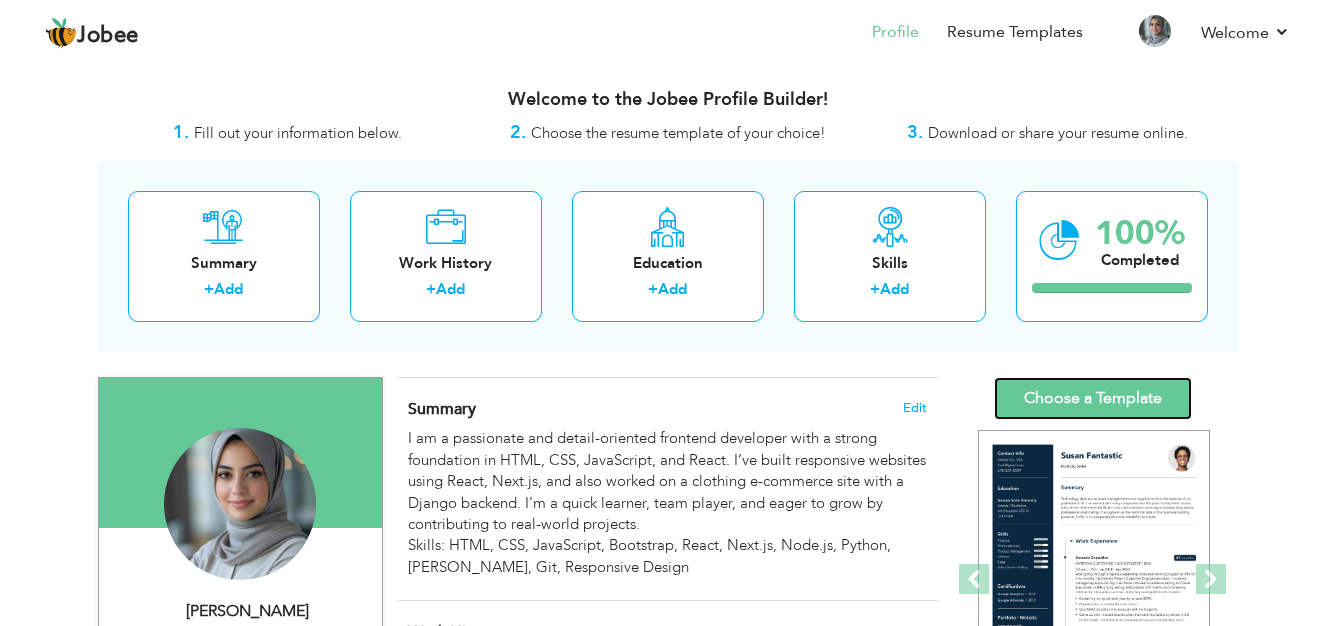 click on "Choose a Template" at bounding box center [1093, 398] 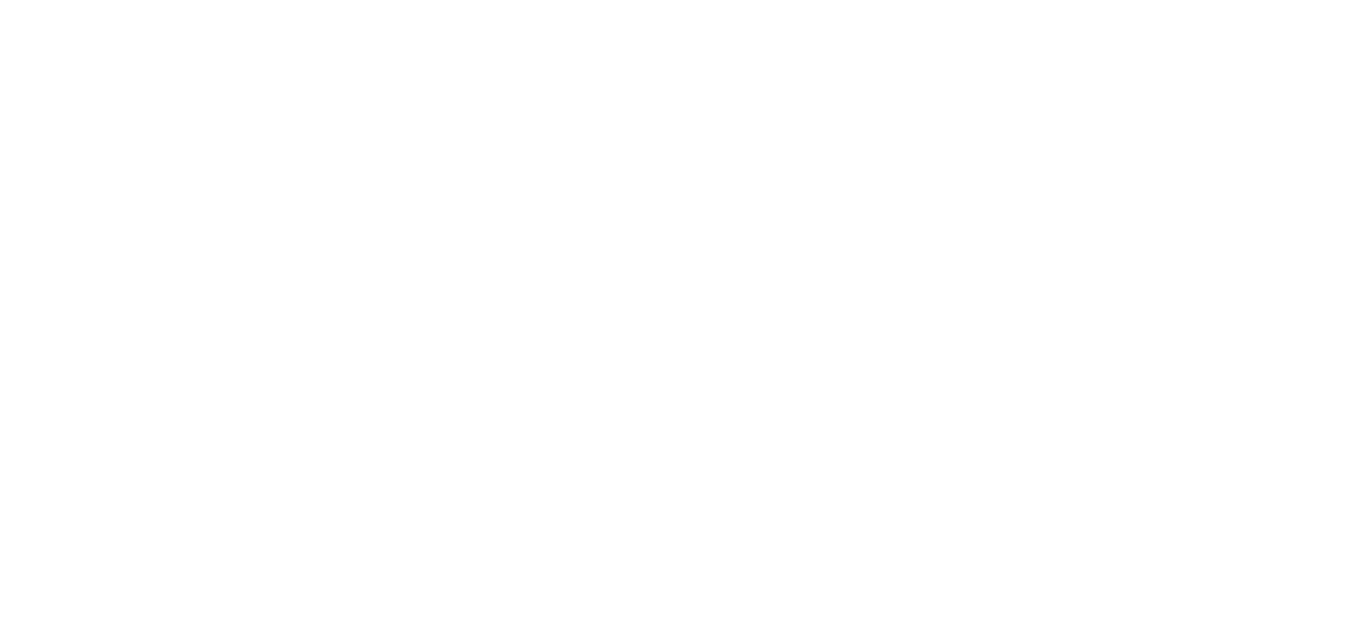 scroll, scrollTop: 0, scrollLeft: 0, axis: both 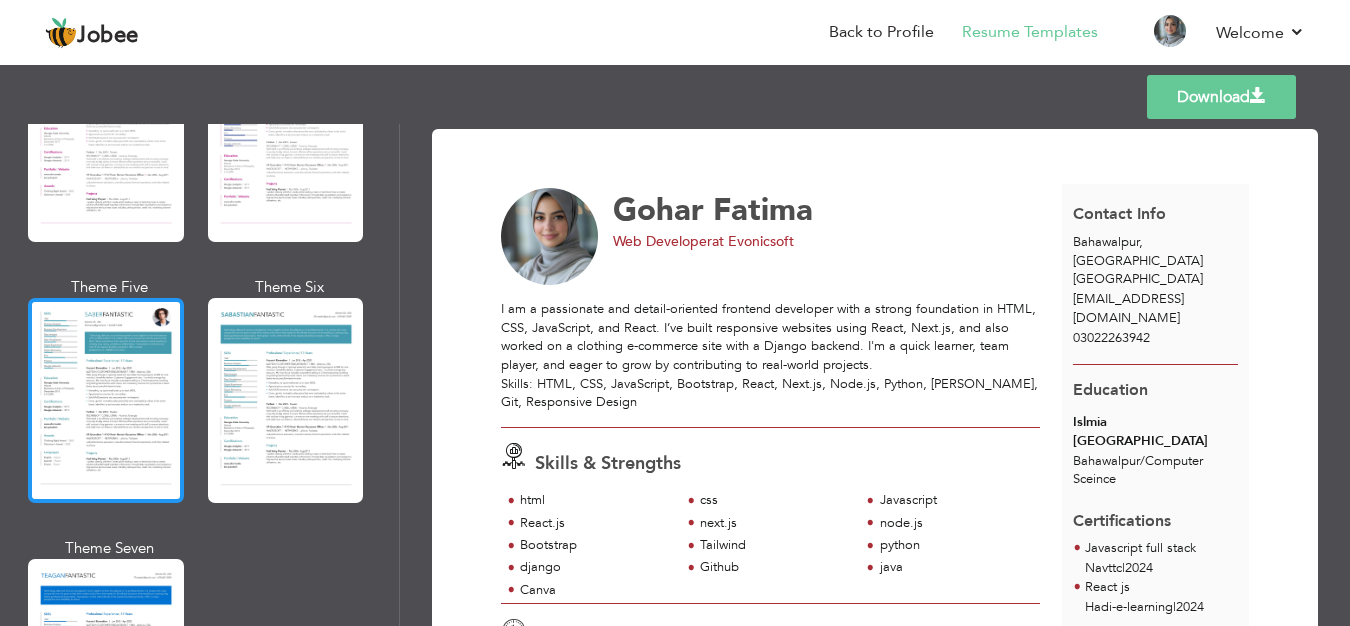 click at bounding box center [106, 400] 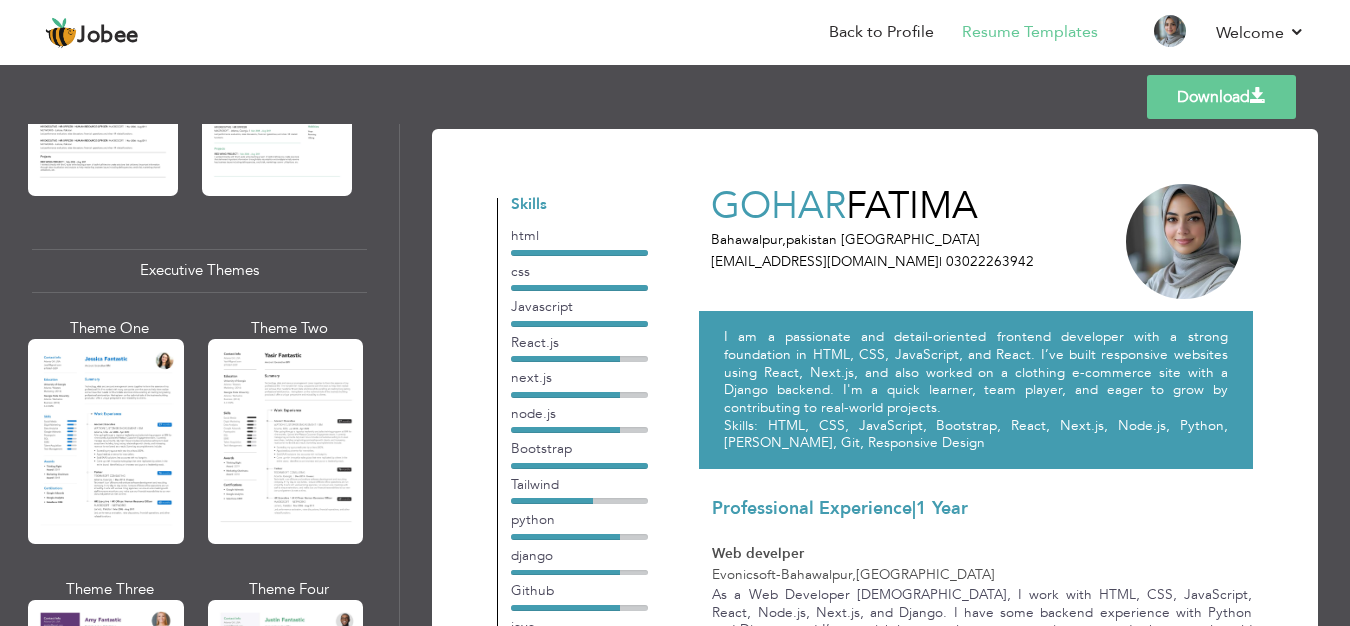 scroll, scrollTop: 1402, scrollLeft: 0, axis: vertical 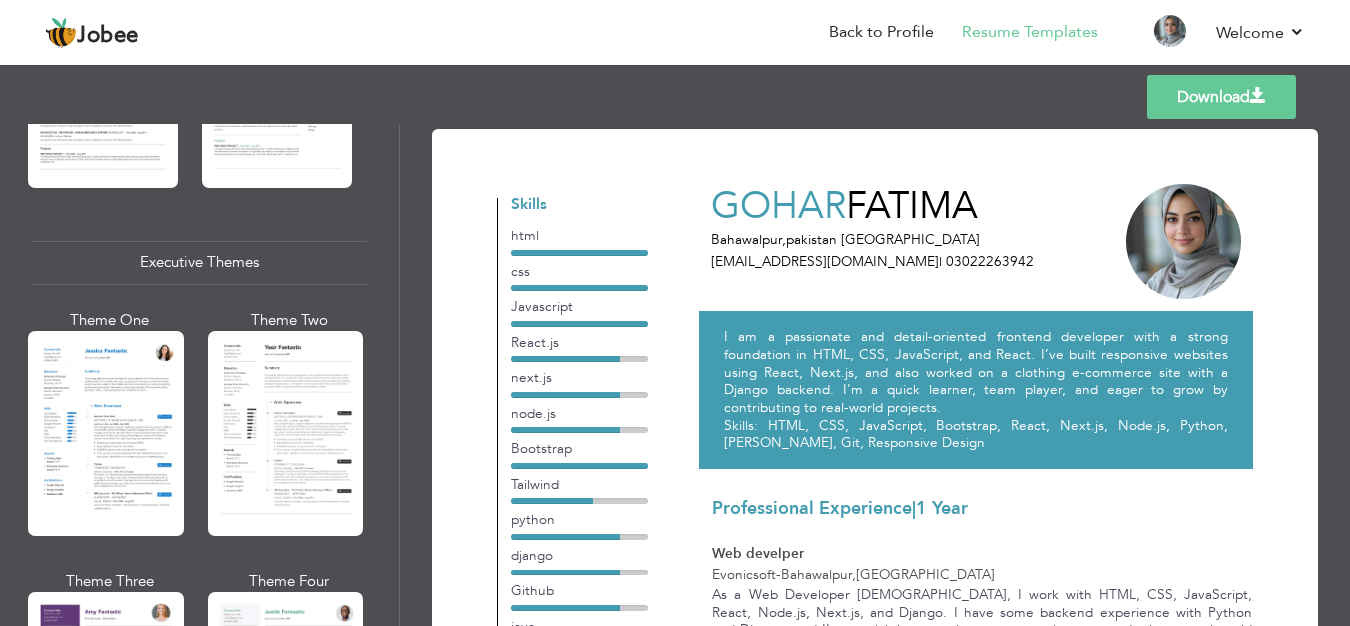 click at bounding box center [106, 433] 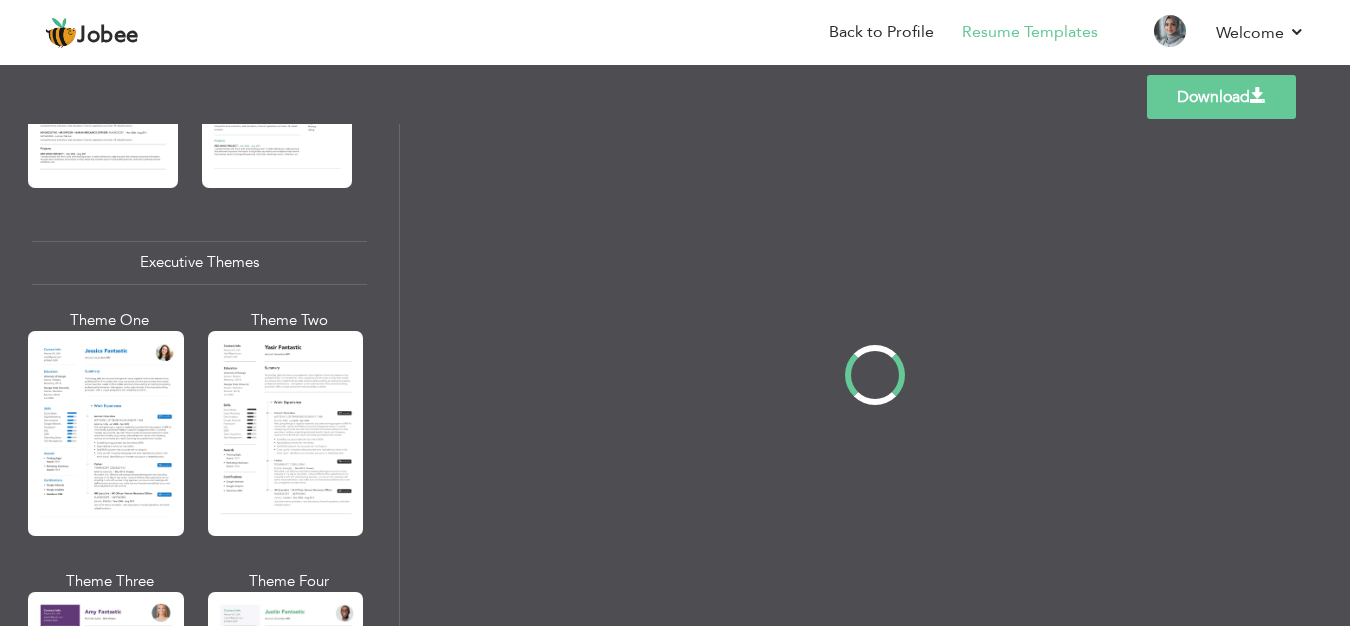 scroll, scrollTop: 1401, scrollLeft: 0, axis: vertical 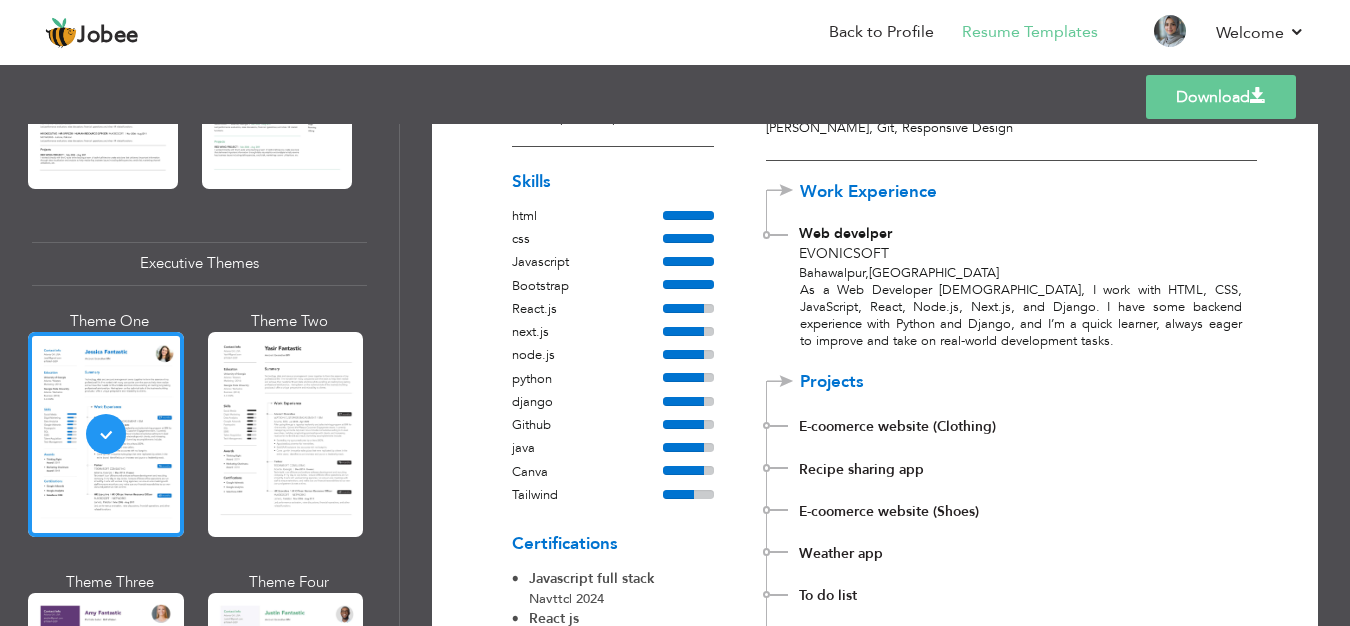 click on "Download" at bounding box center [1221, 97] 